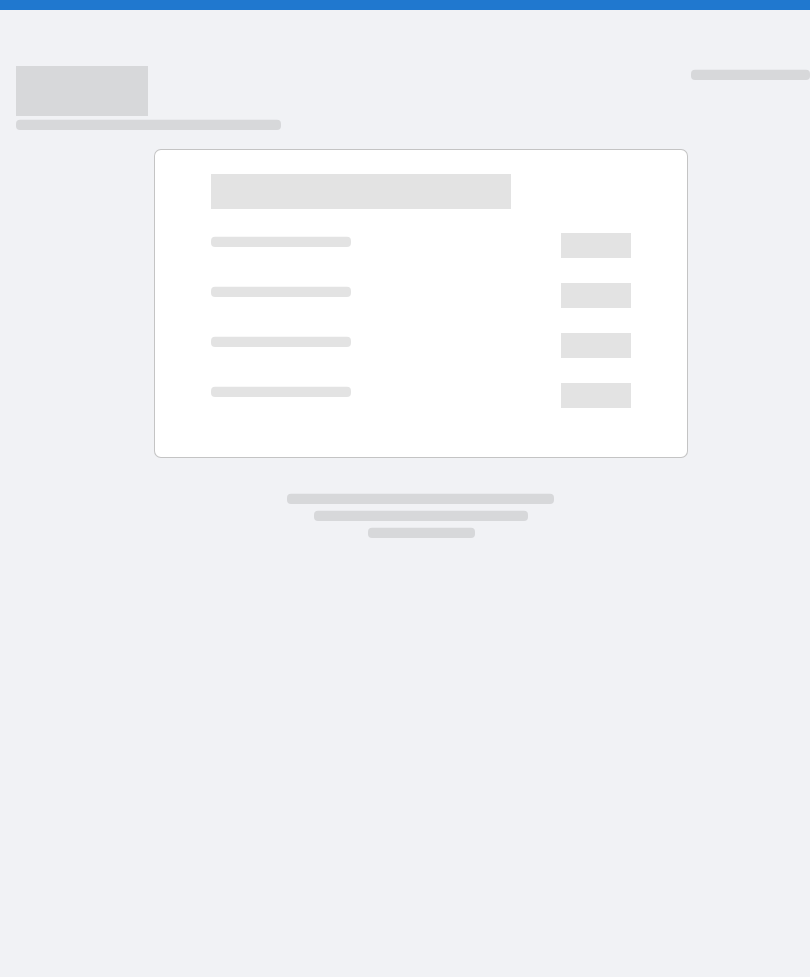scroll, scrollTop: 0, scrollLeft: 0, axis: both 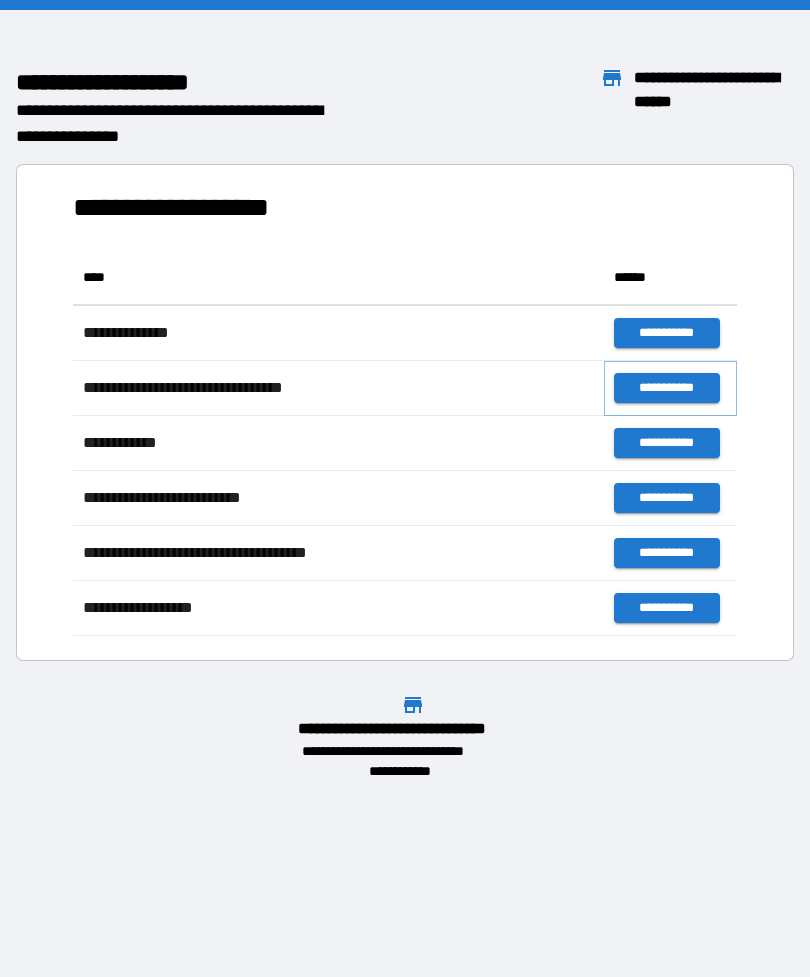 click on "**********" at bounding box center (666, 388) 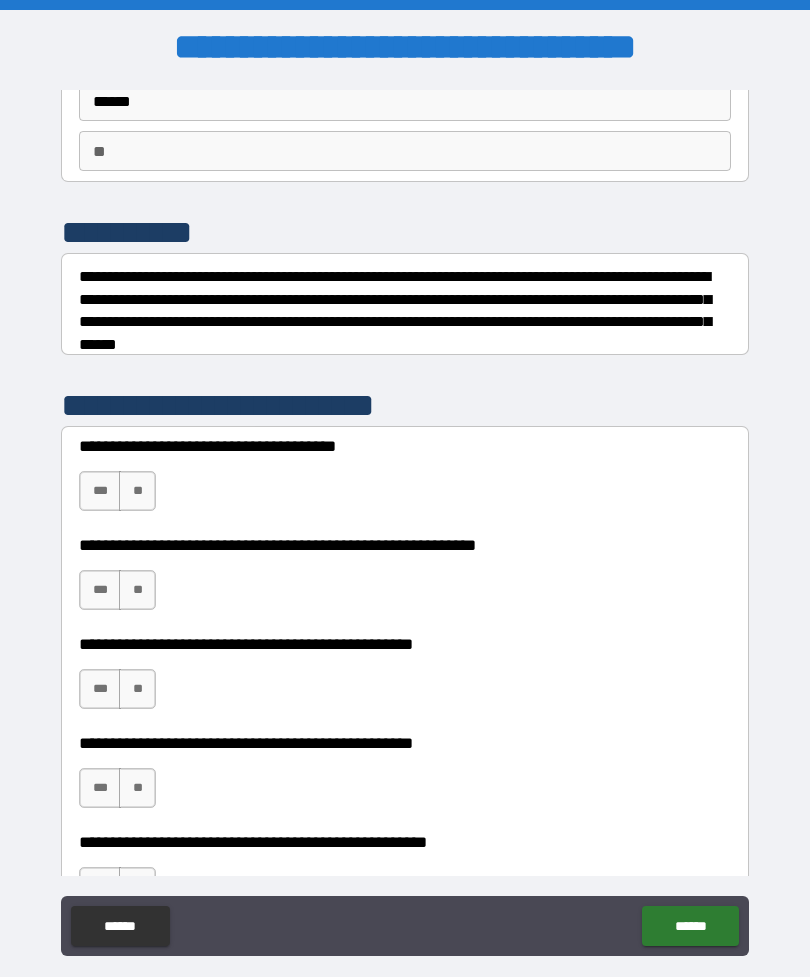 scroll, scrollTop: 156, scrollLeft: 0, axis: vertical 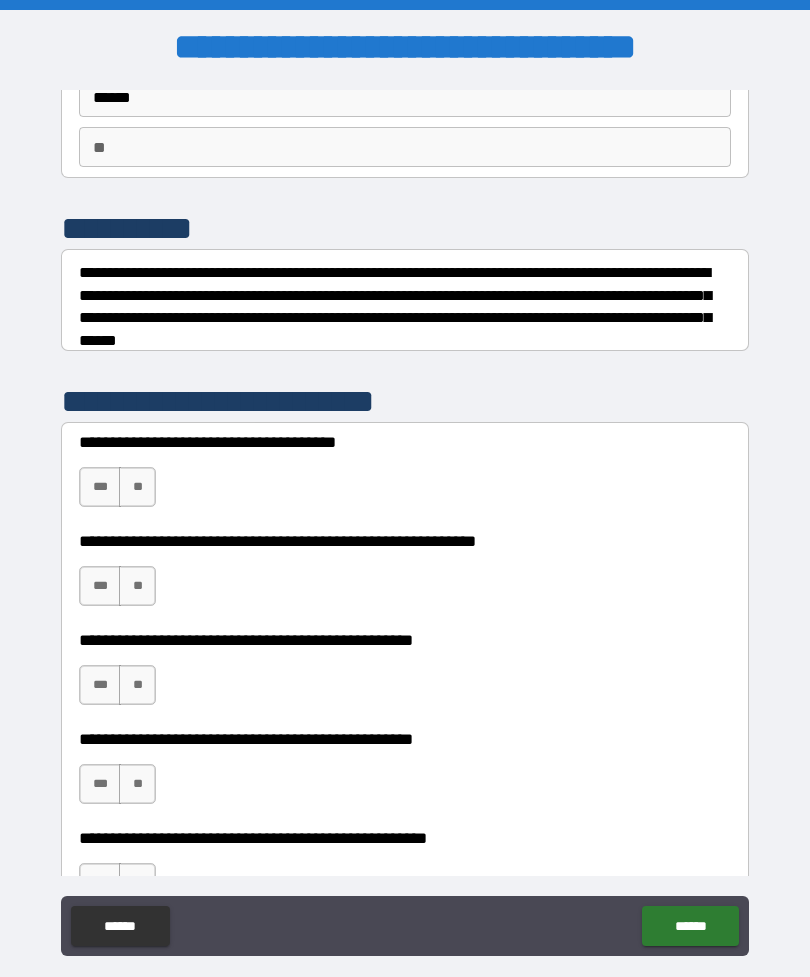 click on "**" at bounding box center (137, 487) 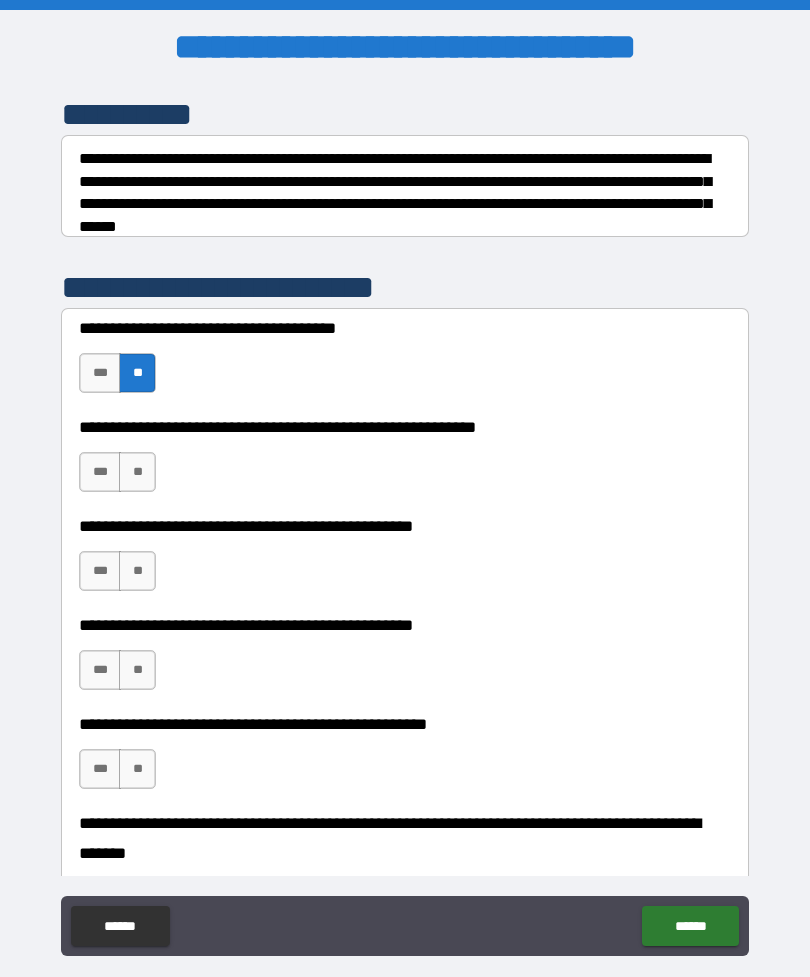 scroll, scrollTop: 272, scrollLeft: 0, axis: vertical 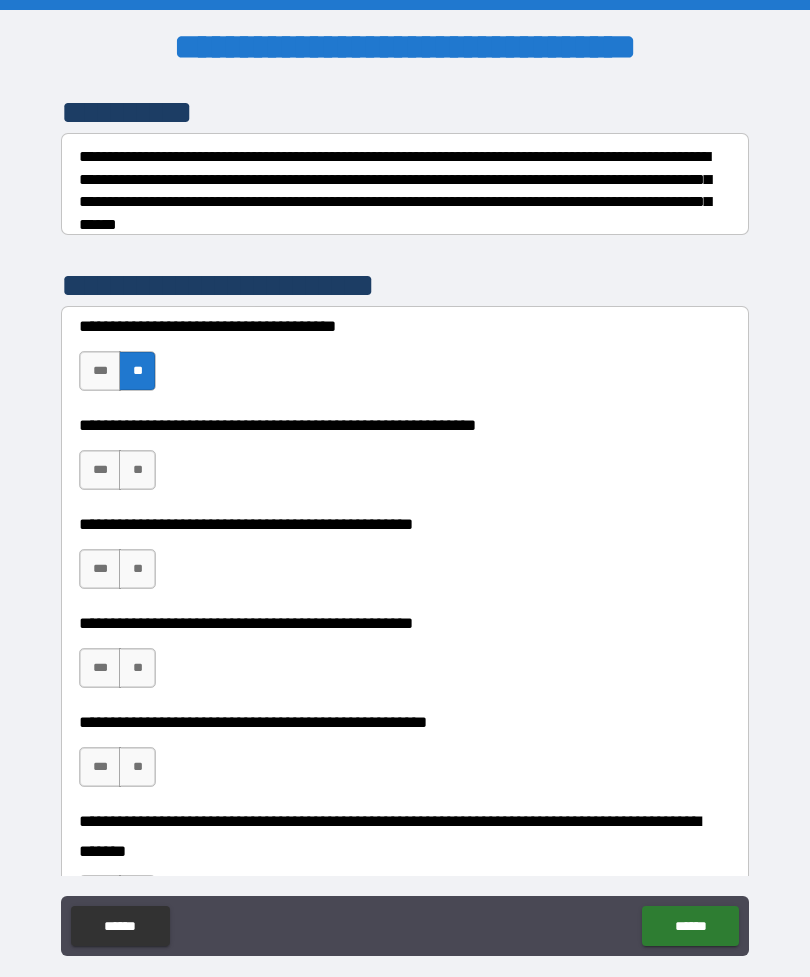 click on "**" at bounding box center [137, 470] 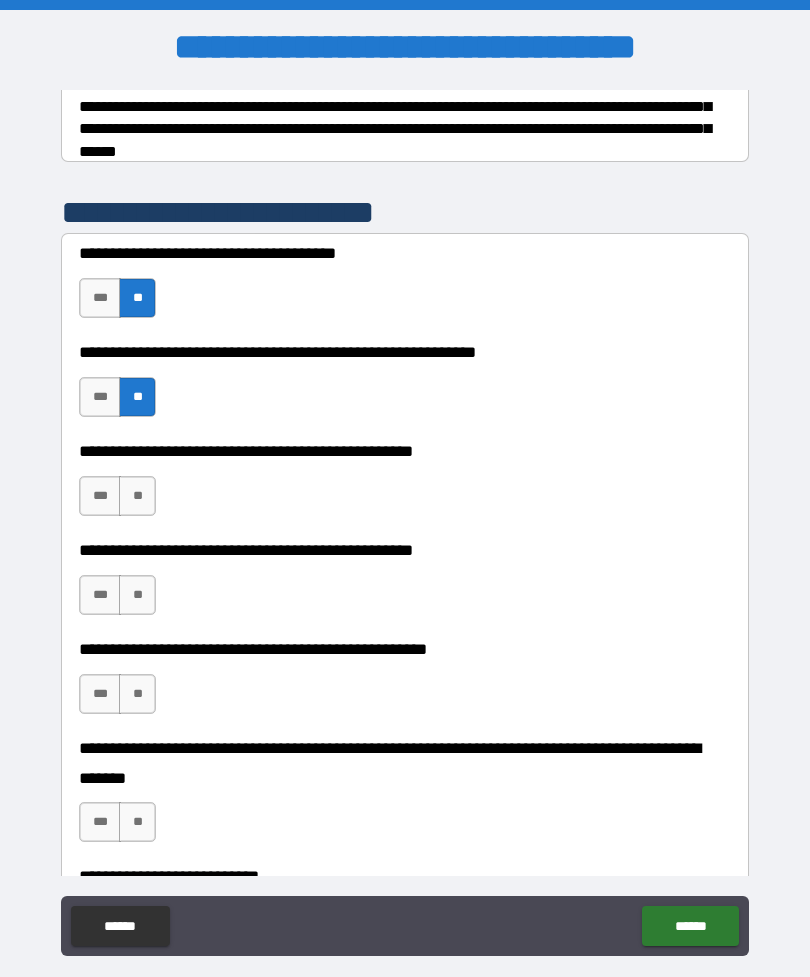 scroll, scrollTop: 352, scrollLeft: 0, axis: vertical 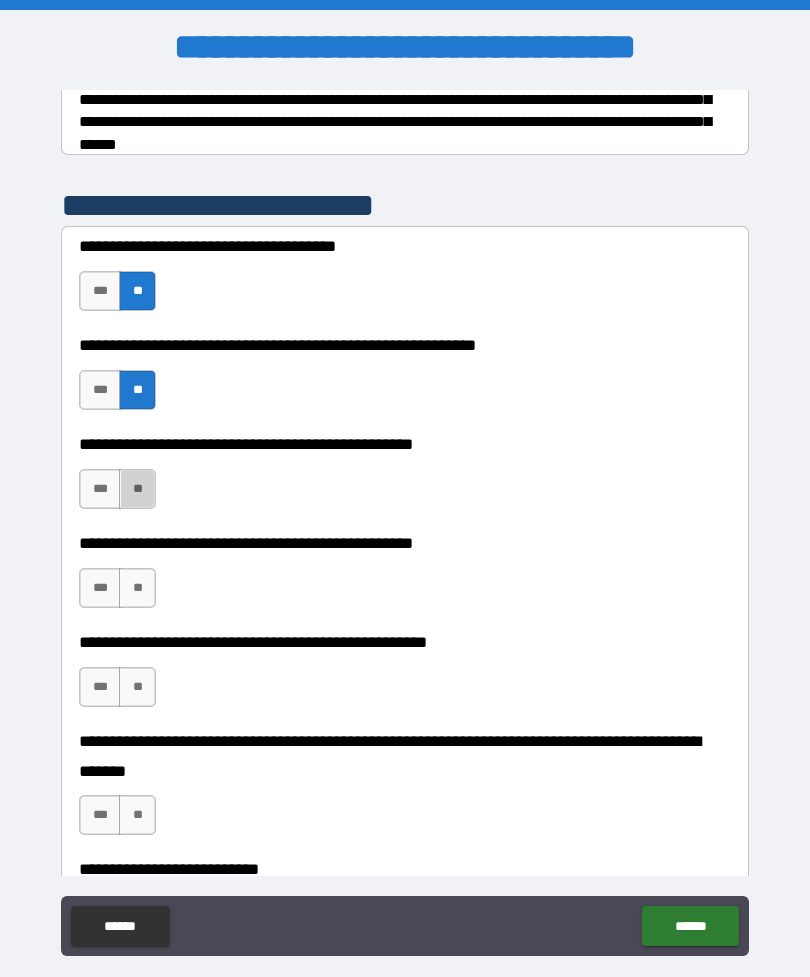 click on "**" at bounding box center (137, 489) 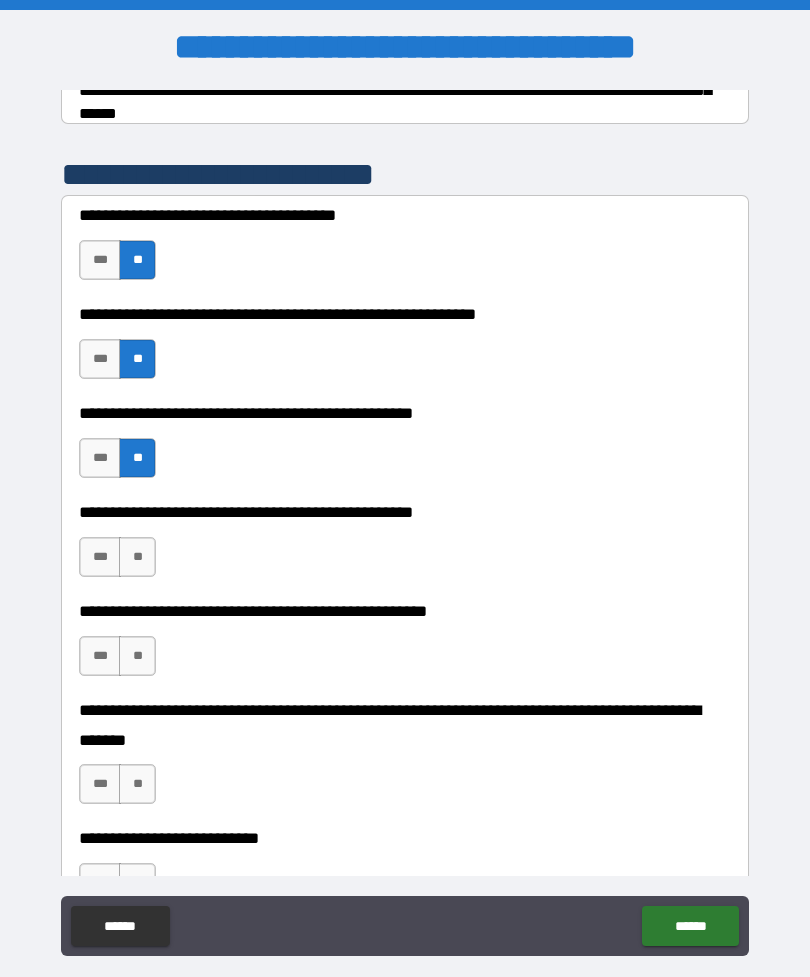 scroll, scrollTop: 440, scrollLeft: 0, axis: vertical 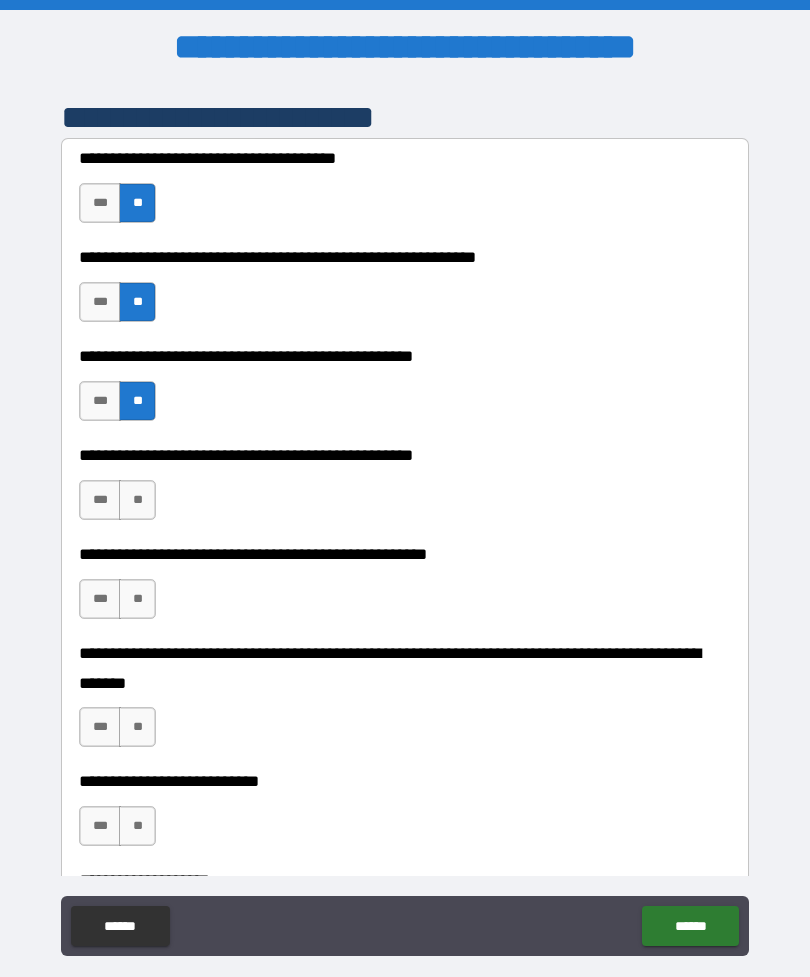 click on "**" at bounding box center [137, 500] 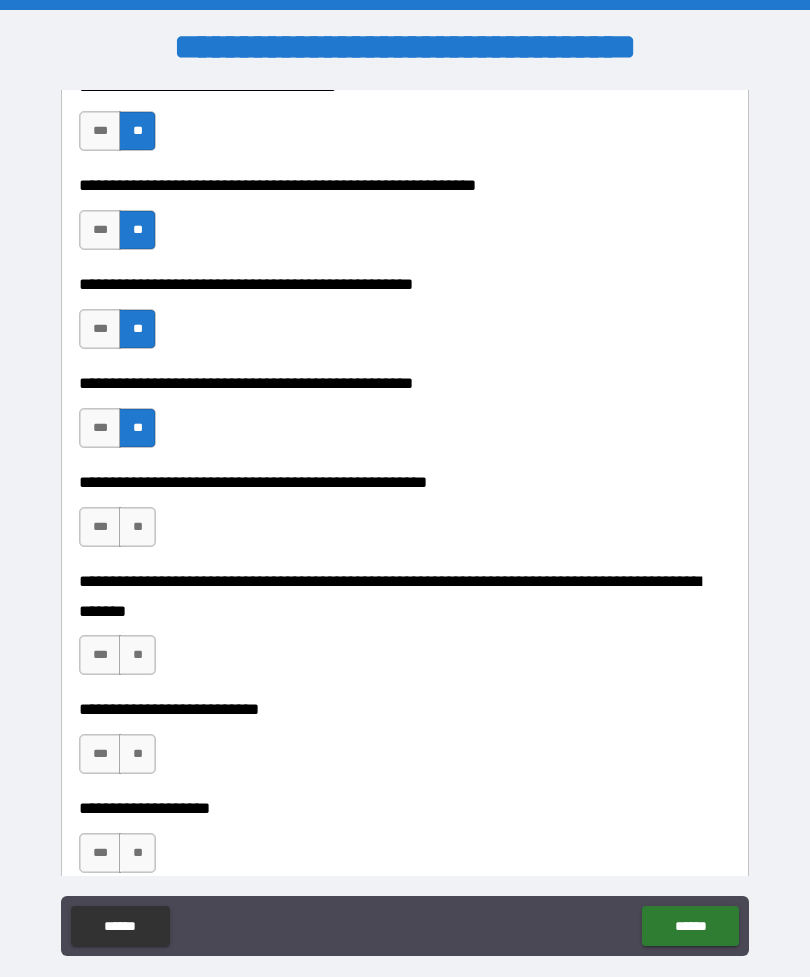 scroll, scrollTop: 558, scrollLeft: 0, axis: vertical 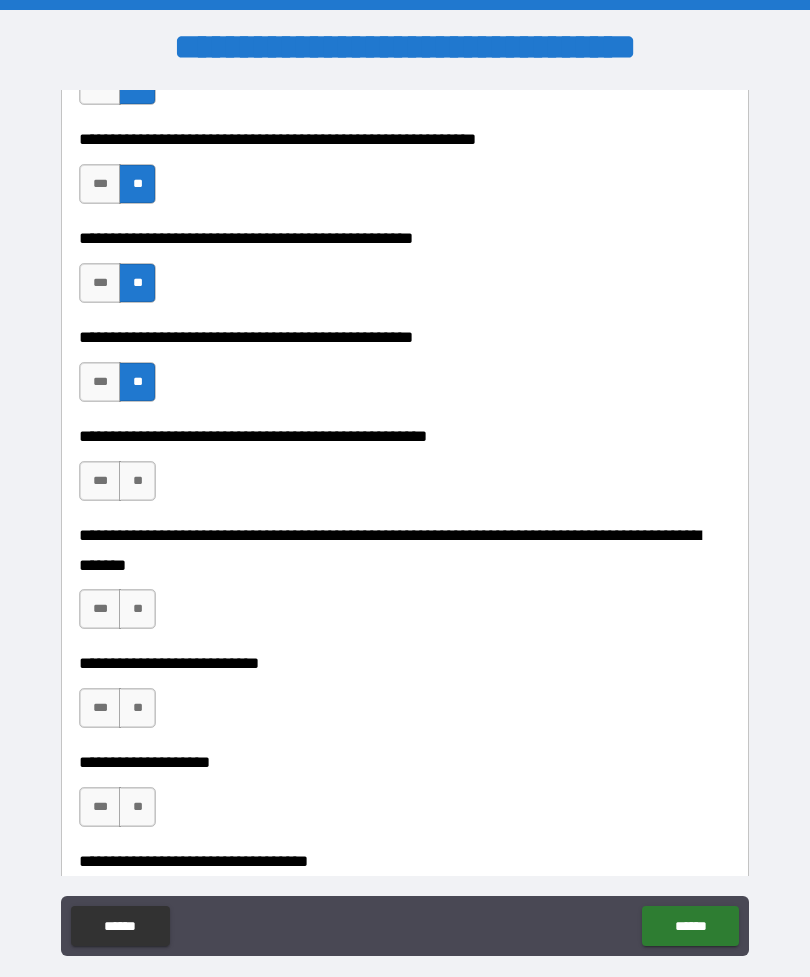 click on "**" at bounding box center (137, 481) 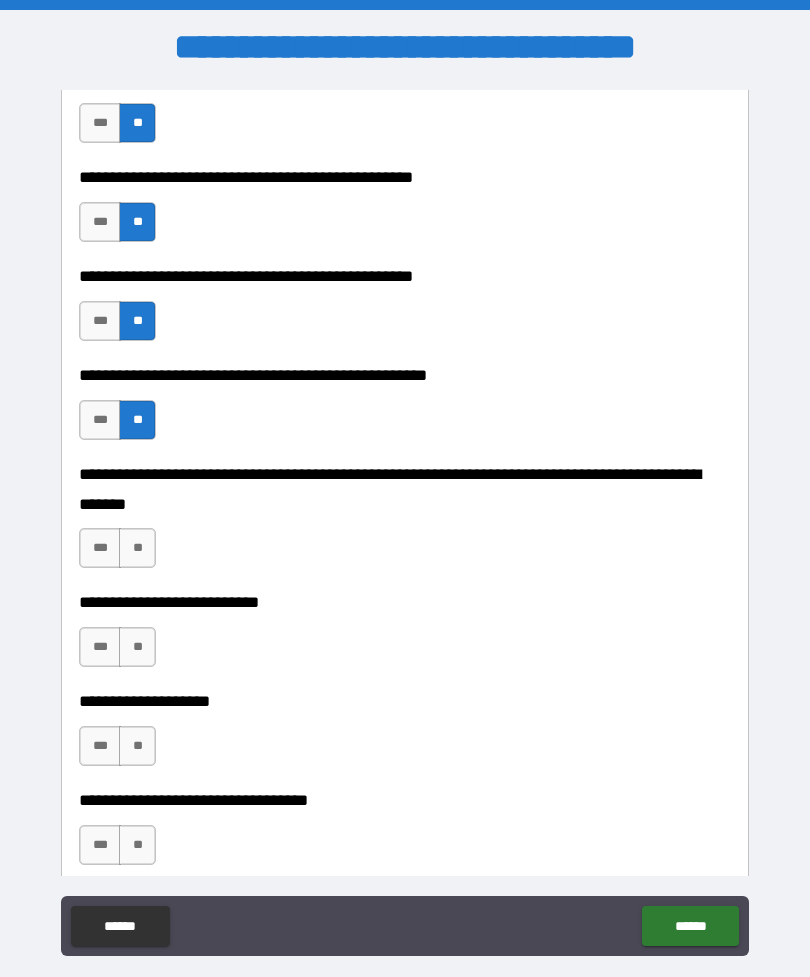 scroll, scrollTop: 685, scrollLeft: 0, axis: vertical 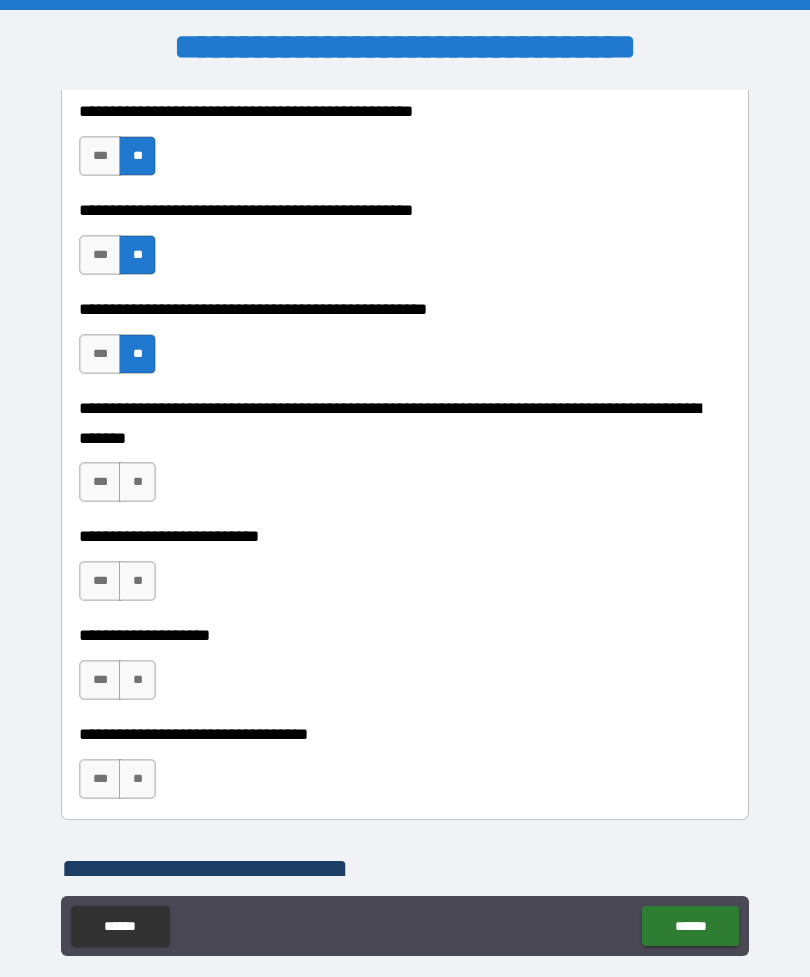 click on "**" at bounding box center [137, 482] 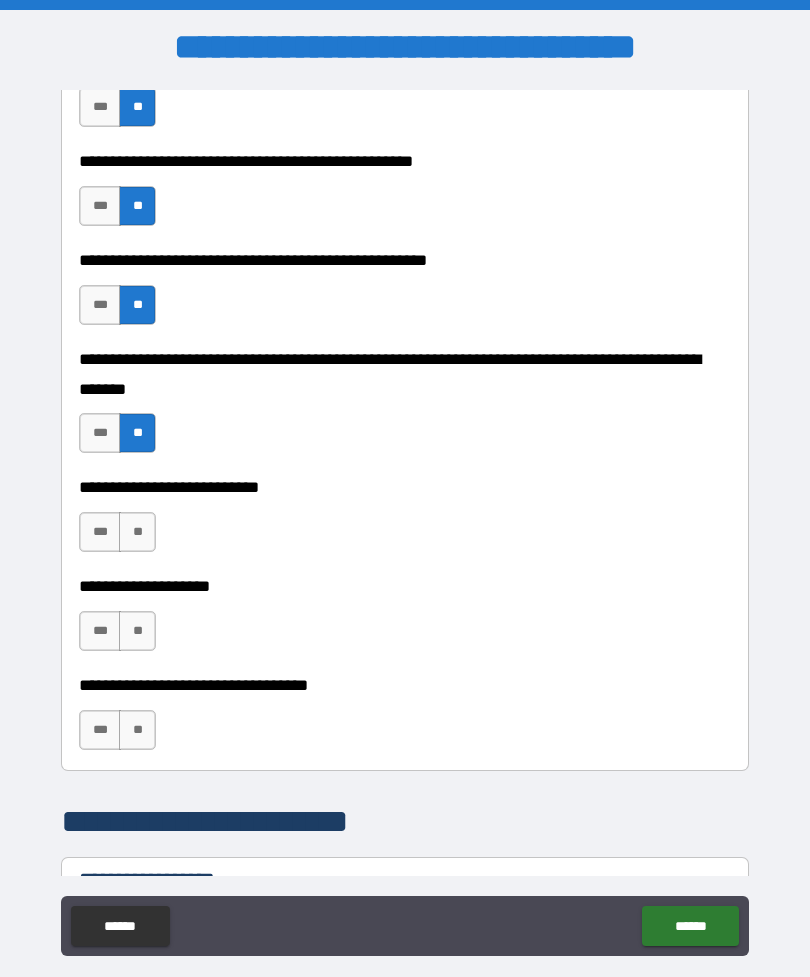 scroll, scrollTop: 746, scrollLeft: 0, axis: vertical 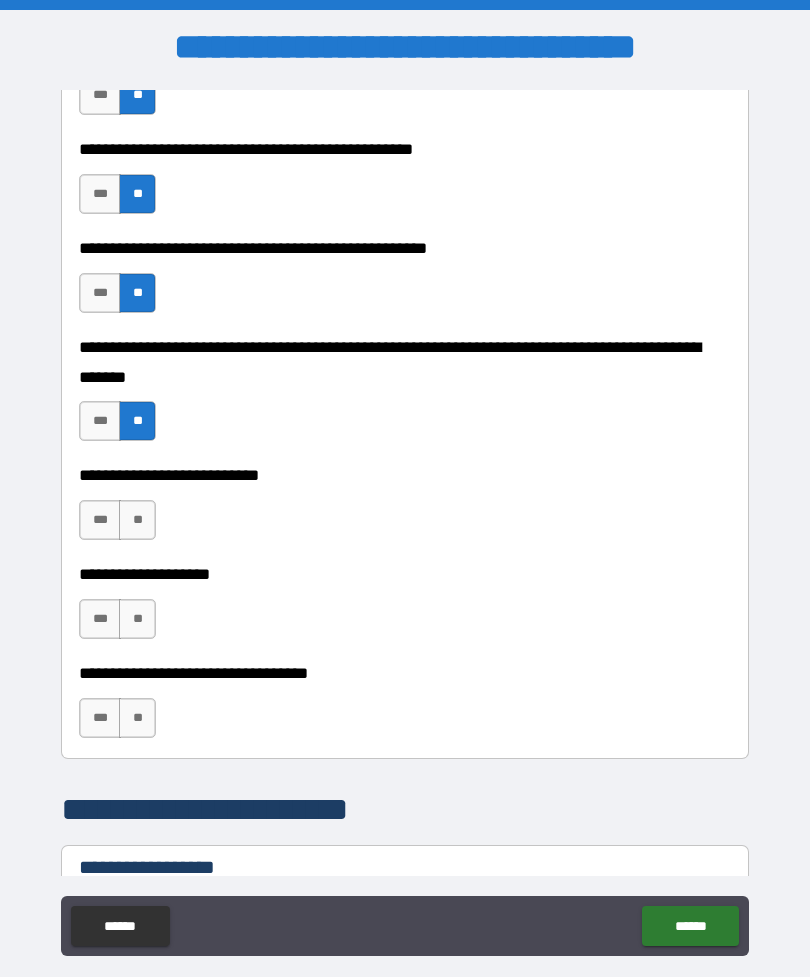 click on "**" at bounding box center (137, 520) 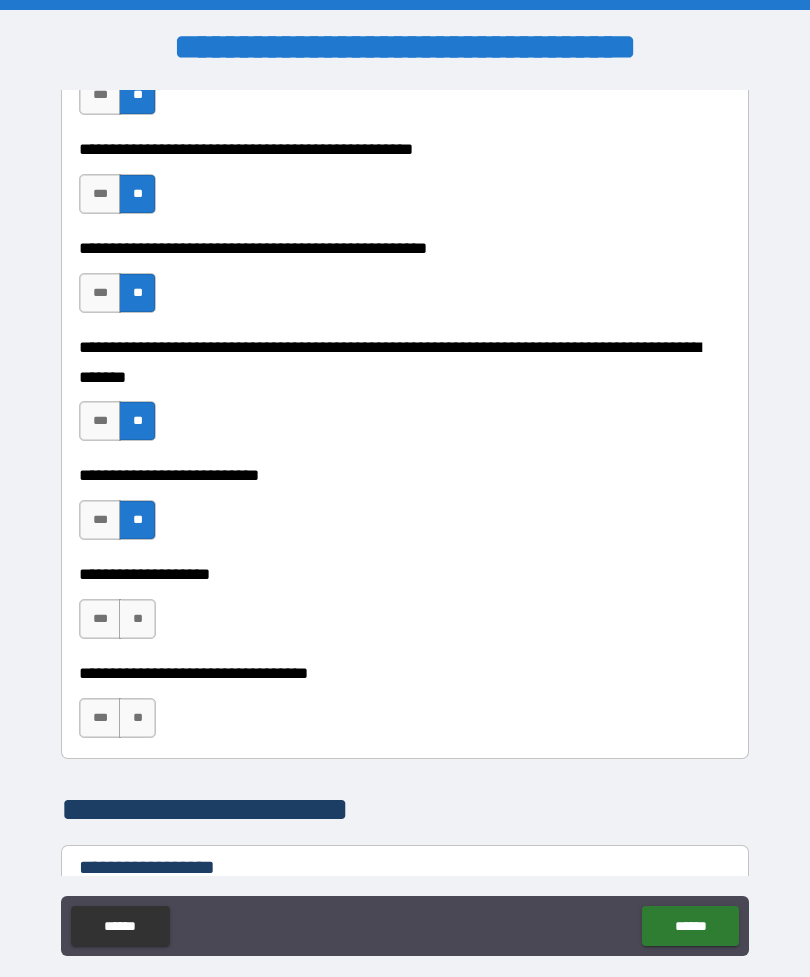 click on "**" at bounding box center (137, 619) 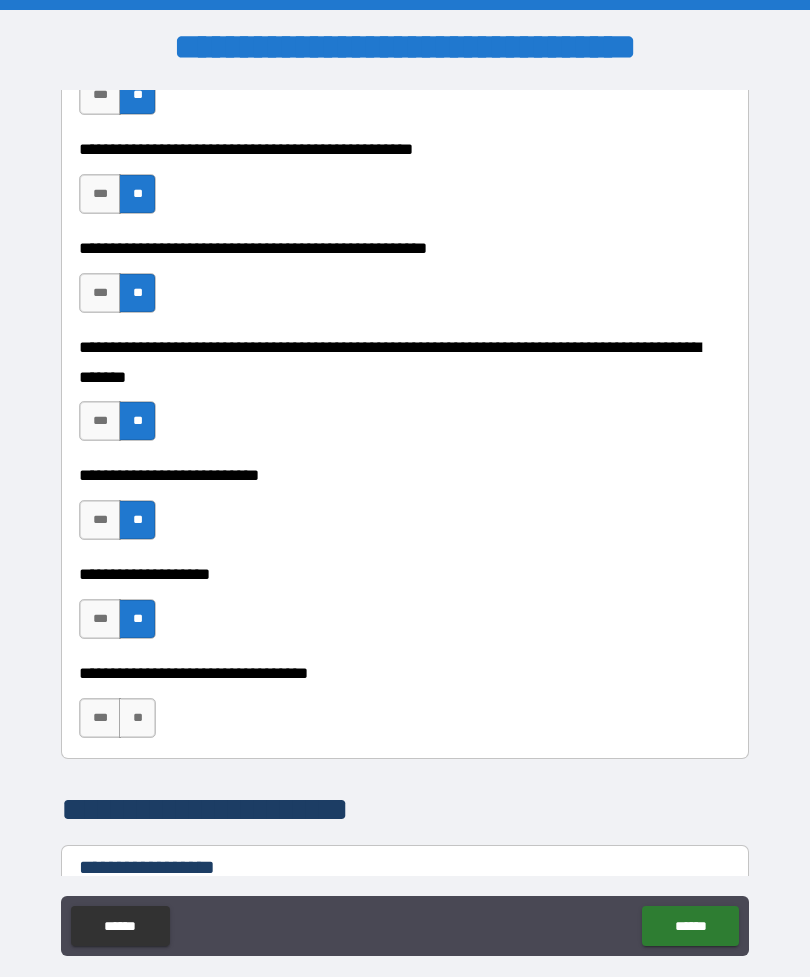 click on "**" at bounding box center [137, 718] 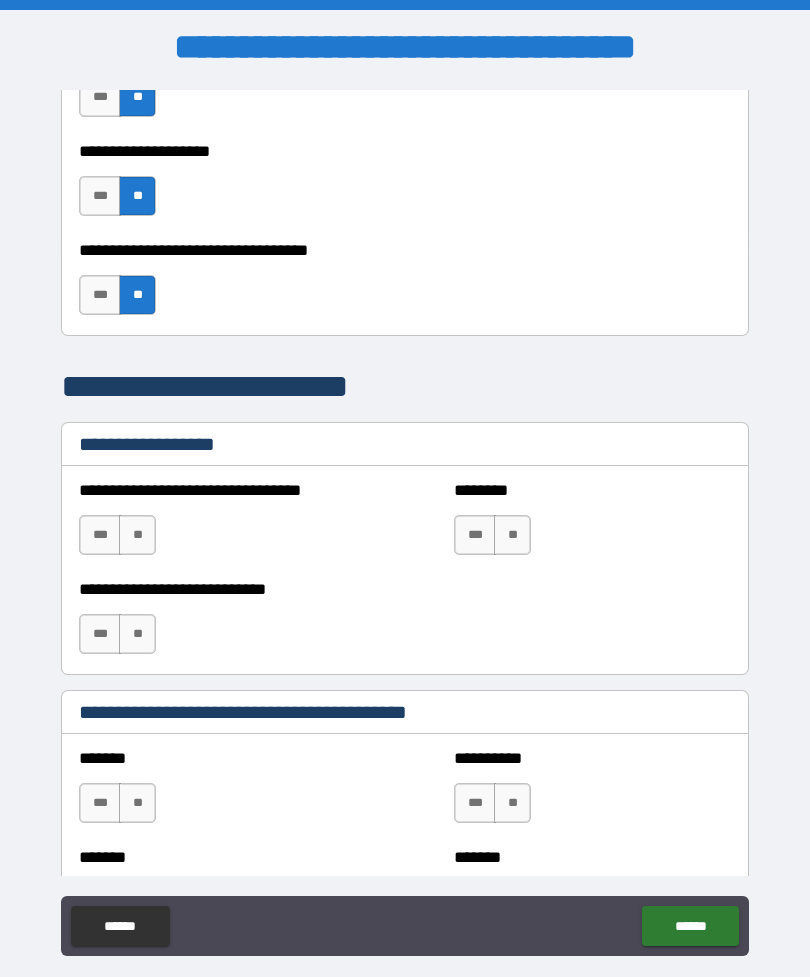 scroll, scrollTop: 1192, scrollLeft: 0, axis: vertical 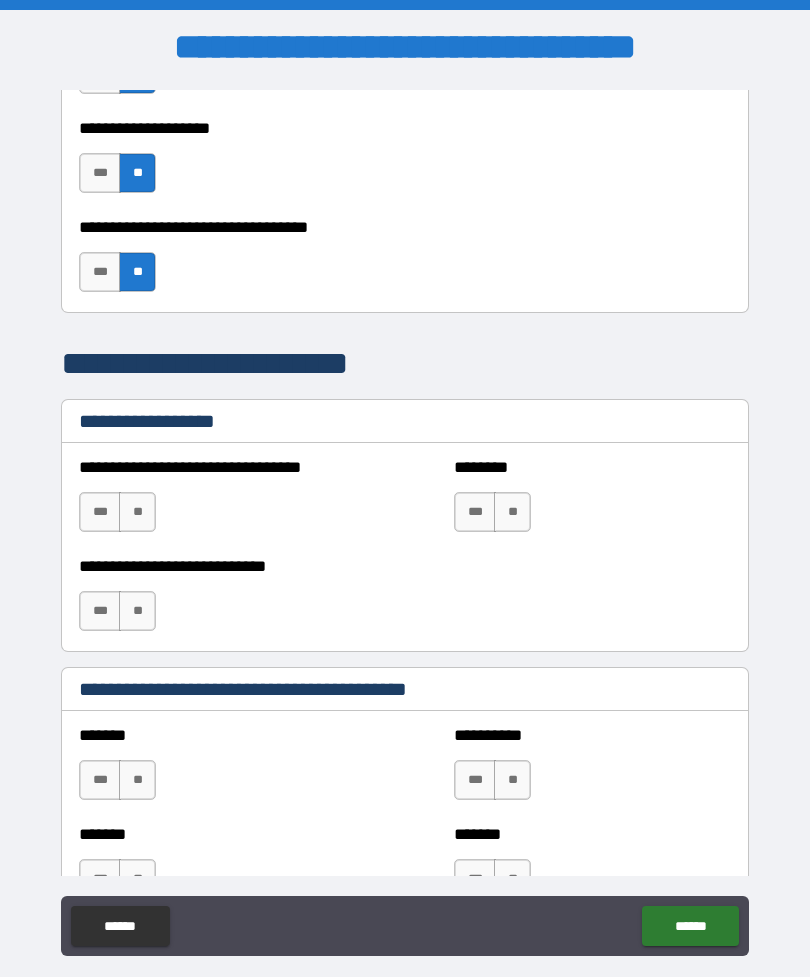 click on "**" at bounding box center [137, 512] 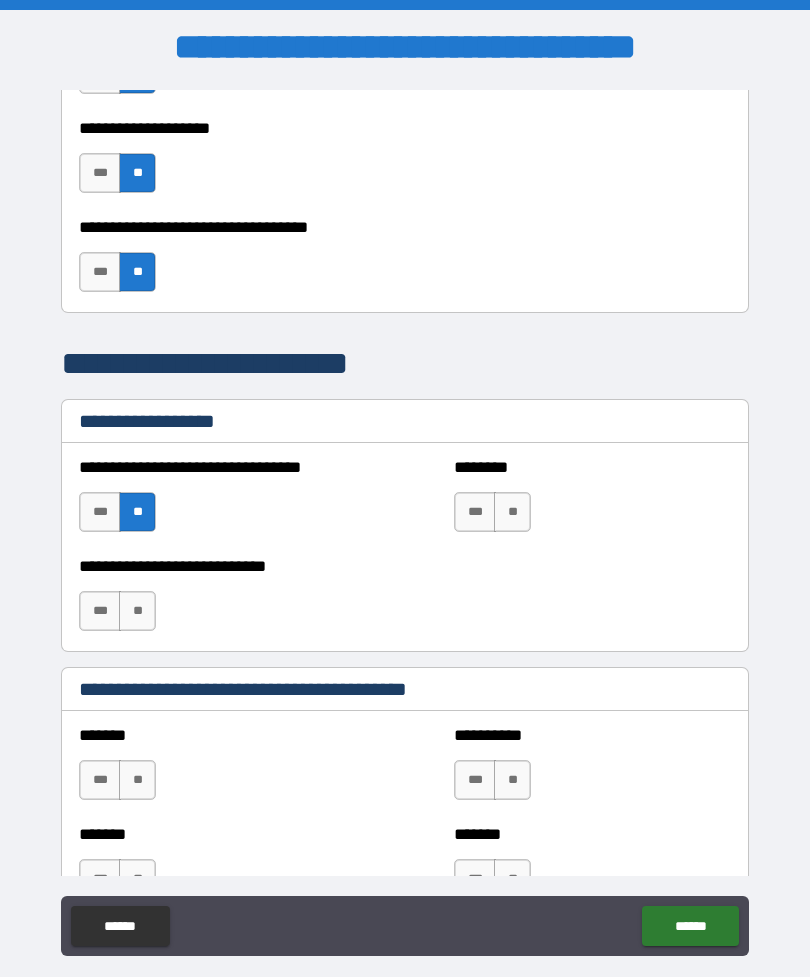 click on "**" at bounding box center (512, 512) 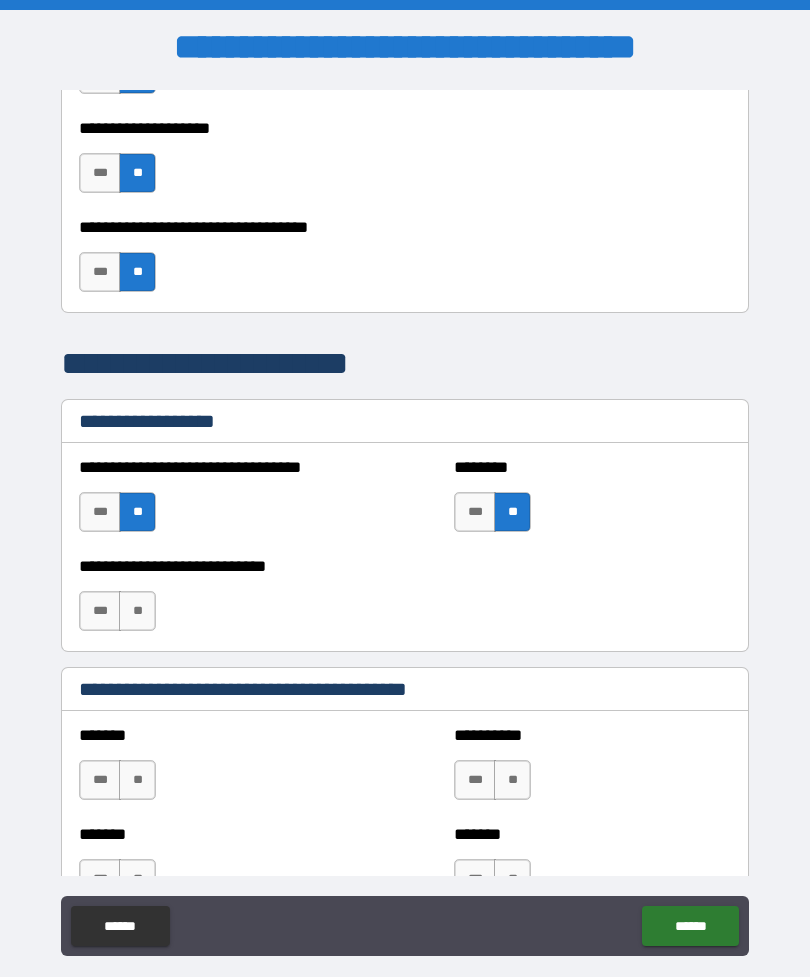 click on "**" at bounding box center [137, 611] 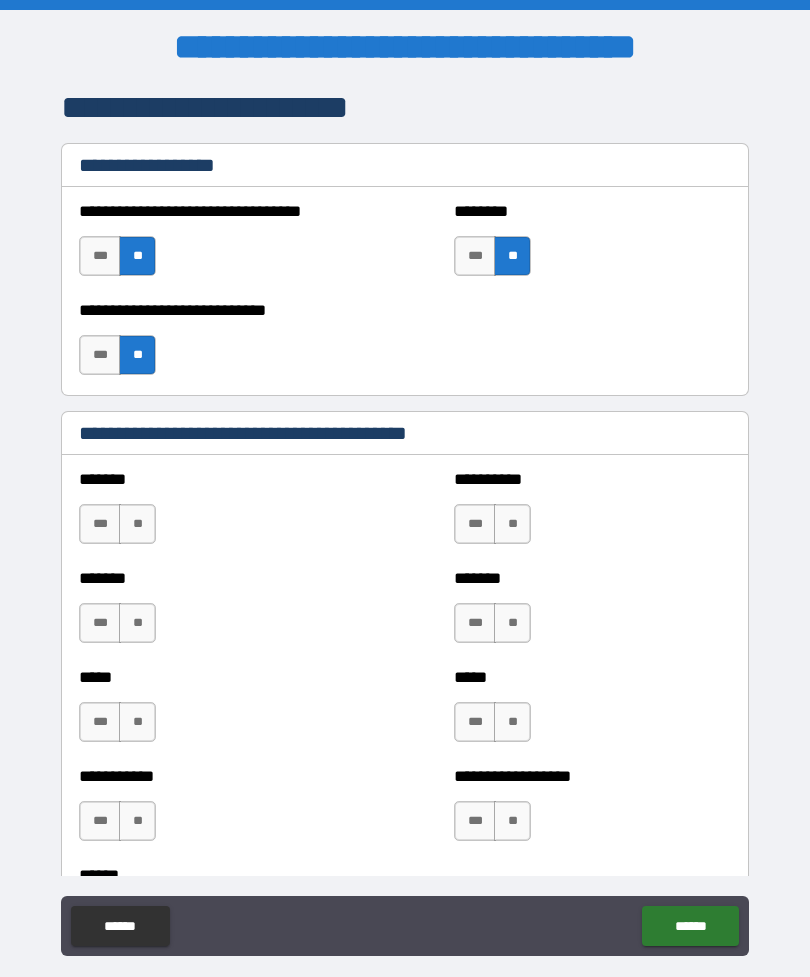scroll, scrollTop: 1465, scrollLeft: 0, axis: vertical 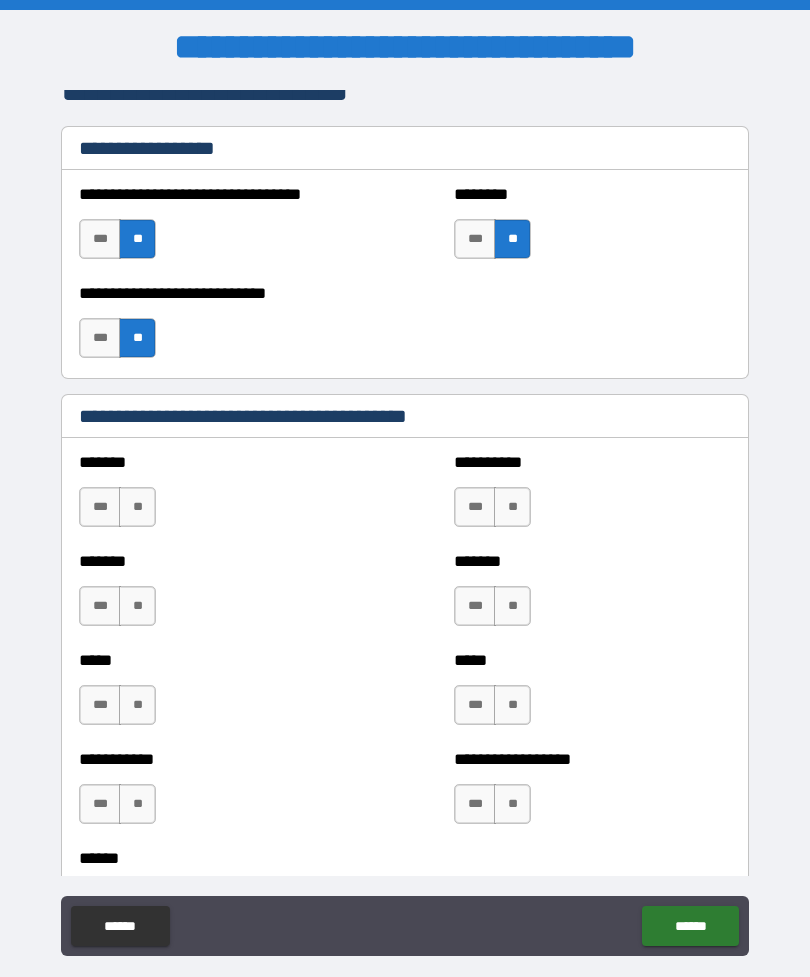 click on "**" at bounding box center (137, 507) 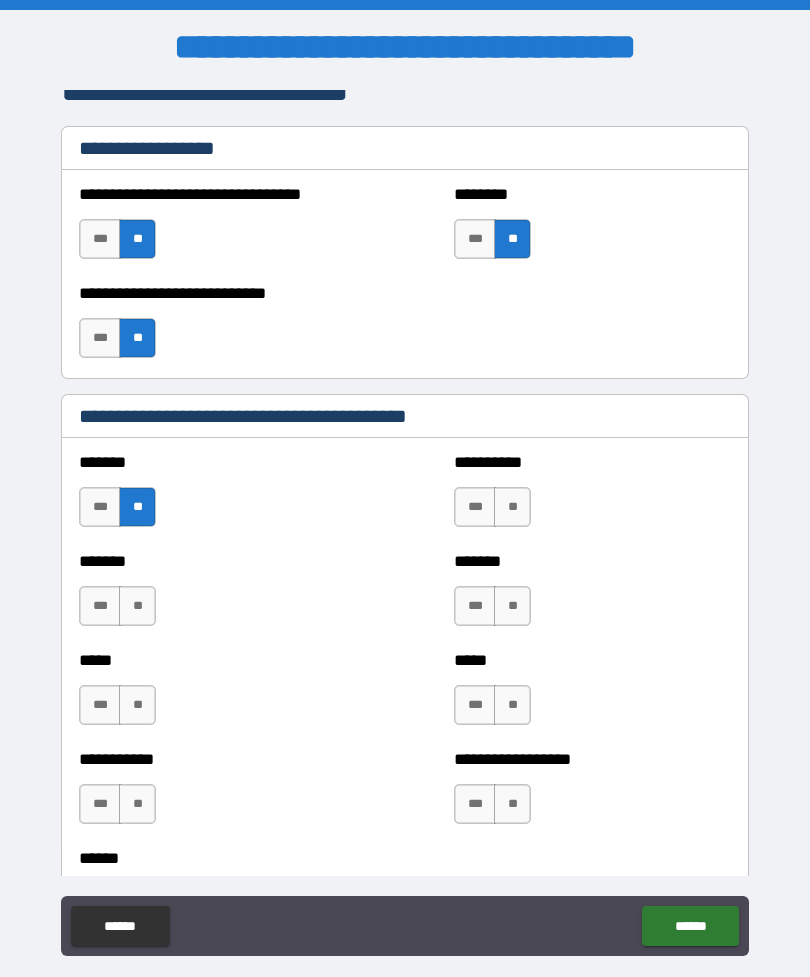 click on "**" at bounding box center (512, 507) 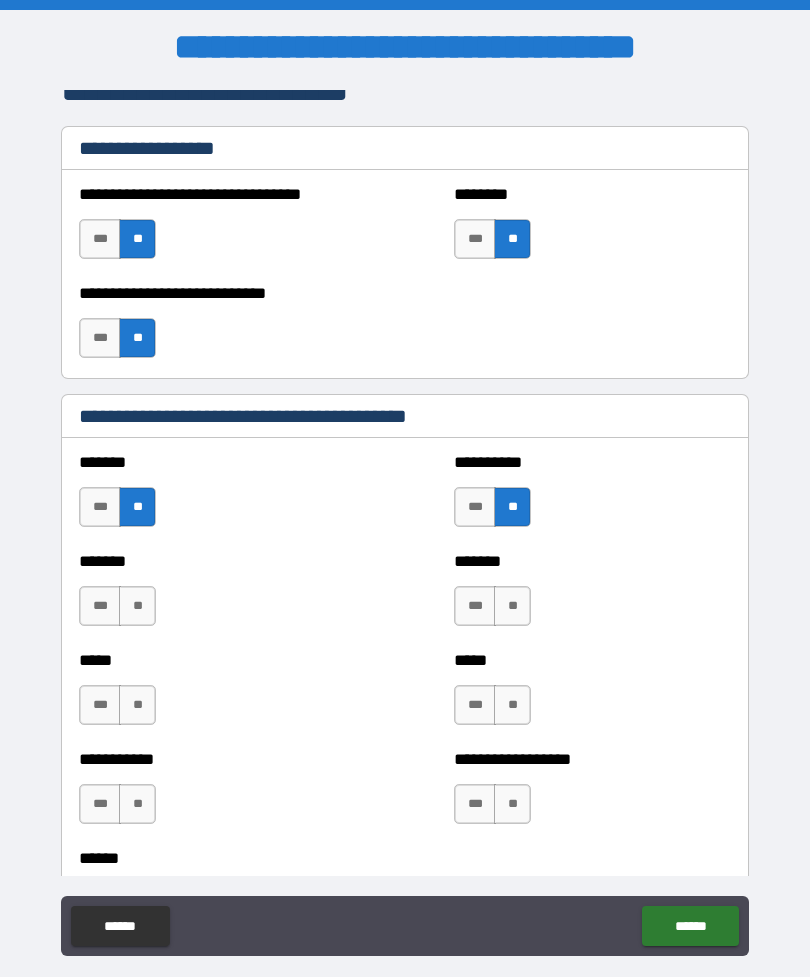 click on "**" at bounding box center (137, 606) 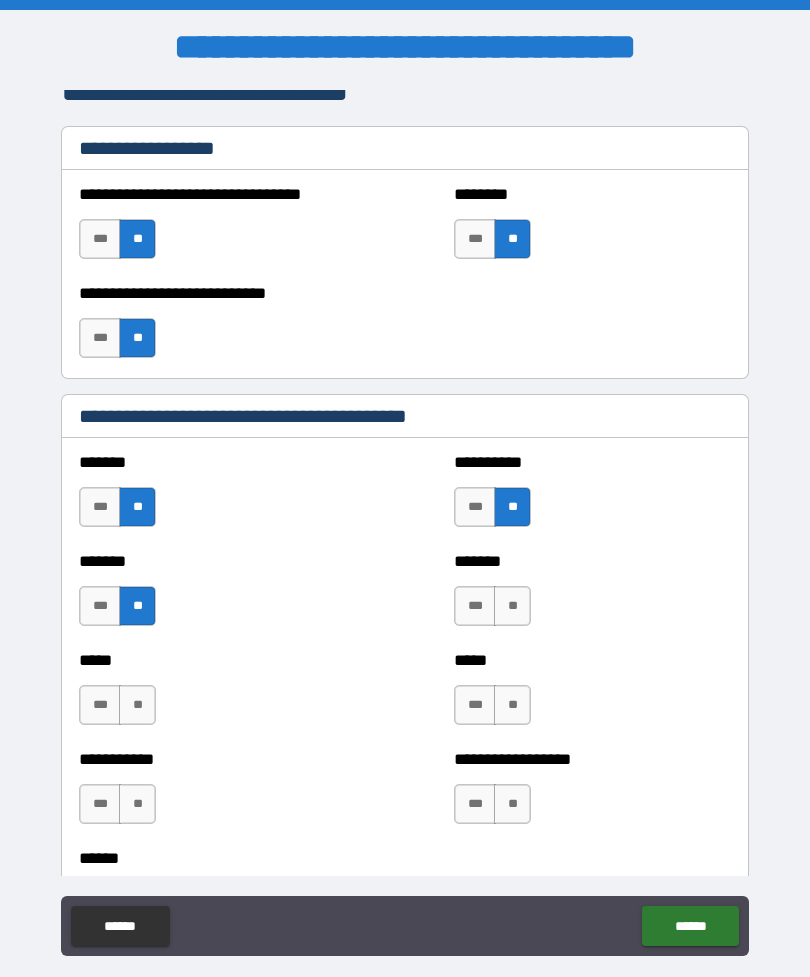 click on "**" at bounding box center [512, 606] 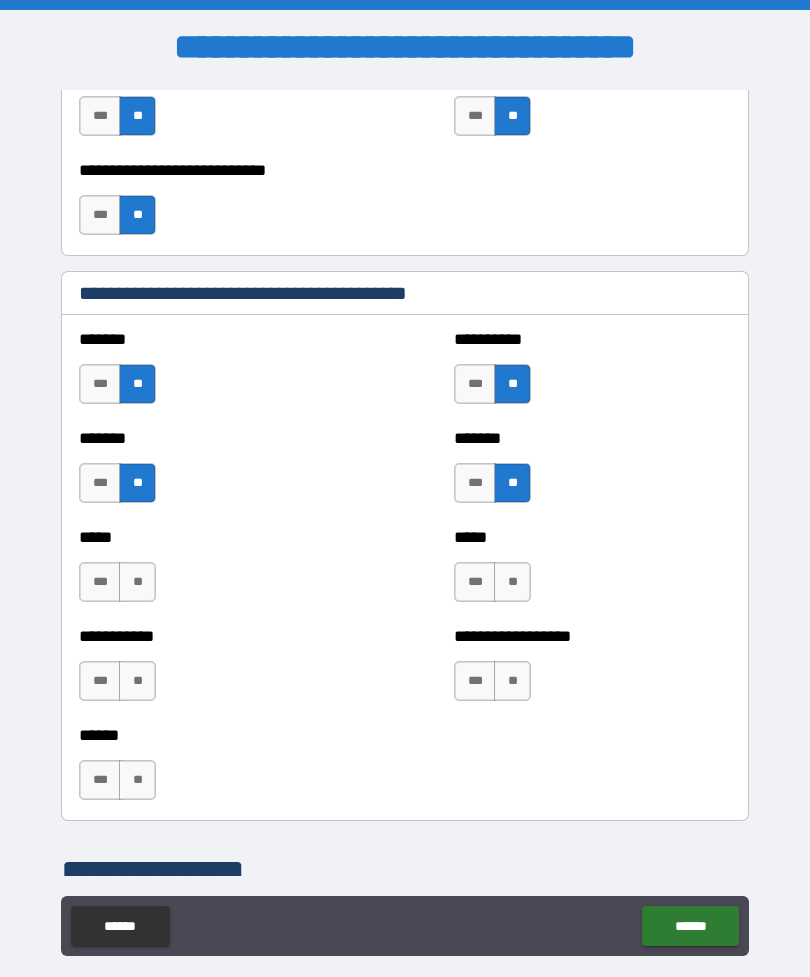 scroll, scrollTop: 1598, scrollLeft: 0, axis: vertical 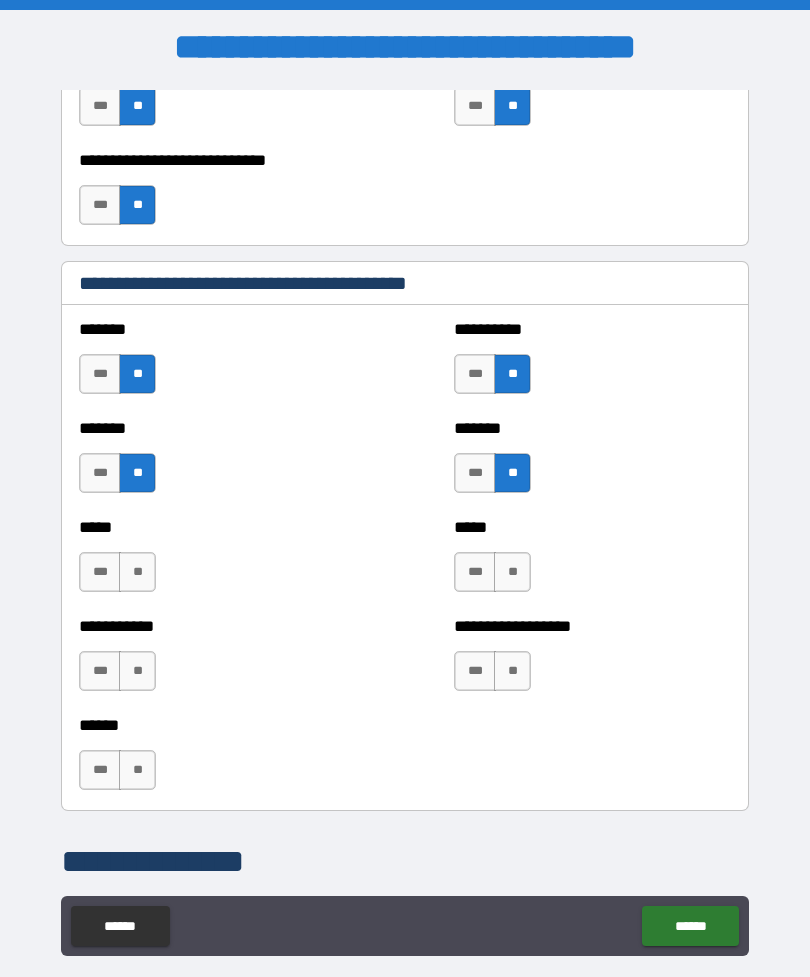 click on "**" at bounding box center (137, 572) 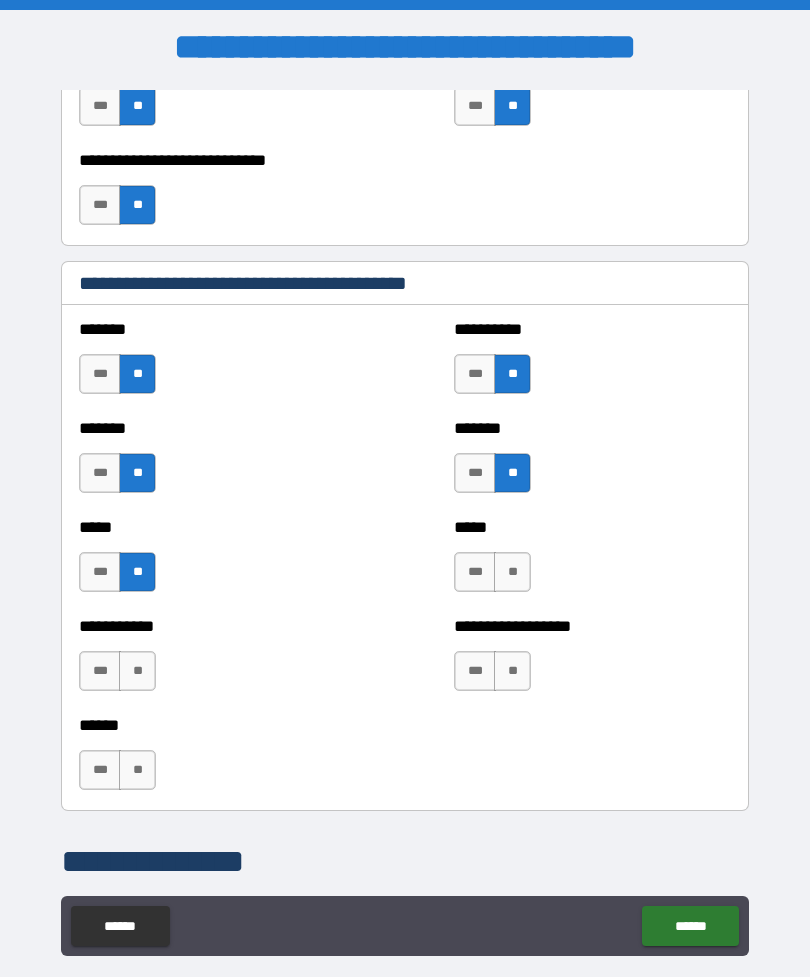 click on "**" at bounding box center (512, 572) 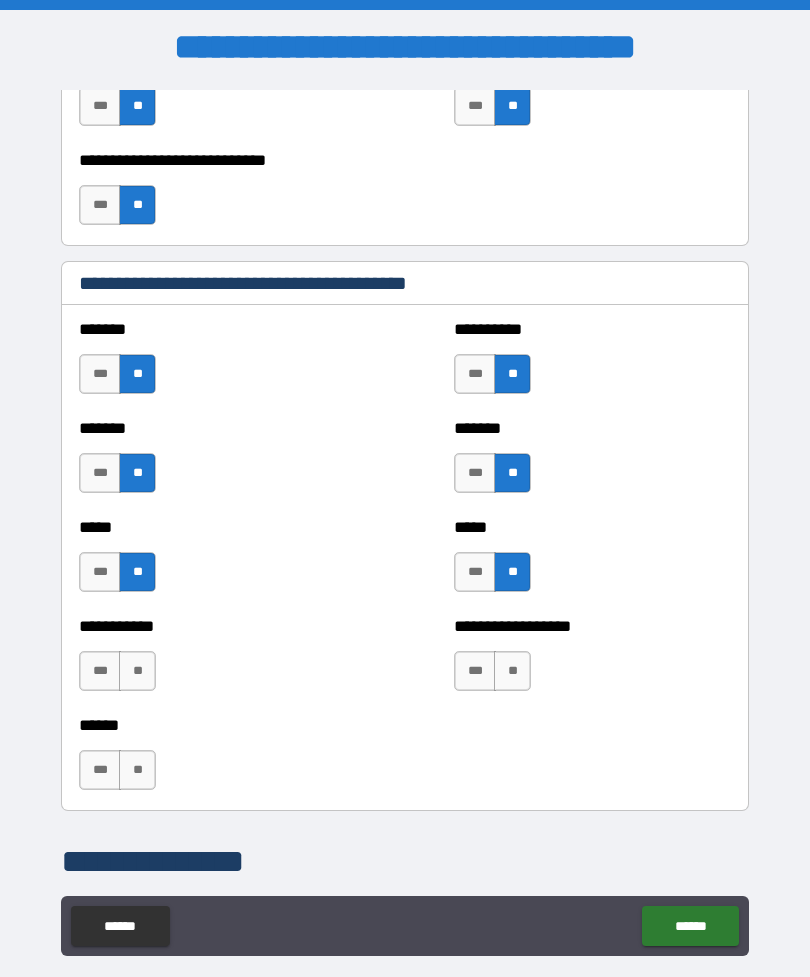 click on "**" at bounding box center (137, 671) 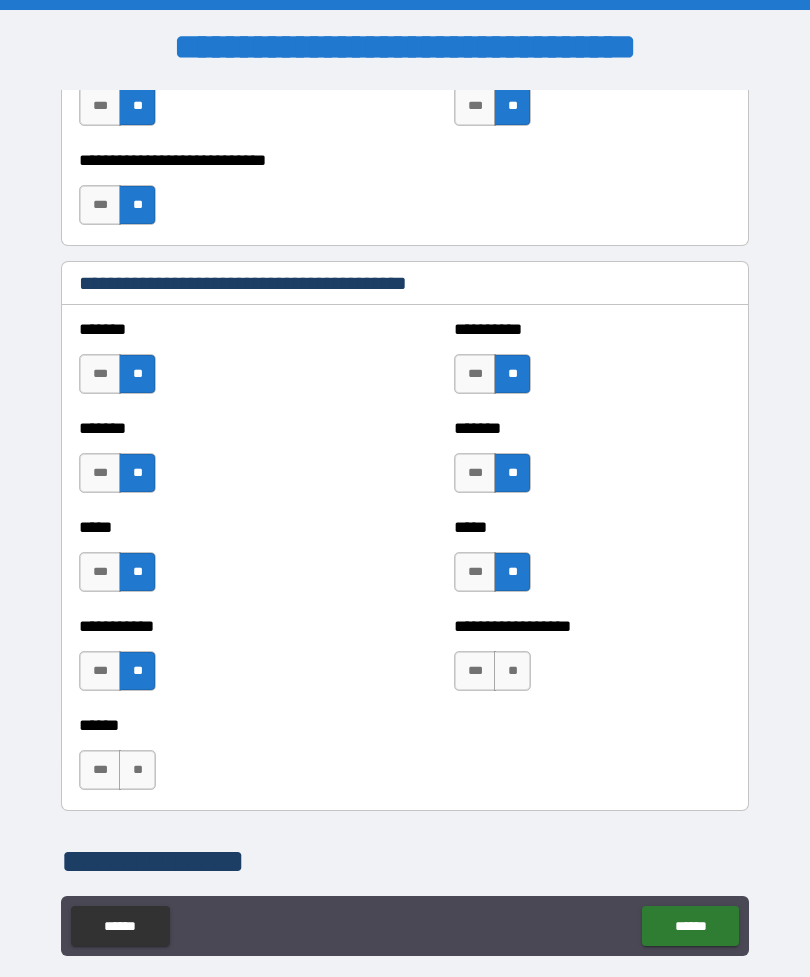 click on "**" at bounding box center [512, 671] 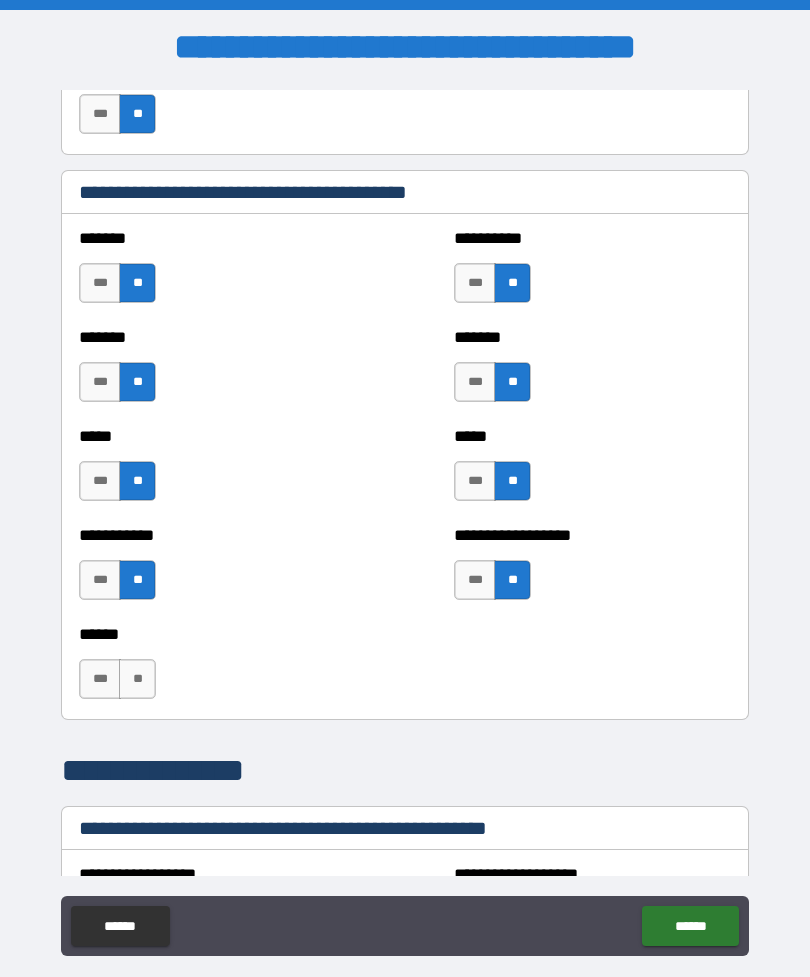 scroll, scrollTop: 1705, scrollLeft: 0, axis: vertical 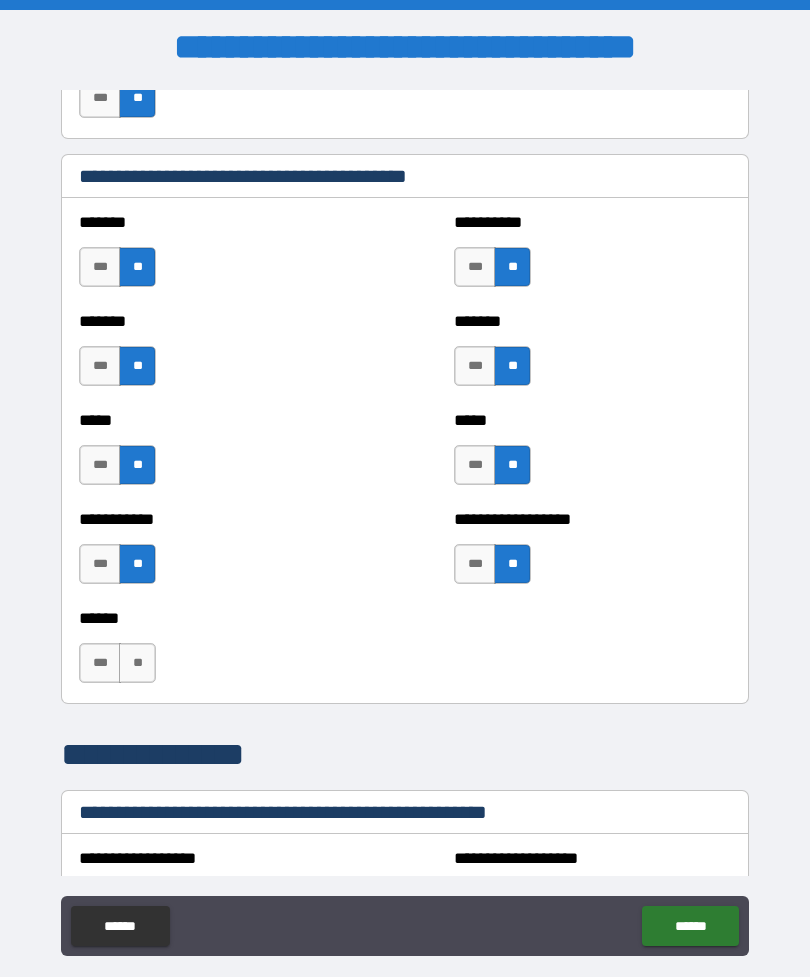 click on "**" at bounding box center (137, 663) 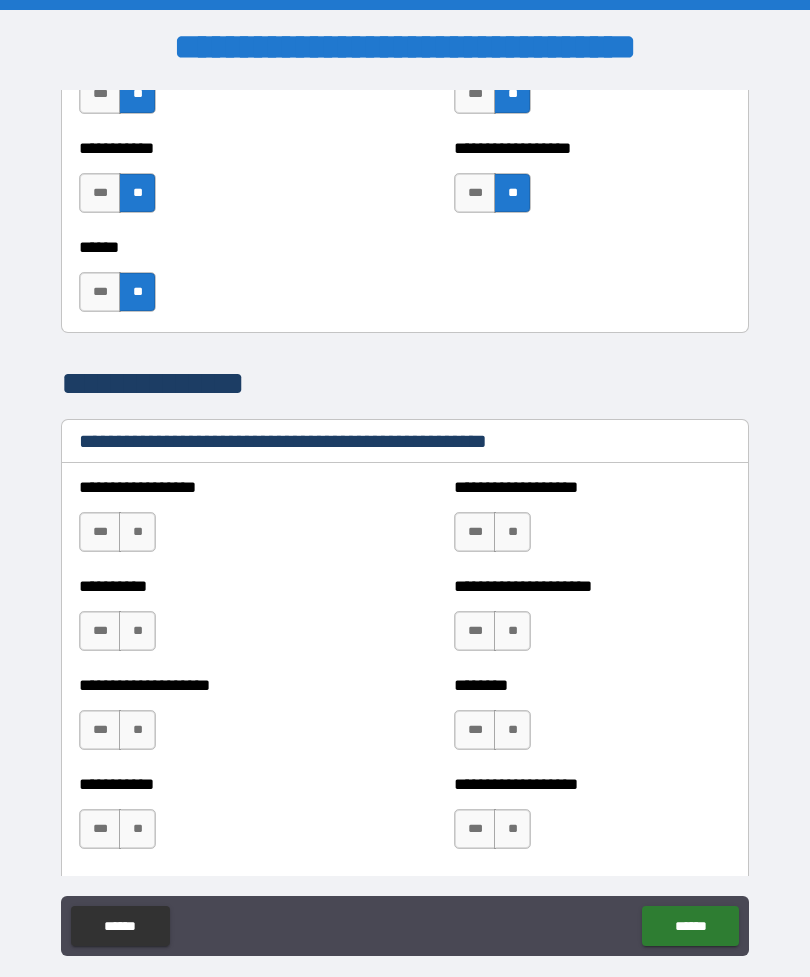 scroll, scrollTop: 2082, scrollLeft: 0, axis: vertical 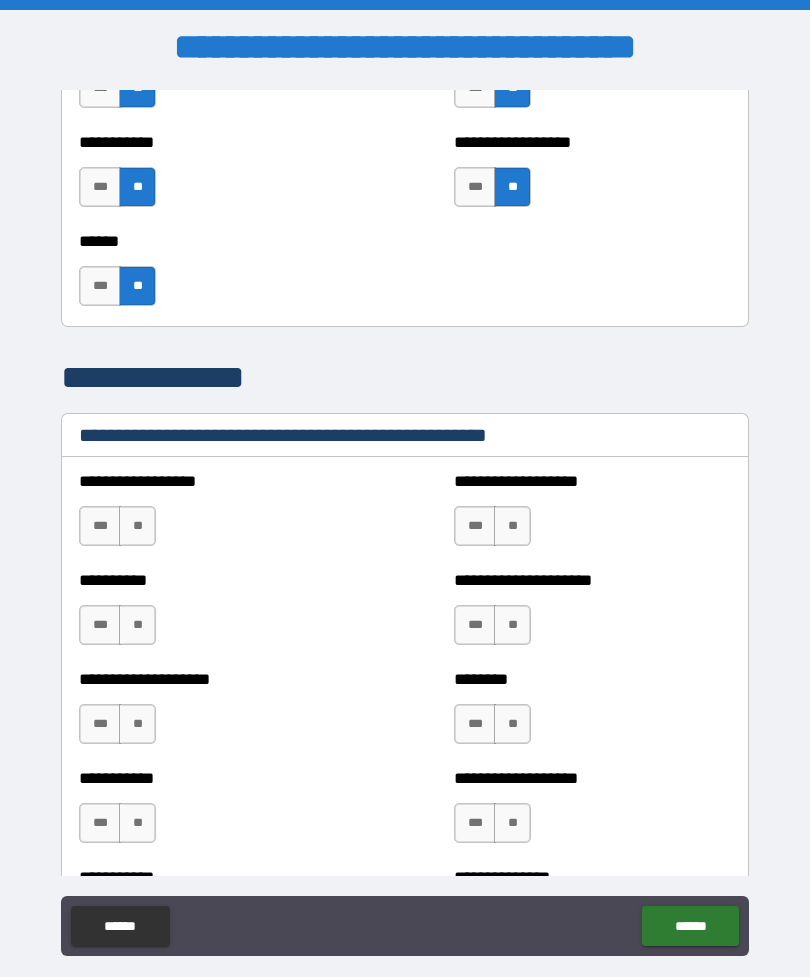 click on "**" at bounding box center [137, 526] 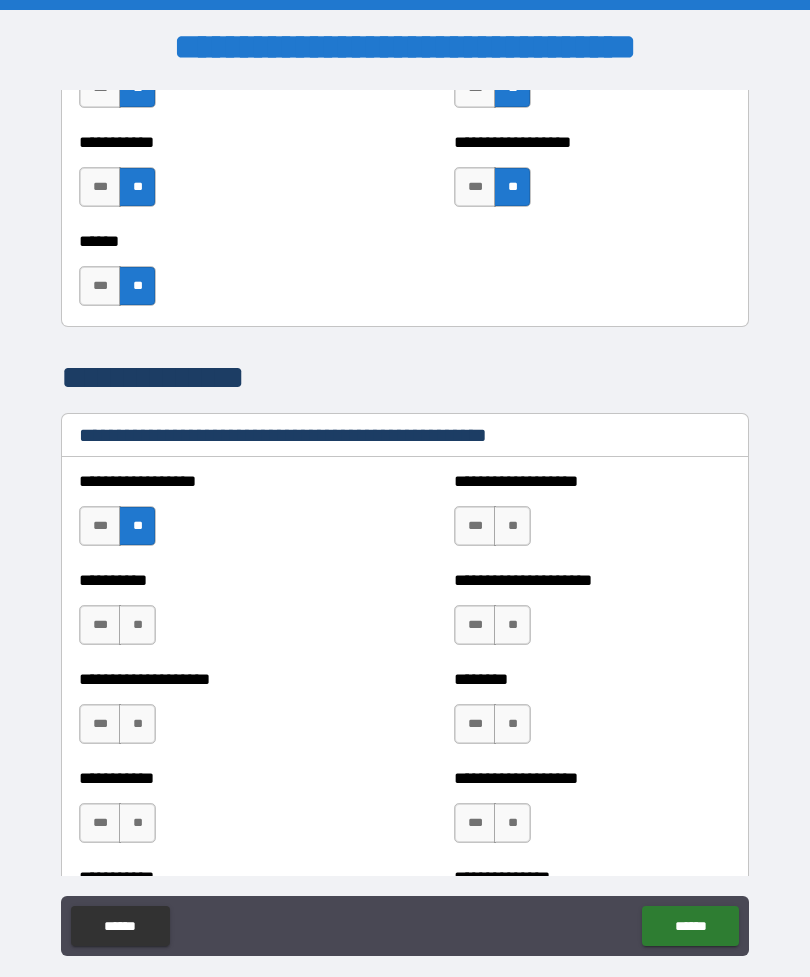 click on "**" at bounding box center (512, 526) 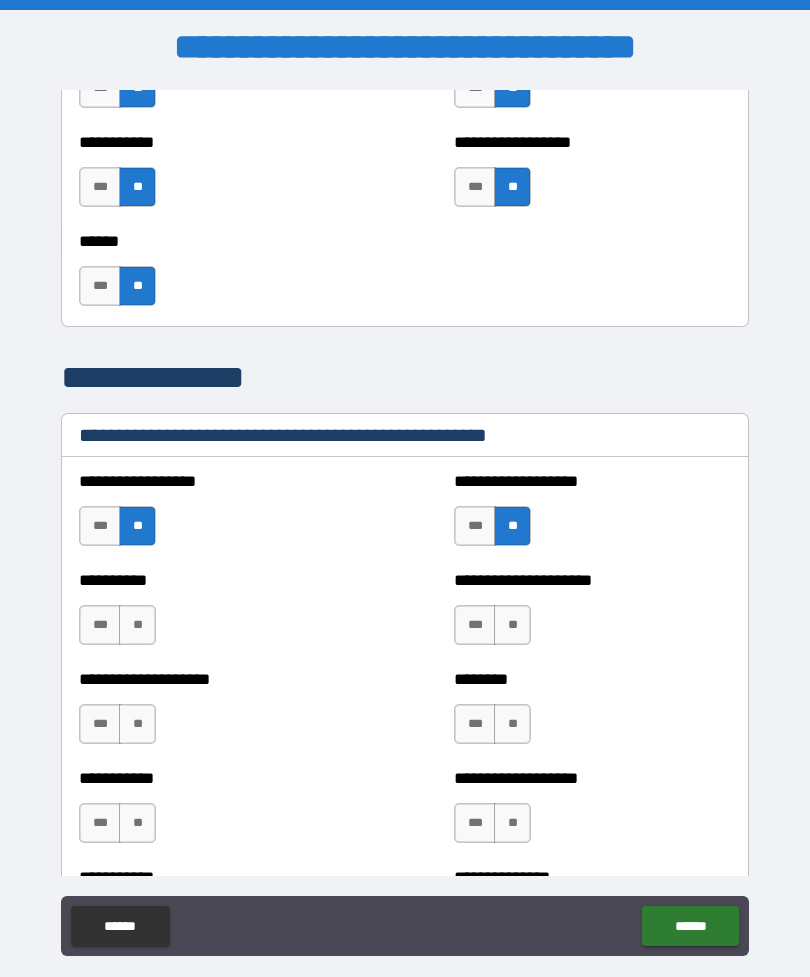 click on "**" at bounding box center [137, 625] 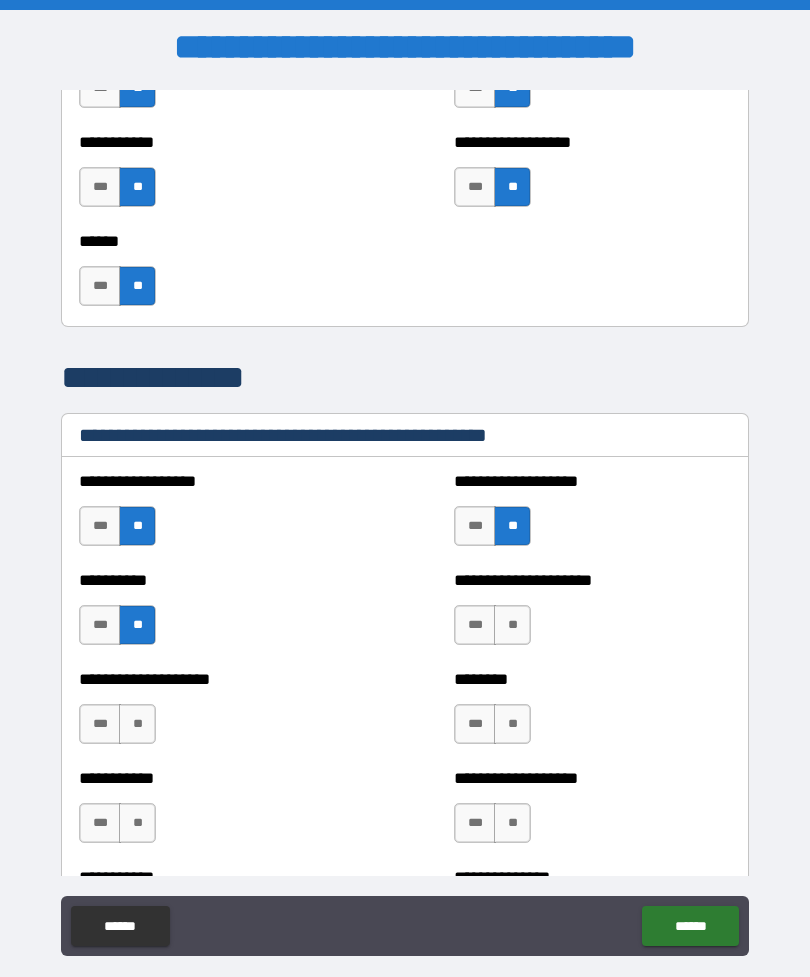 click on "**" at bounding box center (512, 625) 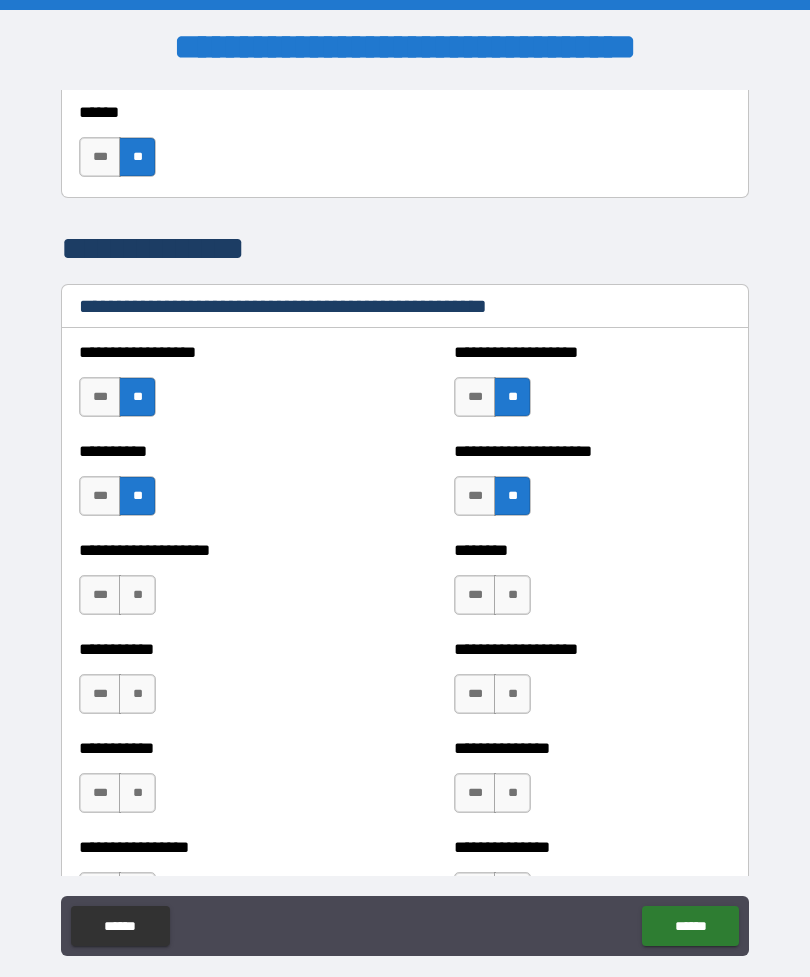 scroll, scrollTop: 2256, scrollLeft: 0, axis: vertical 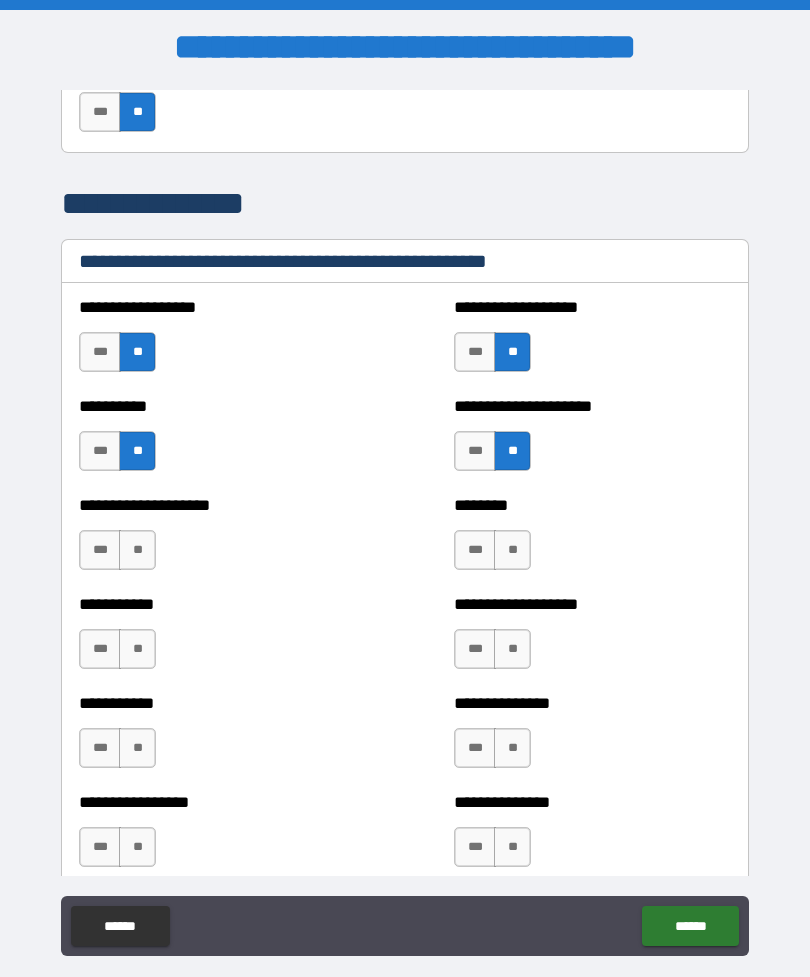 click on "**" at bounding box center (137, 550) 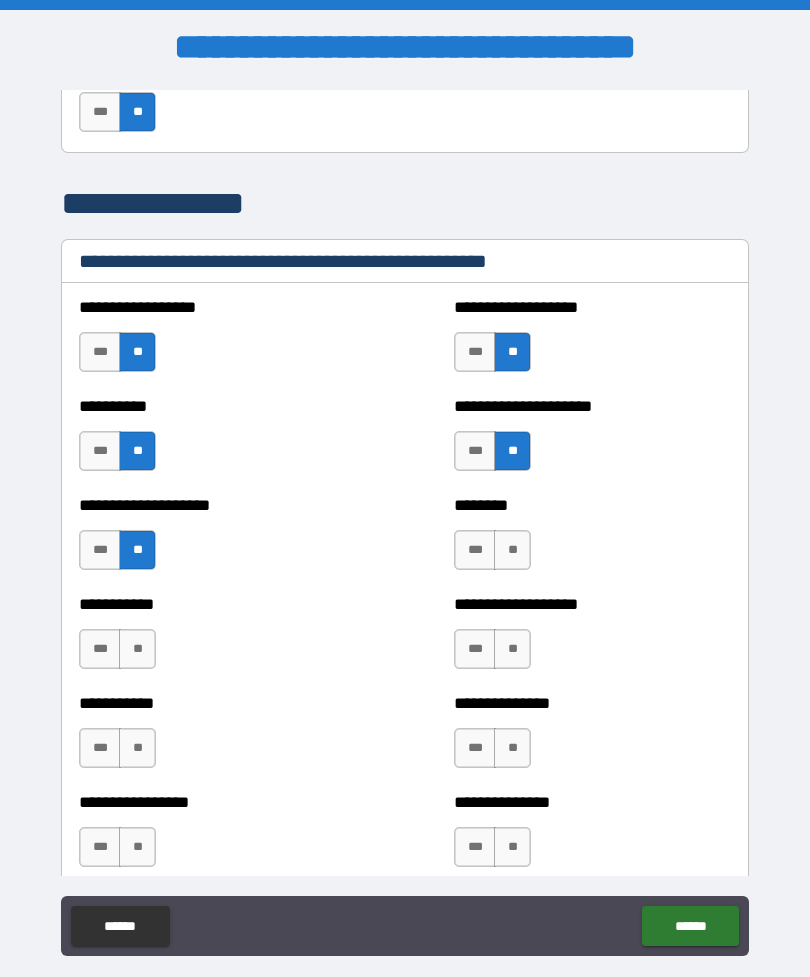 click on "**" at bounding box center (512, 550) 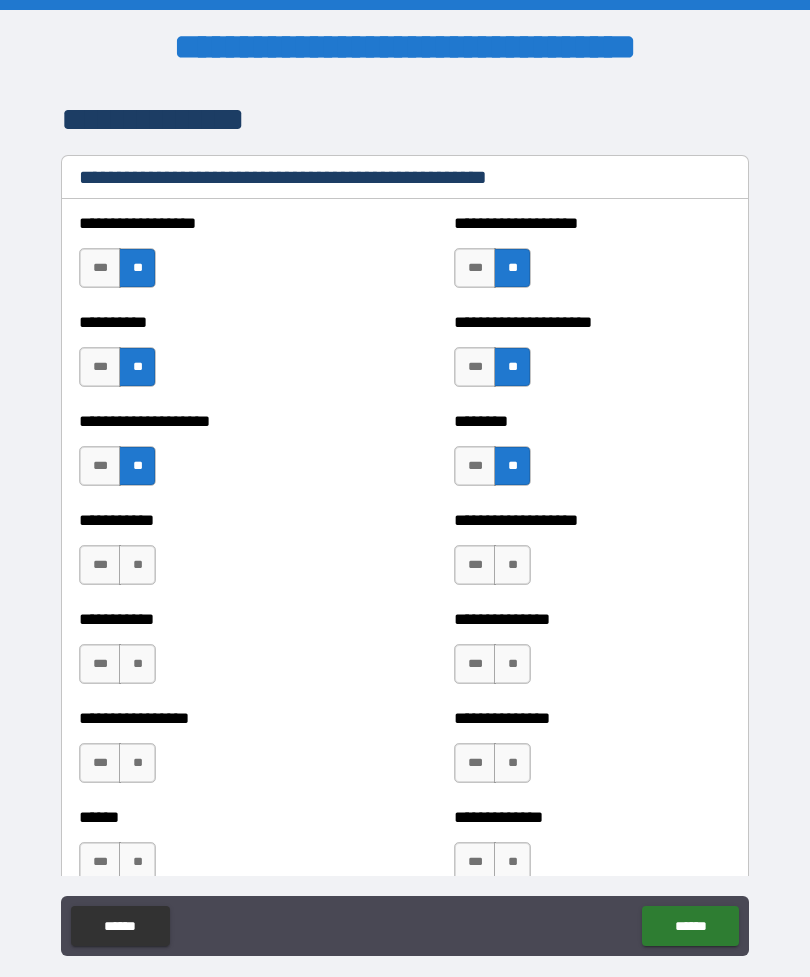 scroll, scrollTop: 2402, scrollLeft: 0, axis: vertical 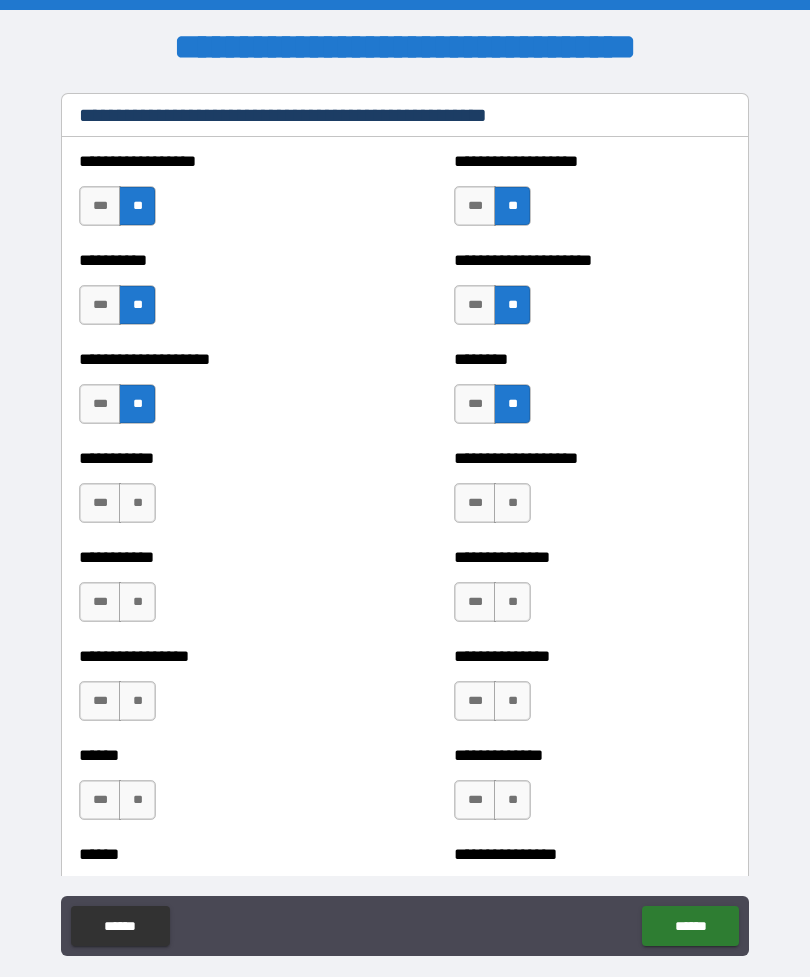 click on "**" at bounding box center [137, 503] 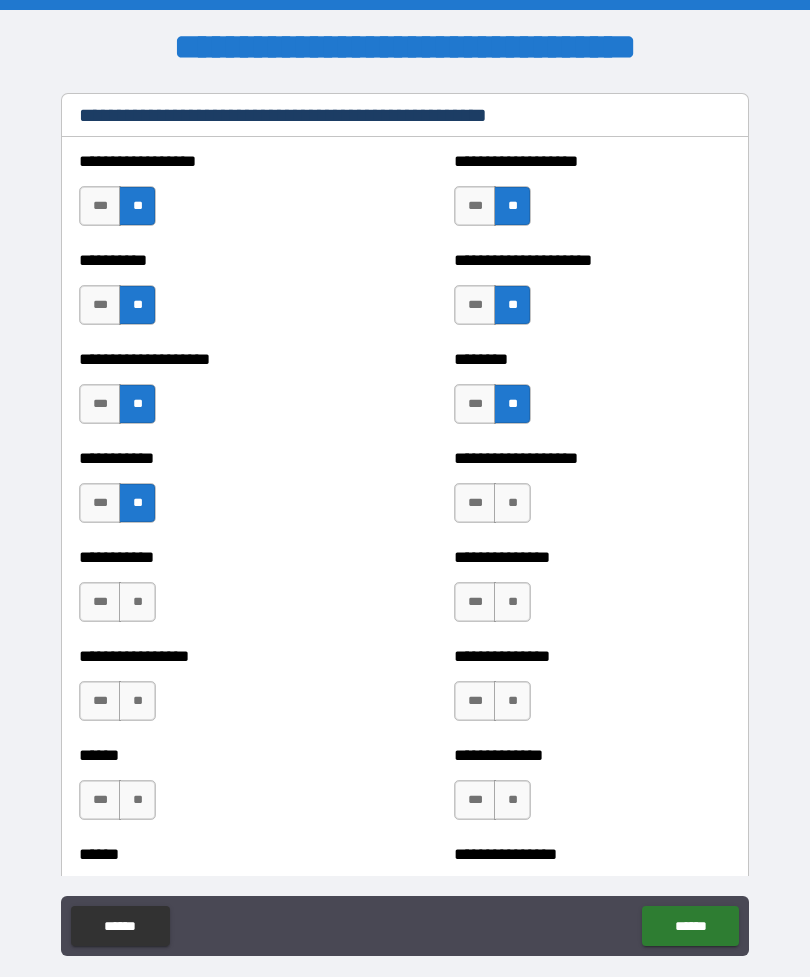 click on "**" at bounding box center [512, 503] 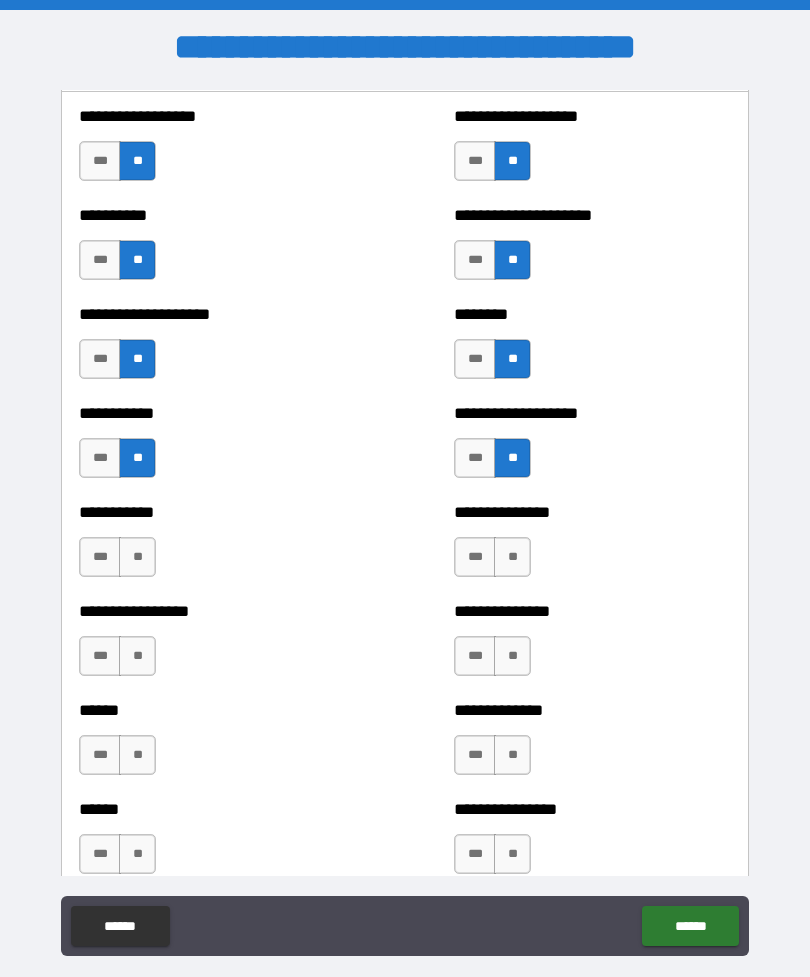 scroll, scrollTop: 2509, scrollLeft: 0, axis: vertical 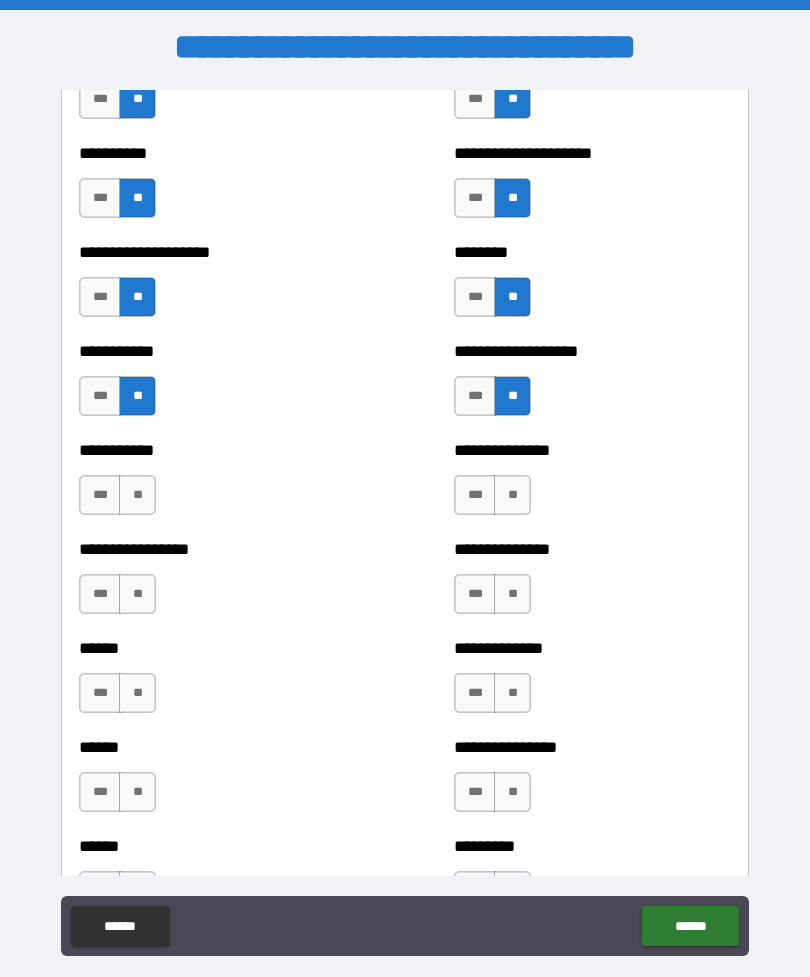 click on "**" at bounding box center [137, 495] 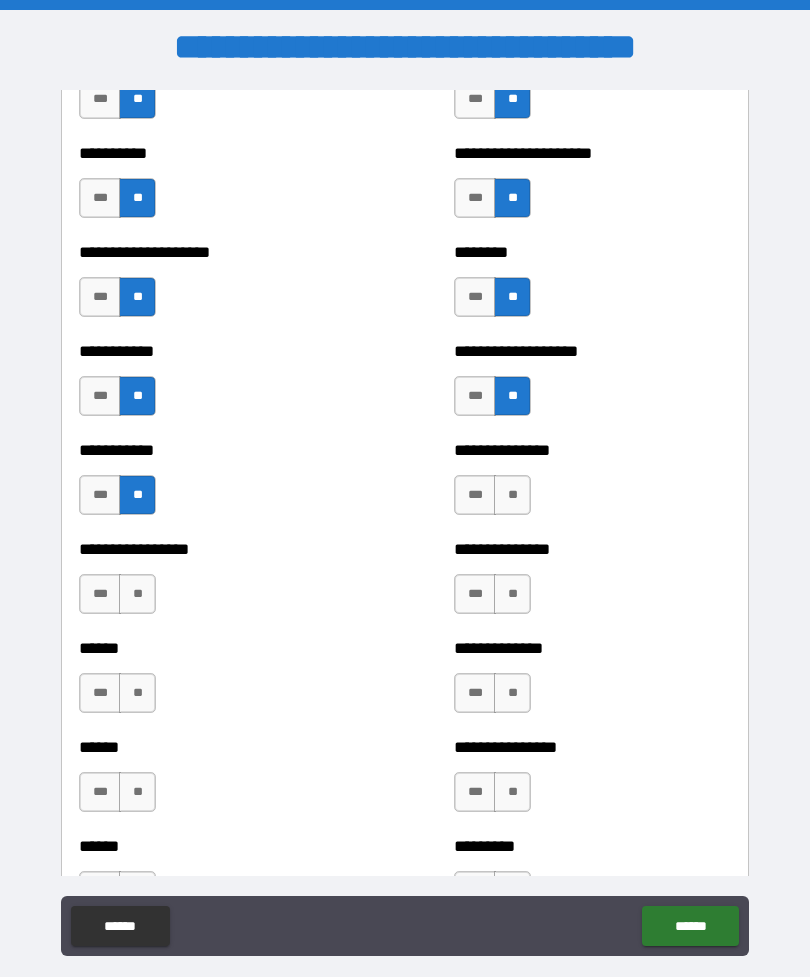 click on "**" at bounding box center [512, 495] 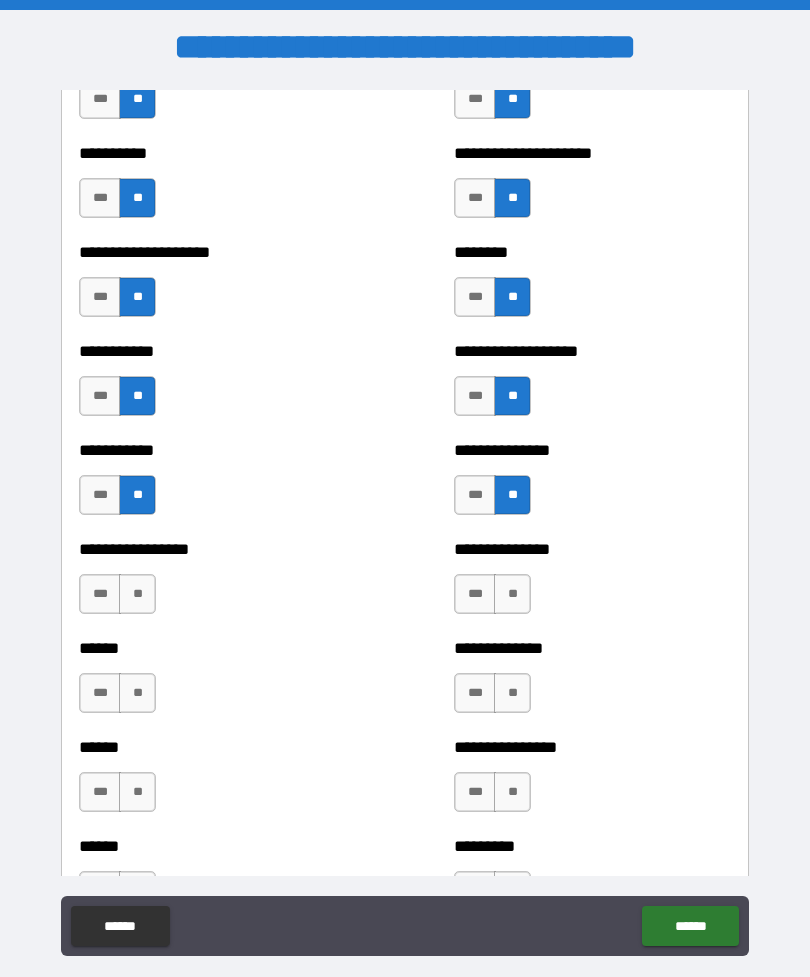 click on "**" at bounding box center [137, 594] 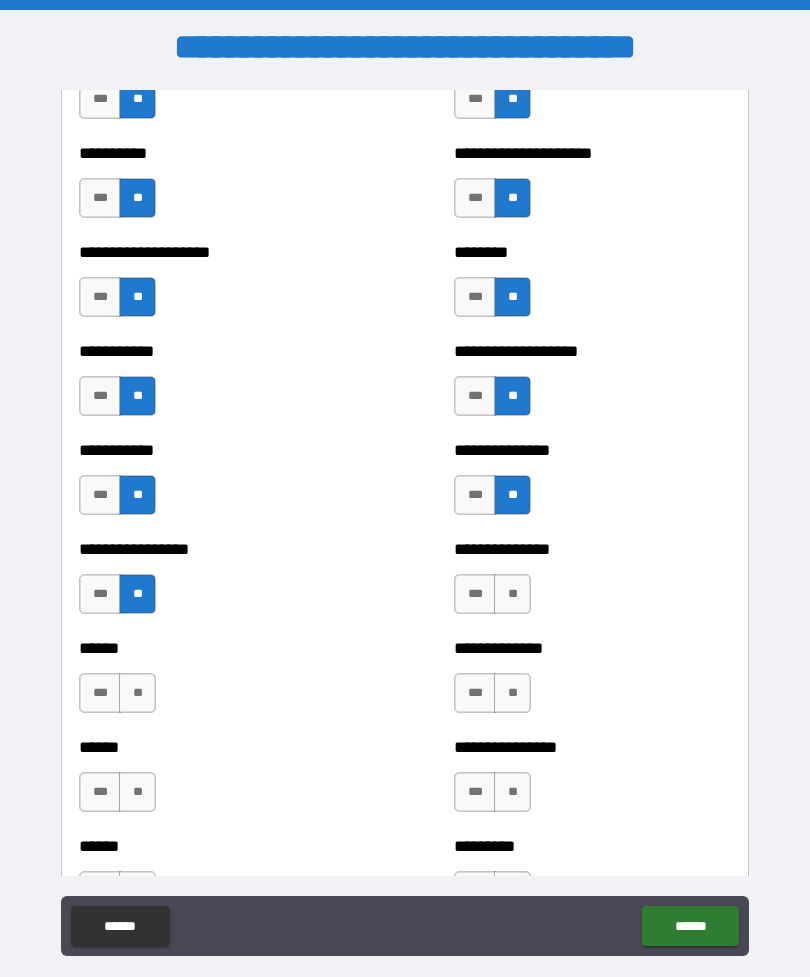 click on "**" at bounding box center (512, 594) 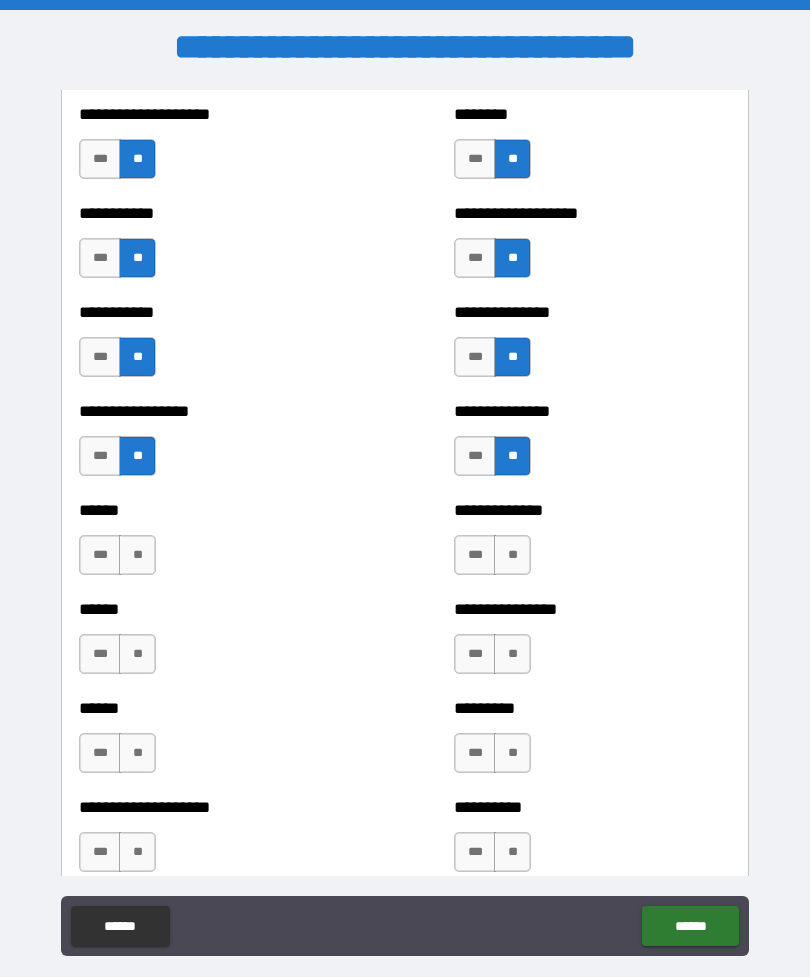 scroll, scrollTop: 2654, scrollLeft: 0, axis: vertical 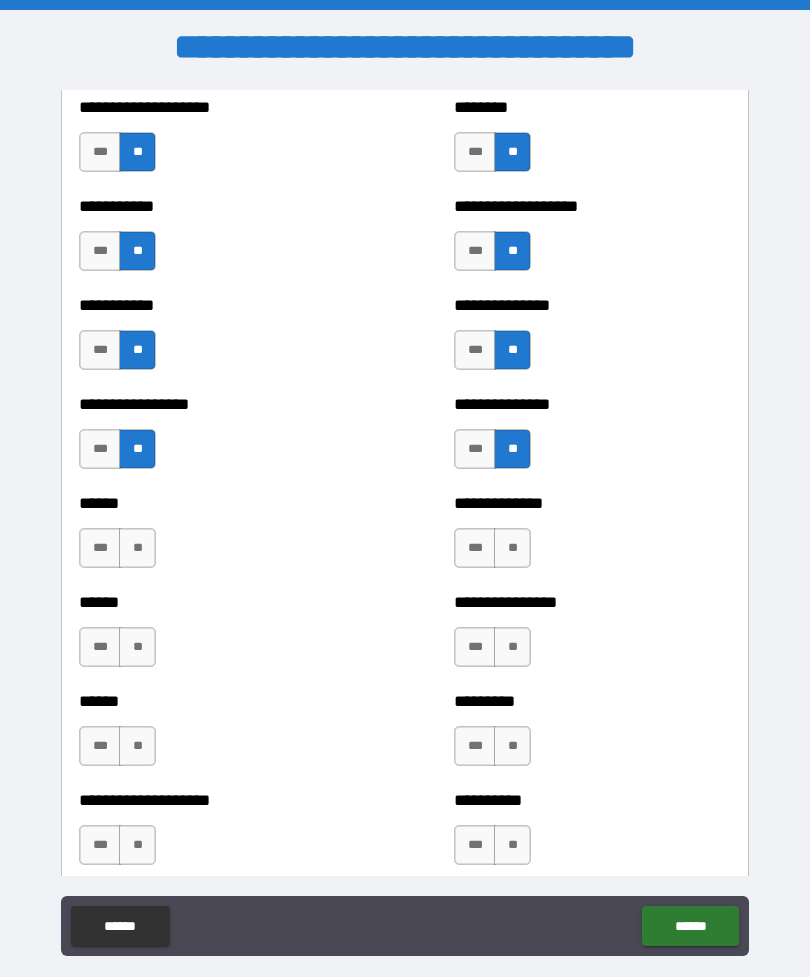 click on "**" at bounding box center [137, 548] 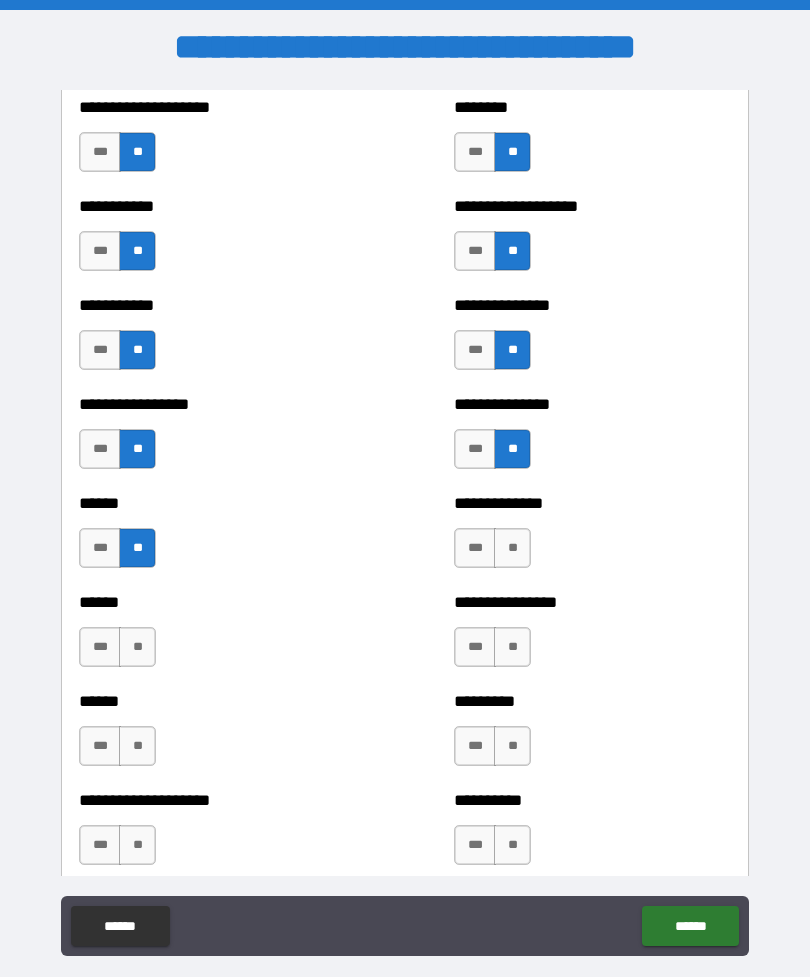 click on "**" at bounding box center [512, 548] 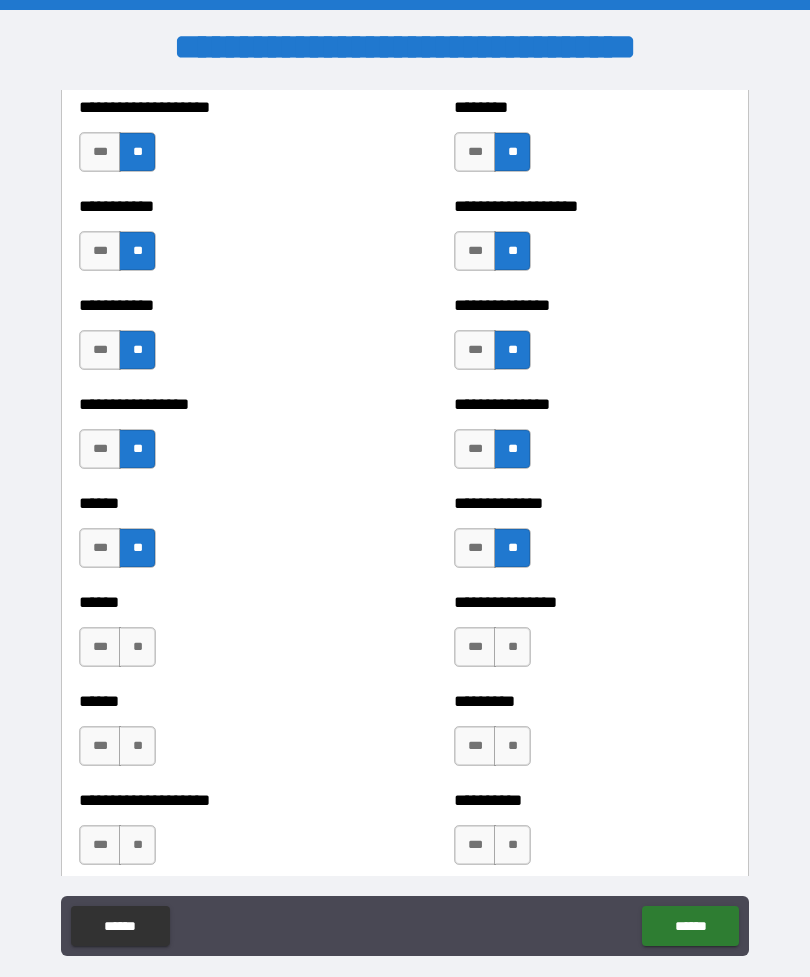 click on "**" at bounding box center (137, 647) 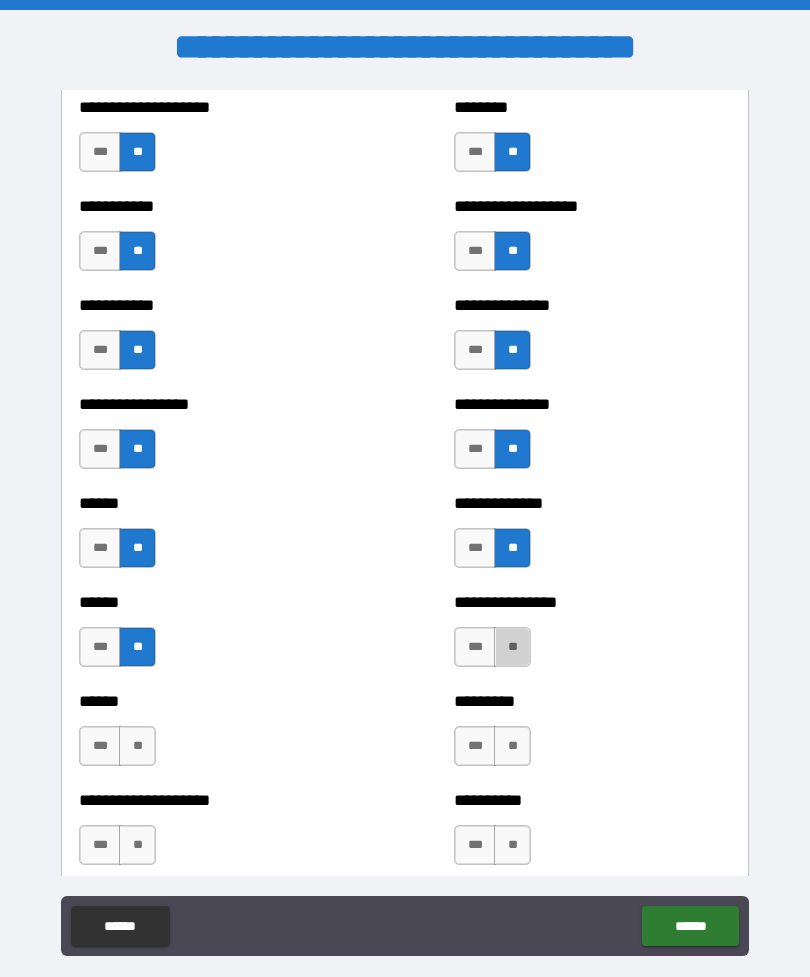 click on "**" at bounding box center (512, 647) 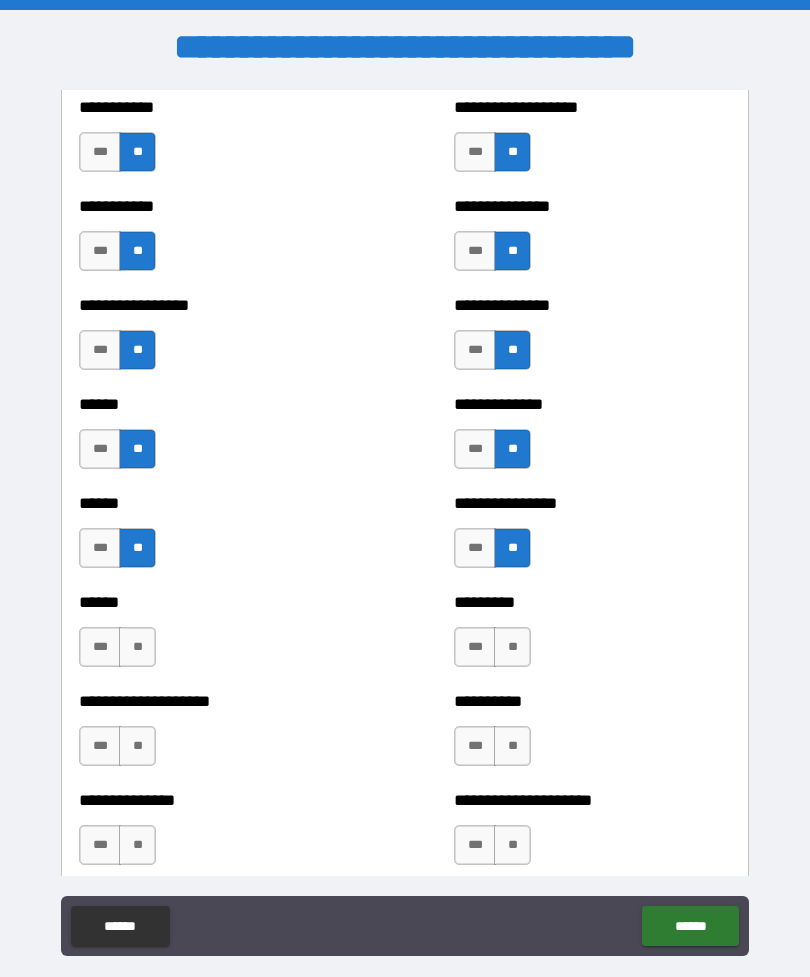 scroll, scrollTop: 2847, scrollLeft: 0, axis: vertical 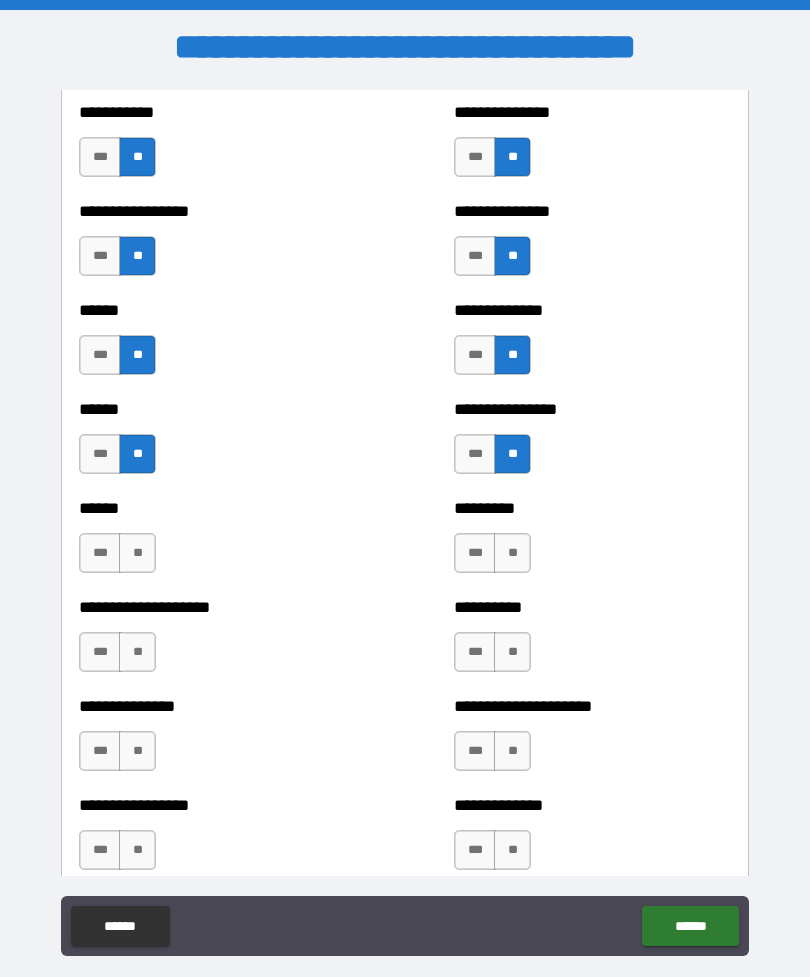 click on "**" at bounding box center [137, 553] 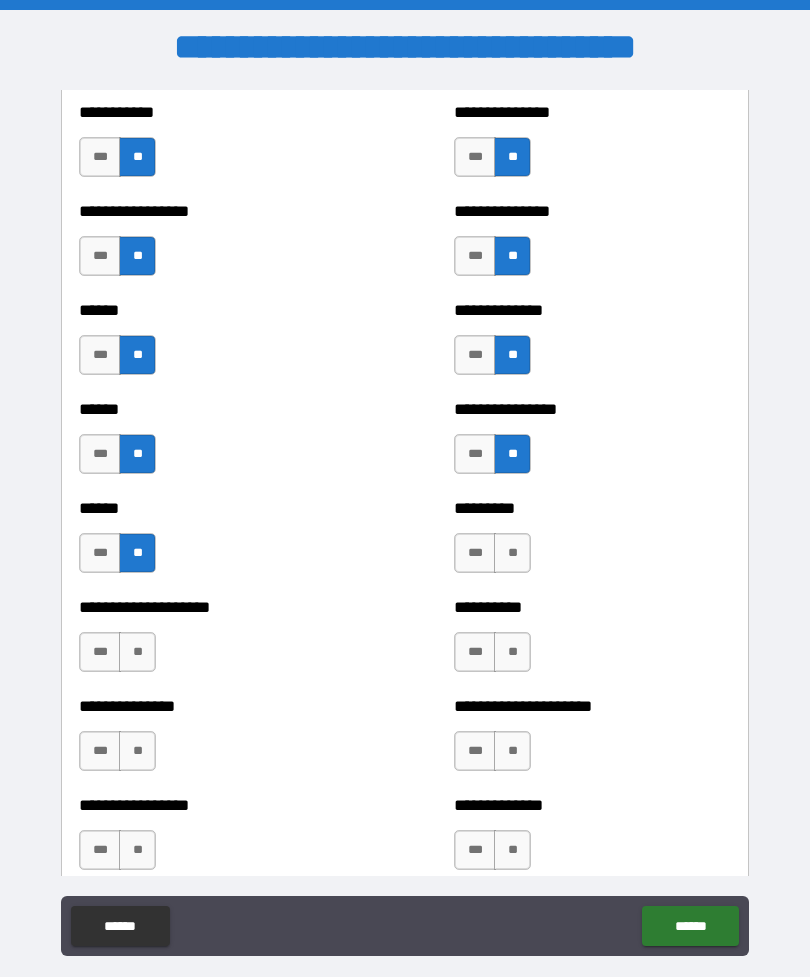 click on "**" at bounding box center (512, 553) 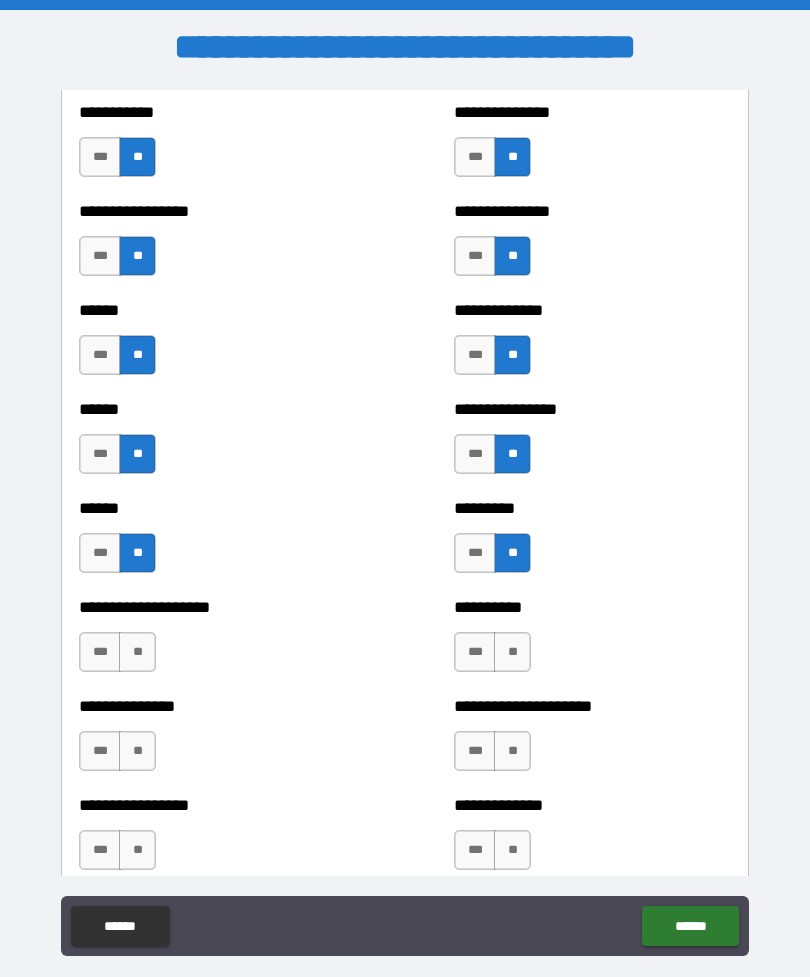 click on "**" at bounding box center (137, 652) 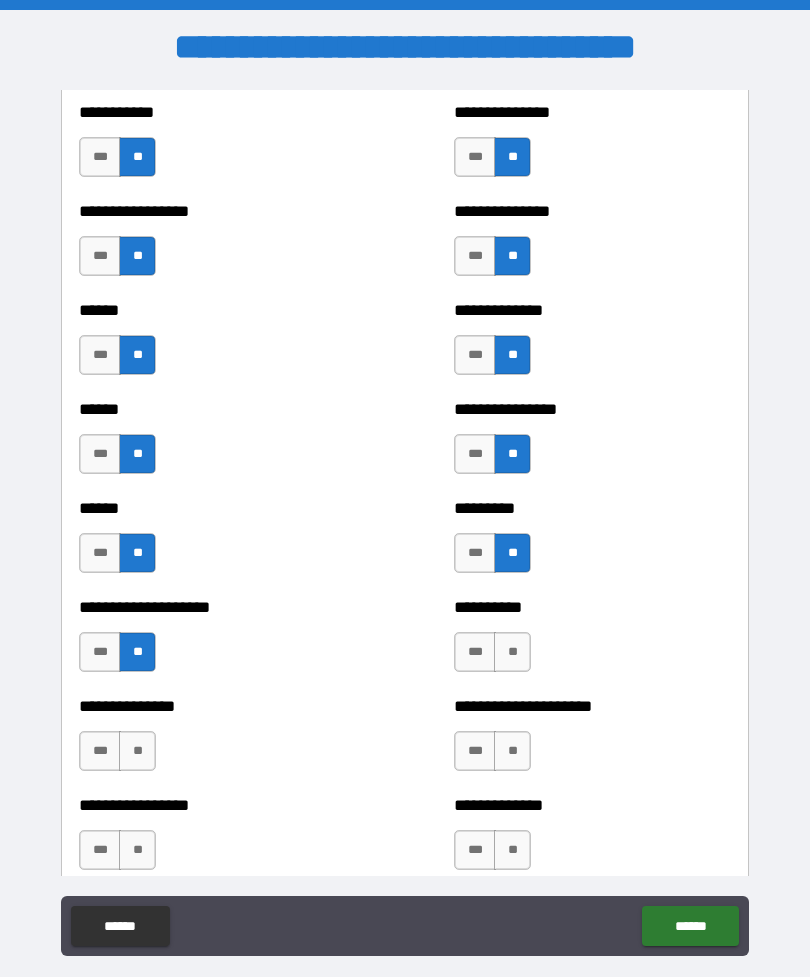 click on "**" at bounding box center (512, 652) 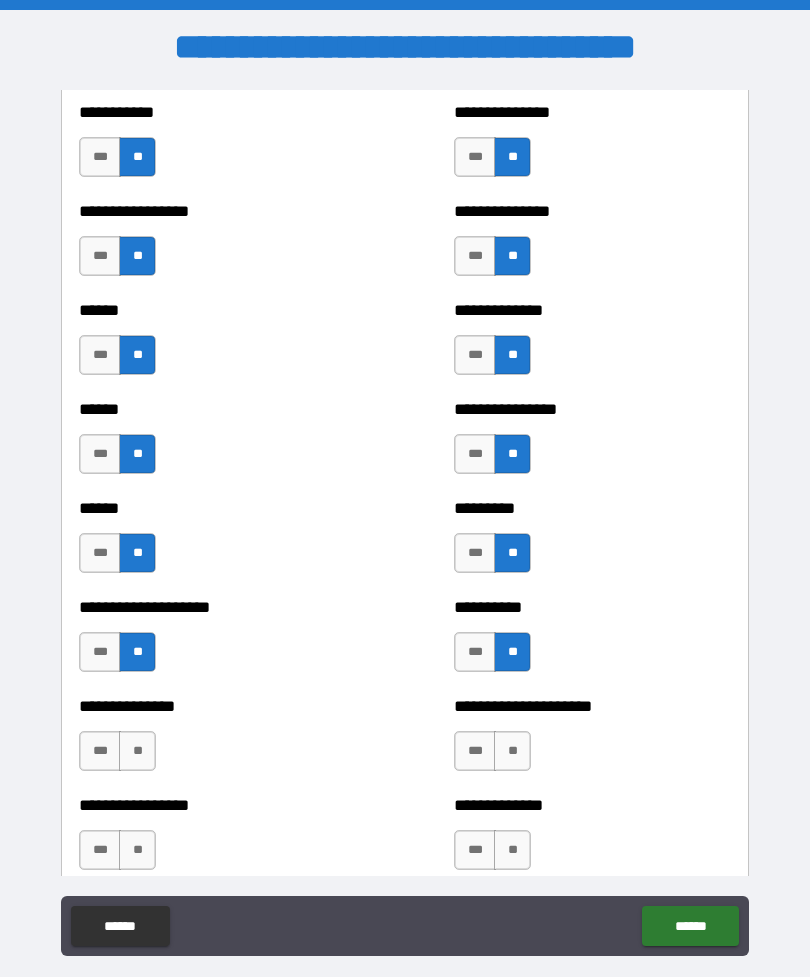 click on "**" at bounding box center (137, 751) 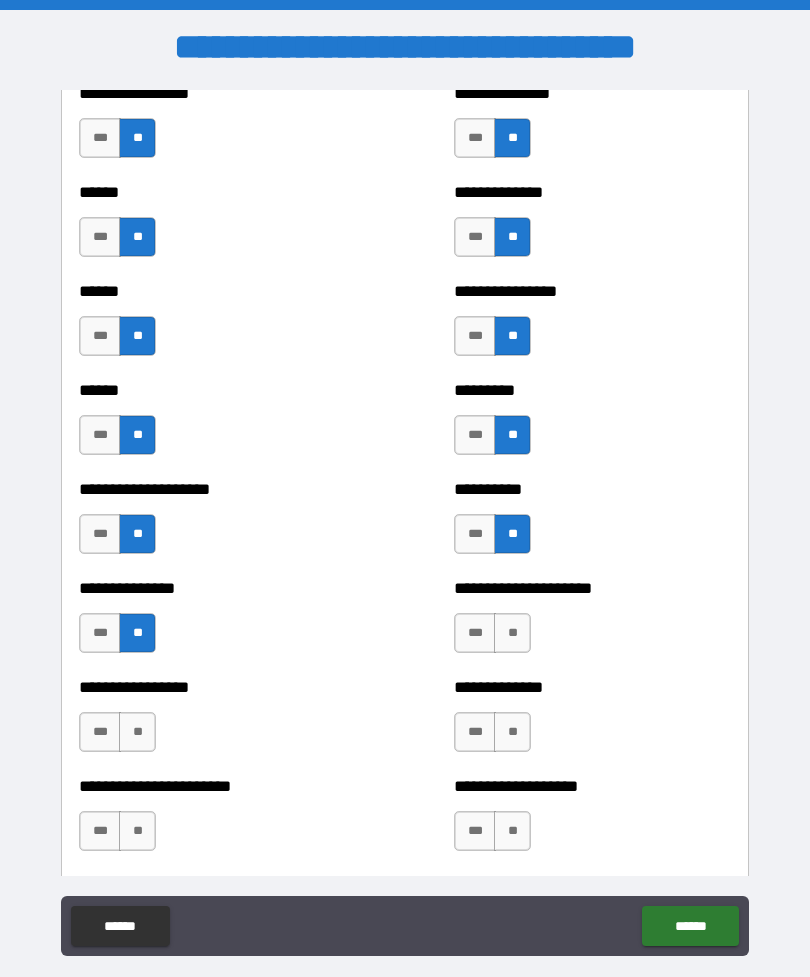 scroll, scrollTop: 2970, scrollLeft: 0, axis: vertical 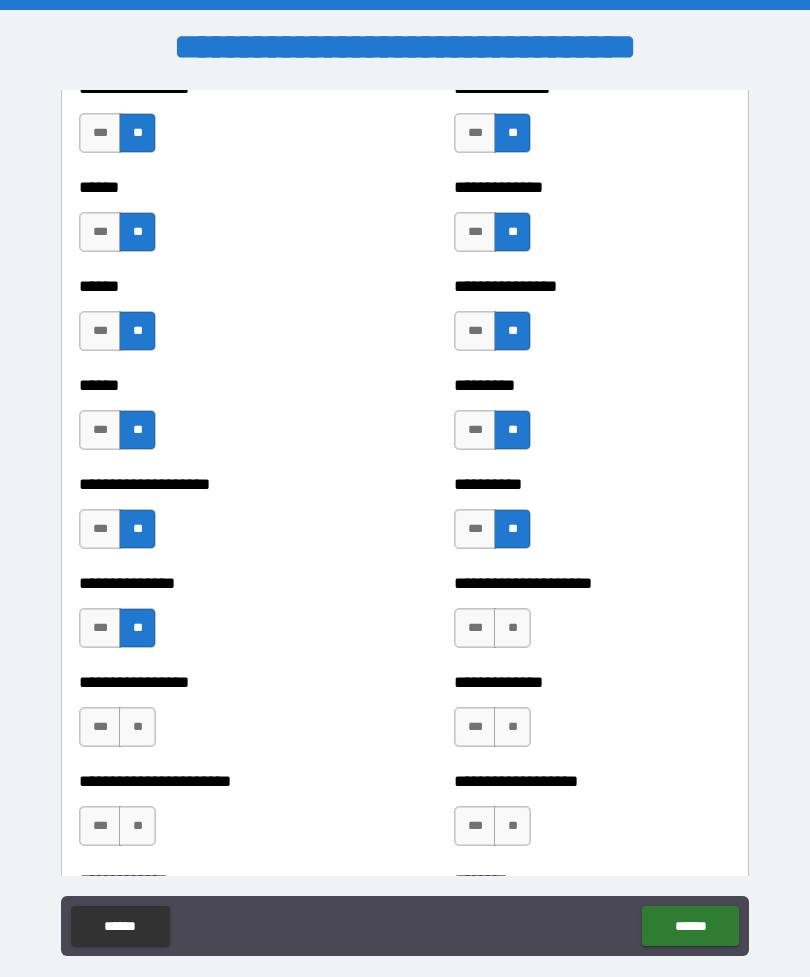 click on "**" at bounding box center [512, 628] 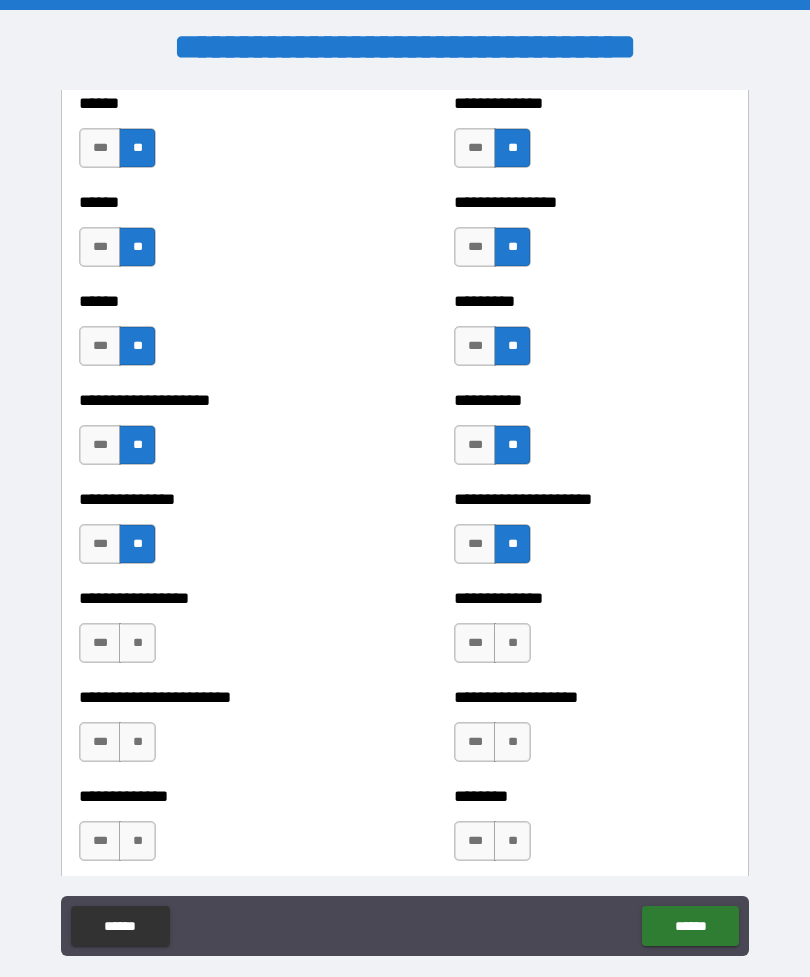 scroll, scrollTop: 3102, scrollLeft: 0, axis: vertical 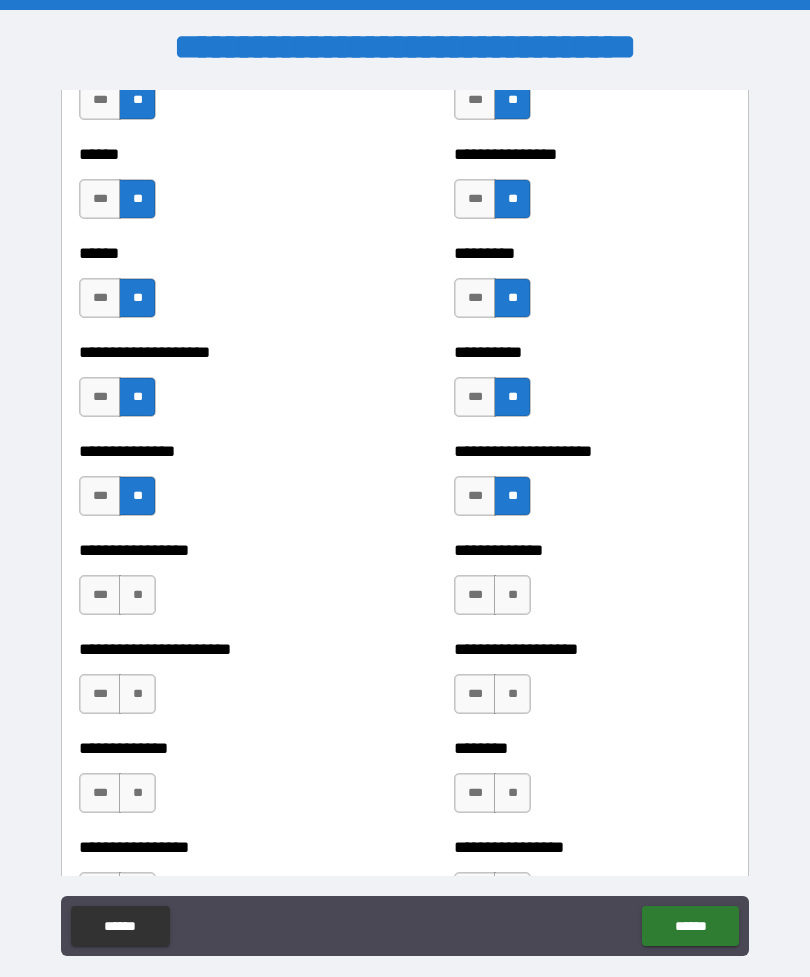 click on "**" at bounding box center [137, 595] 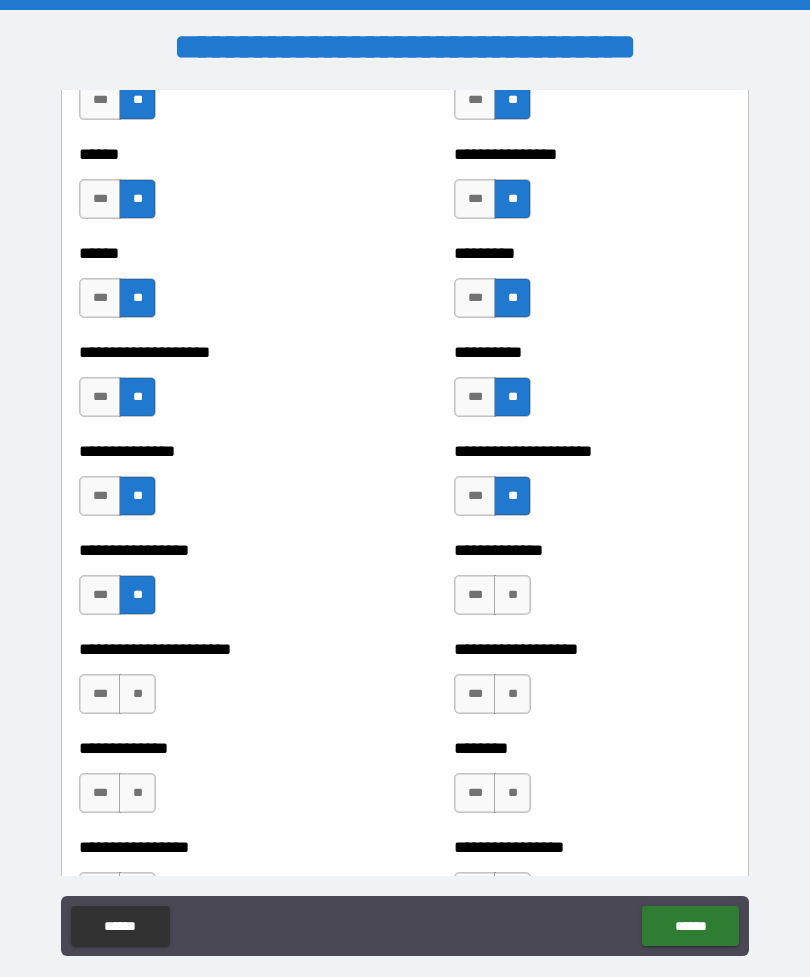 click on "**" at bounding box center (512, 595) 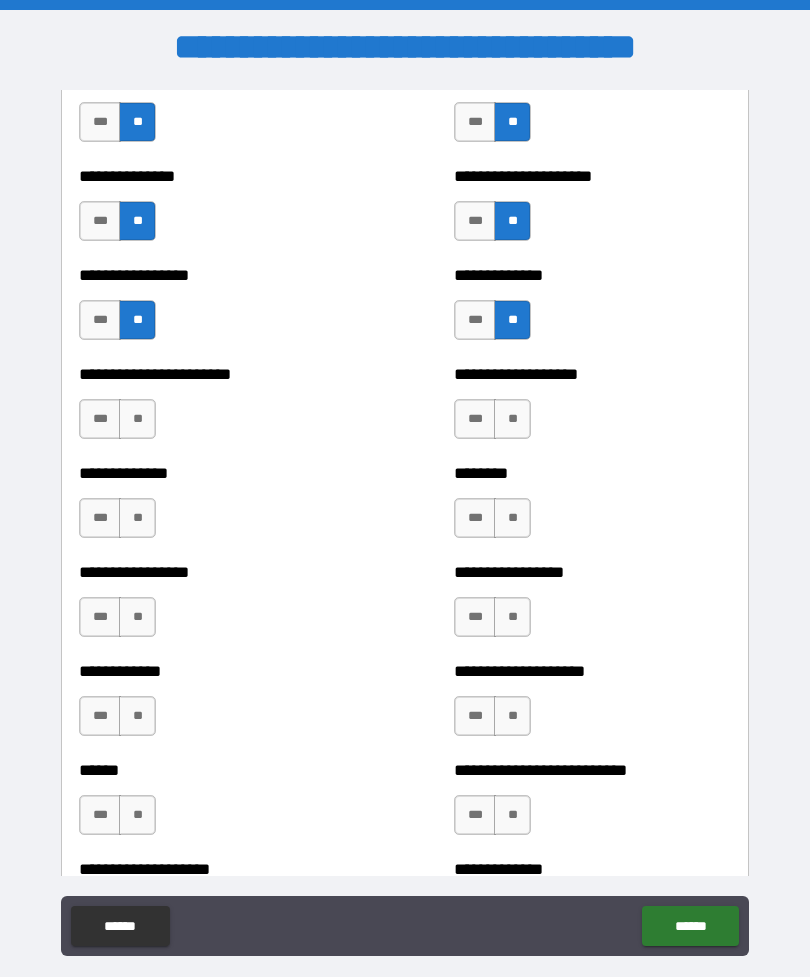 scroll, scrollTop: 3378, scrollLeft: 0, axis: vertical 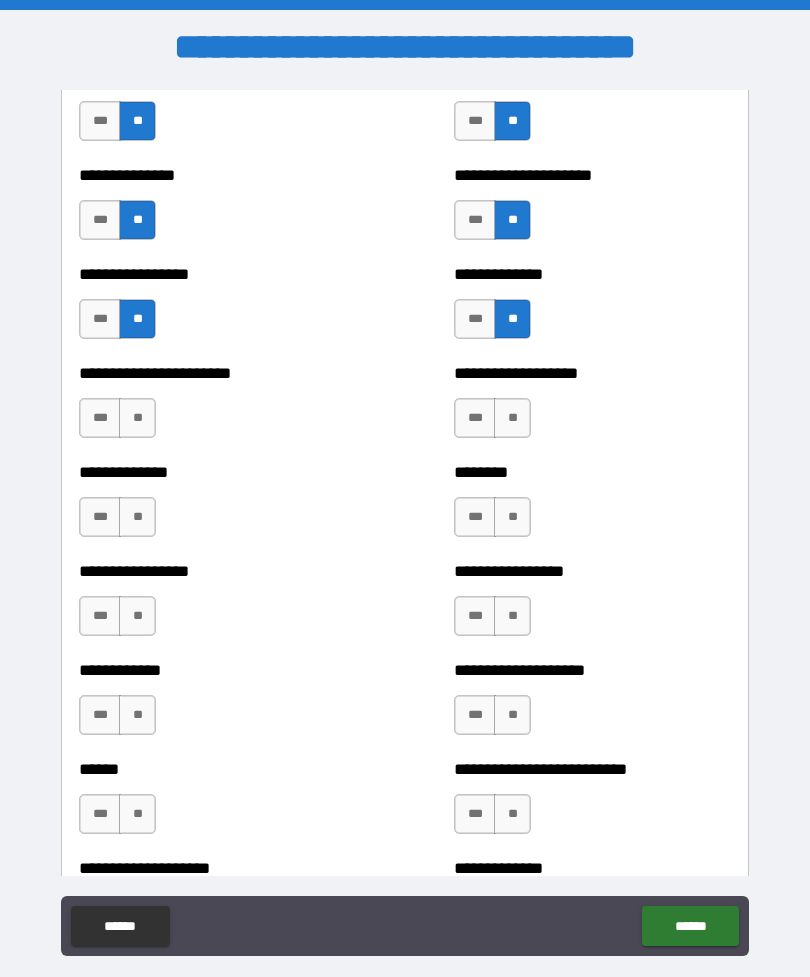 click on "**" at bounding box center (137, 418) 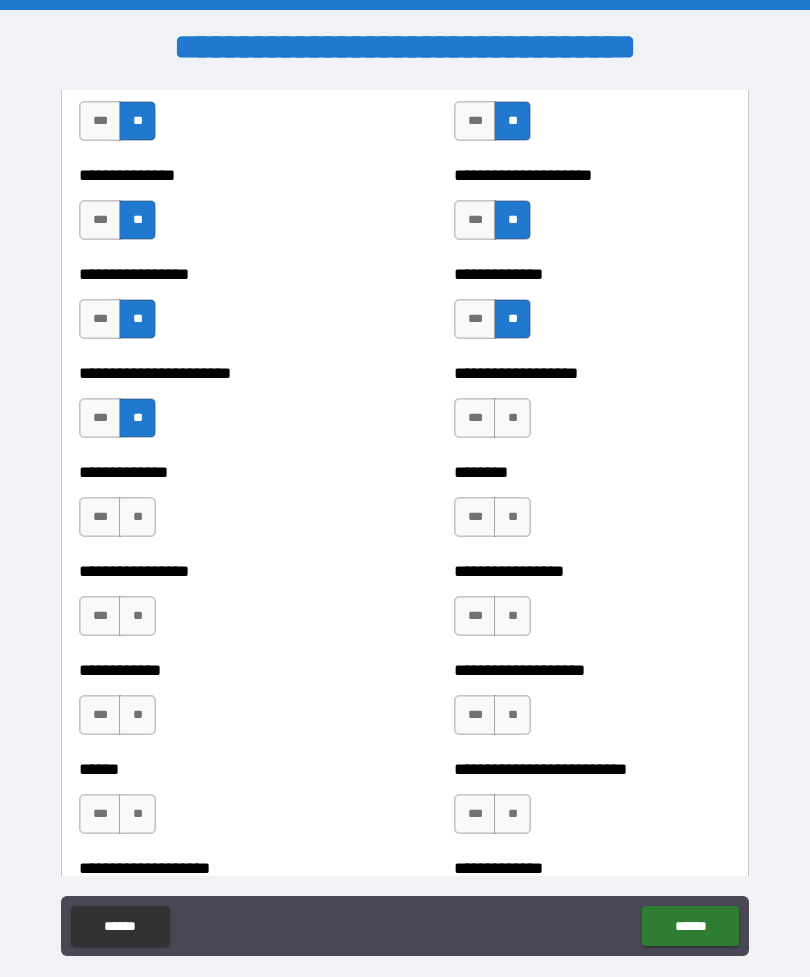 click on "**" at bounding box center [512, 418] 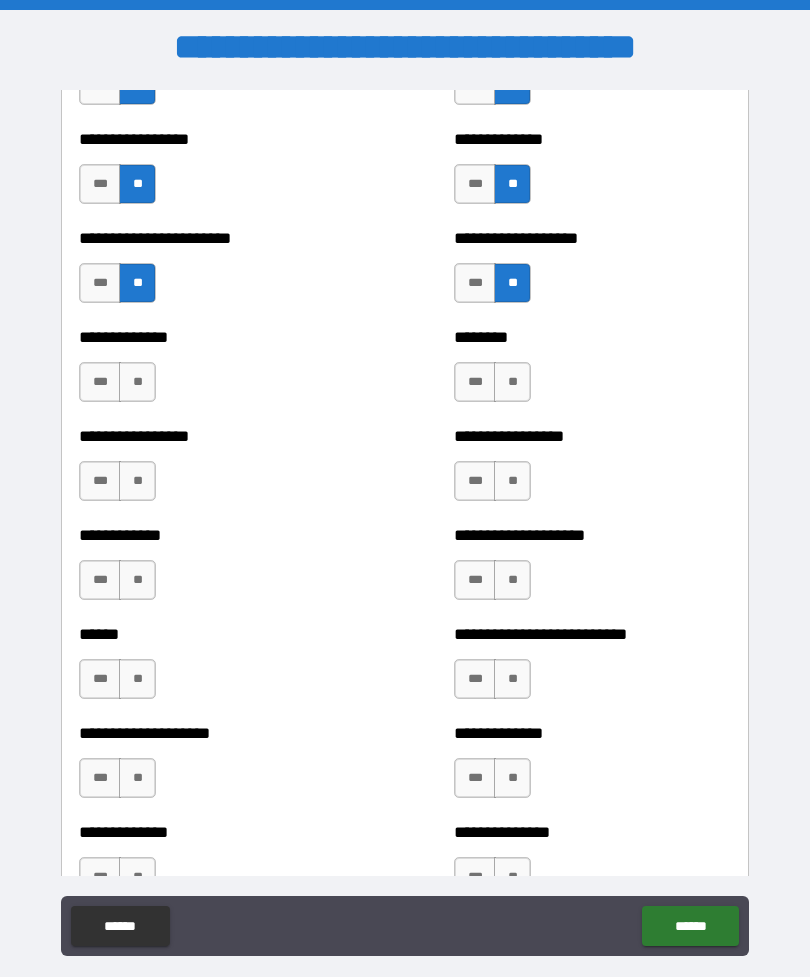 scroll, scrollTop: 3517, scrollLeft: 0, axis: vertical 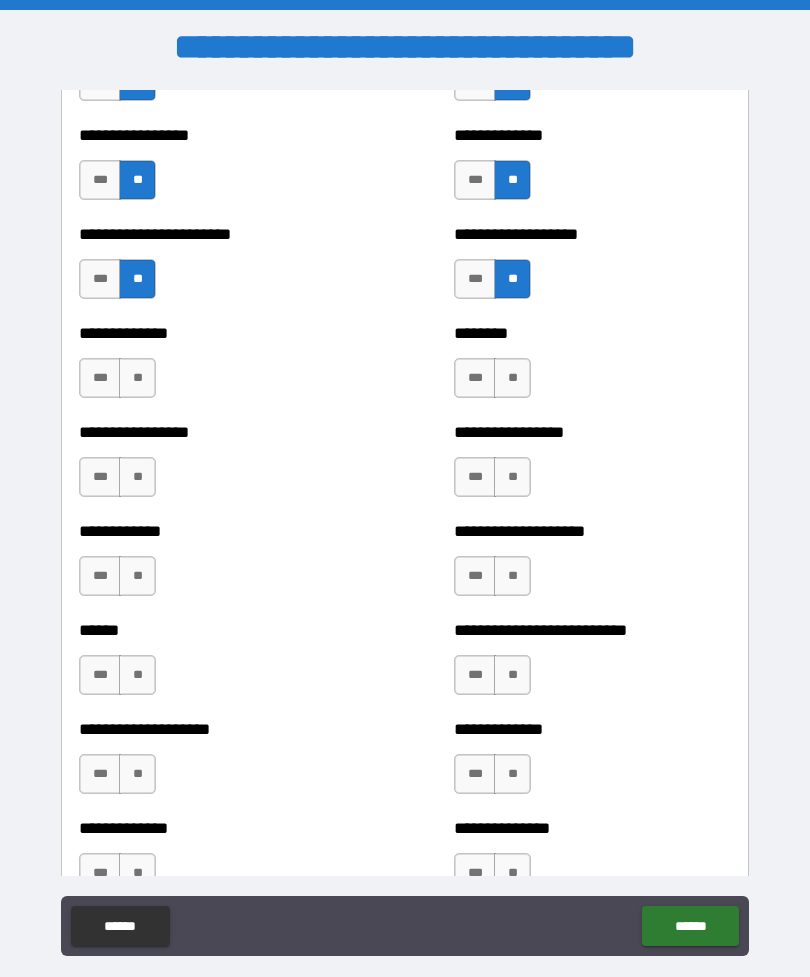 click on "**" at bounding box center (137, 378) 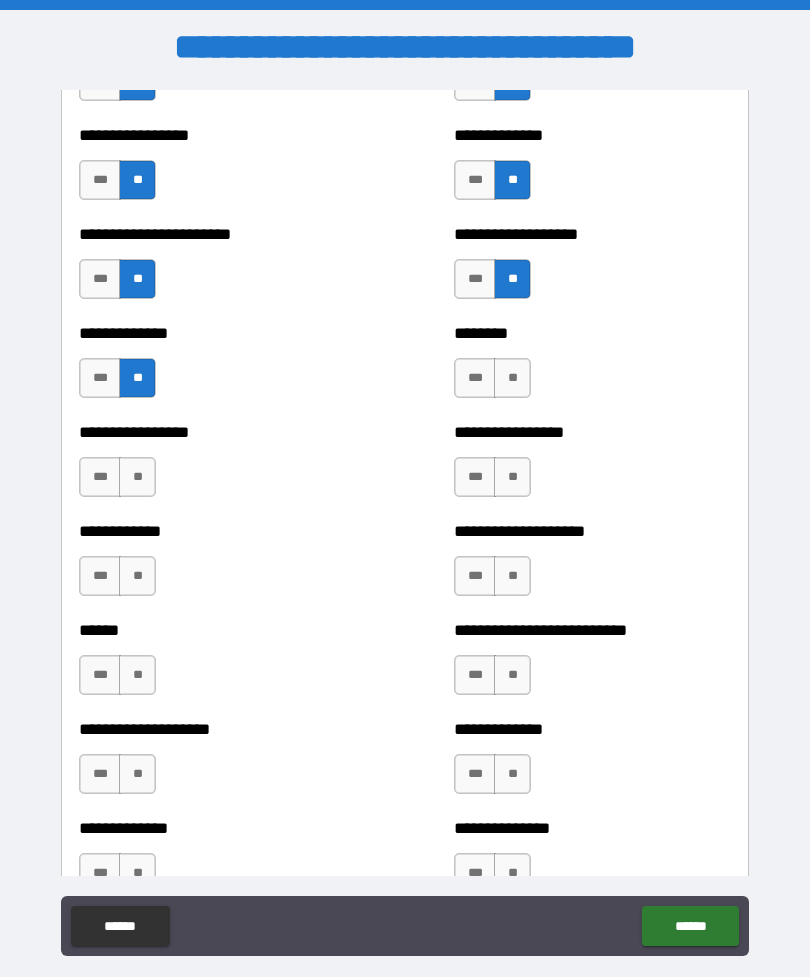 click on "**" at bounding box center [512, 378] 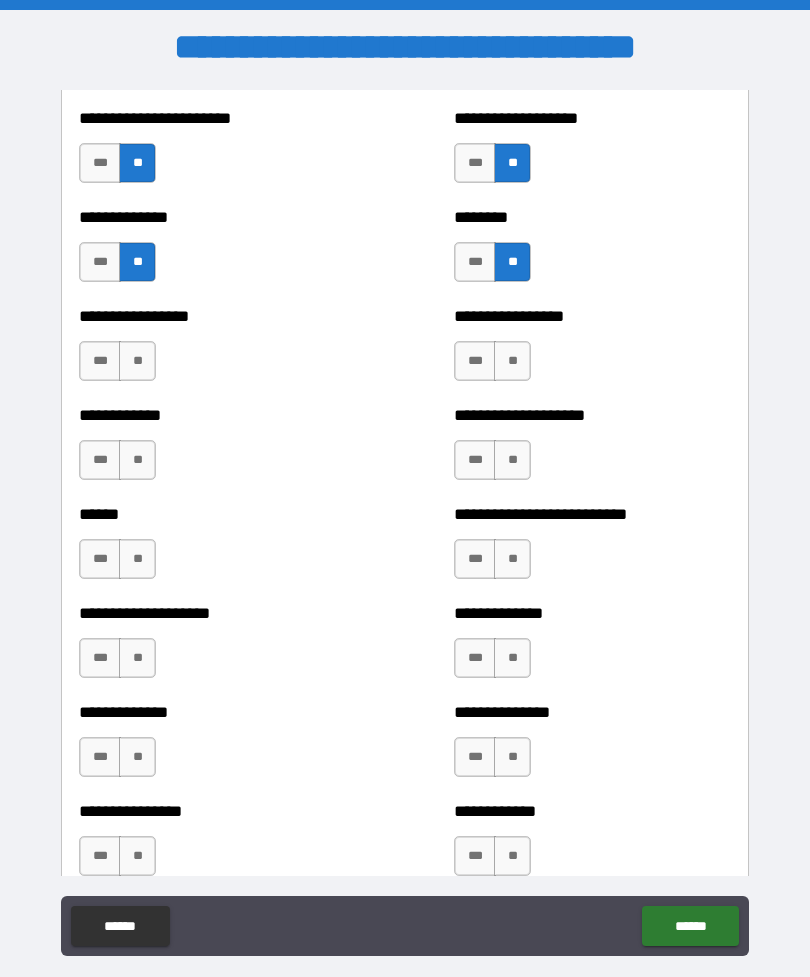 scroll, scrollTop: 3636, scrollLeft: 0, axis: vertical 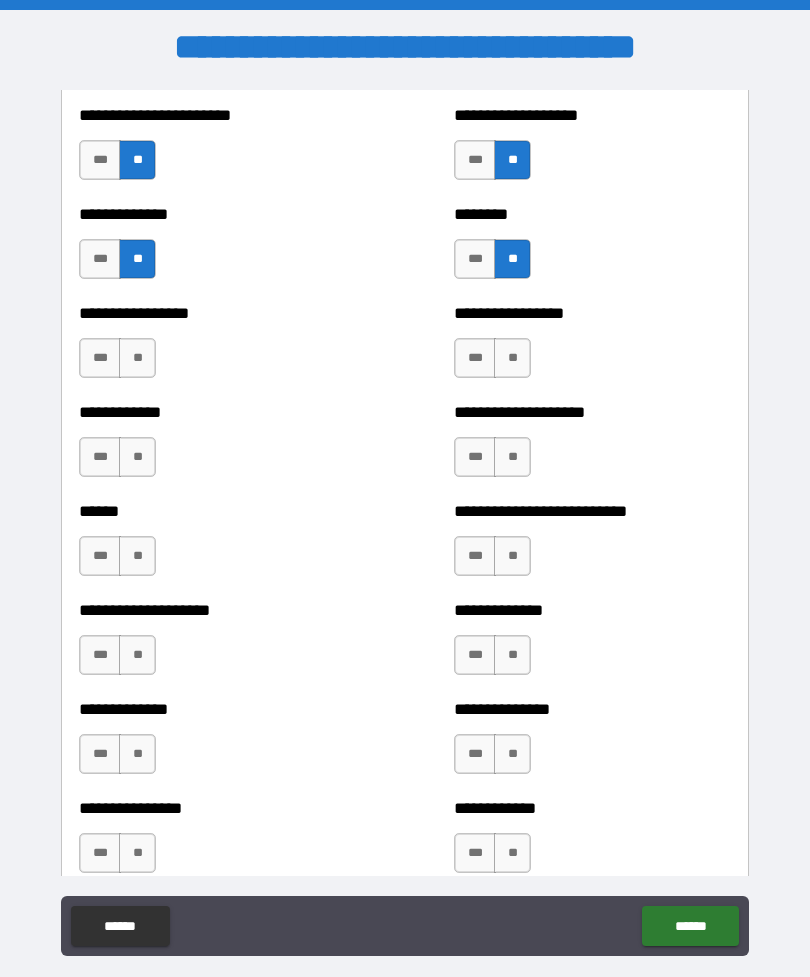 click on "**" at bounding box center [137, 358] 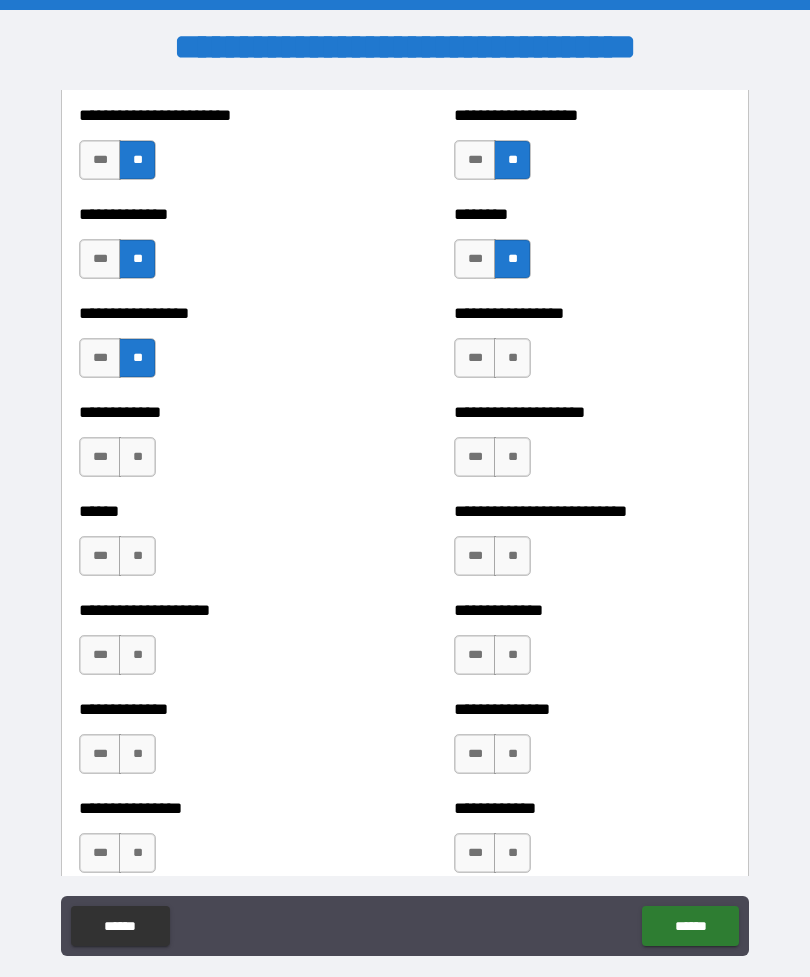 click on "**" at bounding box center (512, 358) 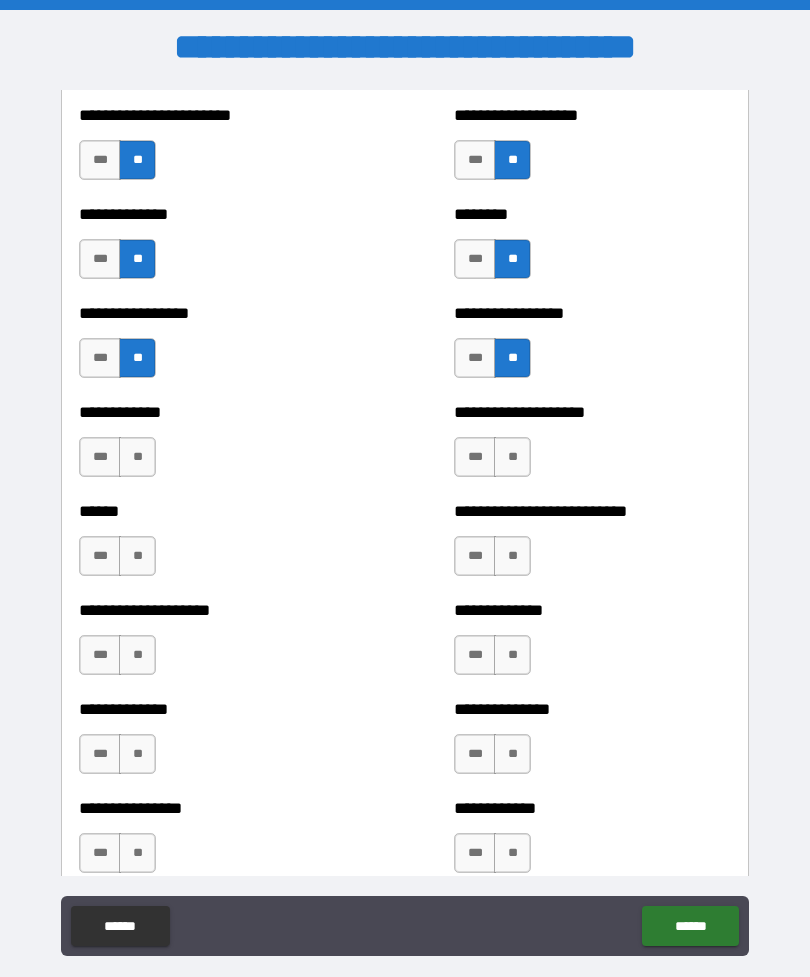 click on "**" at bounding box center [137, 457] 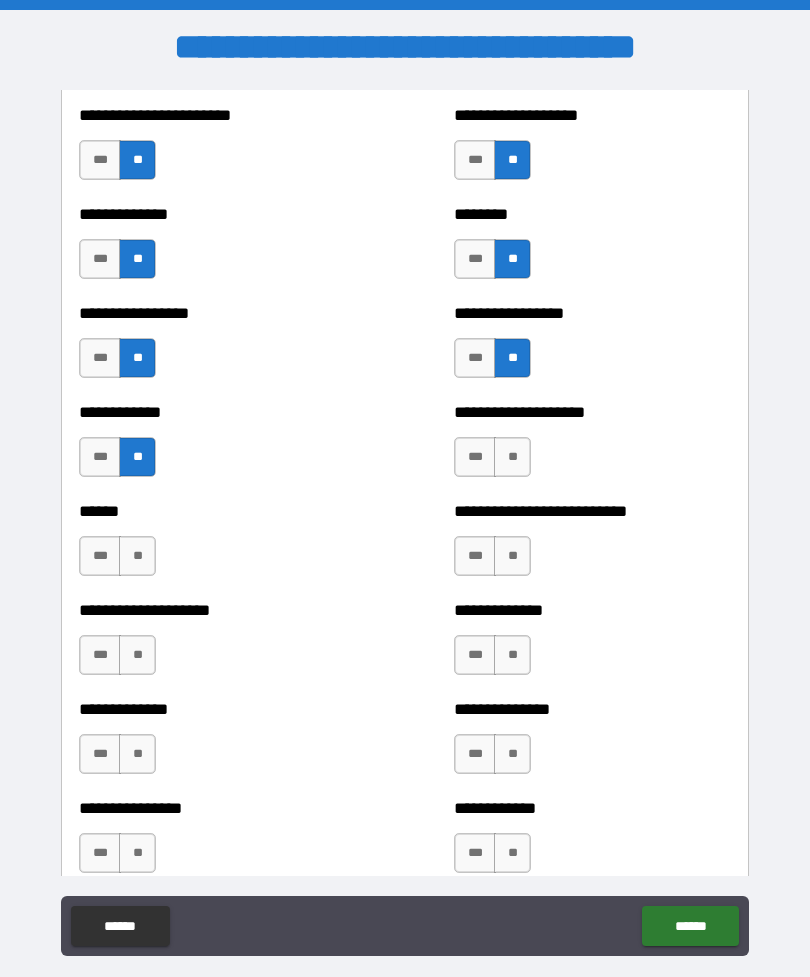 click on "**" at bounding box center (512, 457) 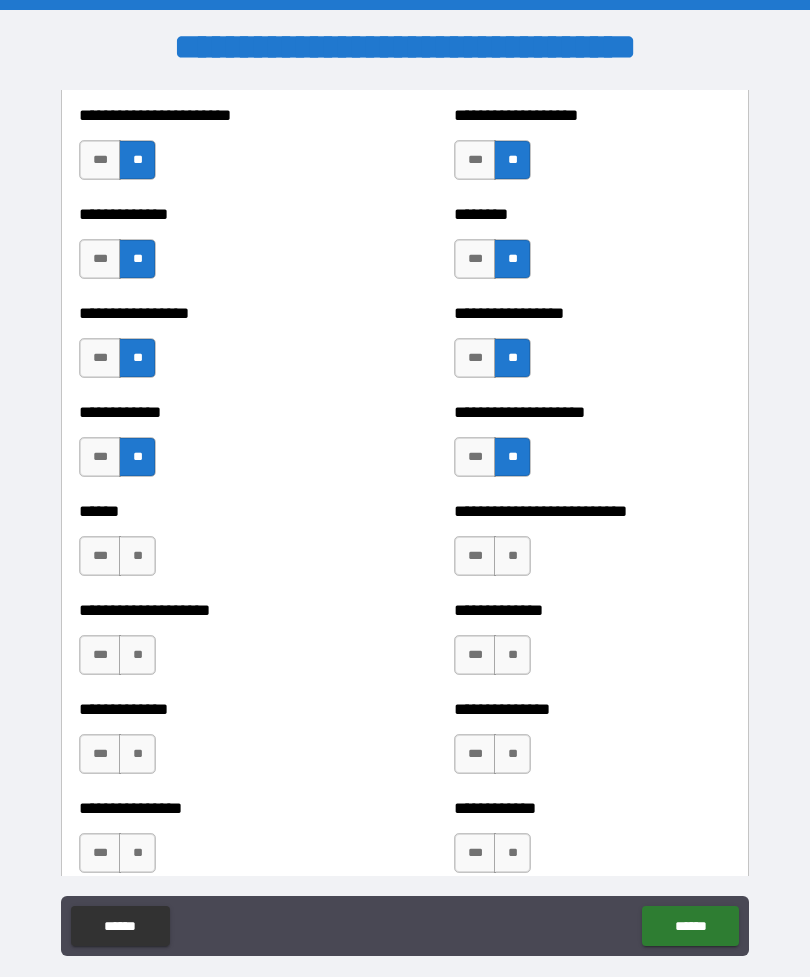 click on "**" at bounding box center (137, 556) 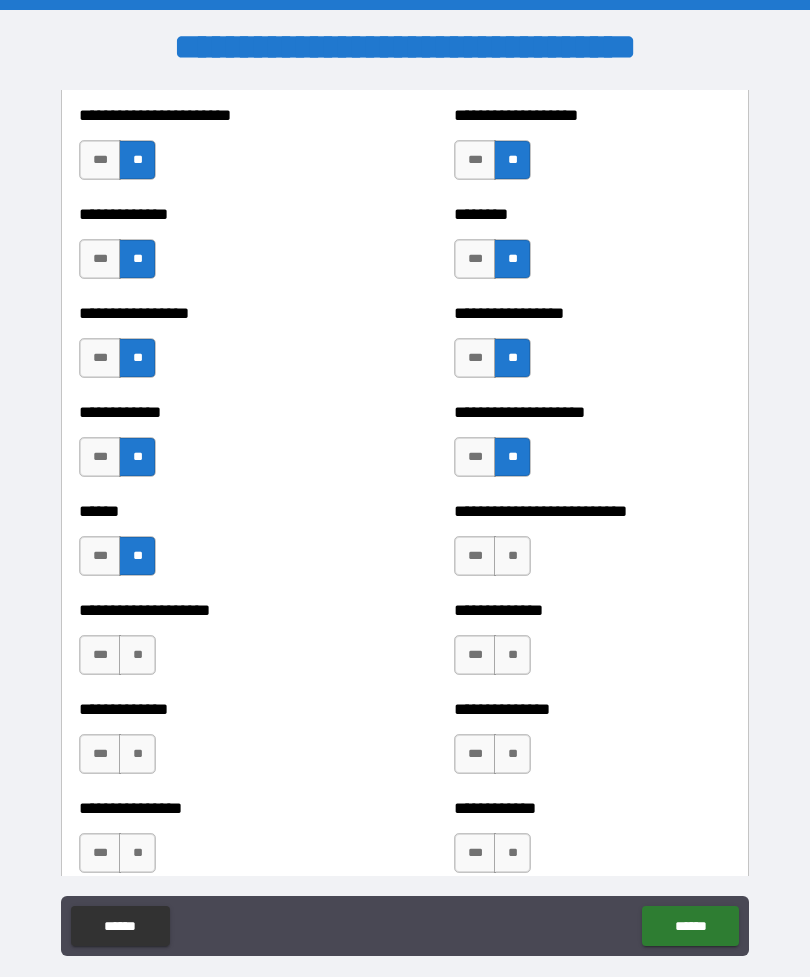 click on "**" at bounding box center [512, 556] 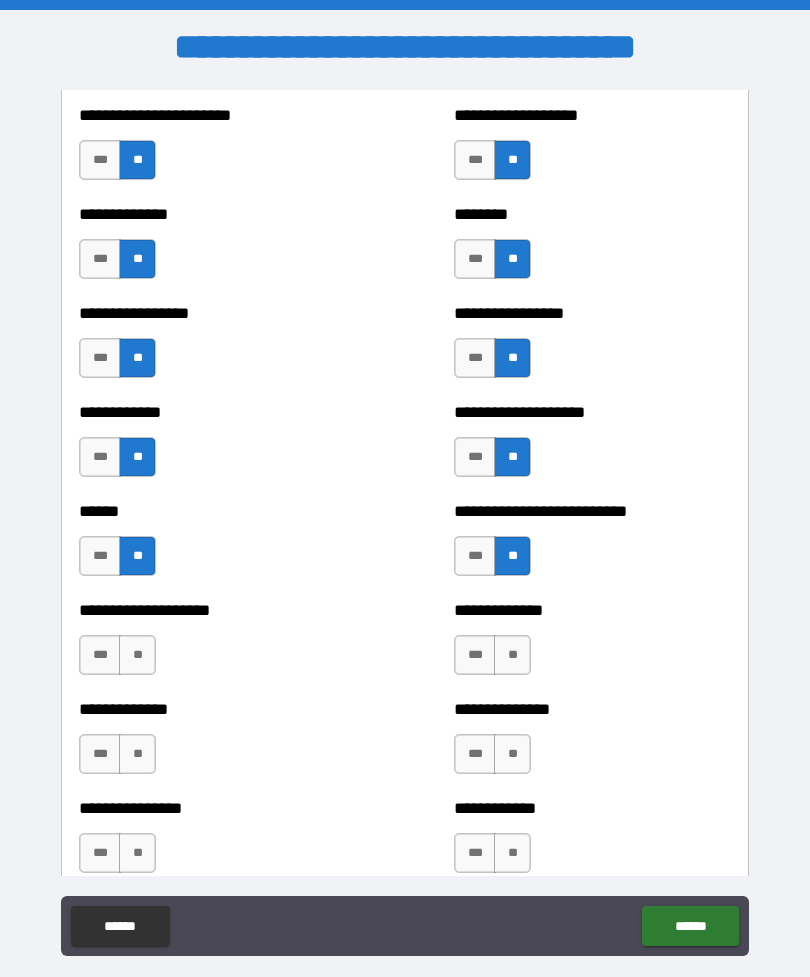 click on "**" at bounding box center (137, 655) 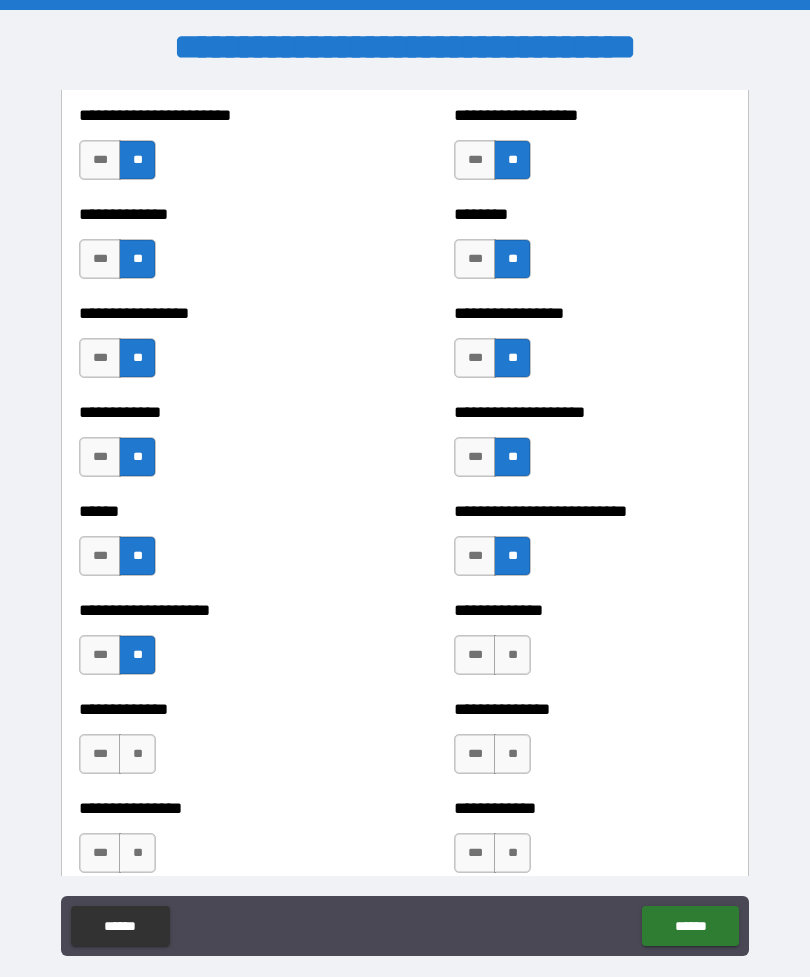 click on "**" at bounding box center (512, 655) 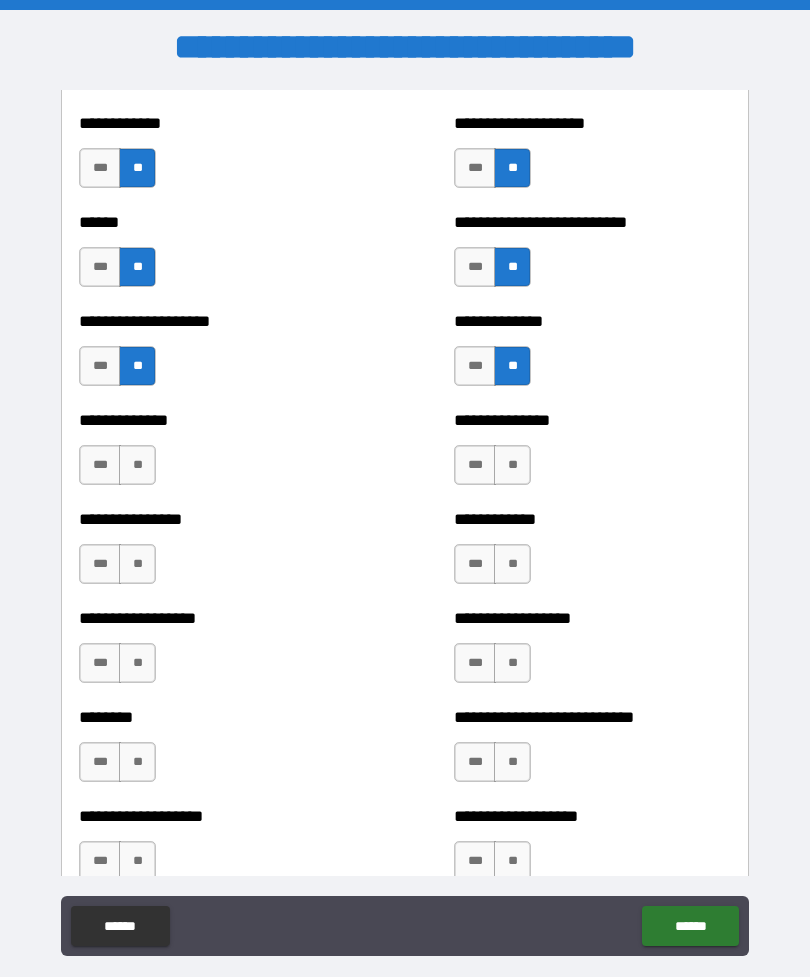 scroll, scrollTop: 3937, scrollLeft: 0, axis: vertical 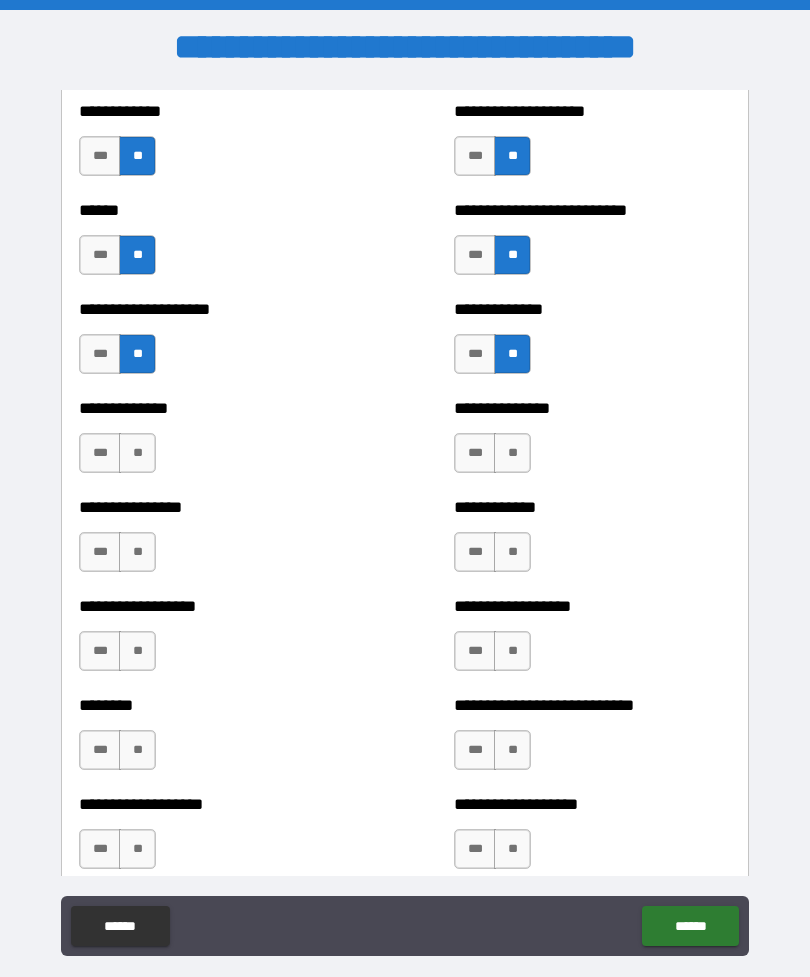 click on "**" at bounding box center [137, 453] 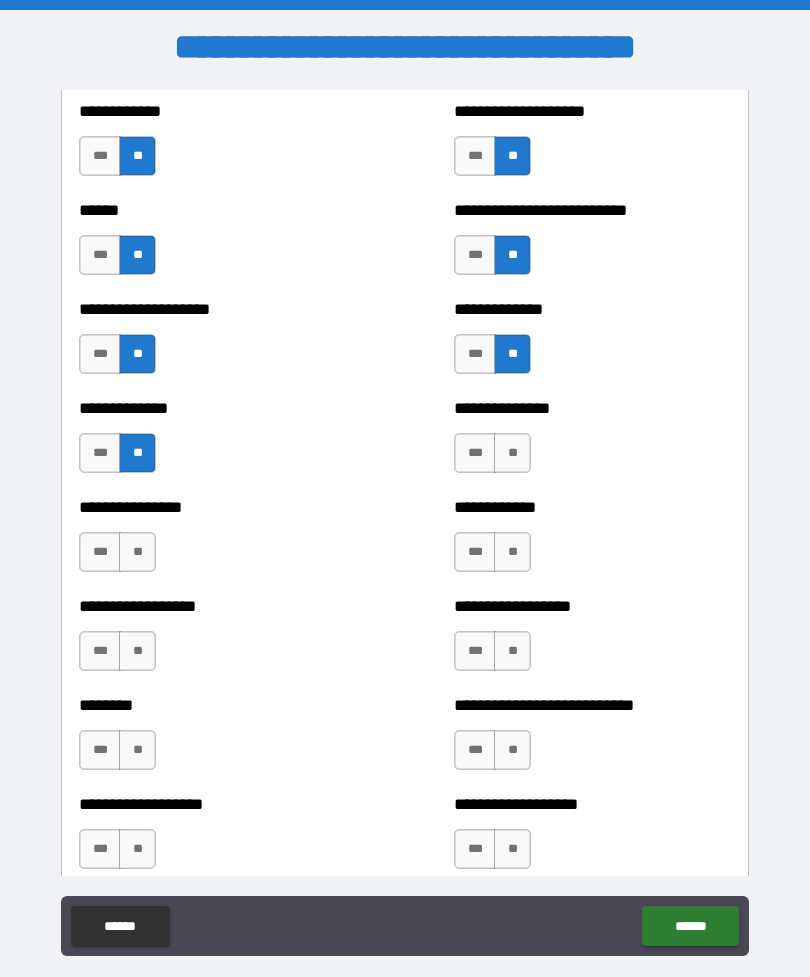 click on "**" at bounding box center [512, 453] 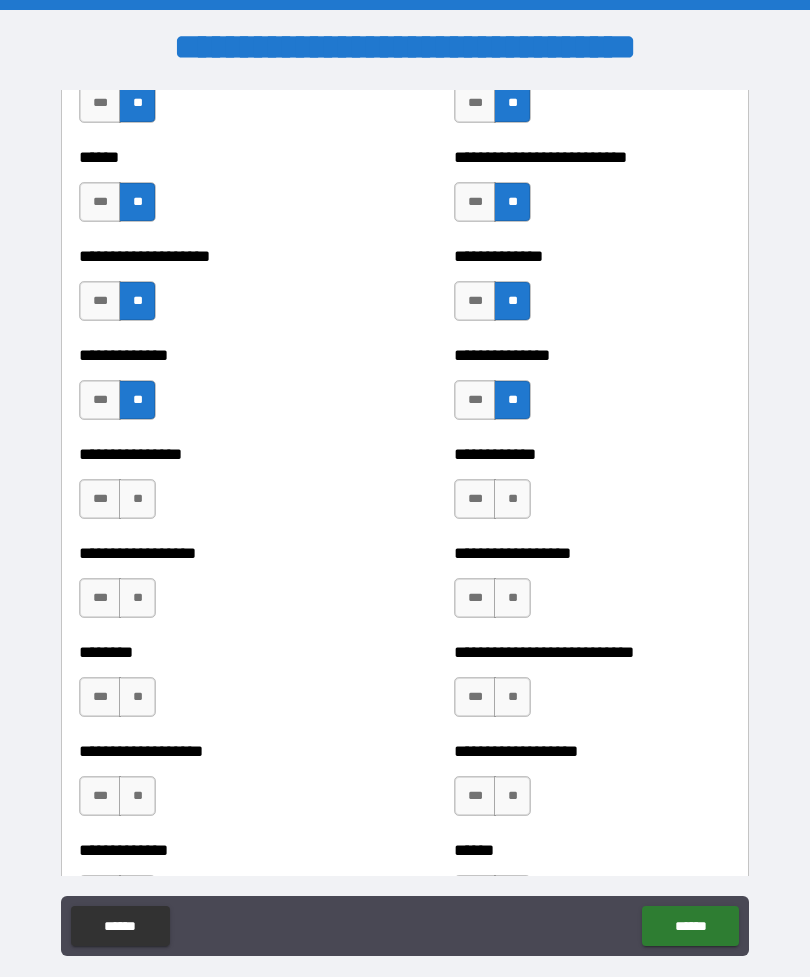 scroll, scrollTop: 4042, scrollLeft: 0, axis: vertical 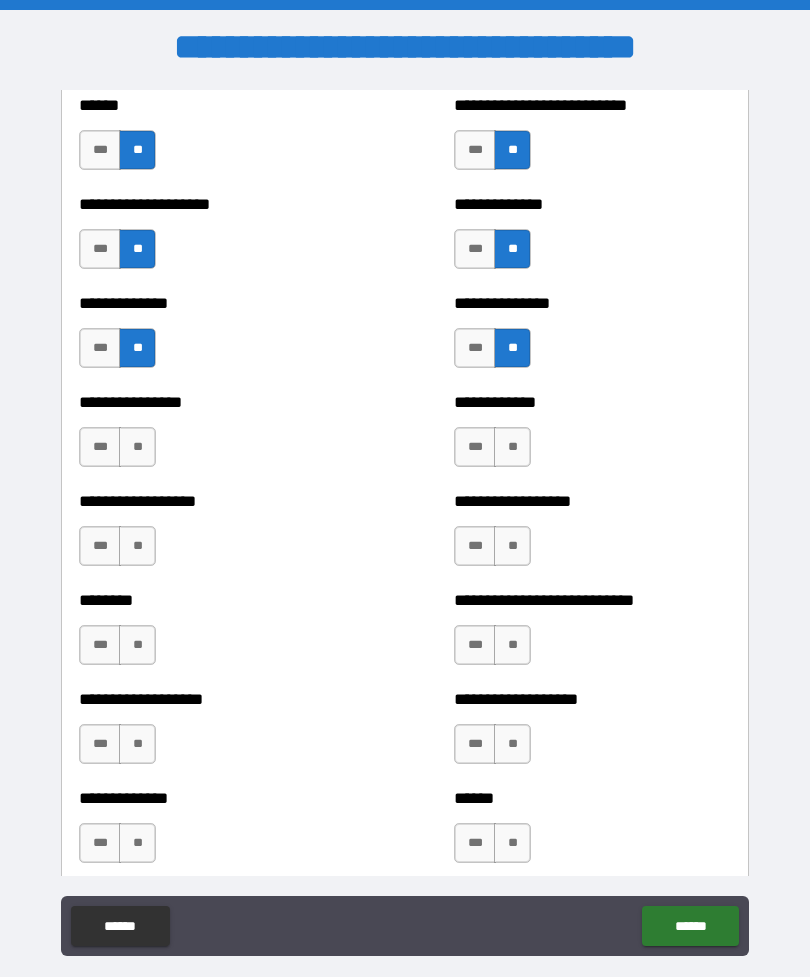 click on "**" at bounding box center [137, 447] 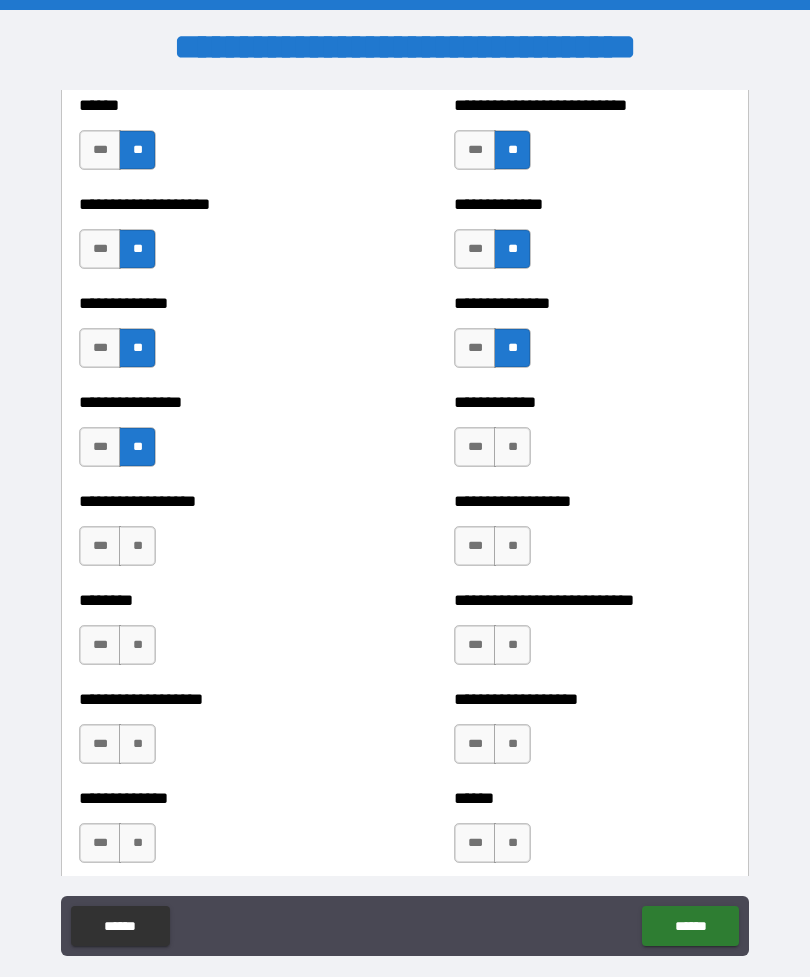 click on "**" at bounding box center [512, 447] 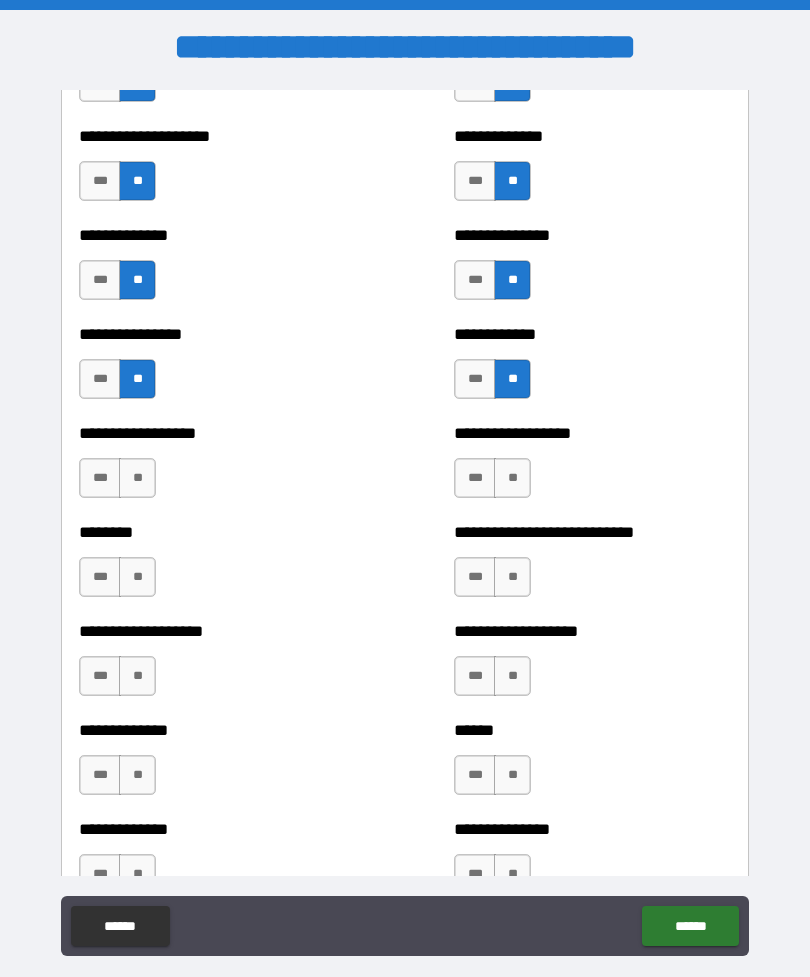 scroll, scrollTop: 4133, scrollLeft: 0, axis: vertical 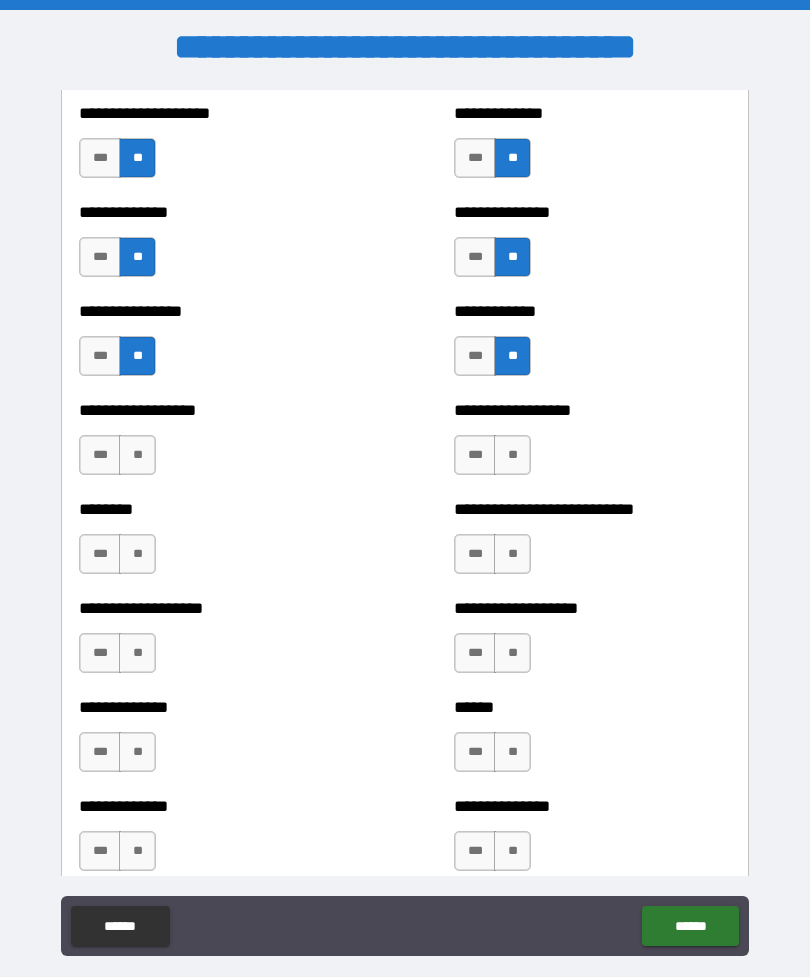 click on "**" at bounding box center [137, 455] 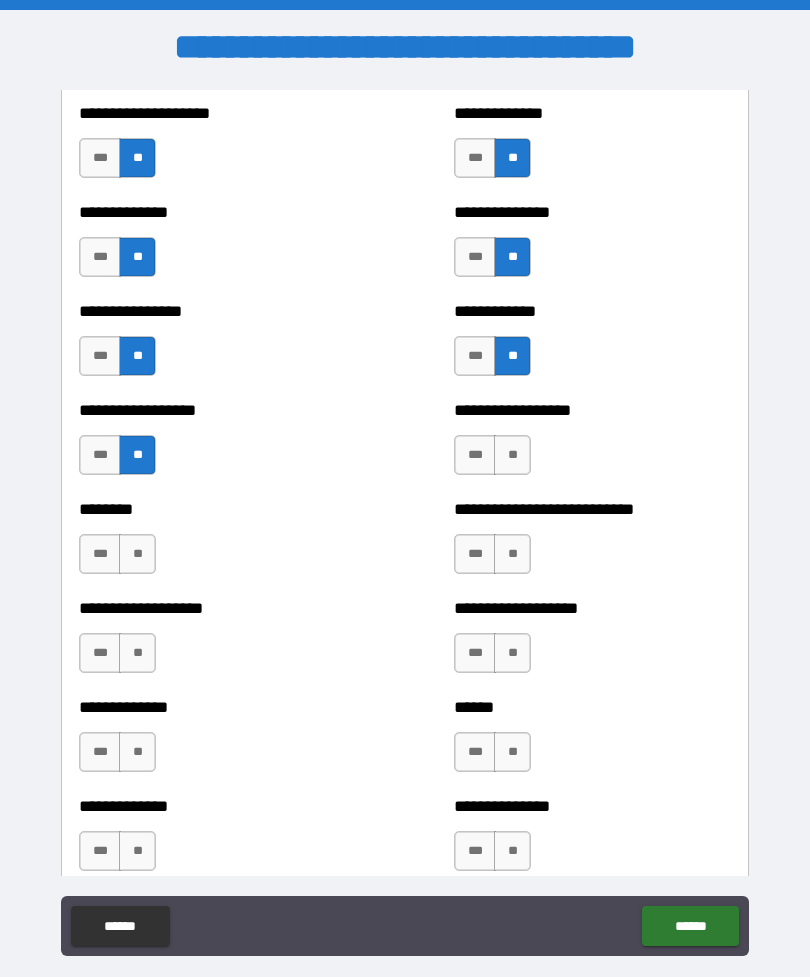click on "**" at bounding box center [512, 455] 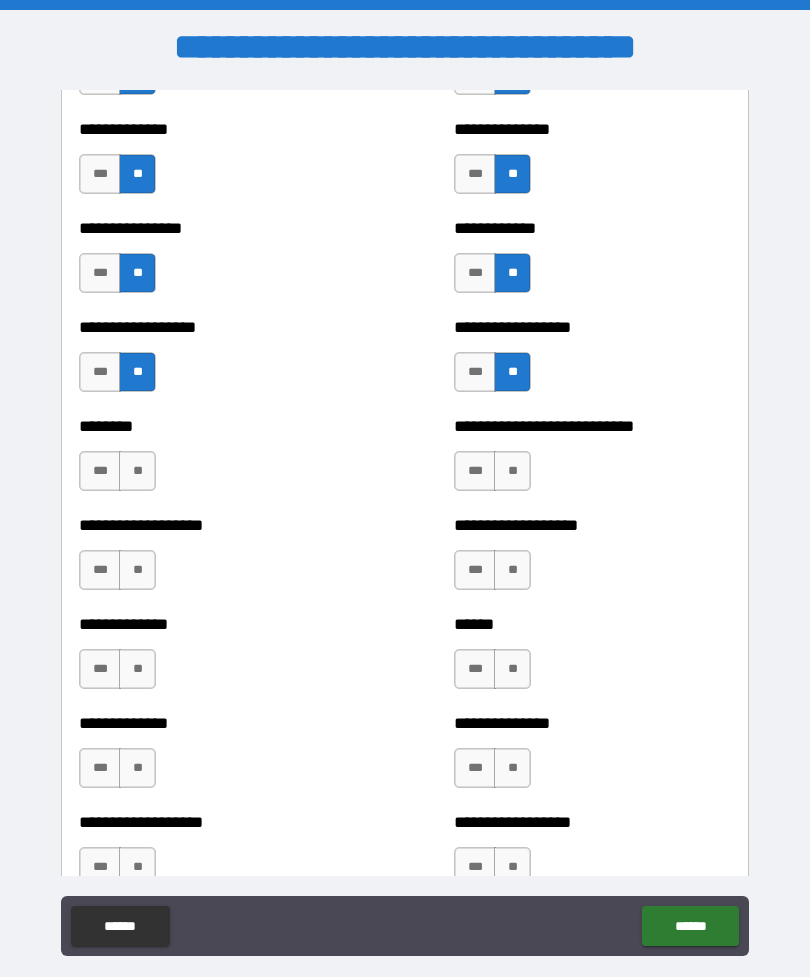 scroll, scrollTop: 4269, scrollLeft: 0, axis: vertical 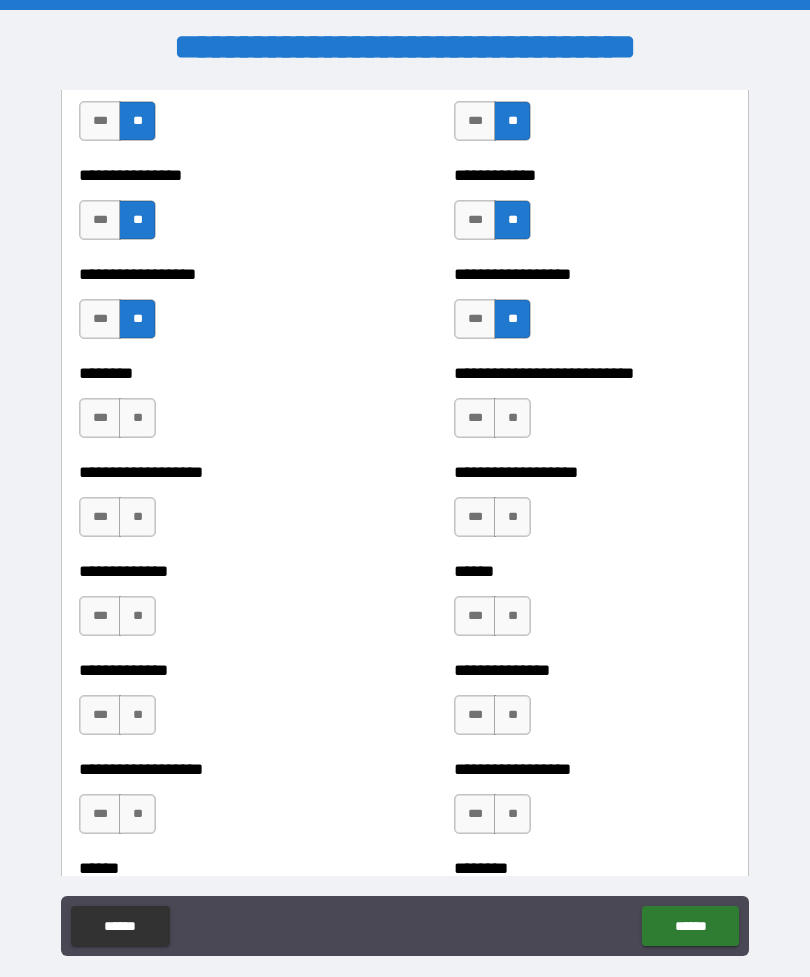 click on "**" at bounding box center (137, 418) 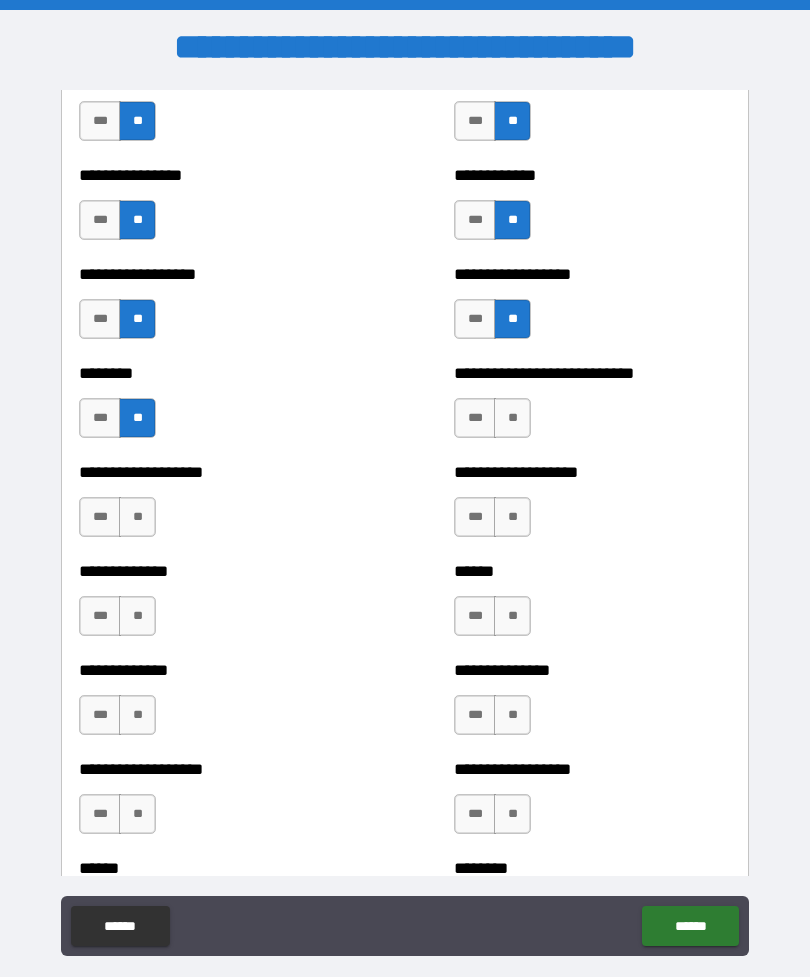 click on "**" at bounding box center [512, 418] 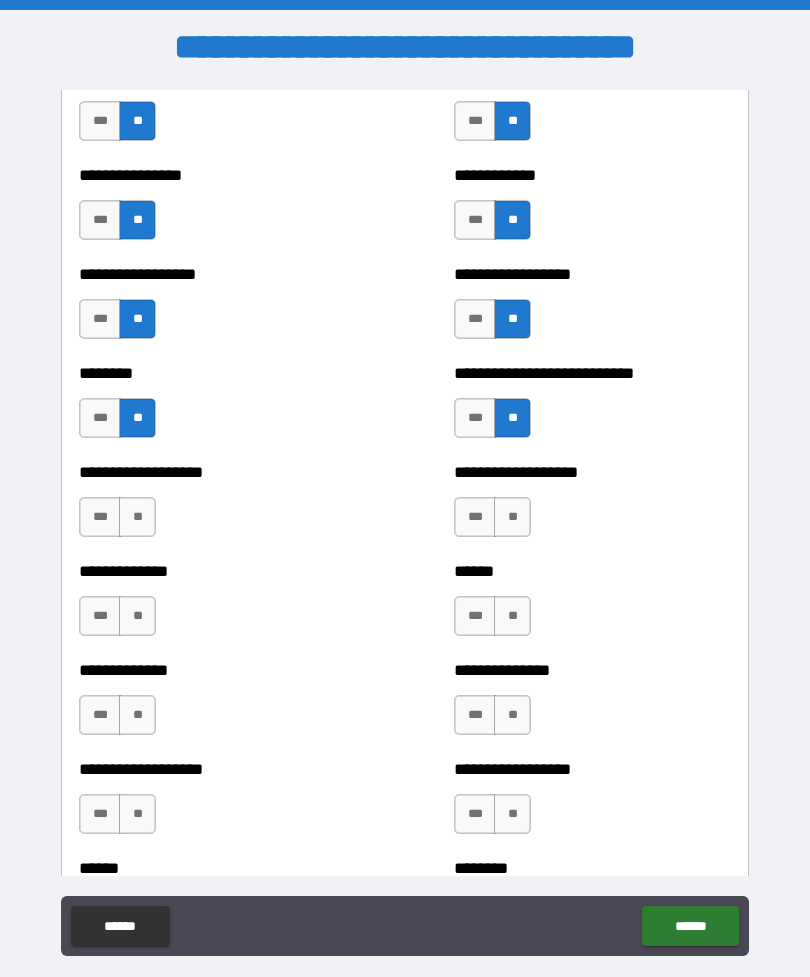 click on "**" at bounding box center (137, 517) 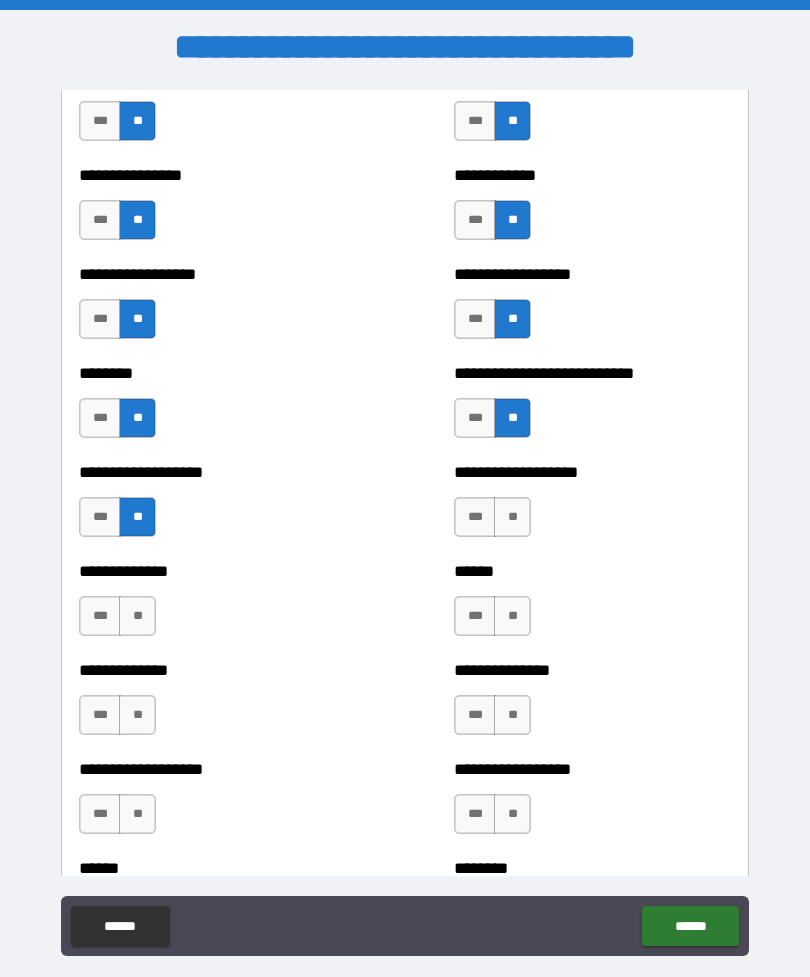 click on "**" at bounding box center [512, 517] 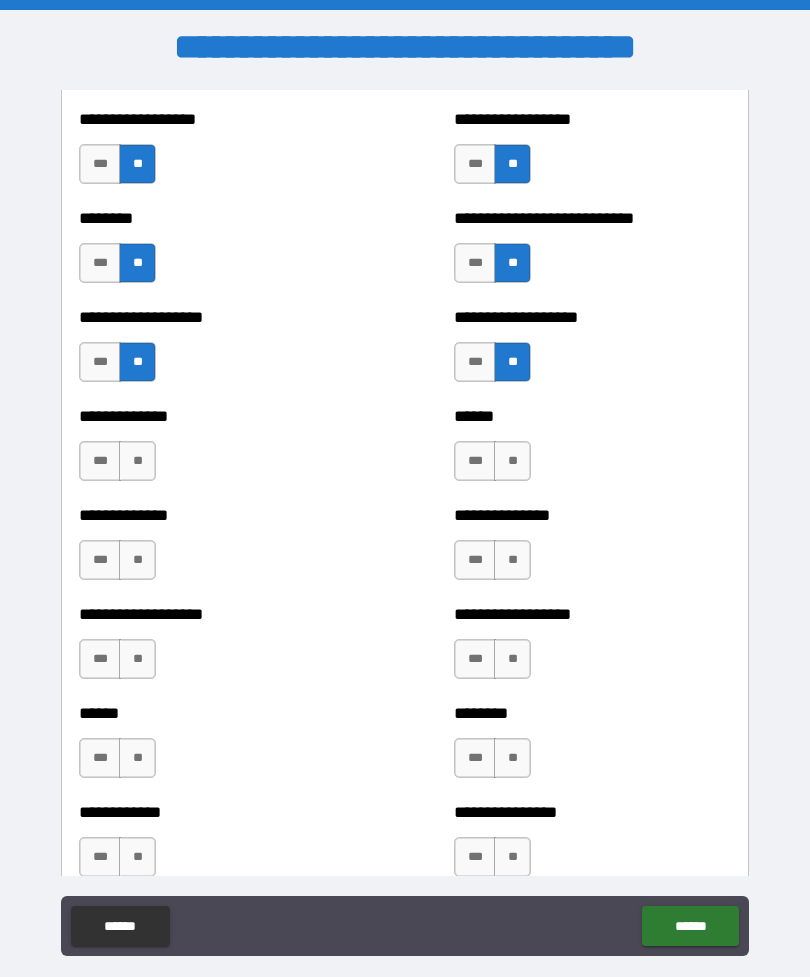 scroll, scrollTop: 4433, scrollLeft: 0, axis: vertical 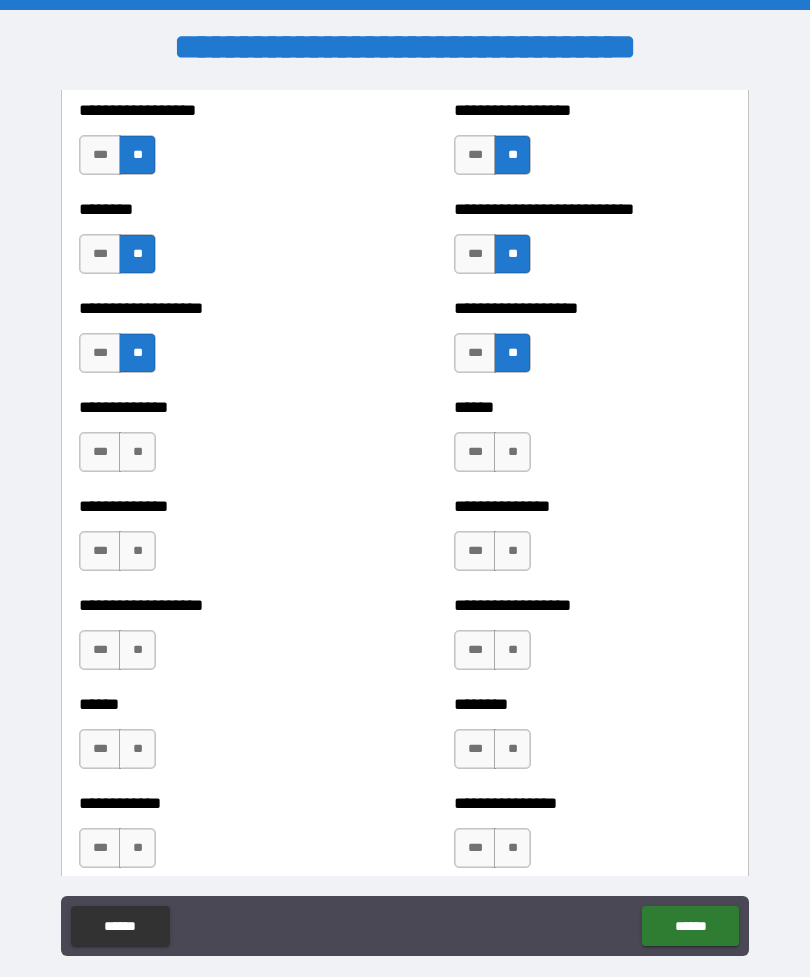click on "**" at bounding box center [137, 452] 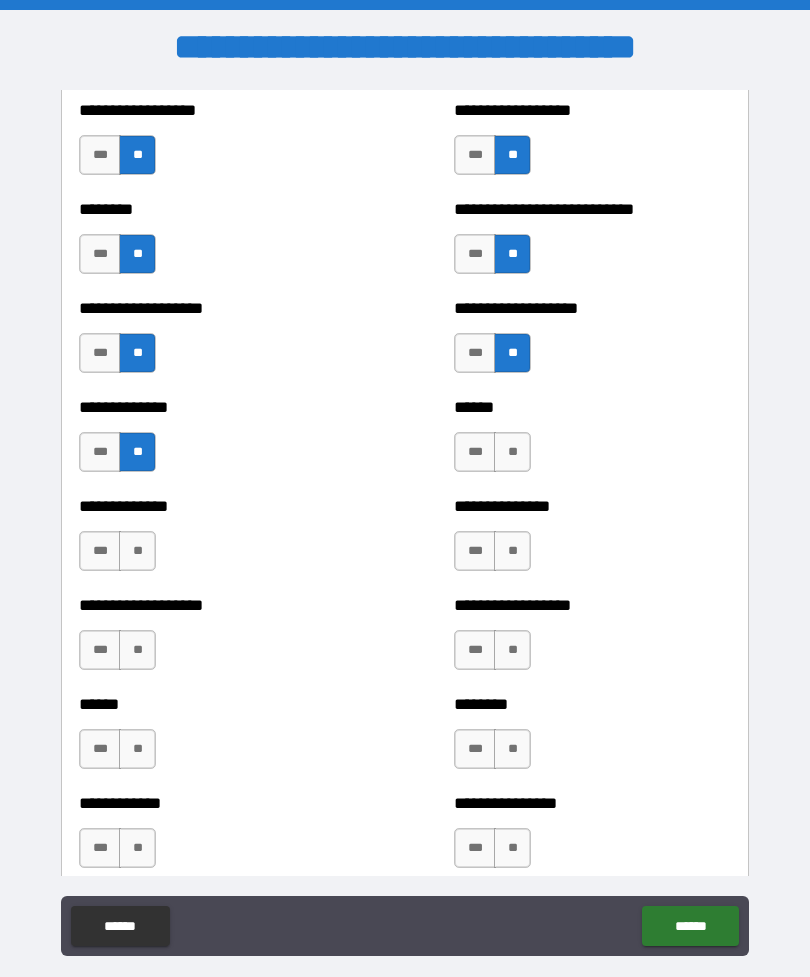 click on "**" at bounding box center (512, 452) 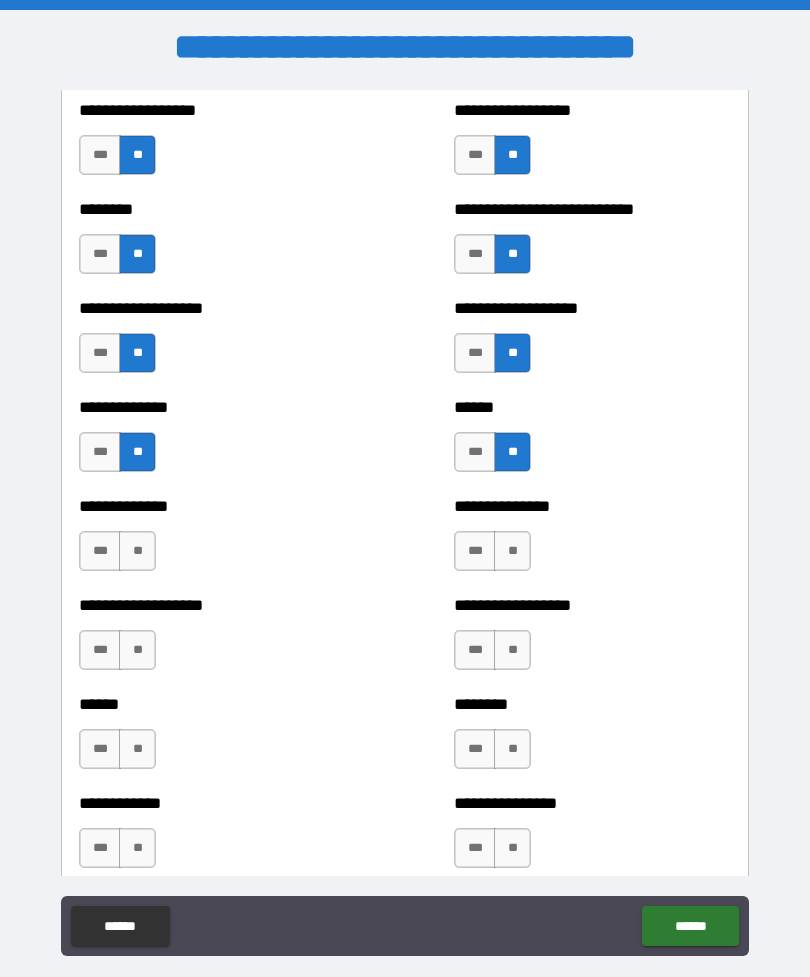 click on "**" at bounding box center (137, 551) 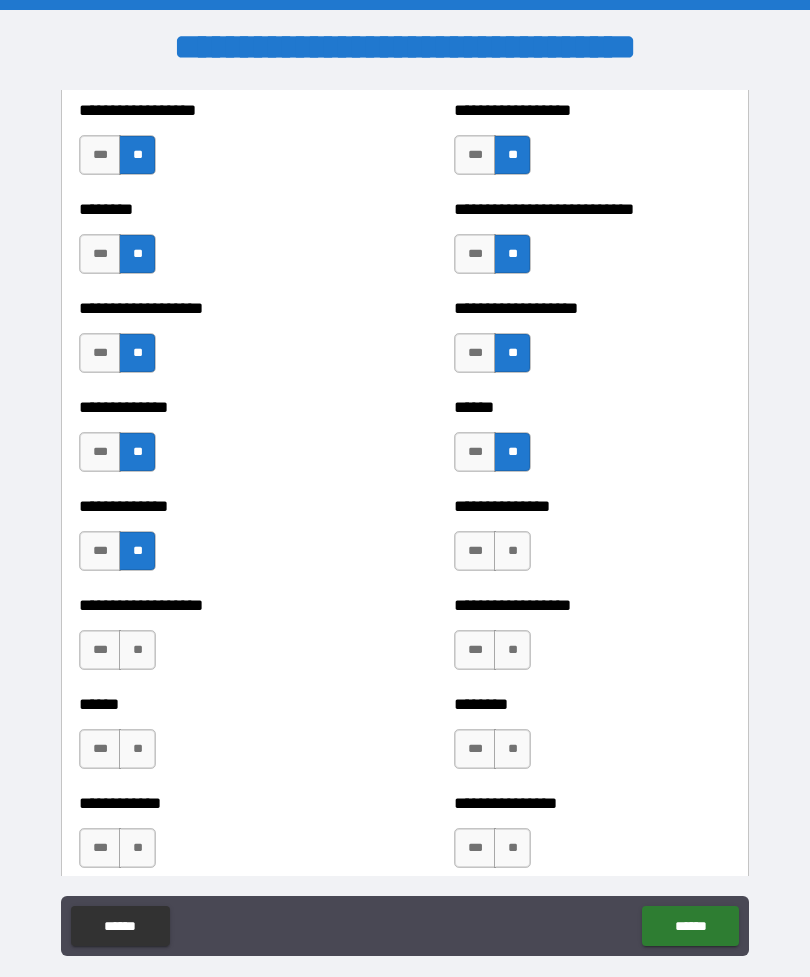 click on "**" at bounding box center [512, 551] 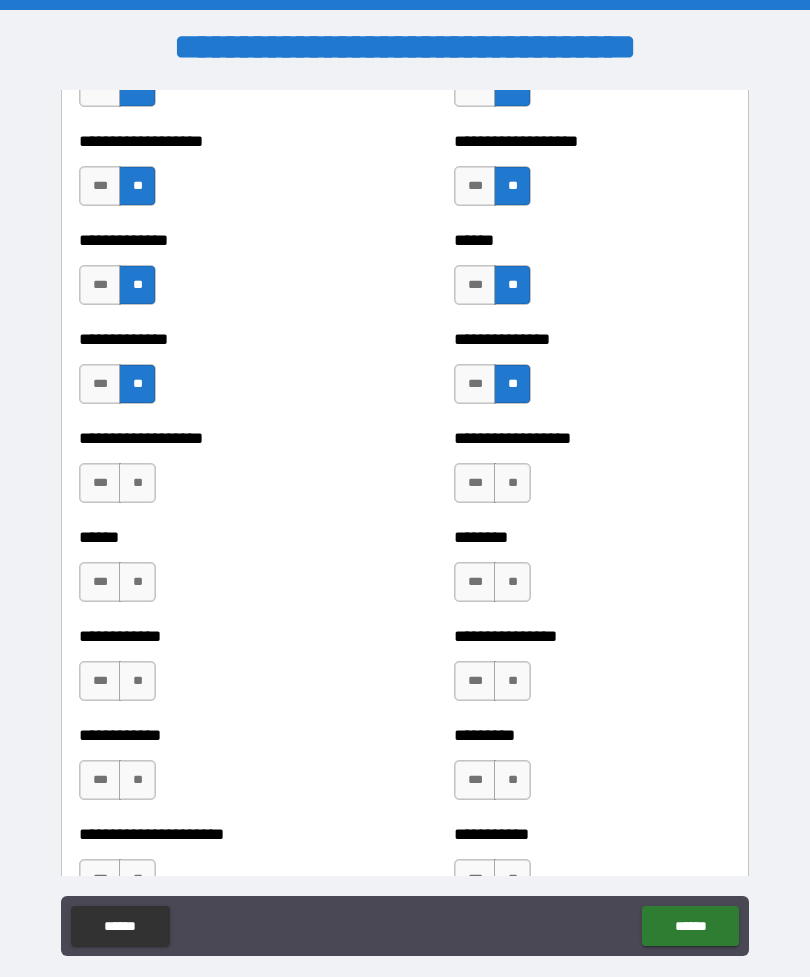 scroll, scrollTop: 4602, scrollLeft: 0, axis: vertical 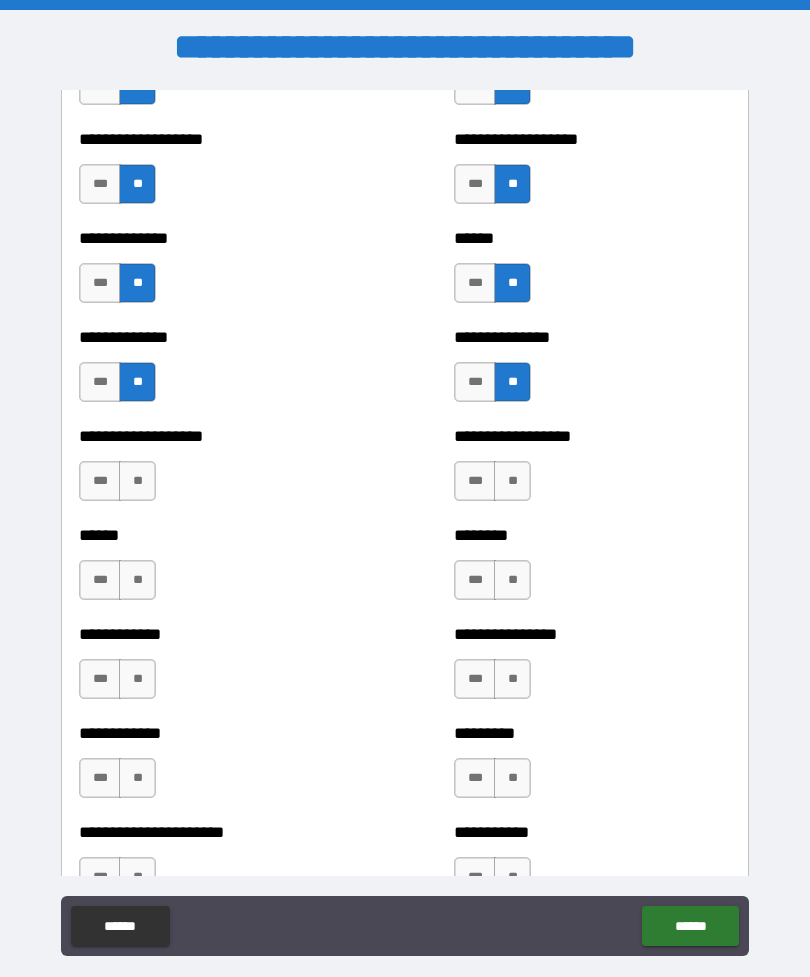 click on "**" at bounding box center (137, 481) 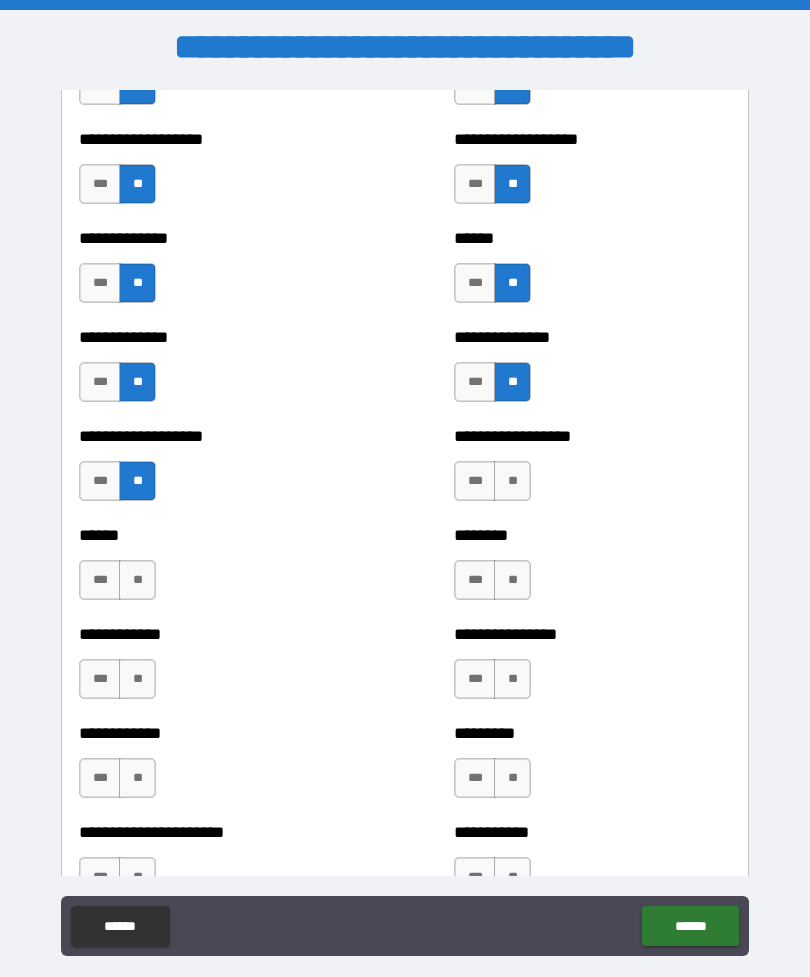 click on "**" at bounding box center (512, 481) 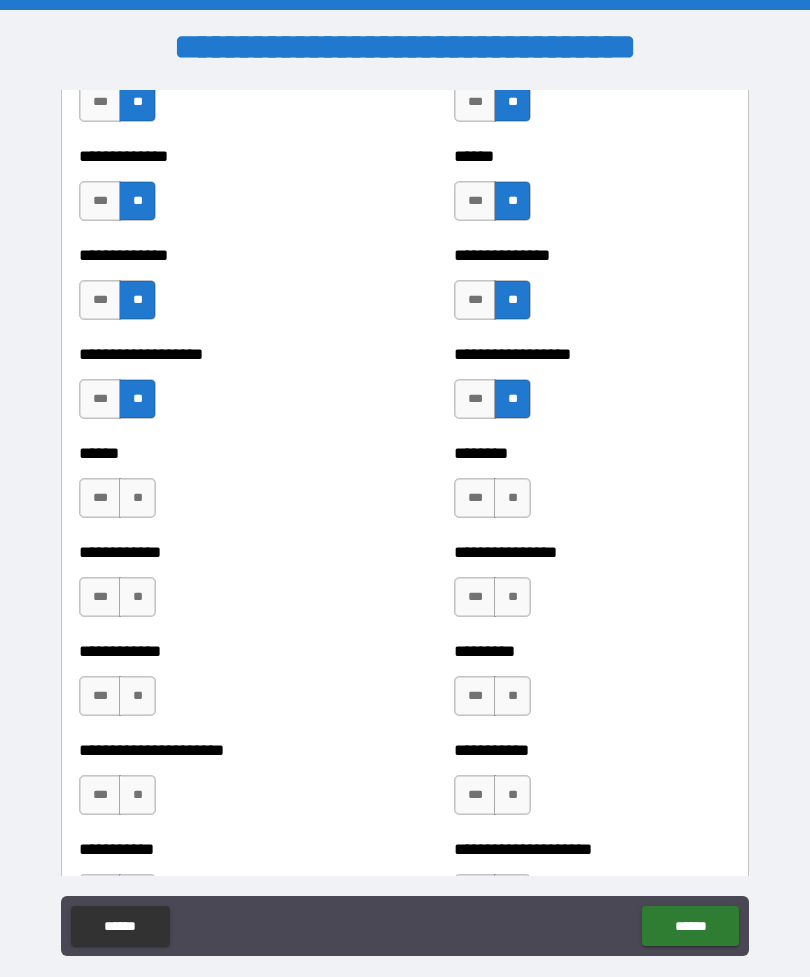 scroll, scrollTop: 4692, scrollLeft: 0, axis: vertical 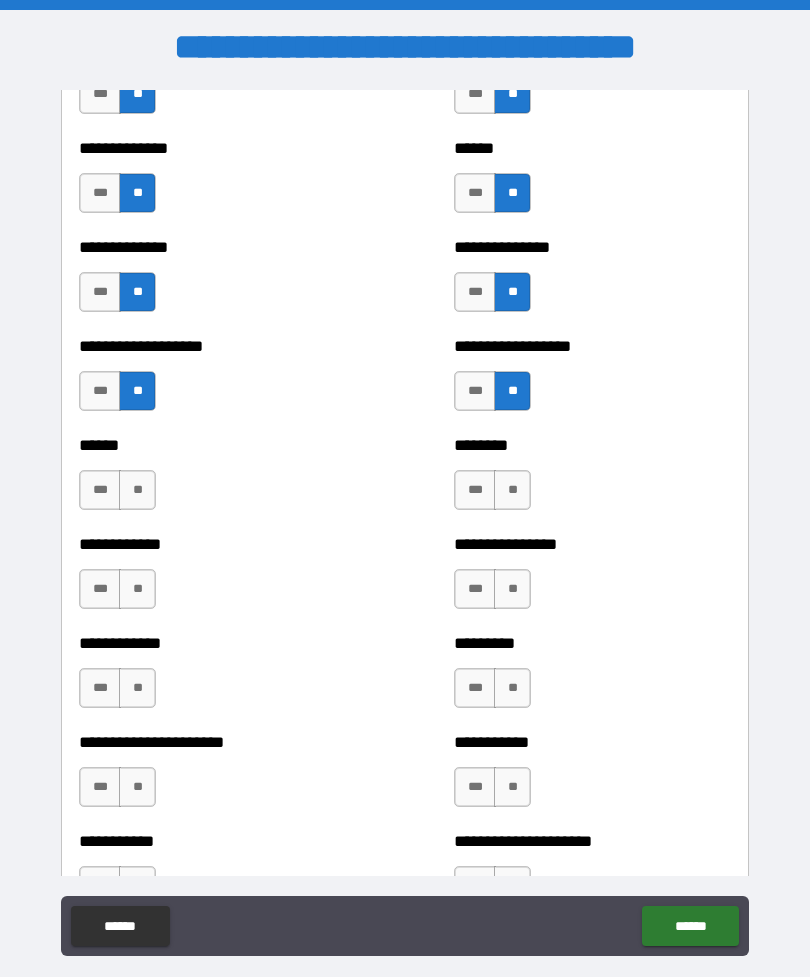 click on "**" at bounding box center (137, 490) 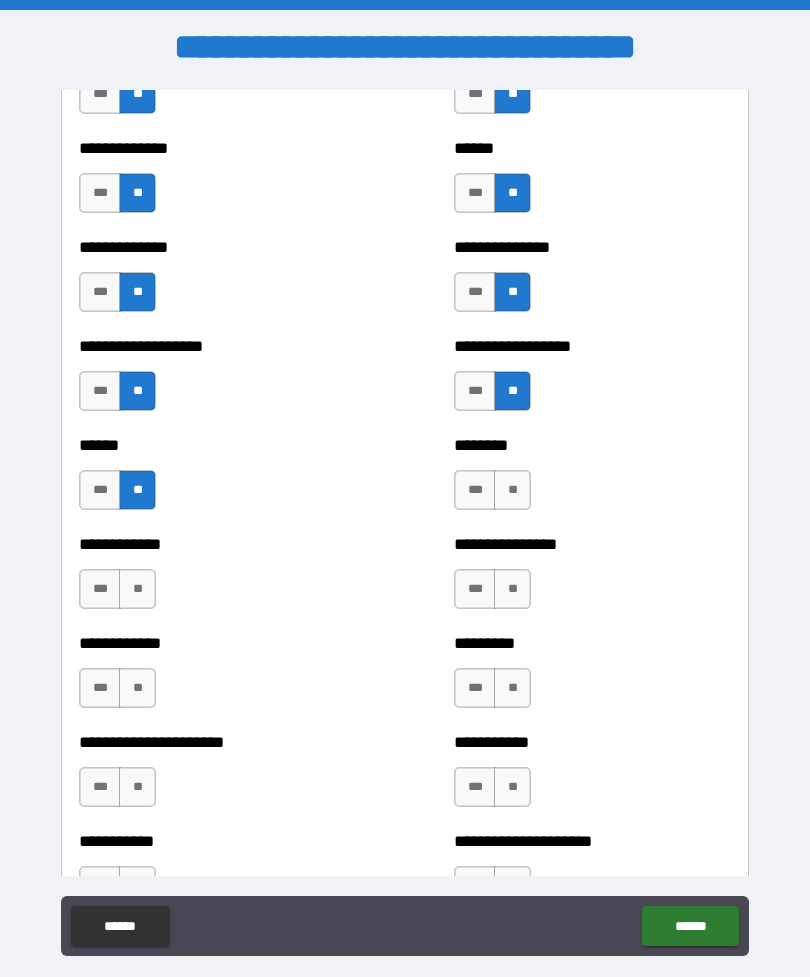click on "**" at bounding box center (512, 490) 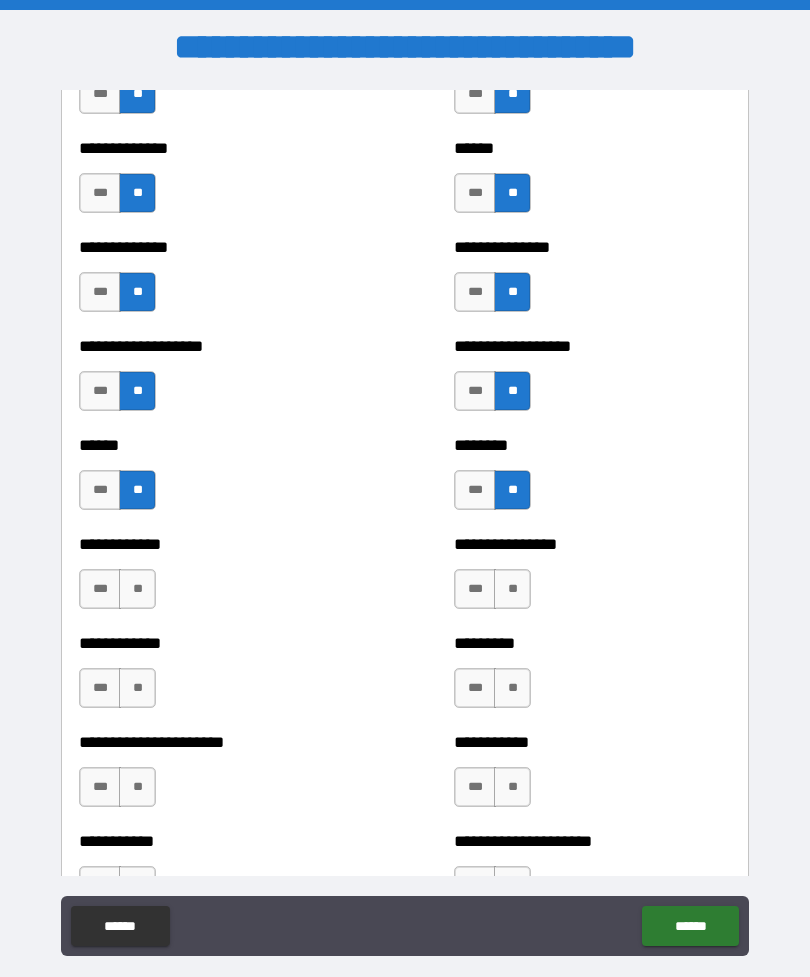 click on "**" at bounding box center (137, 589) 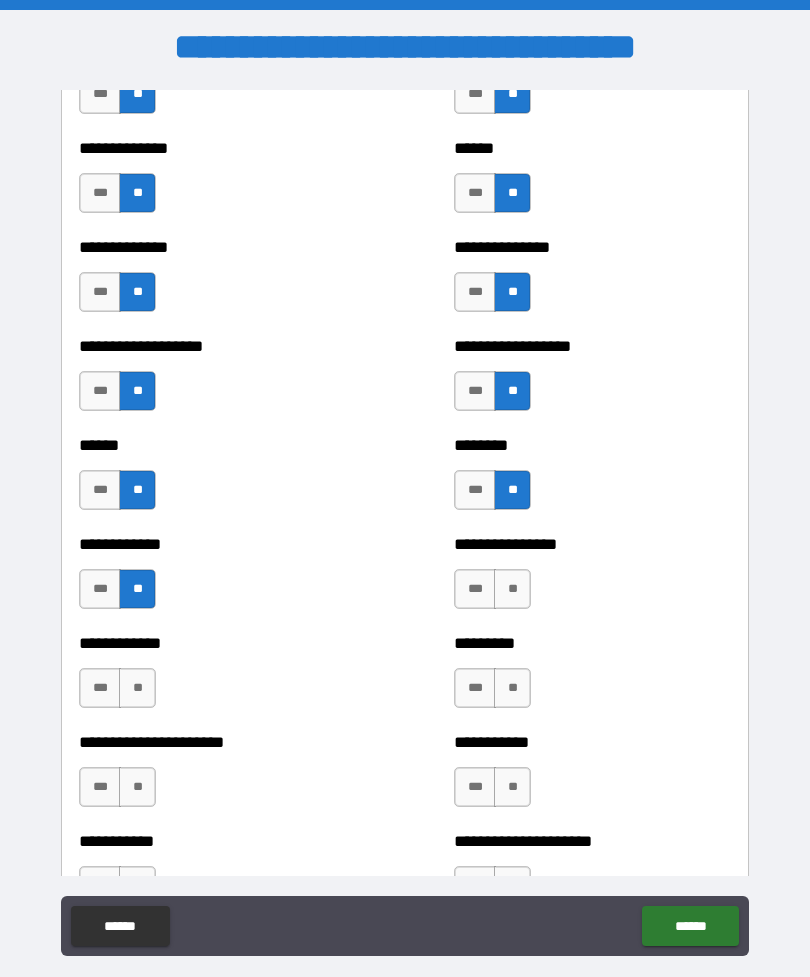 click on "**" at bounding box center [512, 589] 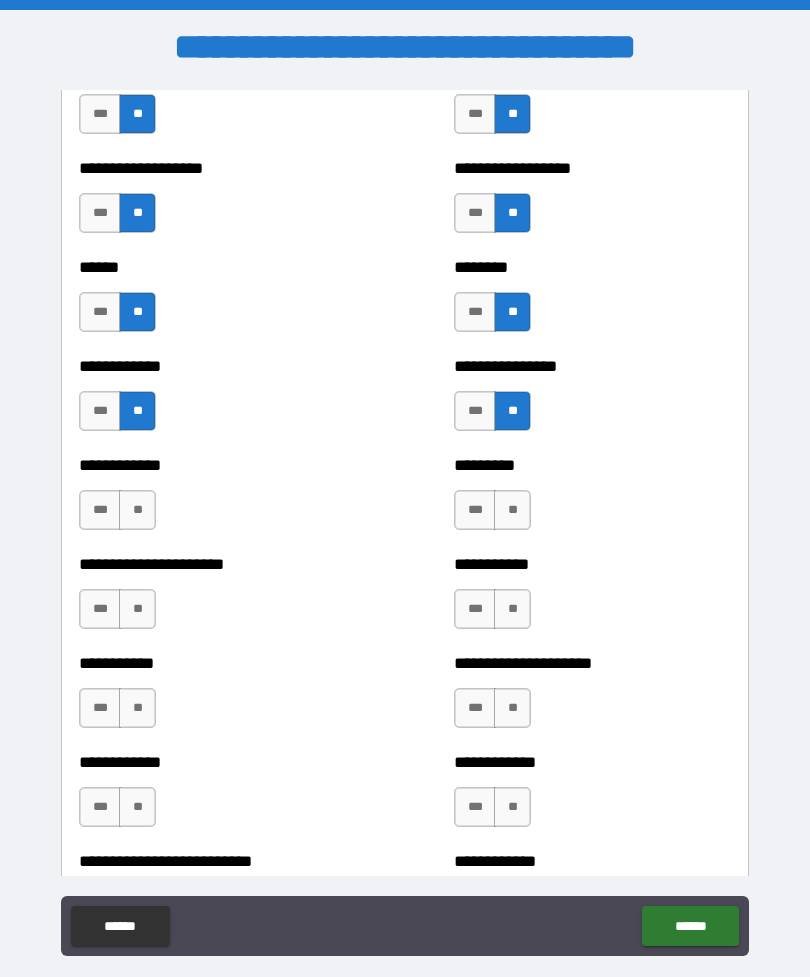 scroll, scrollTop: 4907, scrollLeft: 0, axis: vertical 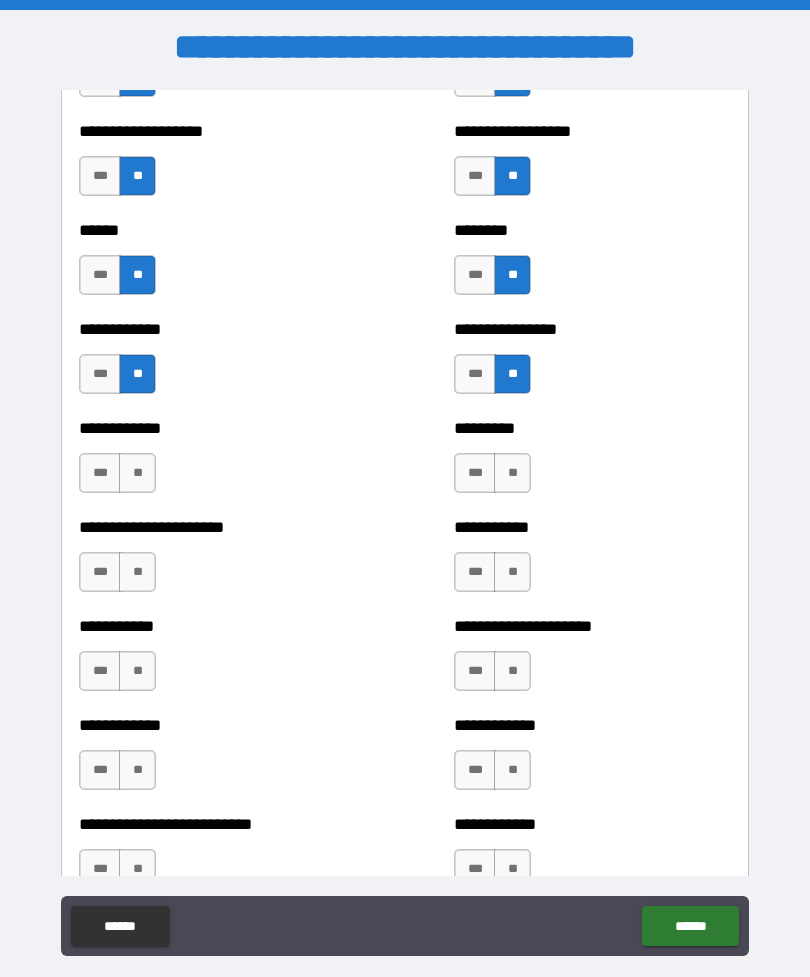 click on "**" at bounding box center [137, 473] 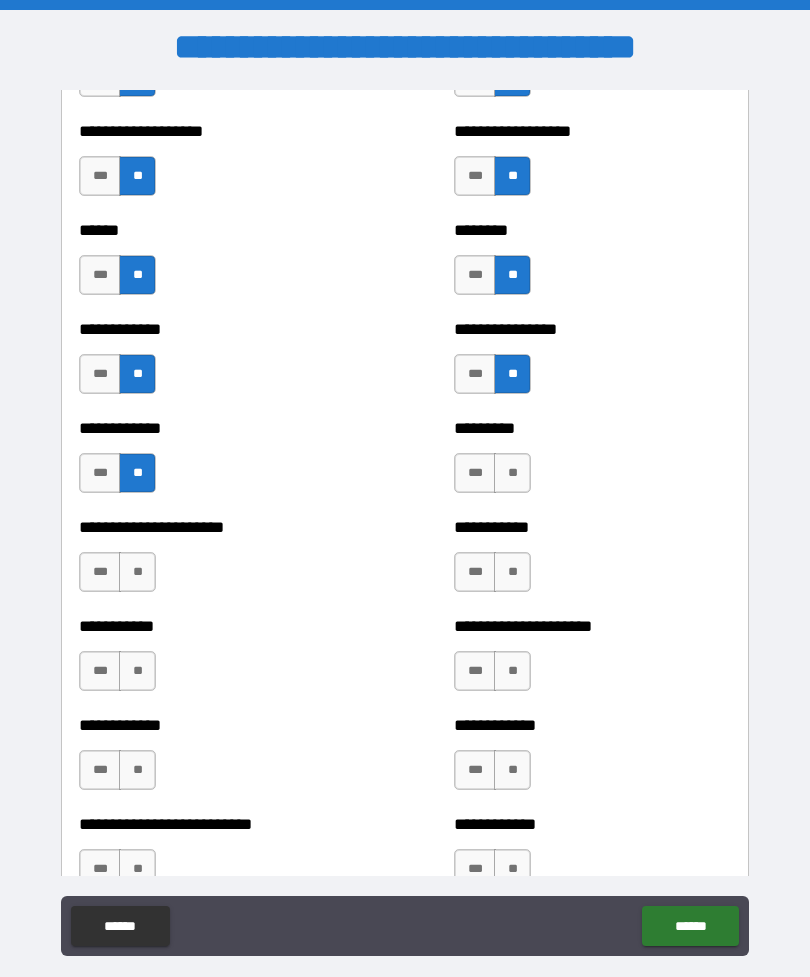 click on "**" at bounding box center [512, 473] 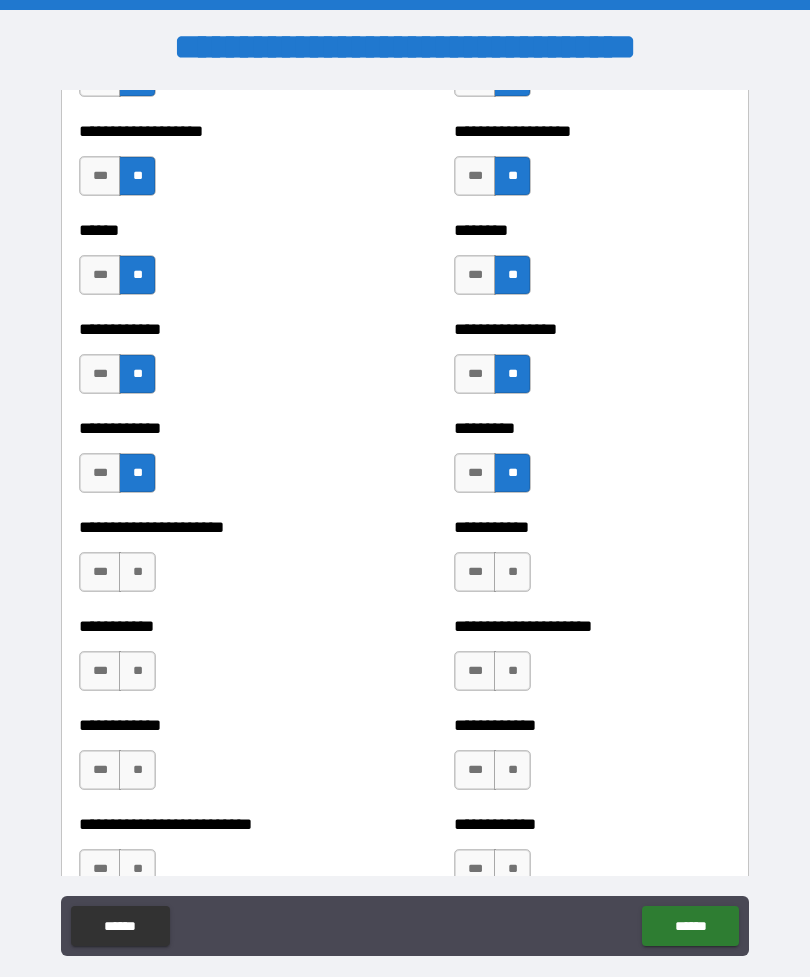 click on "**" at bounding box center (137, 572) 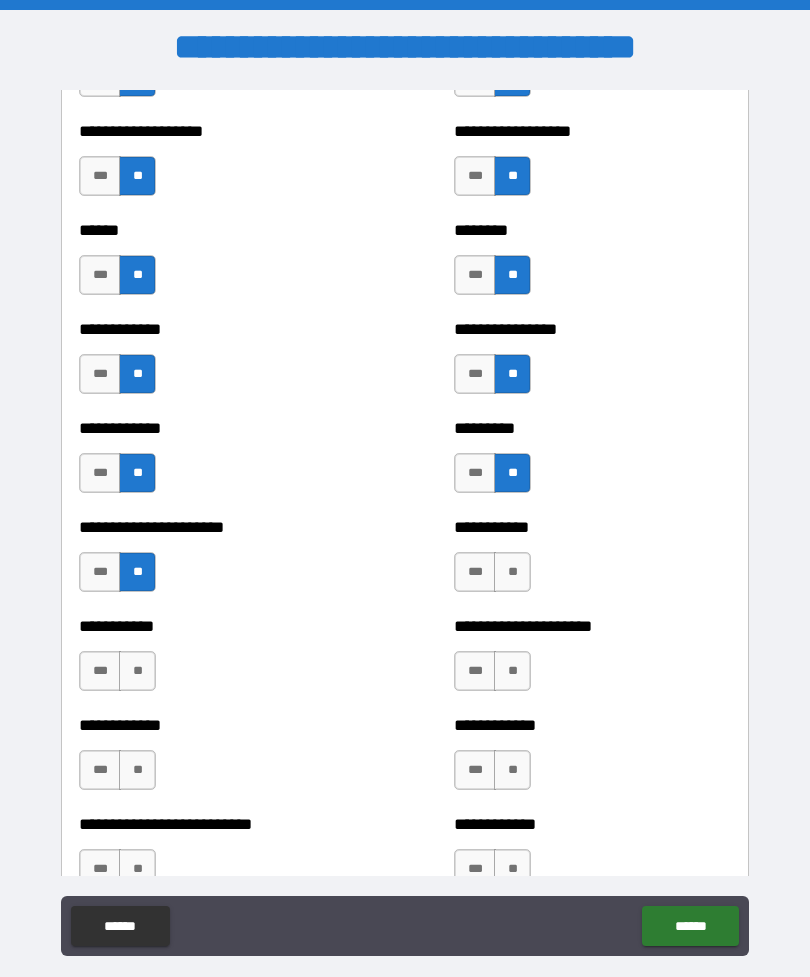 click on "**" at bounding box center (512, 572) 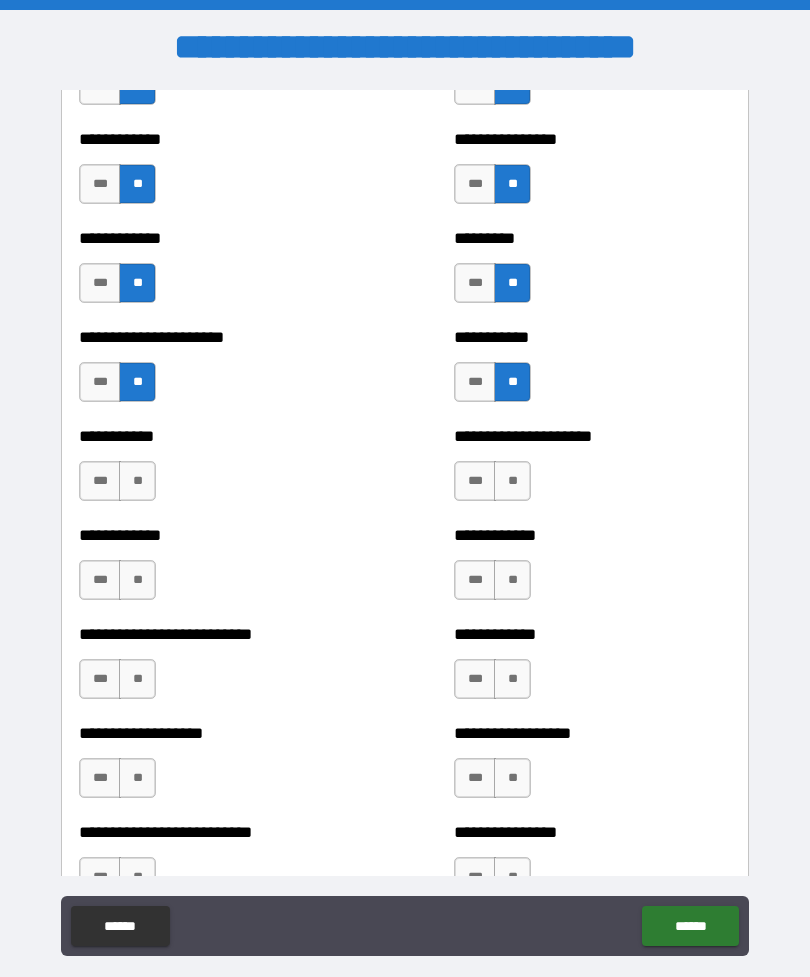 scroll, scrollTop: 5100, scrollLeft: 0, axis: vertical 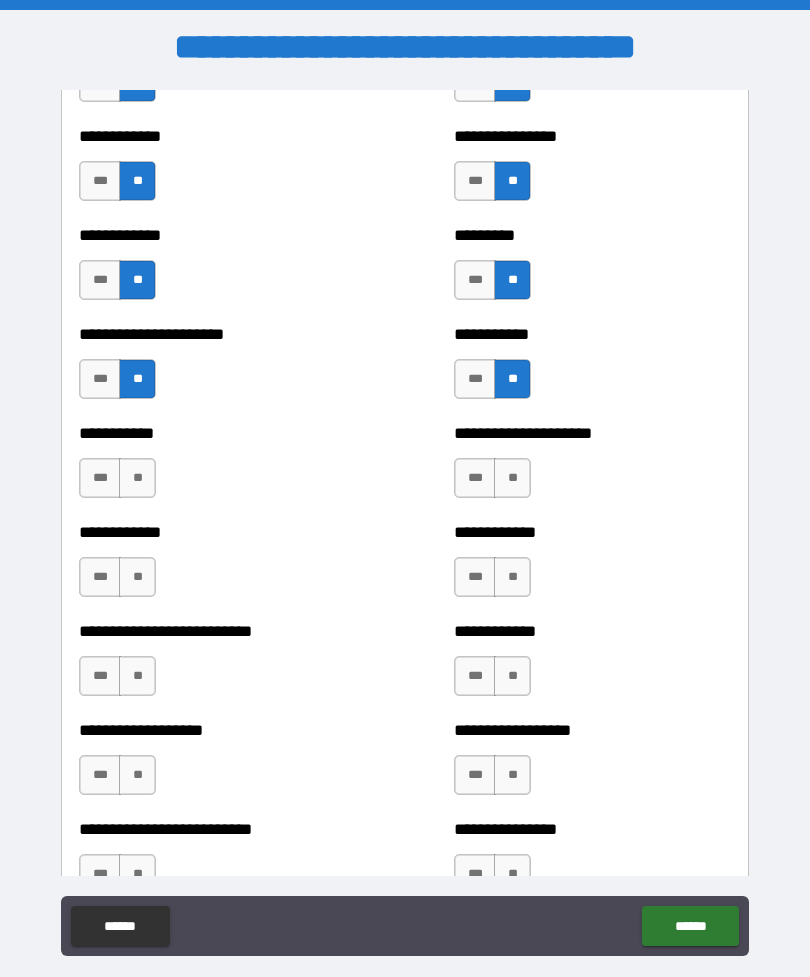 click on "**" at bounding box center [137, 478] 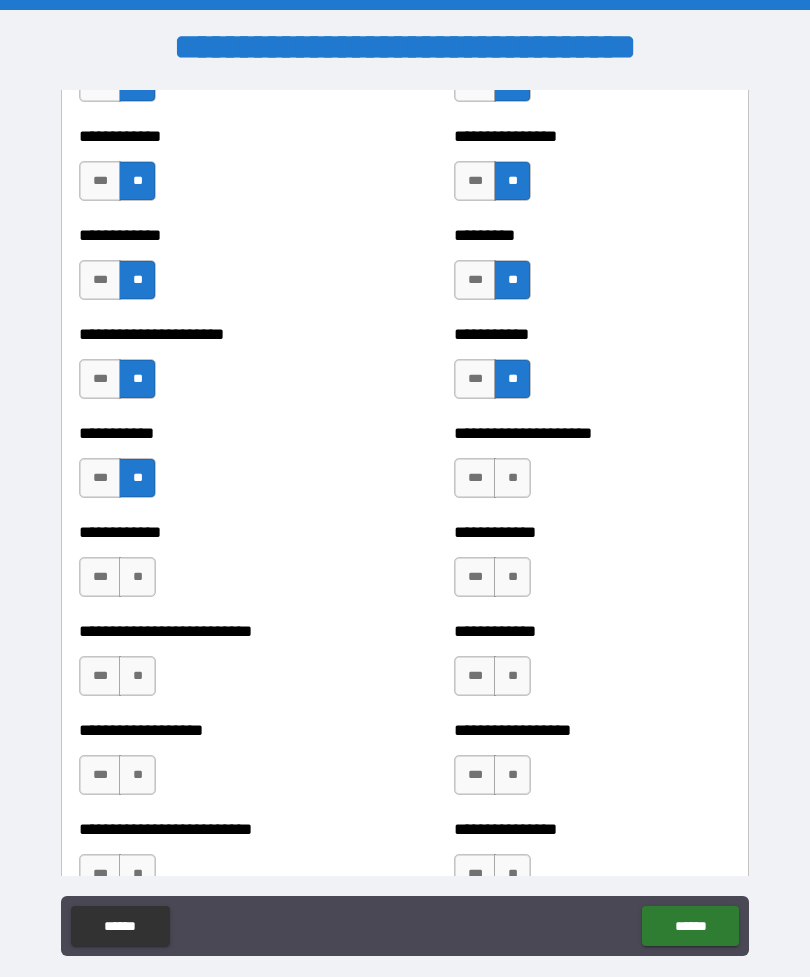 click on "**" at bounding box center [512, 478] 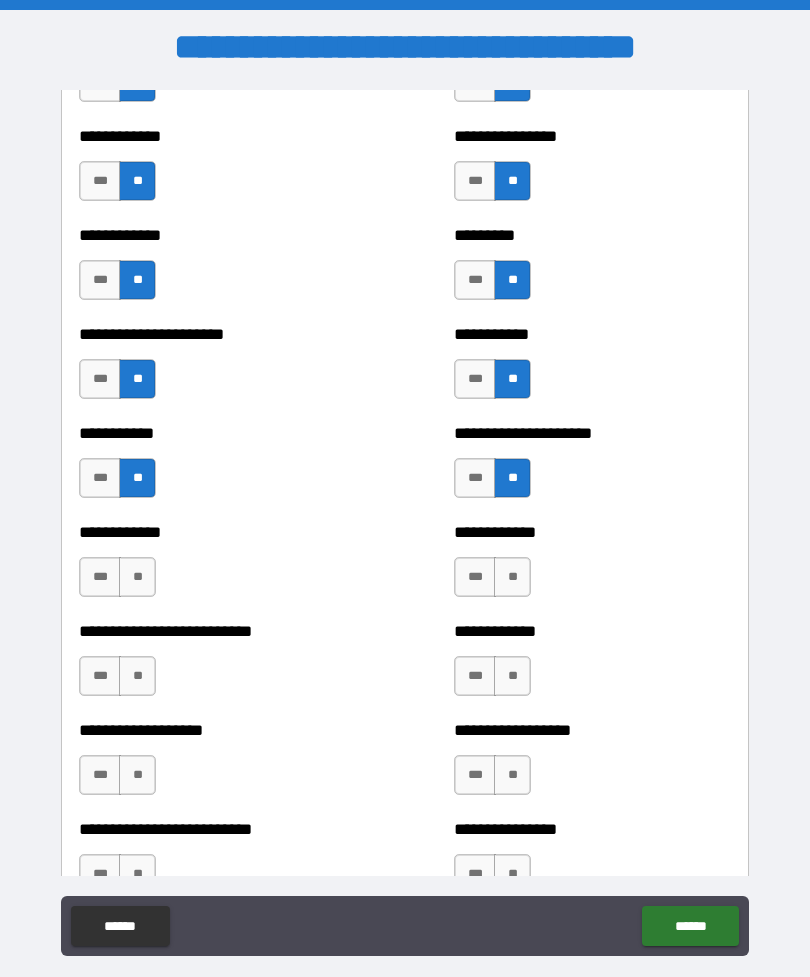 click on "**" at bounding box center [137, 577] 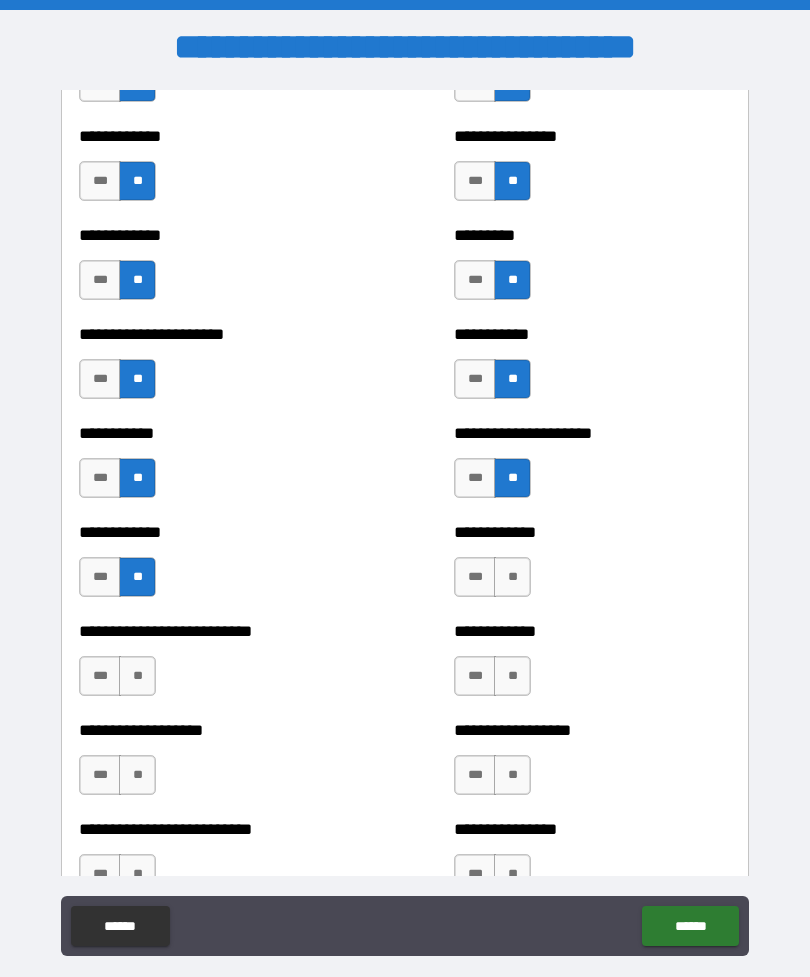 click on "**" at bounding box center (512, 577) 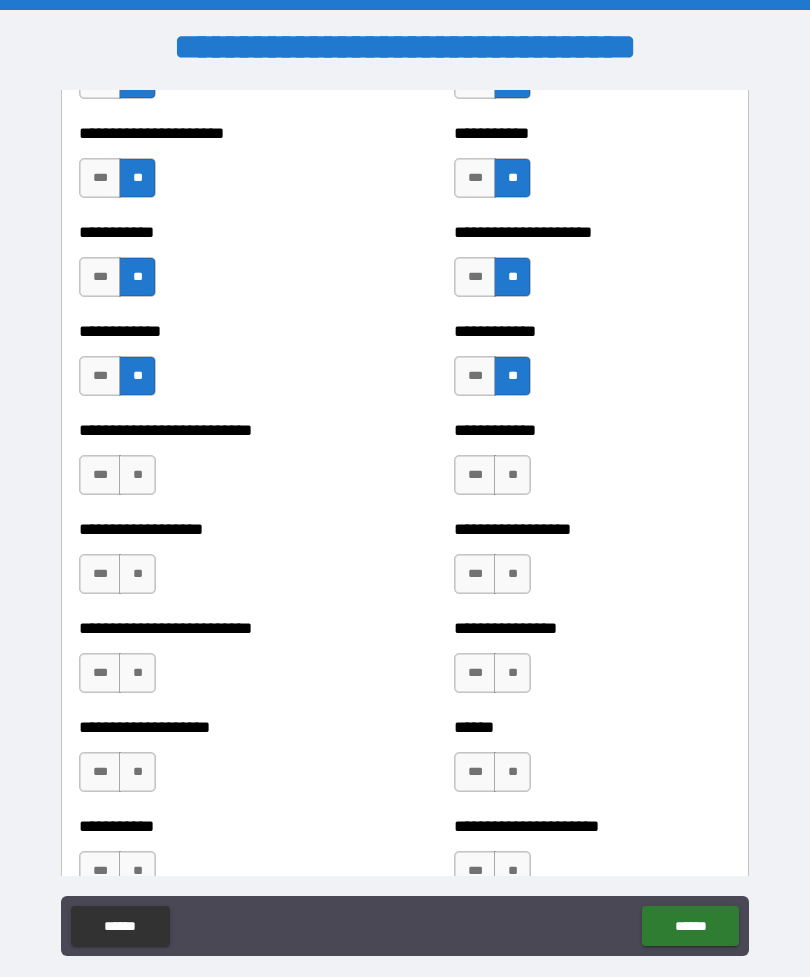 scroll, scrollTop: 5309, scrollLeft: 0, axis: vertical 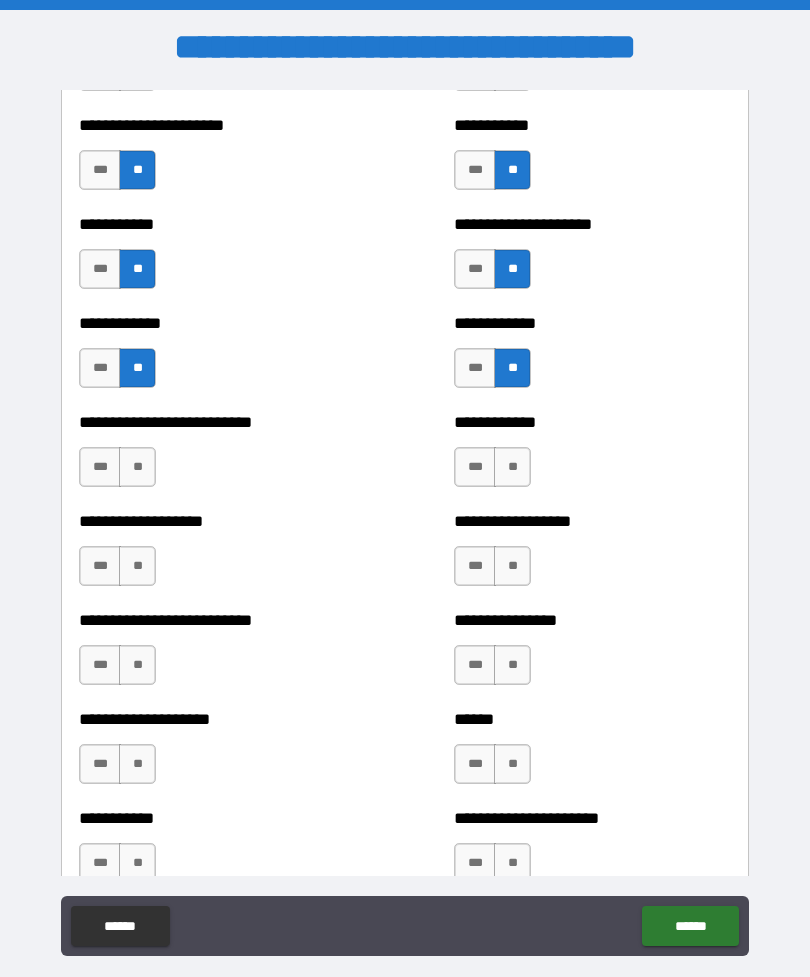 click on "**" at bounding box center [137, 467] 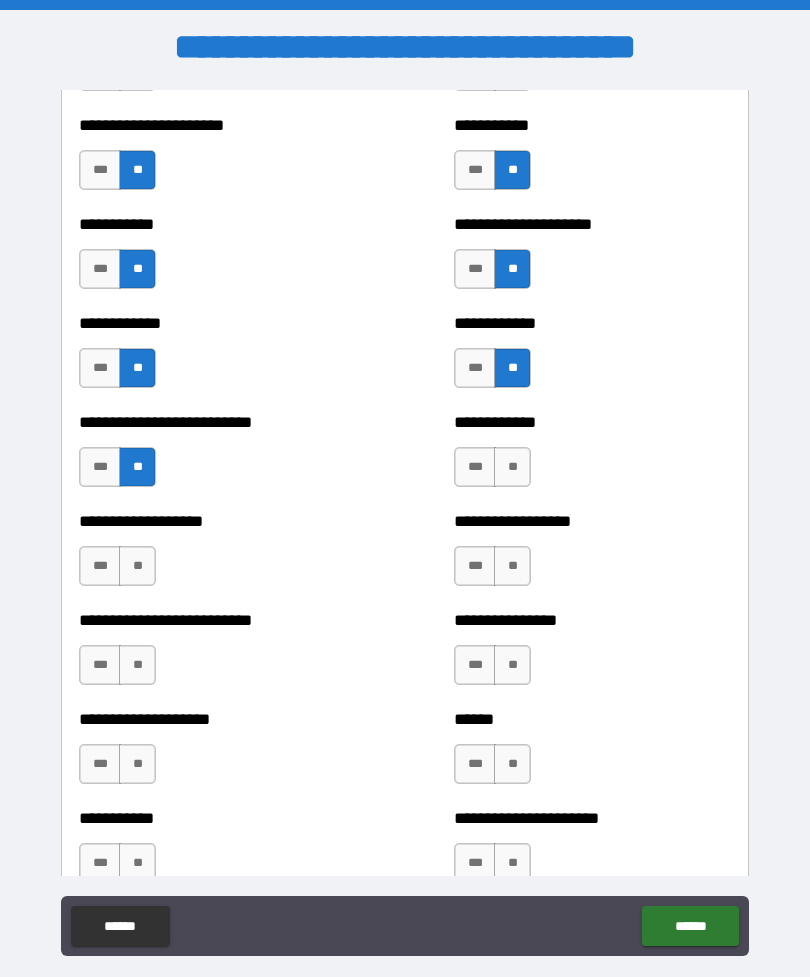 click on "**" at bounding box center [512, 467] 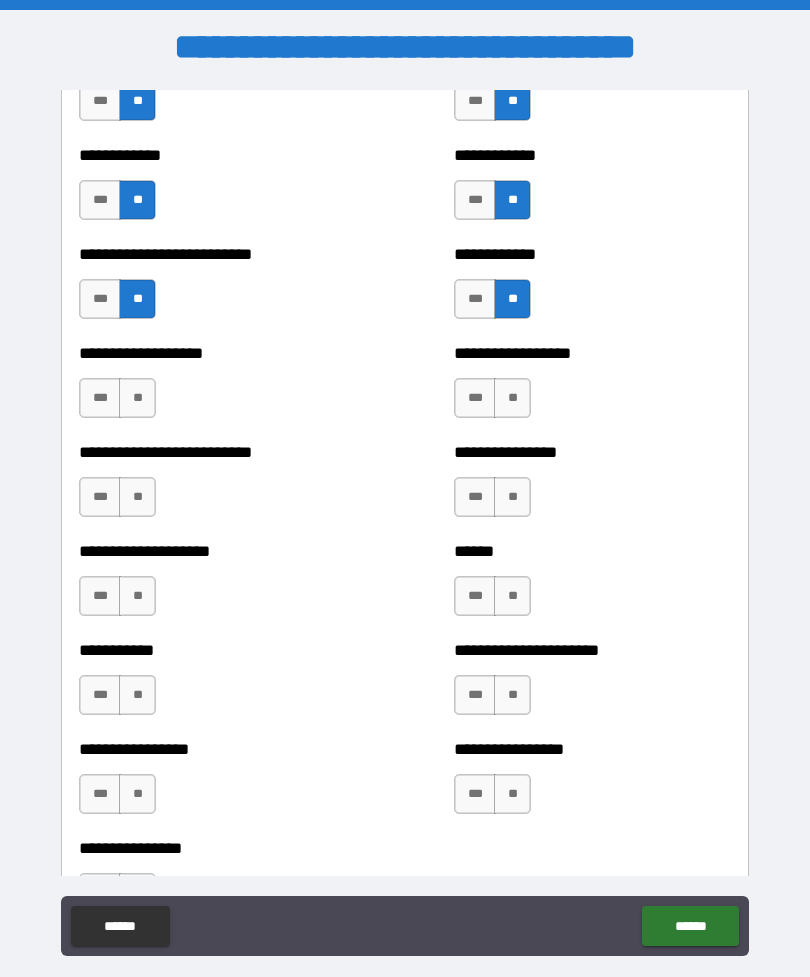 scroll, scrollTop: 5490, scrollLeft: 0, axis: vertical 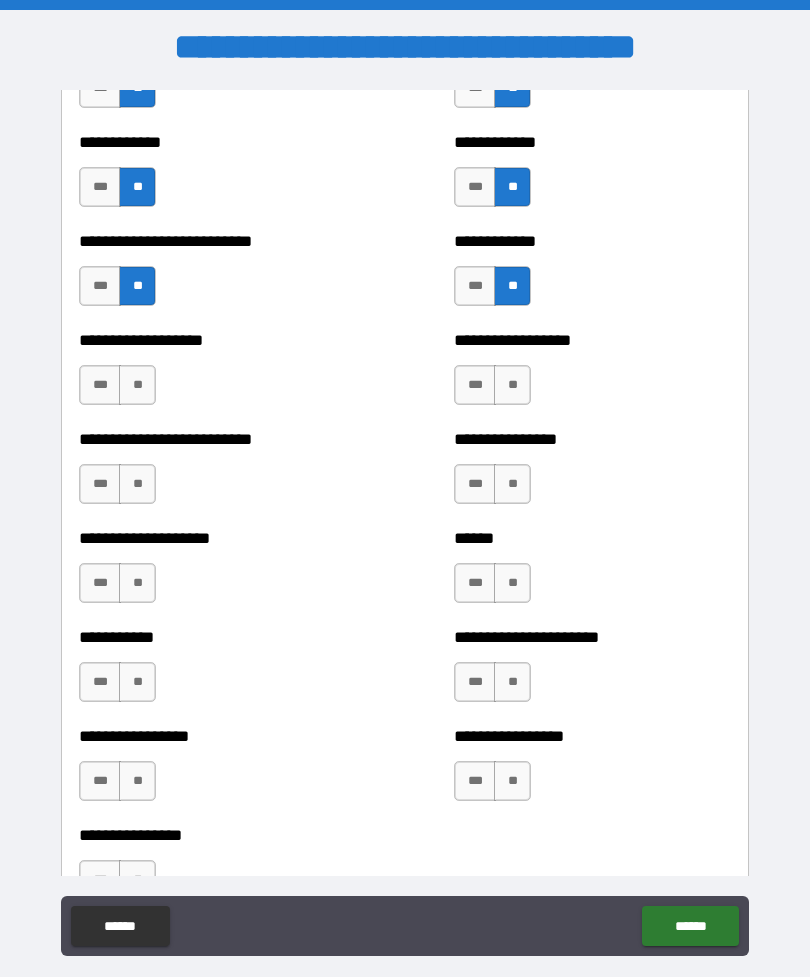 click on "**" at bounding box center (137, 385) 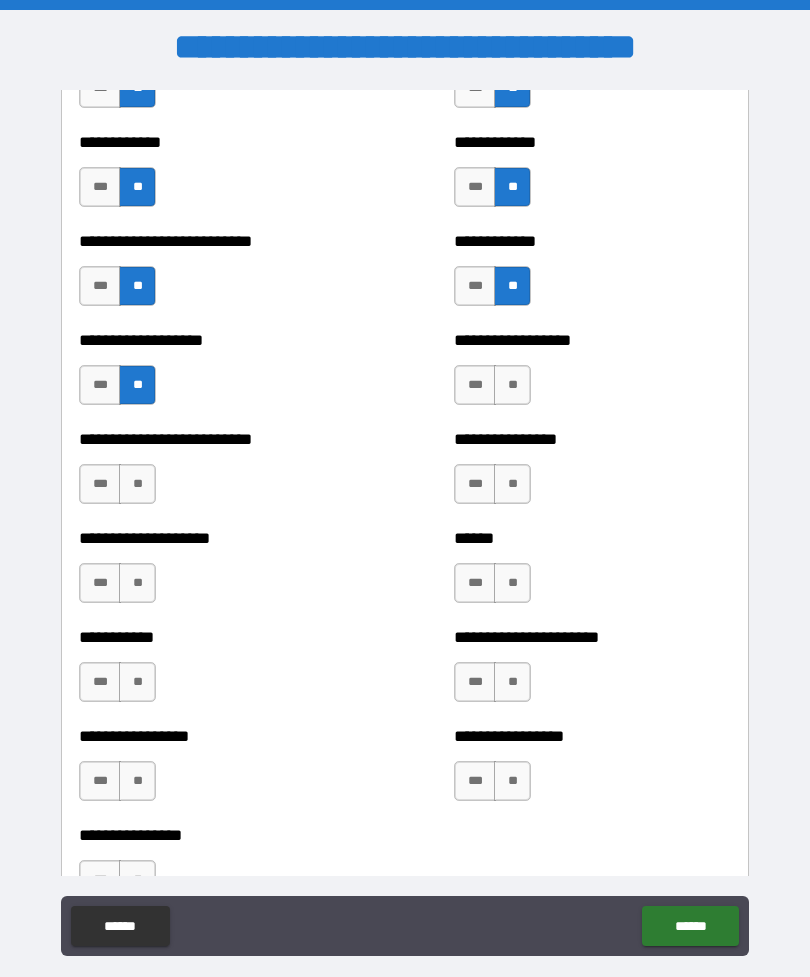 click on "**" at bounding box center (512, 385) 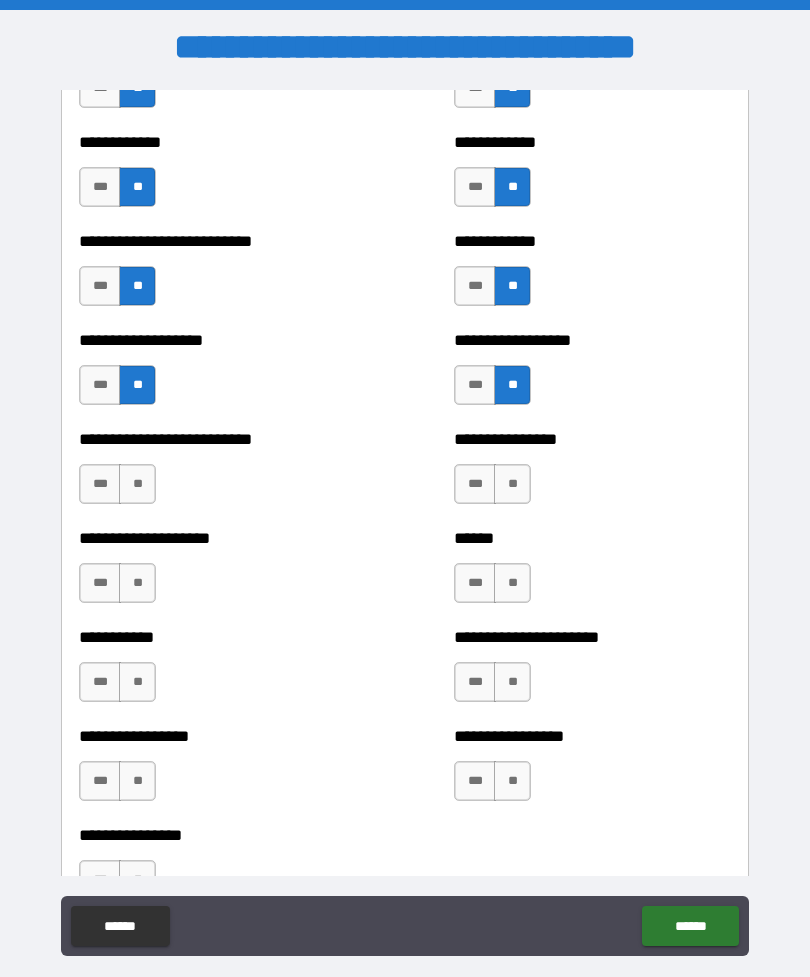 click on "**" at bounding box center [137, 484] 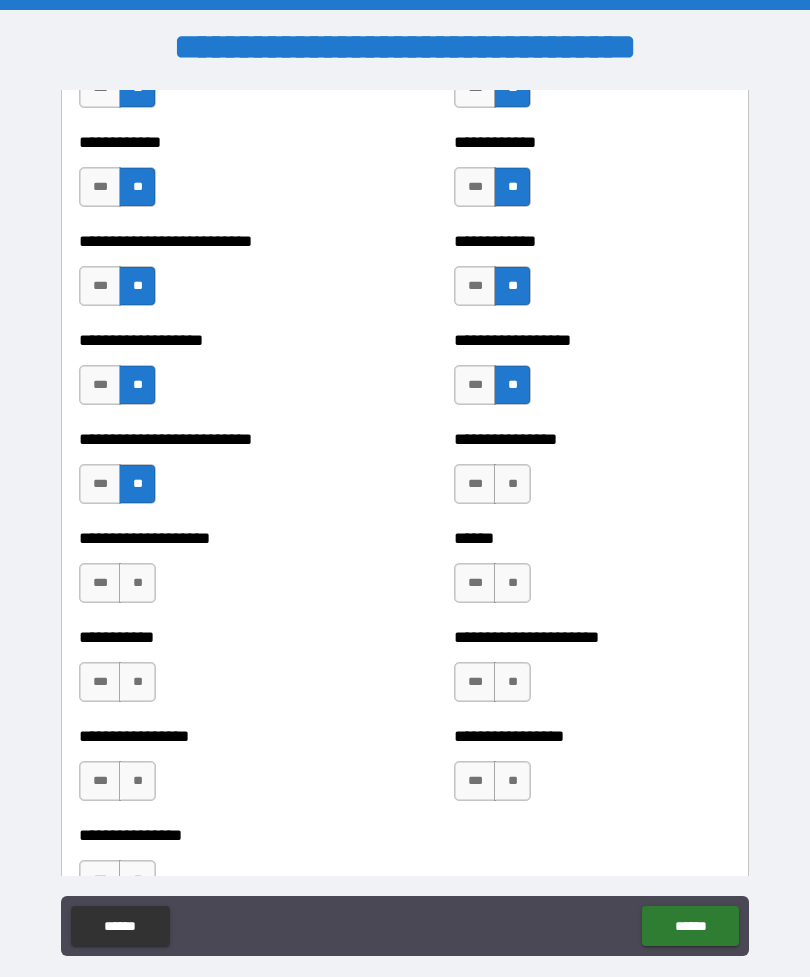 click on "**" at bounding box center [512, 484] 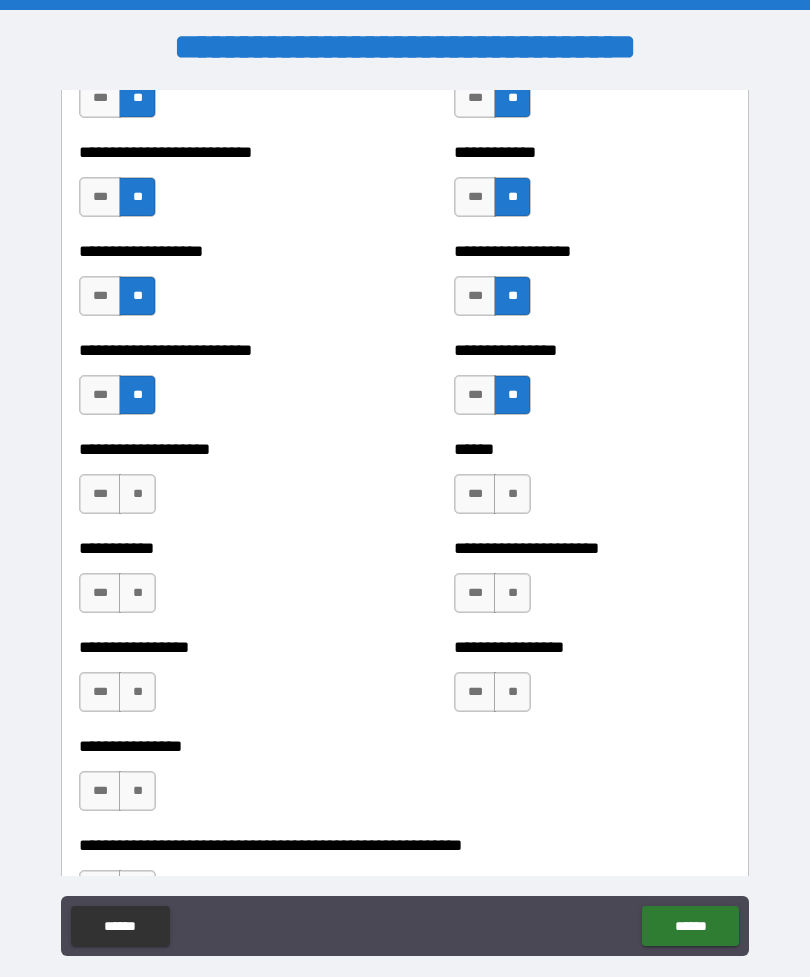 scroll, scrollTop: 5662, scrollLeft: 0, axis: vertical 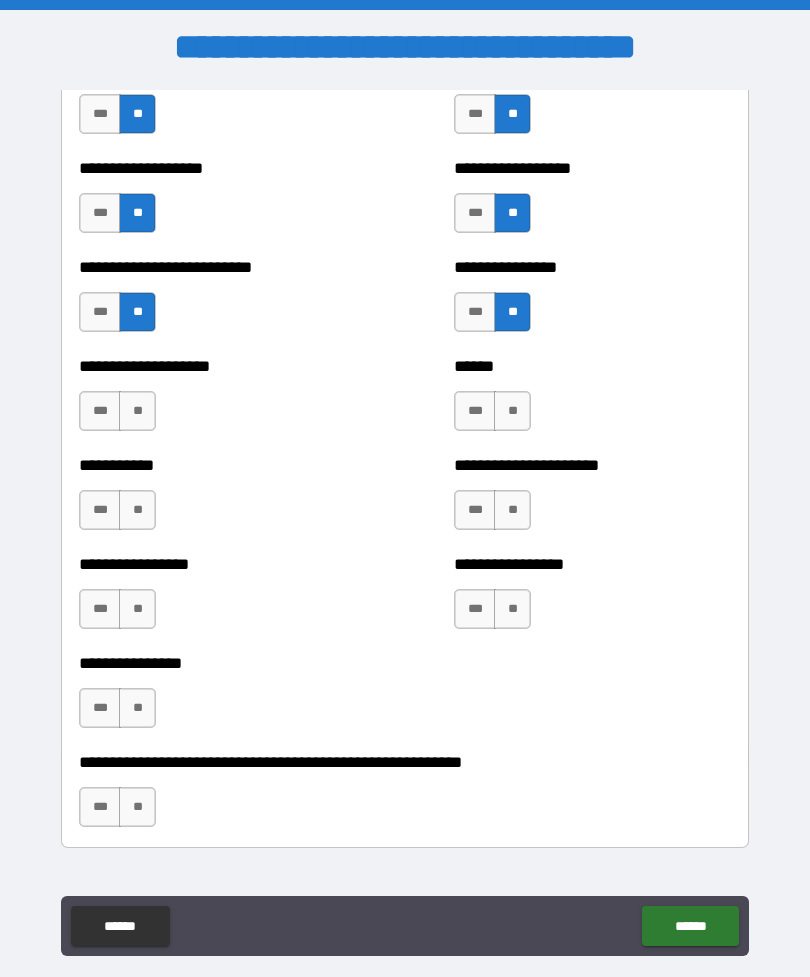 click on "**" at bounding box center (137, 411) 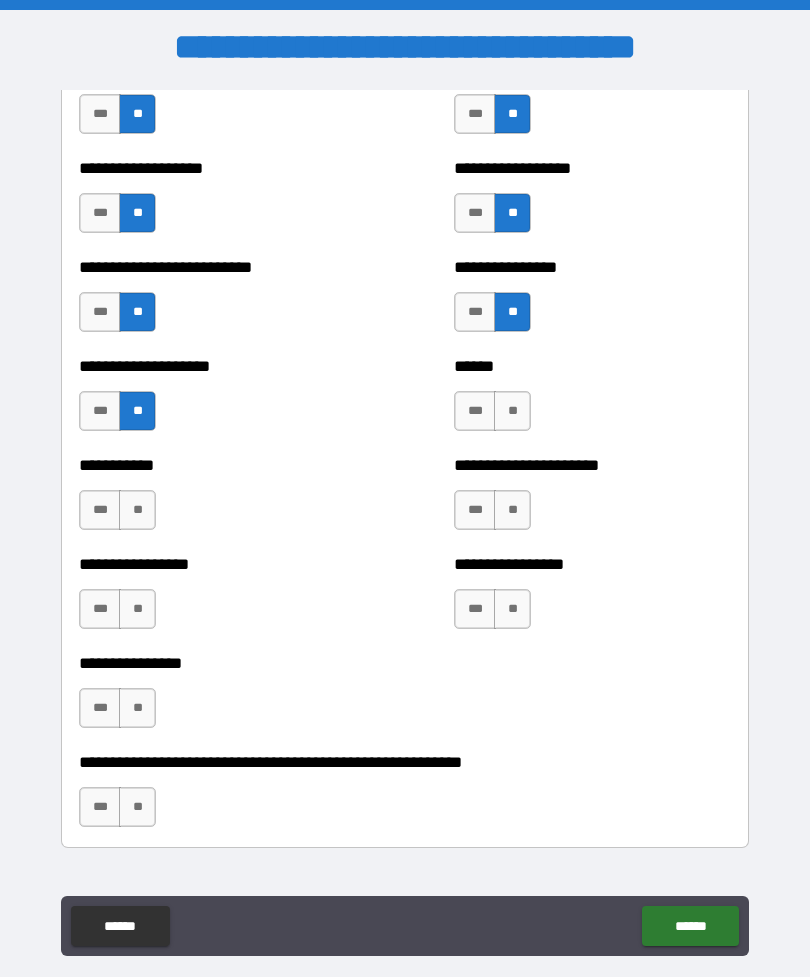 click on "**" at bounding box center (512, 411) 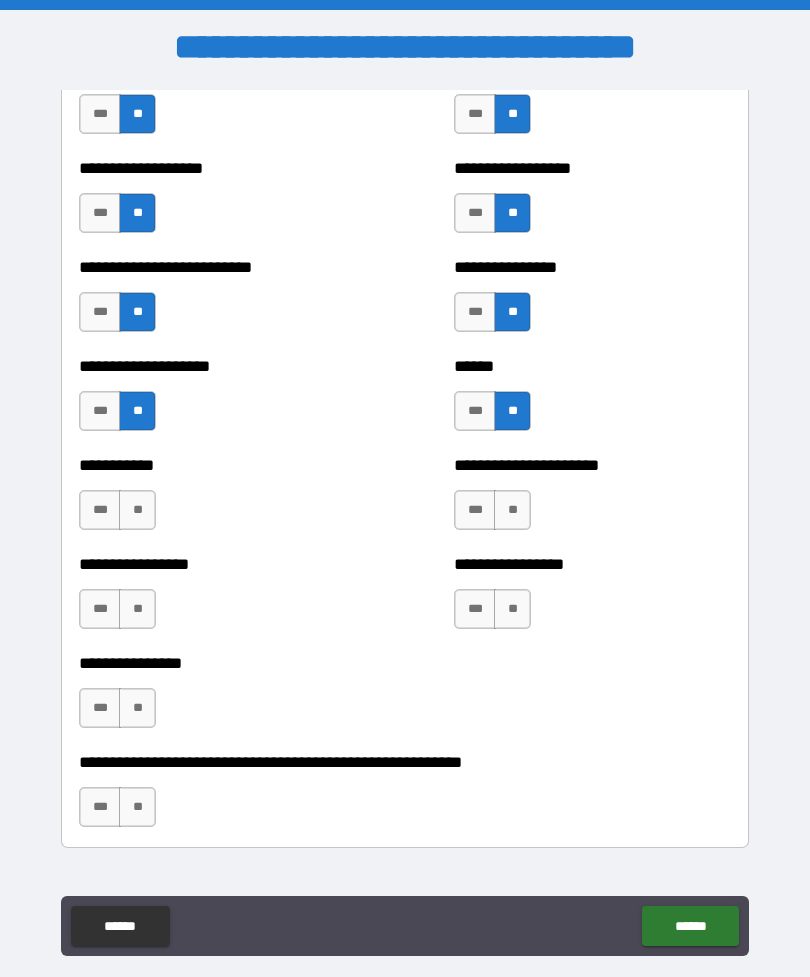 click on "**" at bounding box center [137, 510] 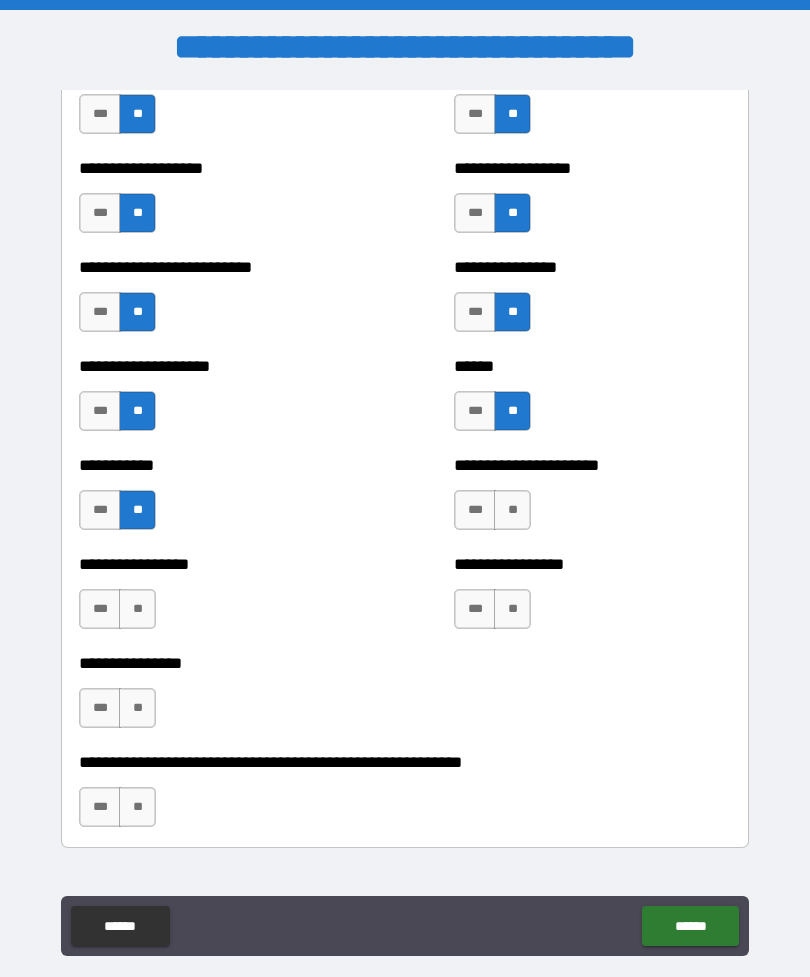 click on "**" at bounding box center [512, 510] 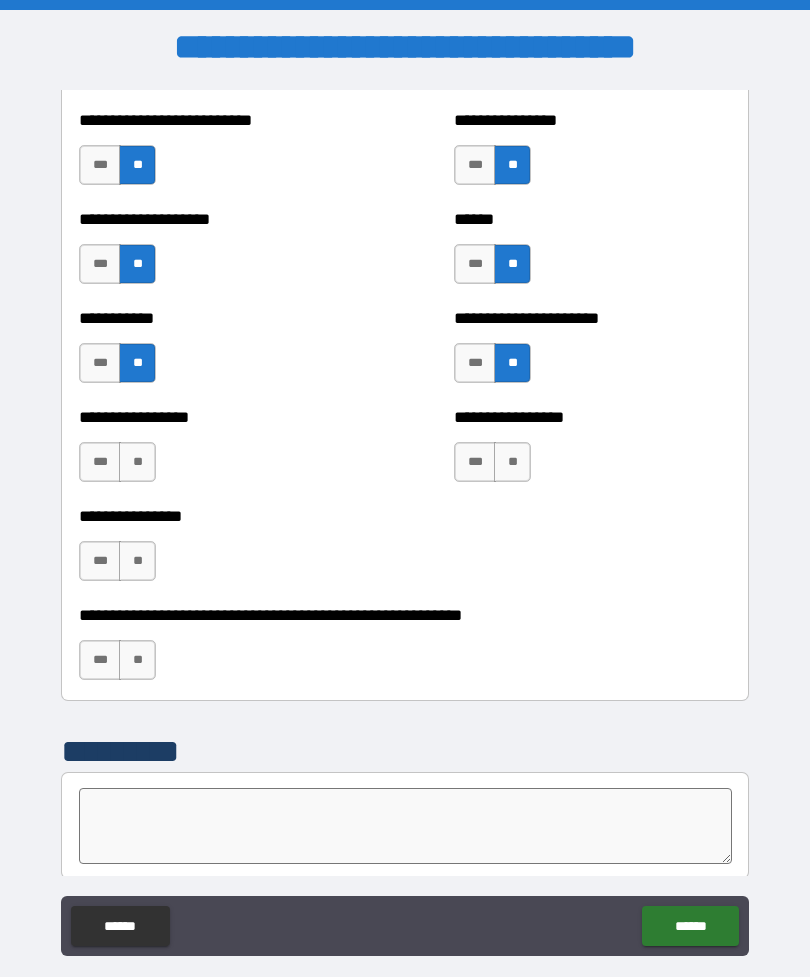 scroll, scrollTop: 5814, scrollLeft: 0, axis: vertical 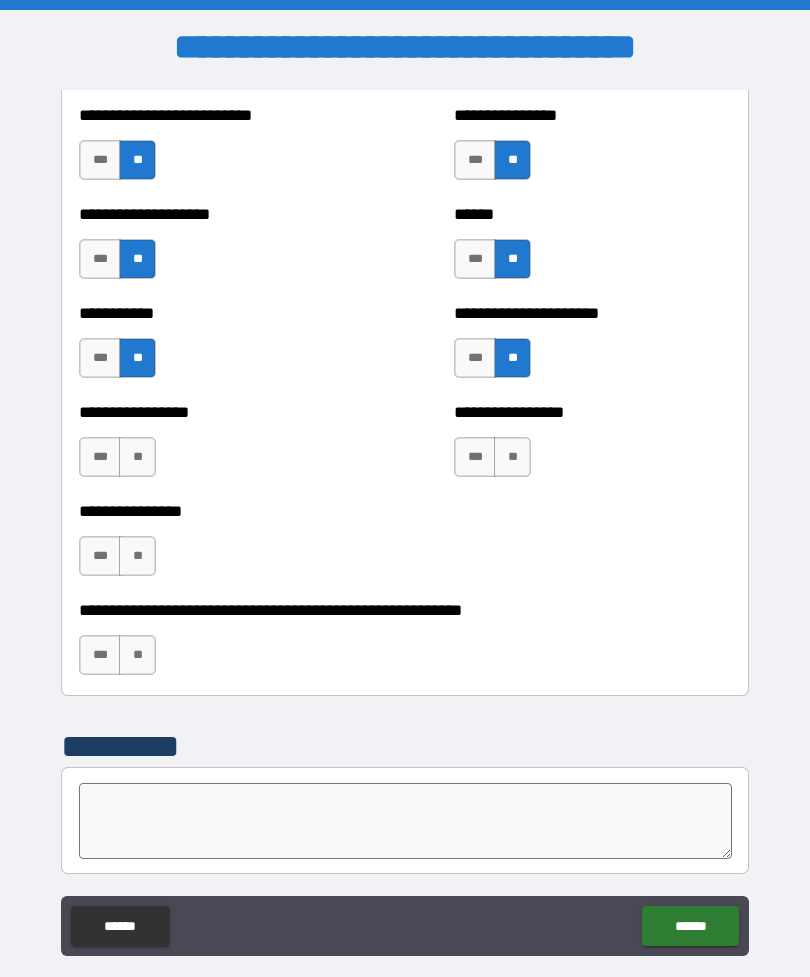 click on "**" at bounding box center (137, 457) 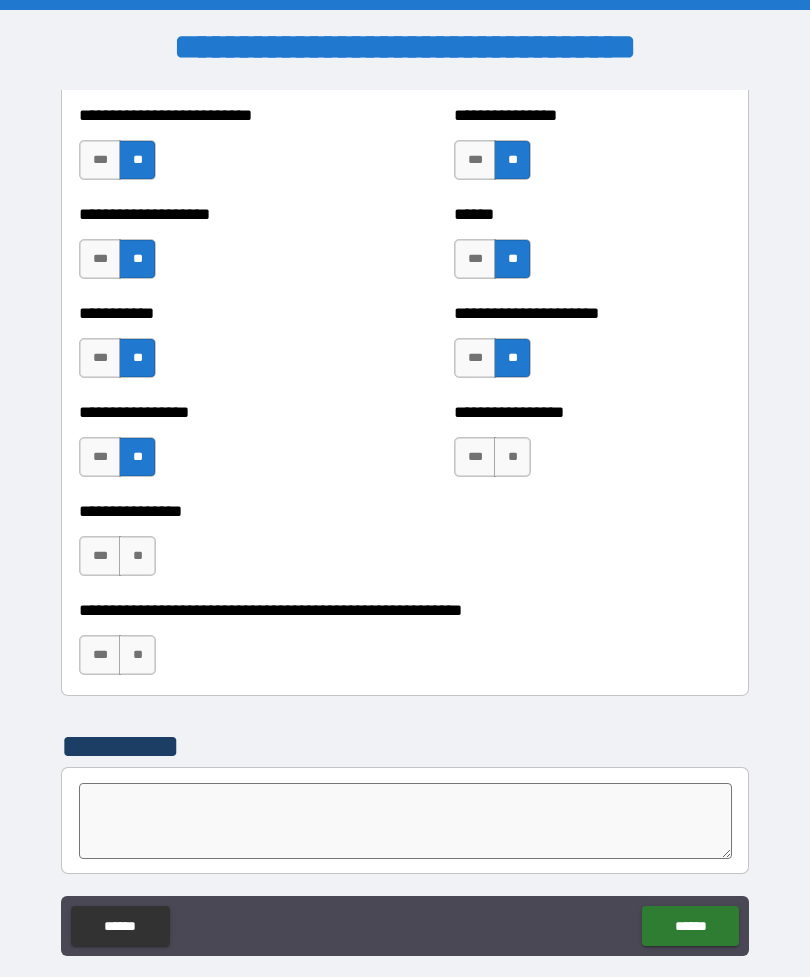 click on "**" at bounding box center [512, 457] 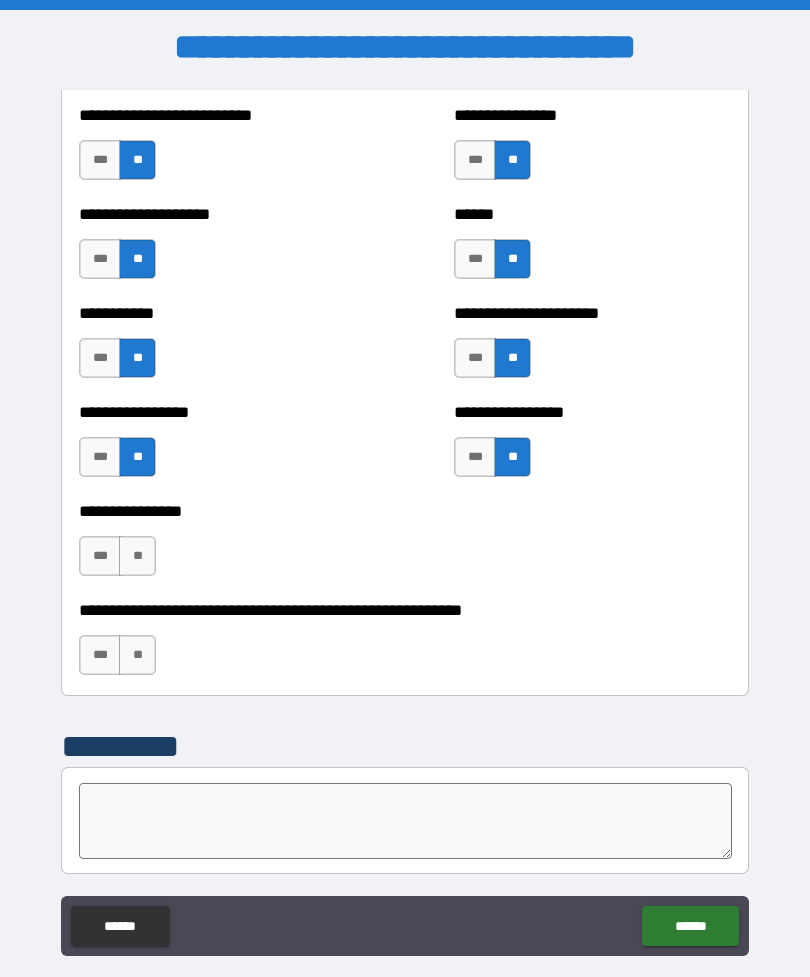 click on "**" at bounding box center [137, 556] 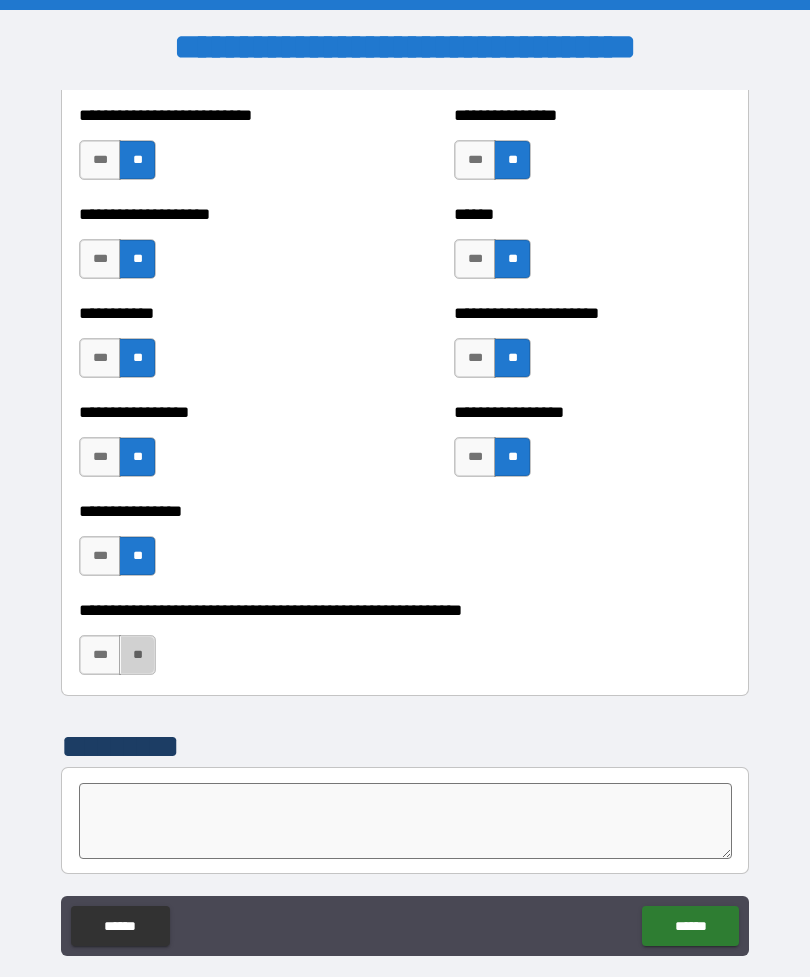click on "**" at bounding box center (137, 655) 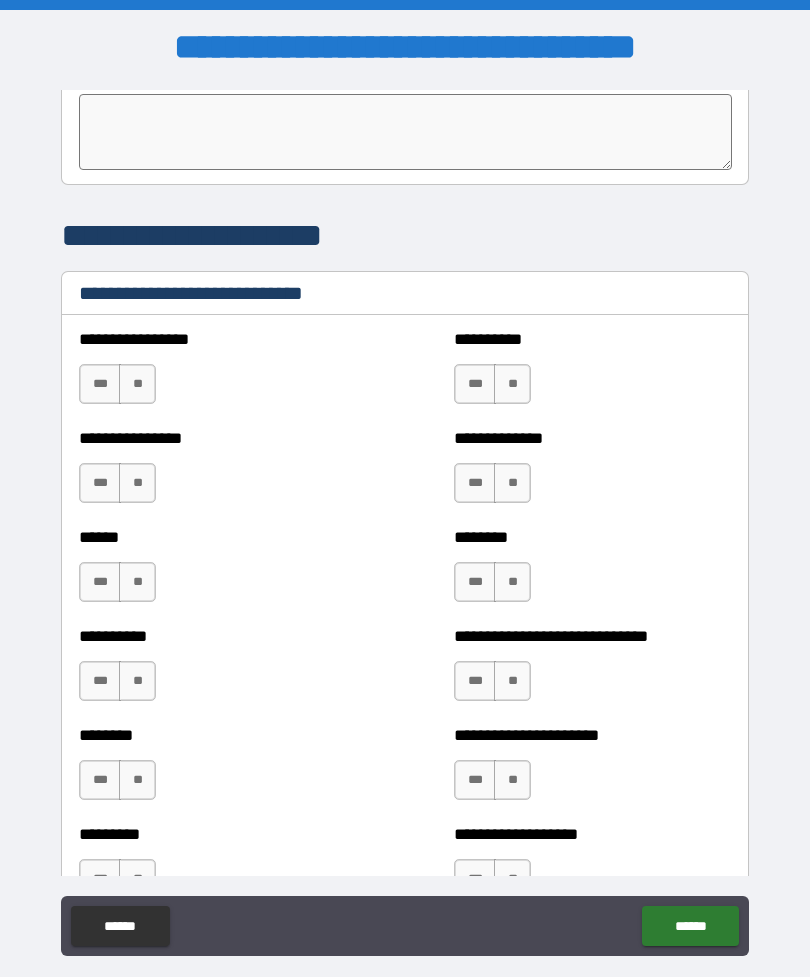 scroll, scrollTop: 6513, scrollLeft: 0, axis: vertical 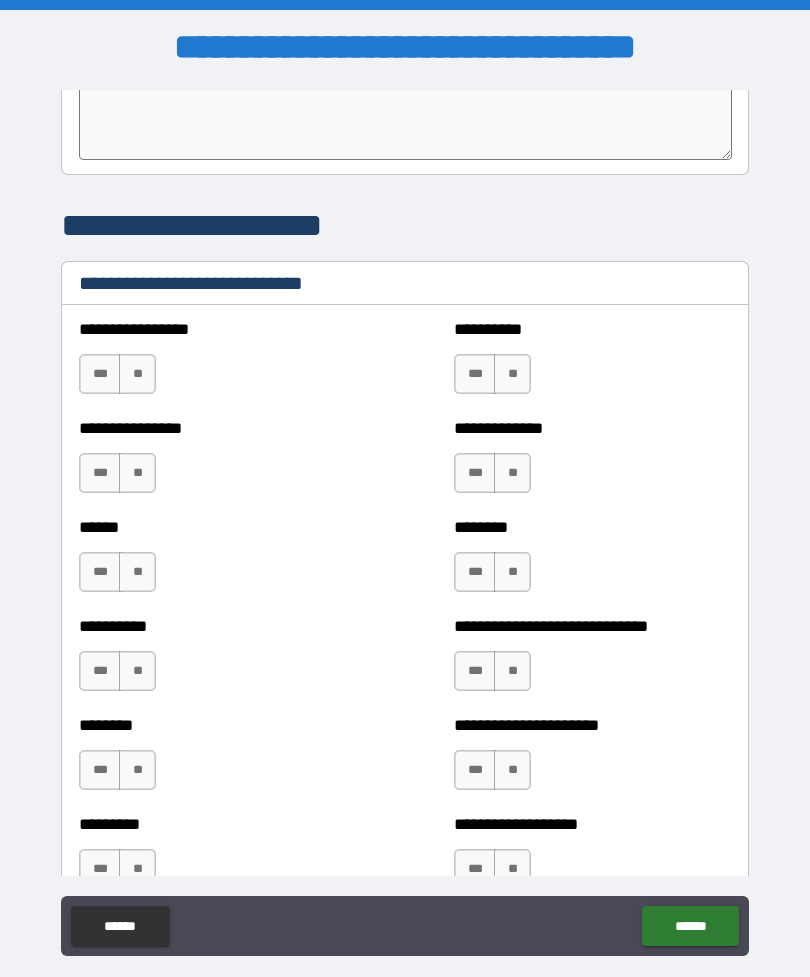 click on "***" at bounding box center [100, 374] 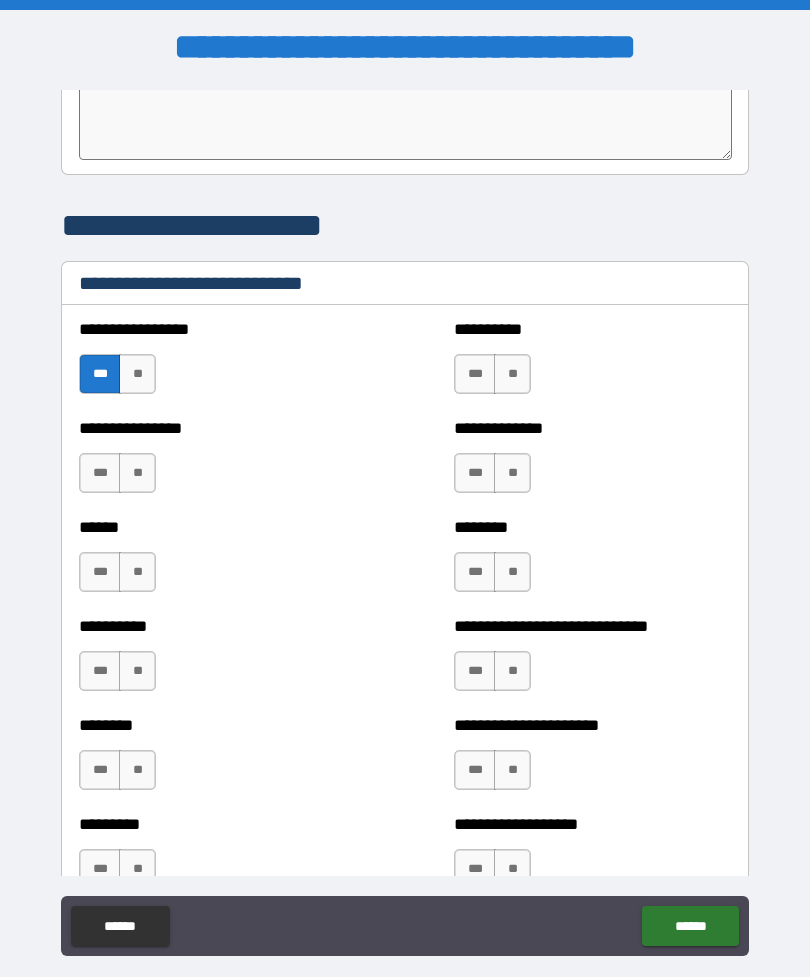 click on "***" at bounding box center [475, 374] 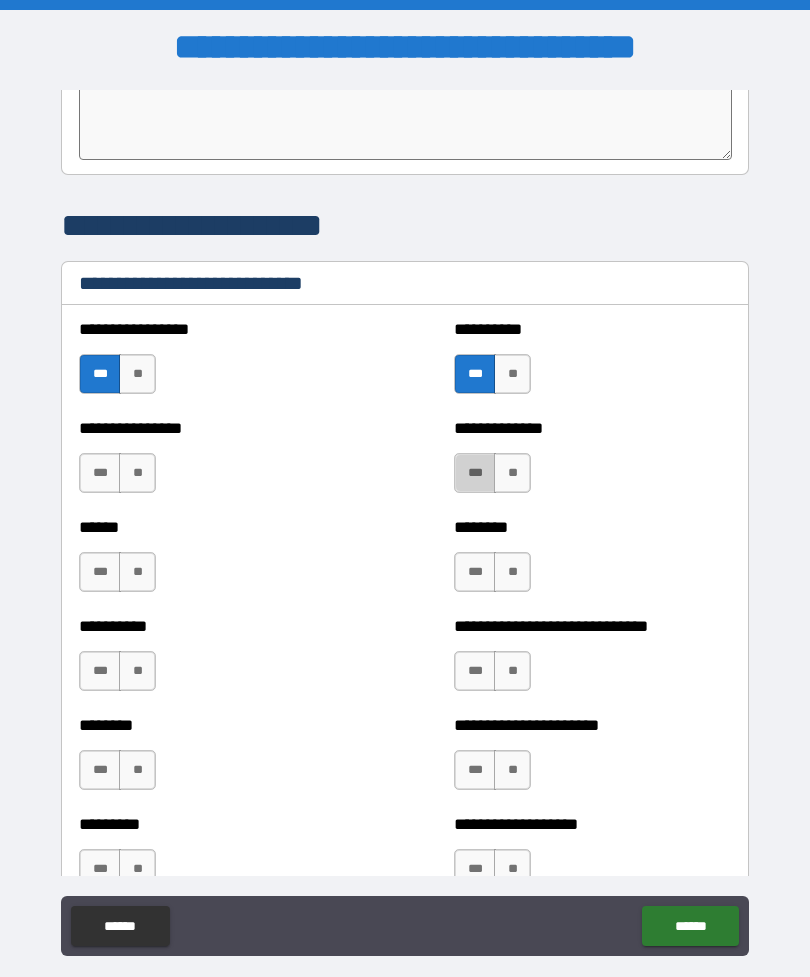click on "***" at bounding box center (475, 473) 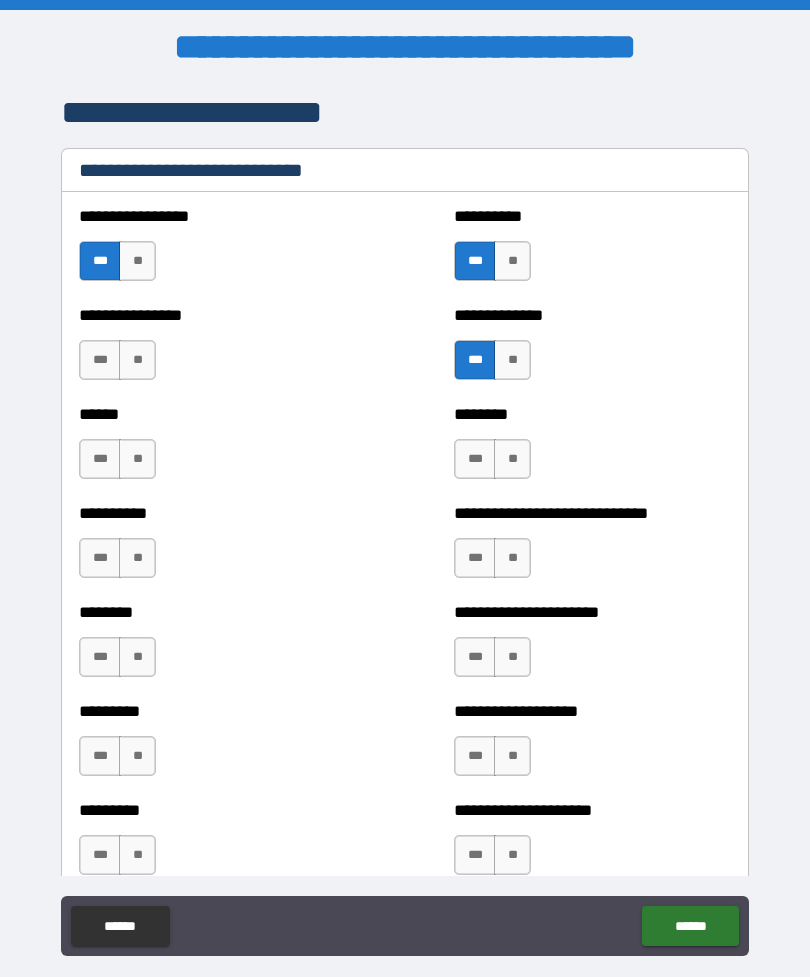 scroll, scrollTop: 6632, scrollLeft: 0, axis: vertical 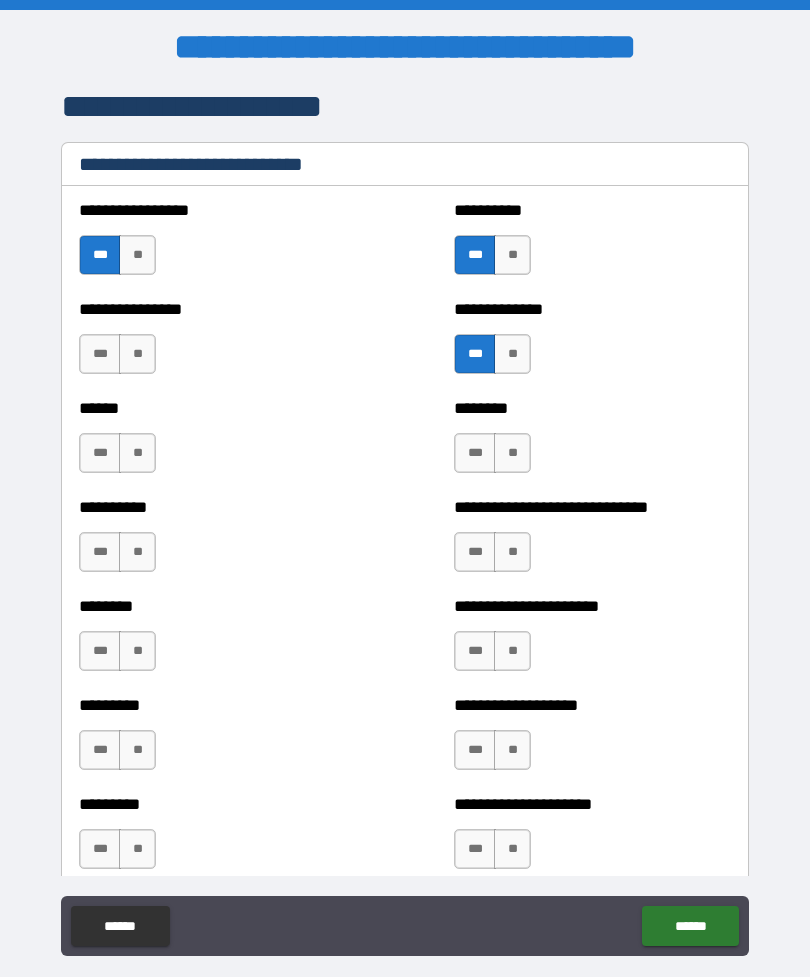 click on "**" at bounding box center [137, 354] 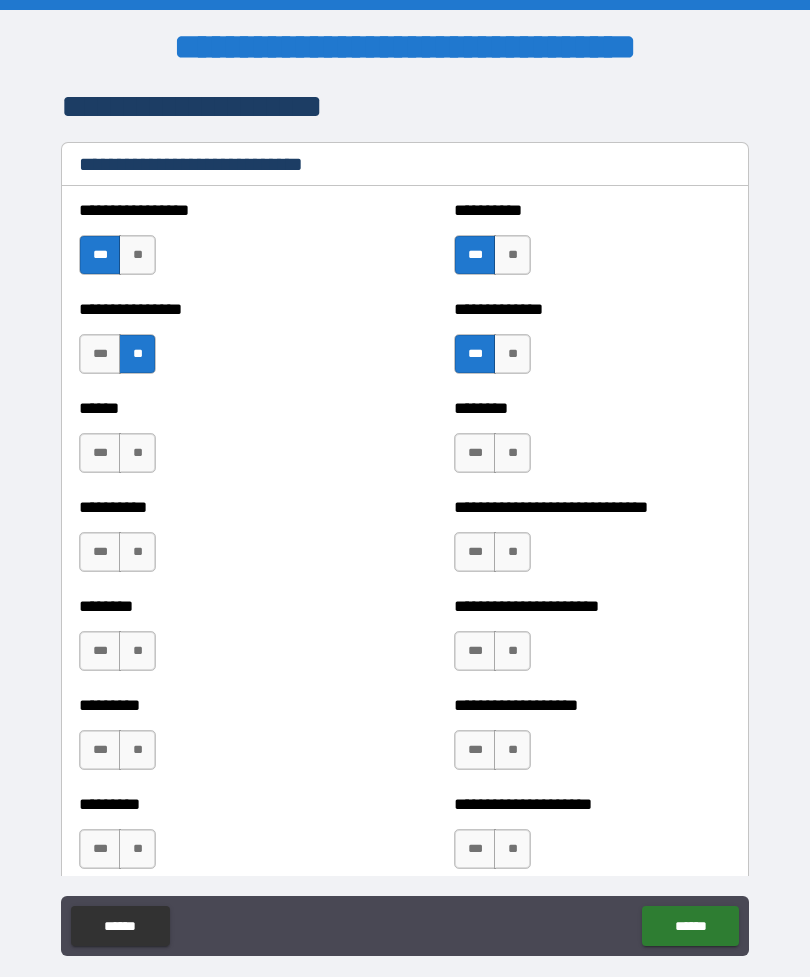 click on "**" at bounding box center (137, 453) 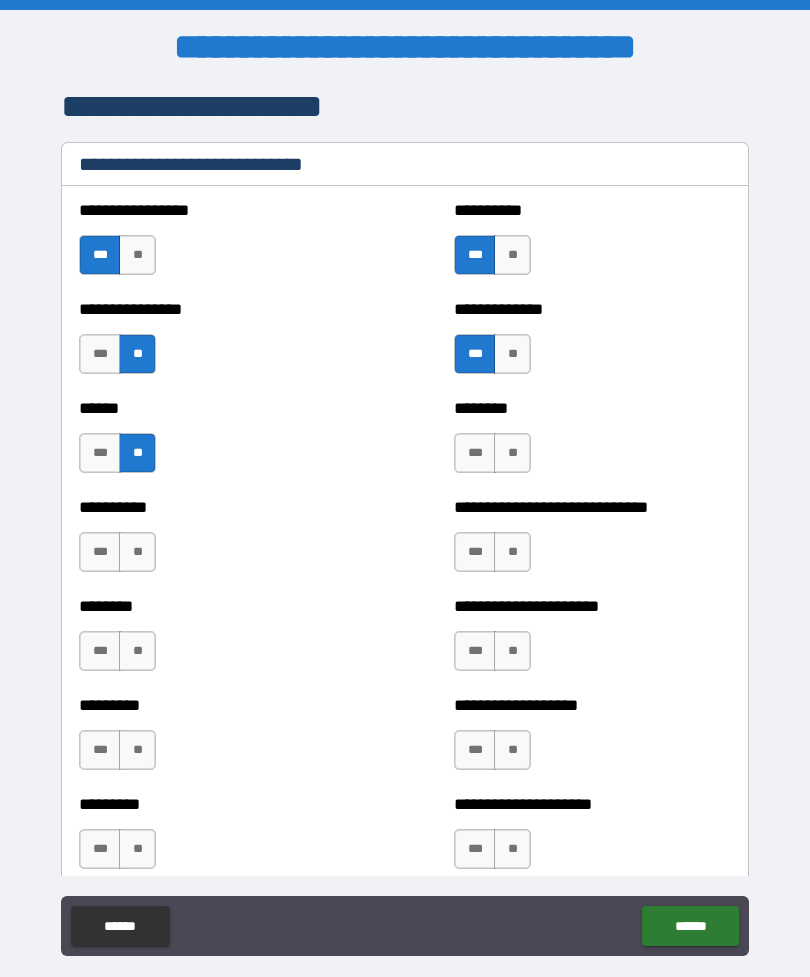 click on "******" at bounding box center [217, 408] 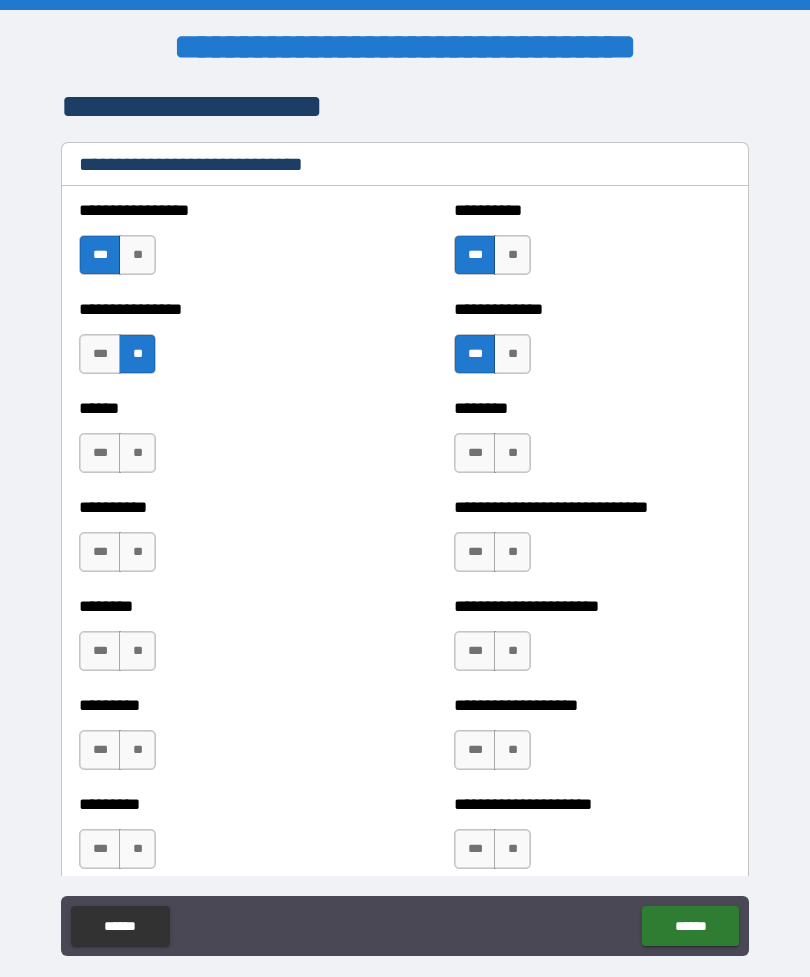 click on "**" at bounding box center [137, 453] 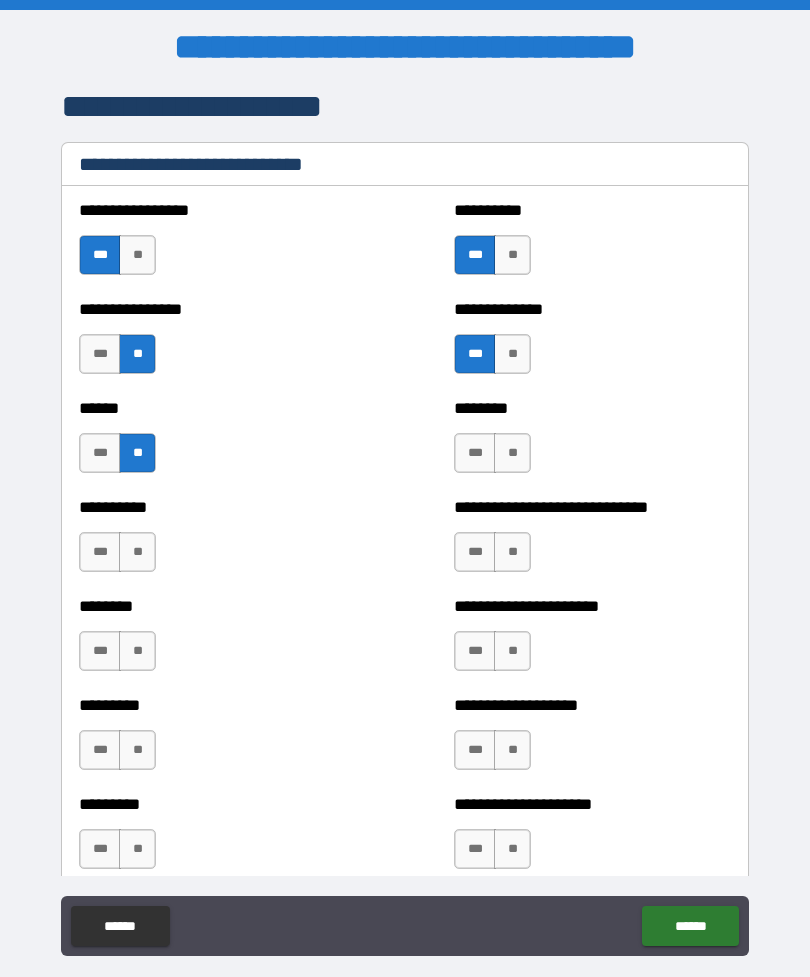 click on "**" at bounding box center [137, 354] 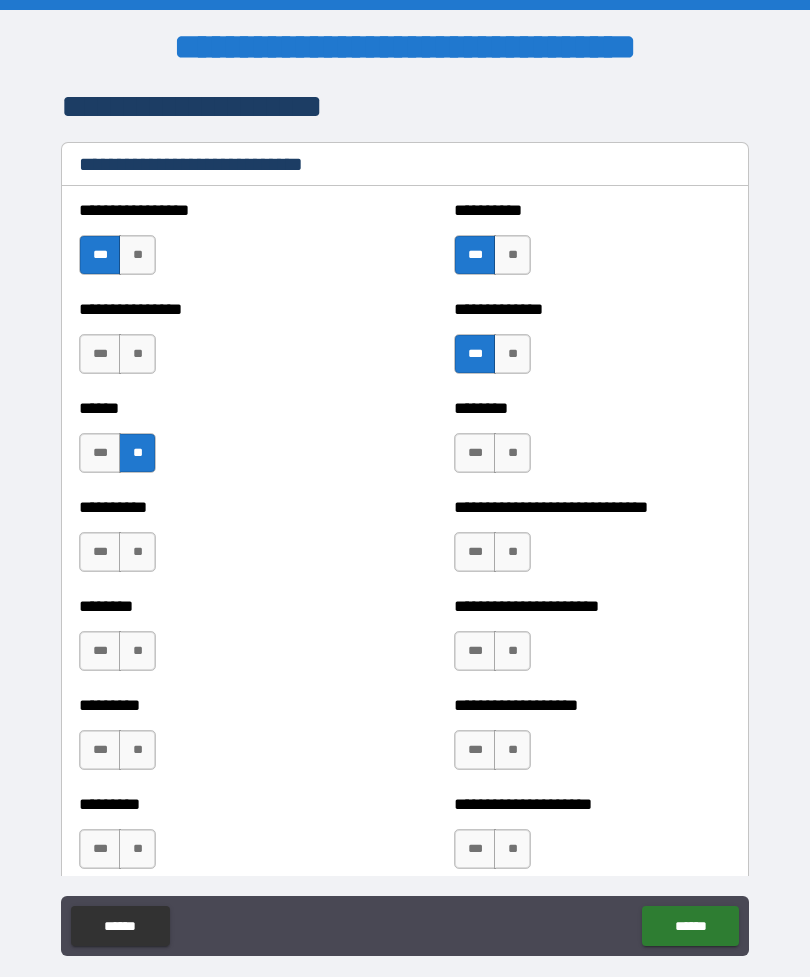 click on "***" at bounding box center [475, 453] 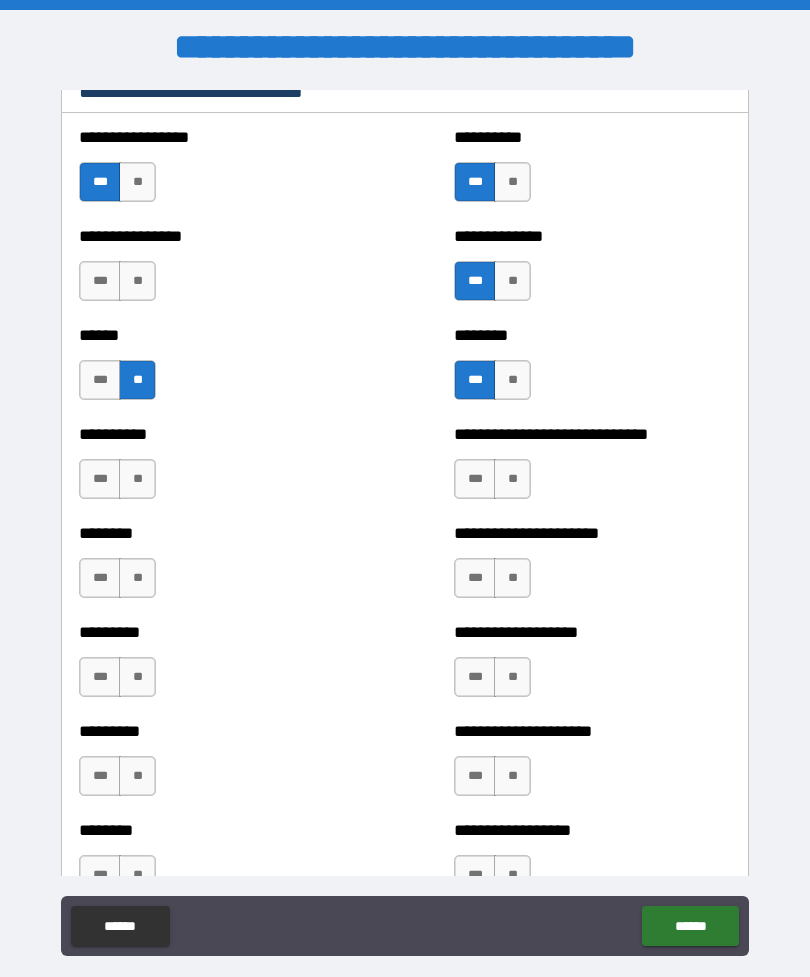 scroll, scrollTop: 6771, scrollLeft: 0, axis: vertical 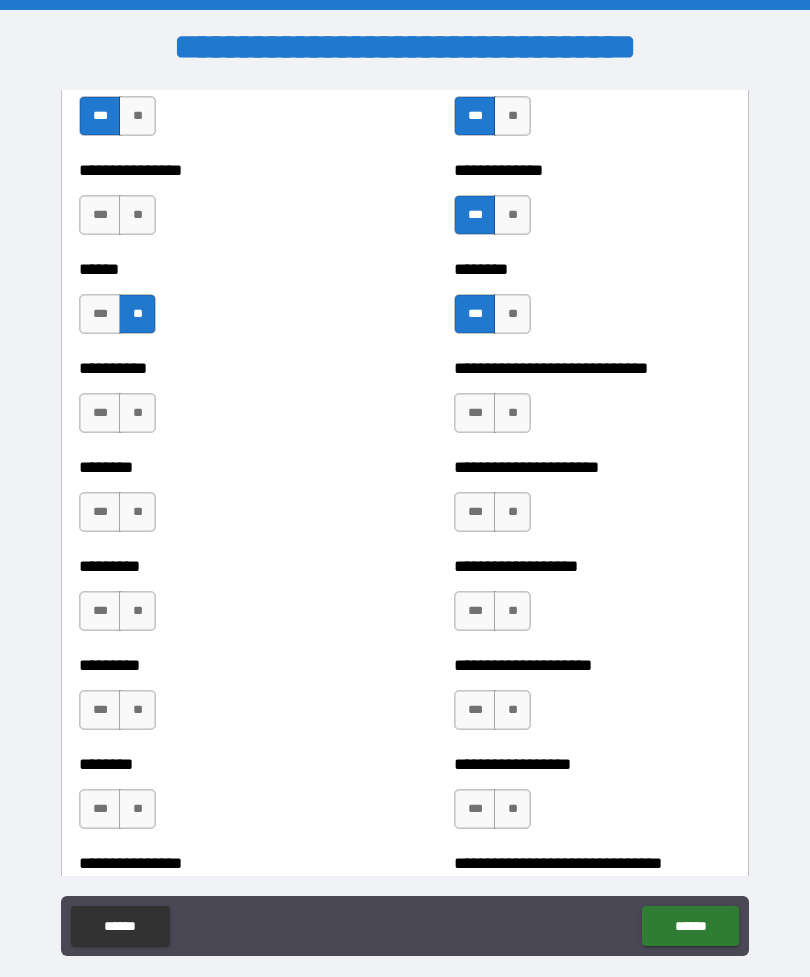 click on "***" at bounding box center (475, 413) 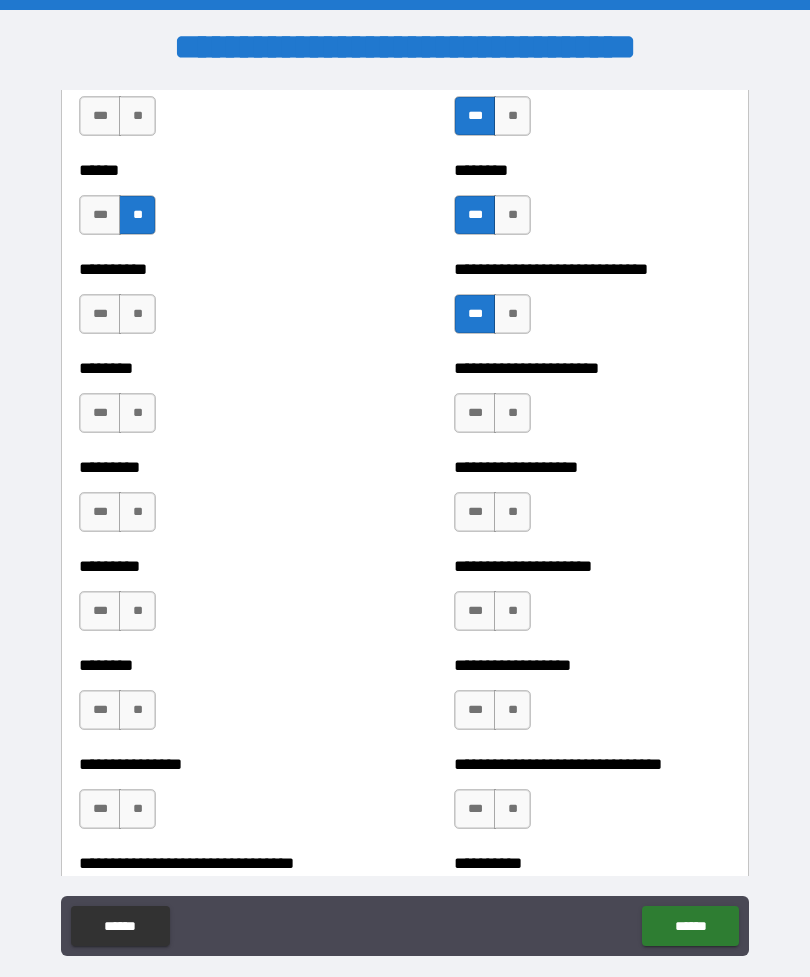 scroll, scrollTop: 6899, scrollLeft: 0, axis: vertical 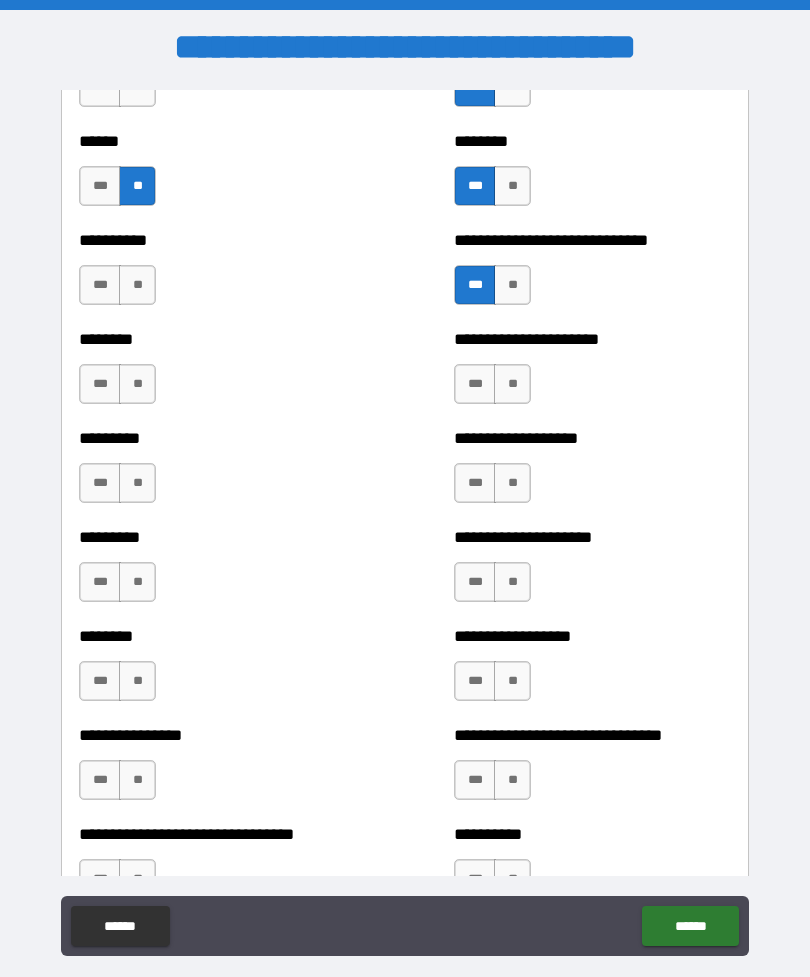 click on "**" at bounding box center [137, 384] 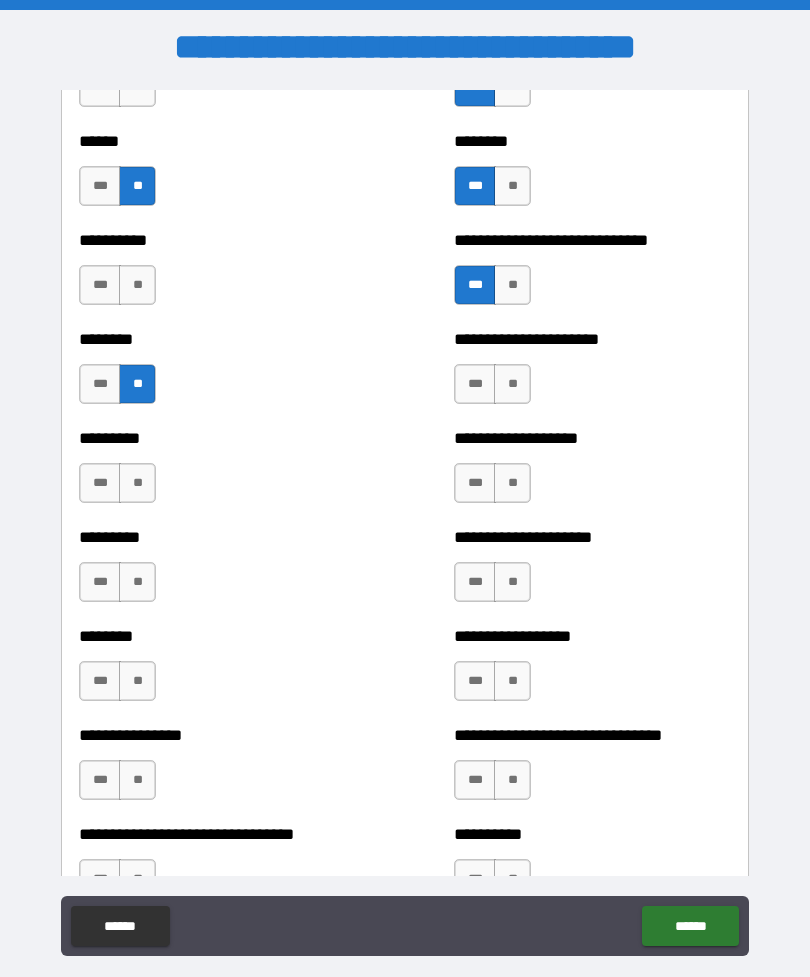 click on "**" at bounding box center (512, 384) 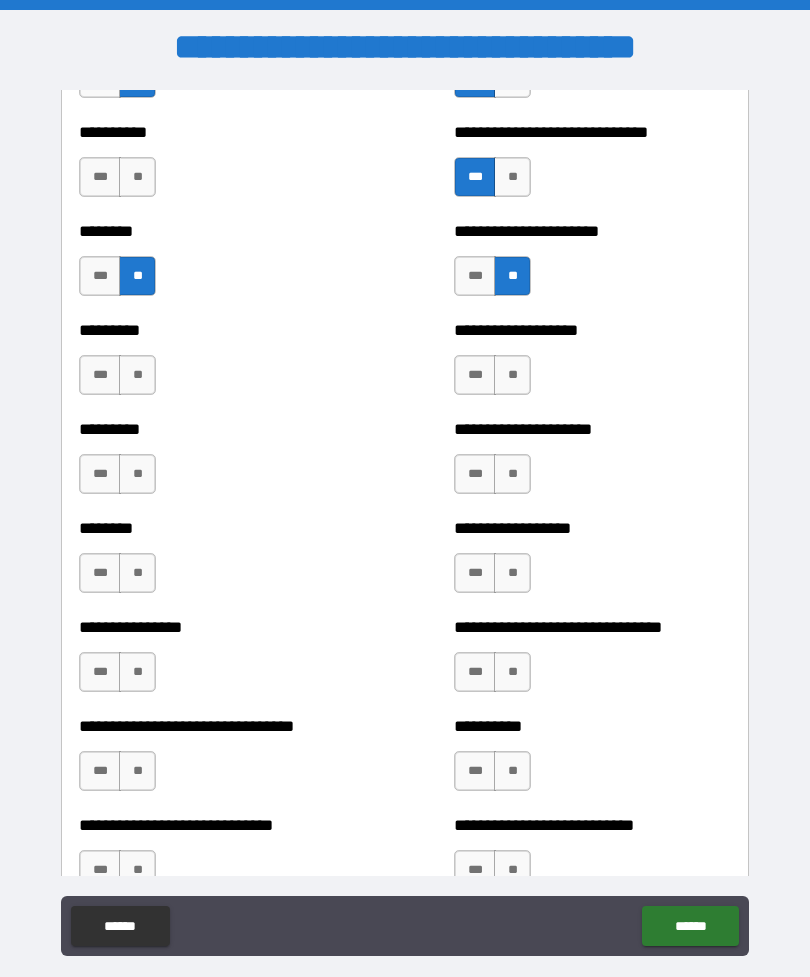 scroll, scrollTop: 7012, scrollLeft: 0, axis: vertical 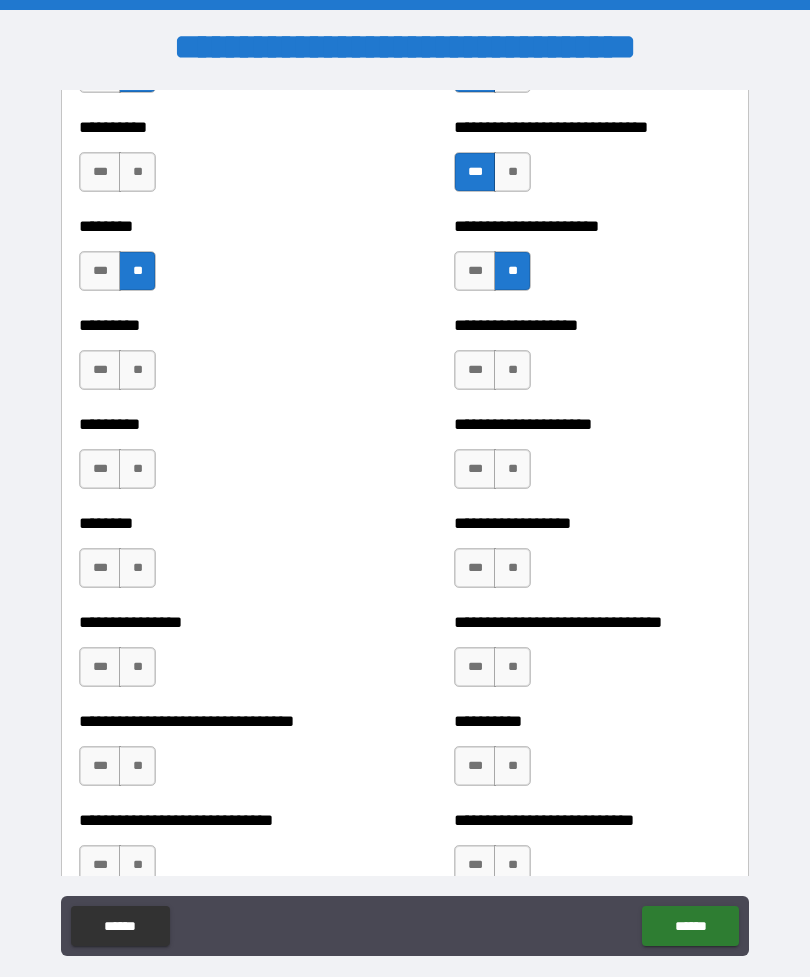 click on "**" at bounding box center (137, 370) 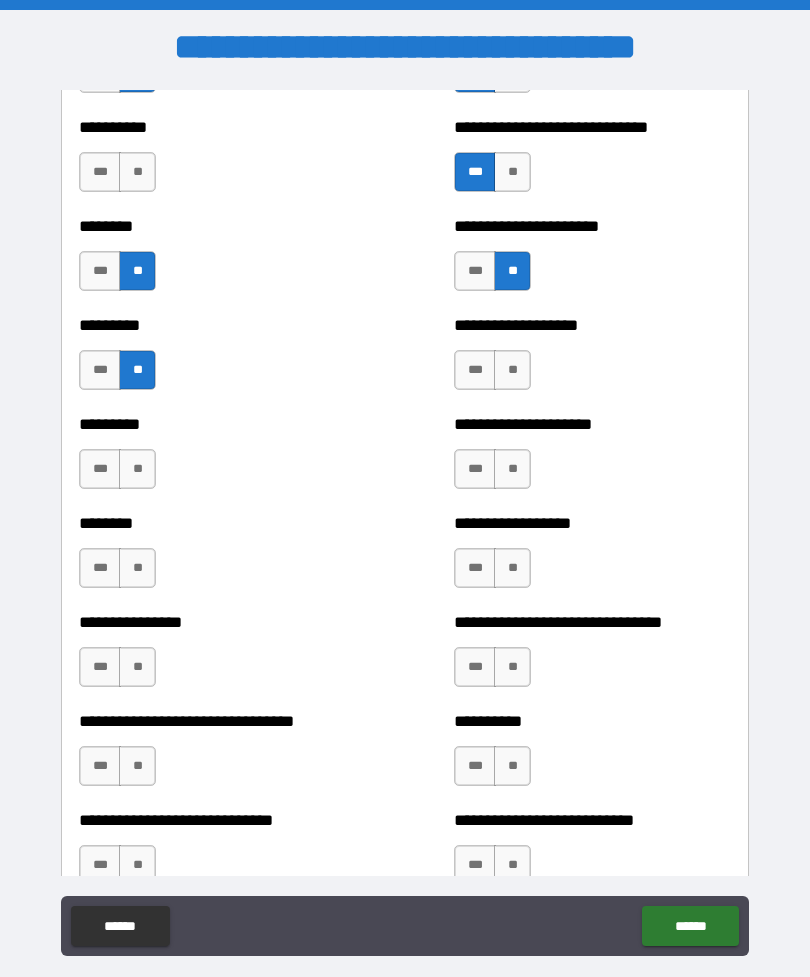 click on "**" at bounding box center [512, 370] 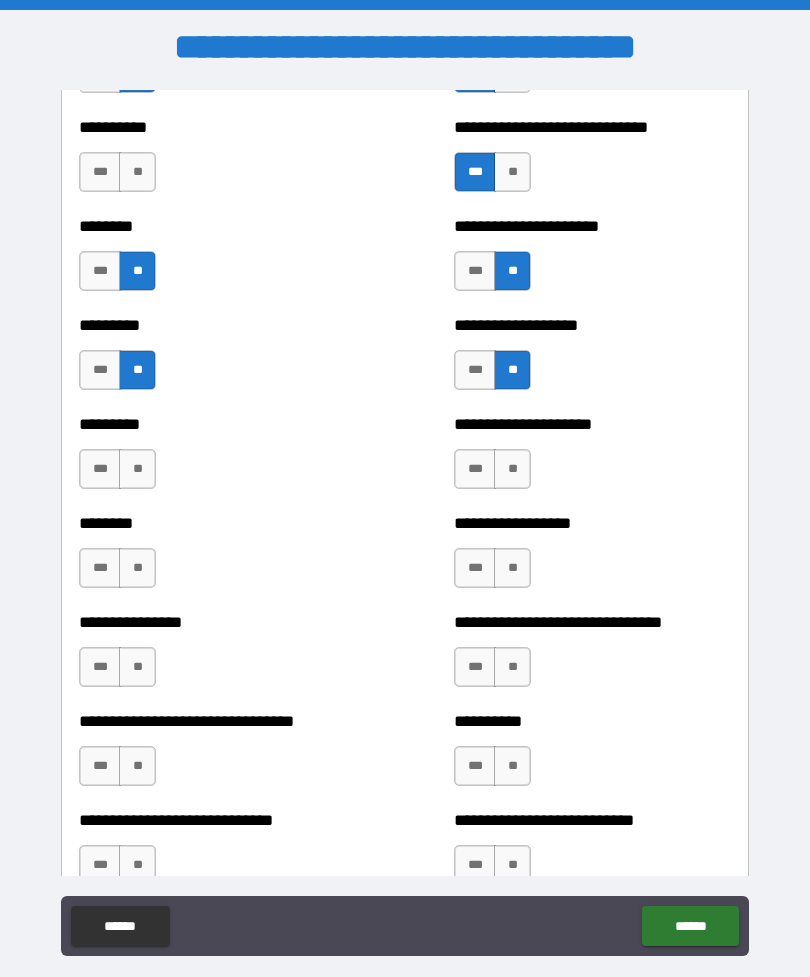 click on "***" at bounding box center [100, 469] 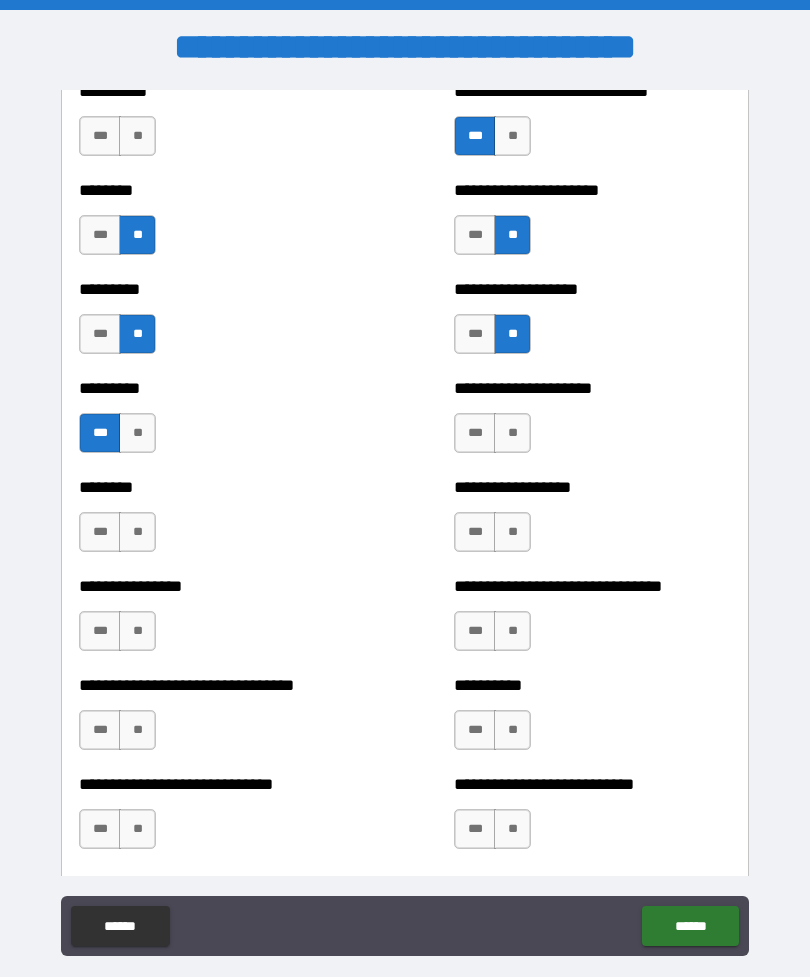 scroll, scrollTop: 7077, scrollLeft: 0, axis: vertical 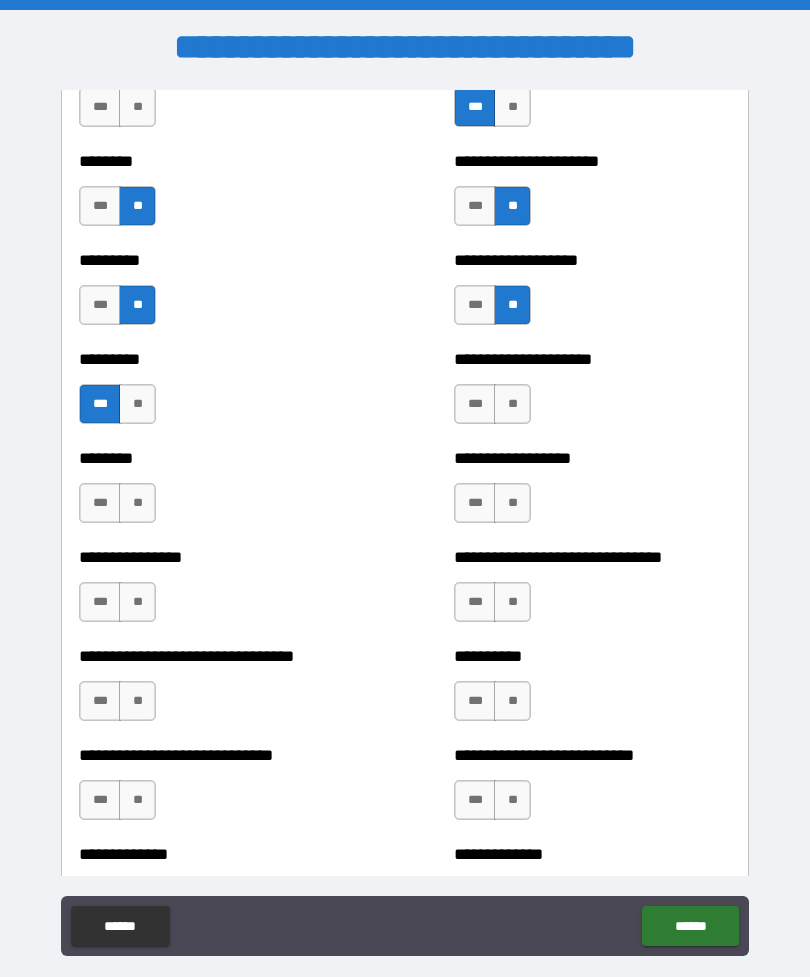 click on "**" at bounding box center (512, 404) 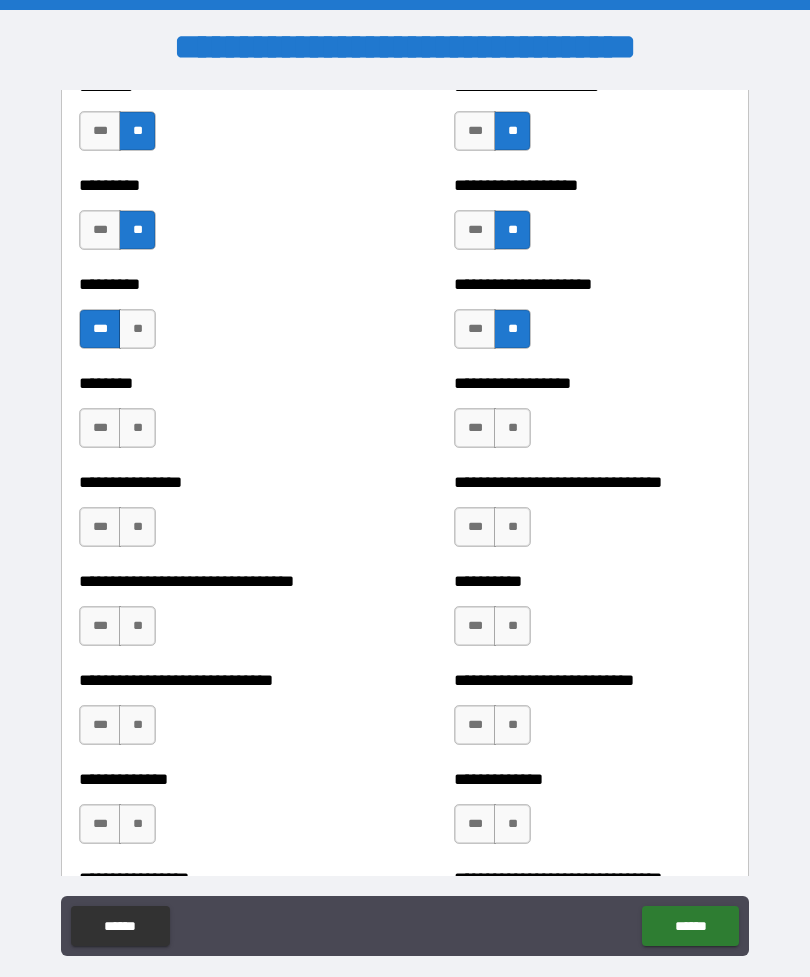 scroll, scrollTop: 7159, scrollLeft: 0, axis: vertical 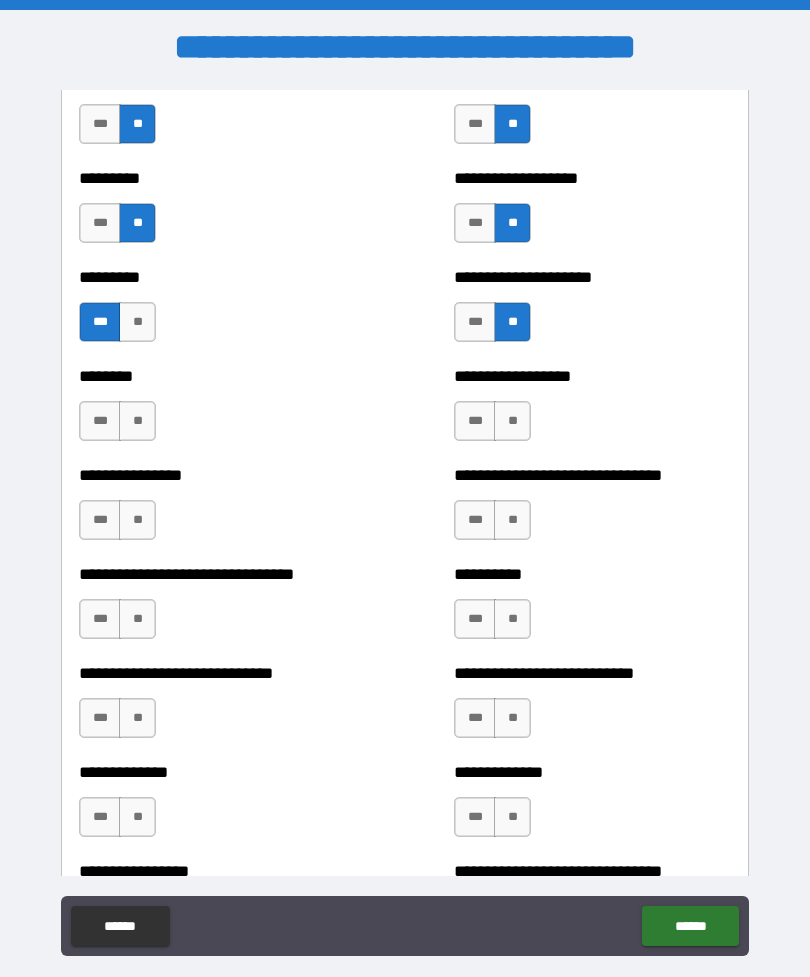 click on "**" at bounding box center [137, 421] 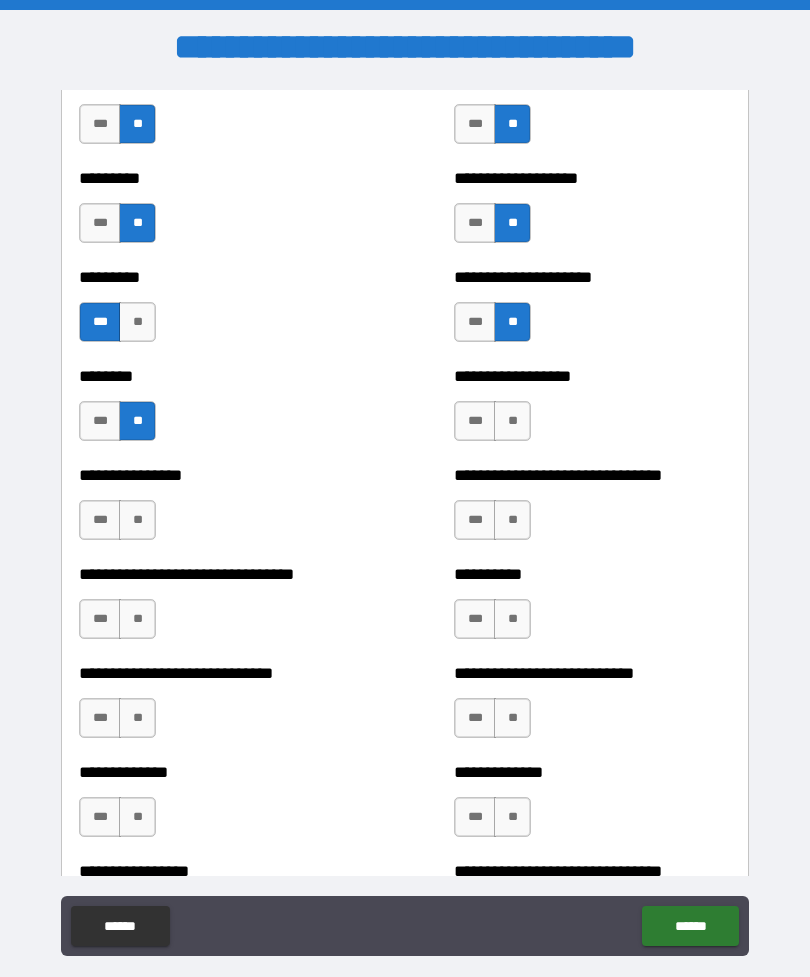 click on "**" at bounding box center (512, 421) 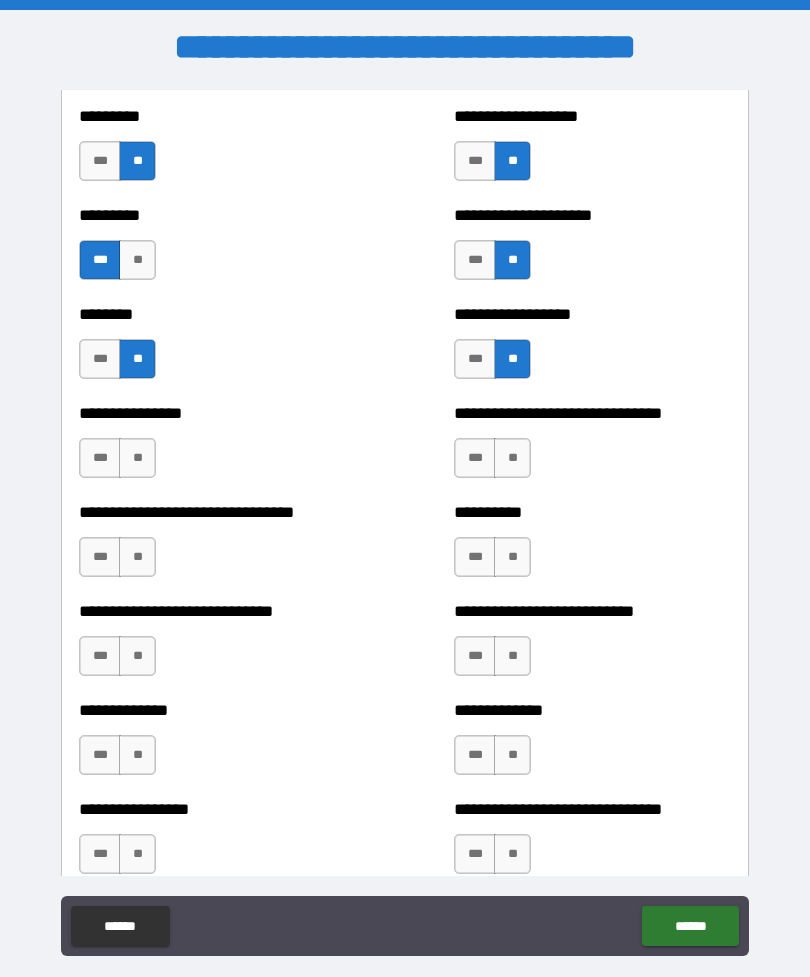 scroll, scrollTop: 7312, scrollLeft: 0, axis: vertical 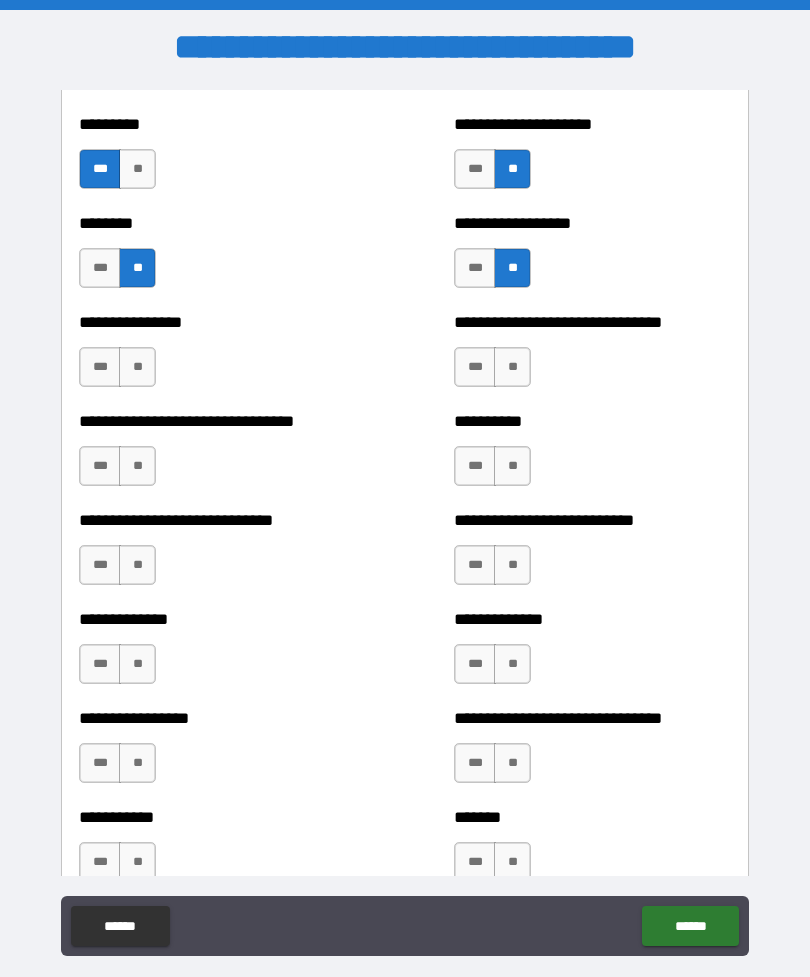 click on "**" at bounding box center [137, 367] 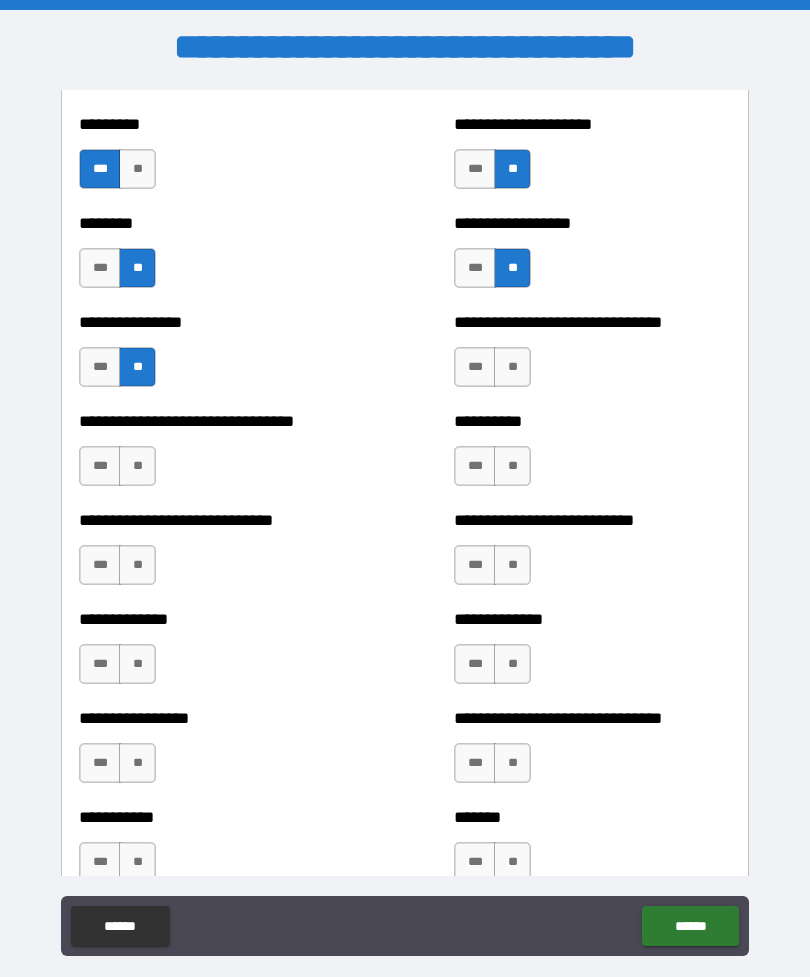 click on "**" at bounding box center [512, 367] 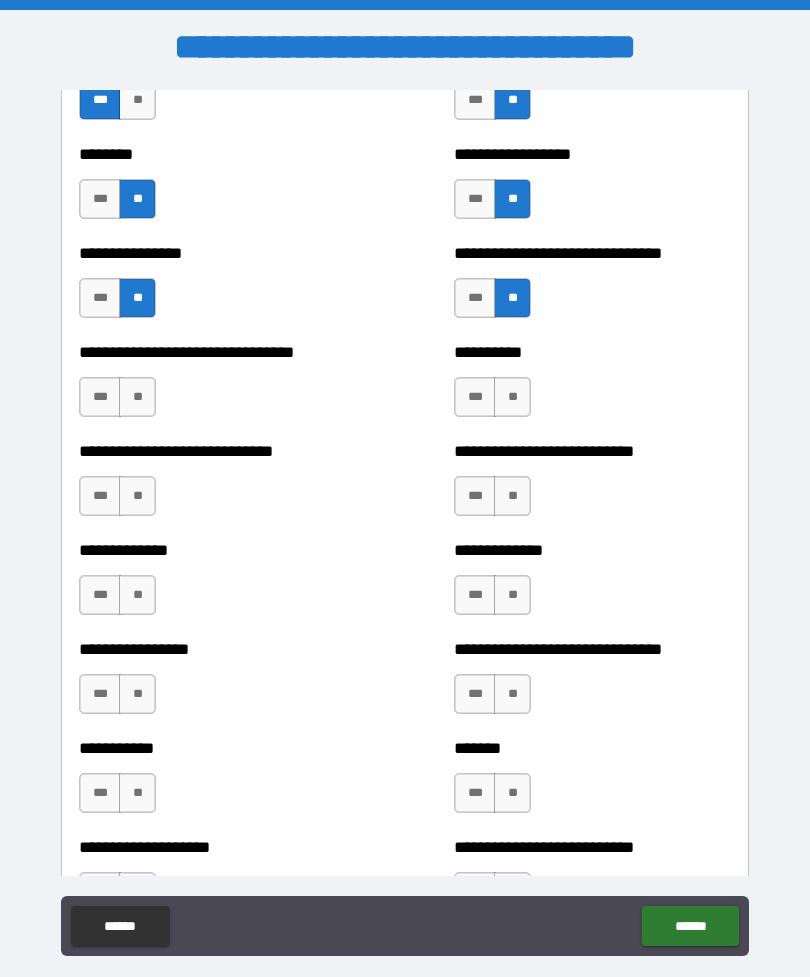 scroll, scrollTop: 7389, scrollLeft: 0, axis: vertical 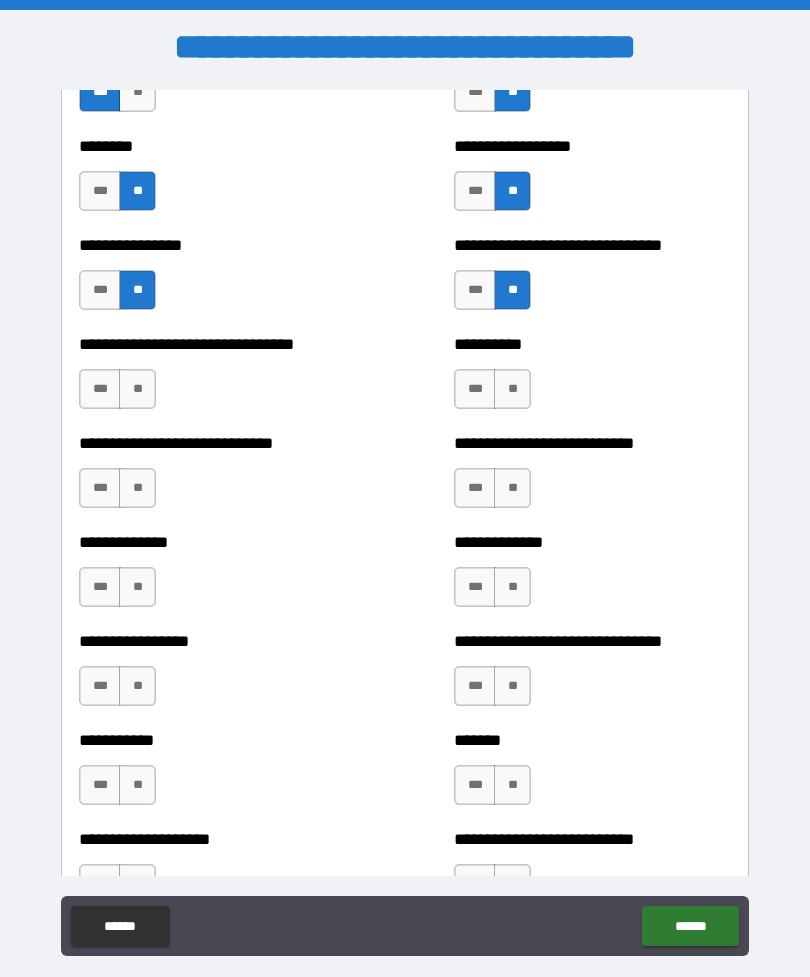 click on "***" at bounding box center (100, 389) 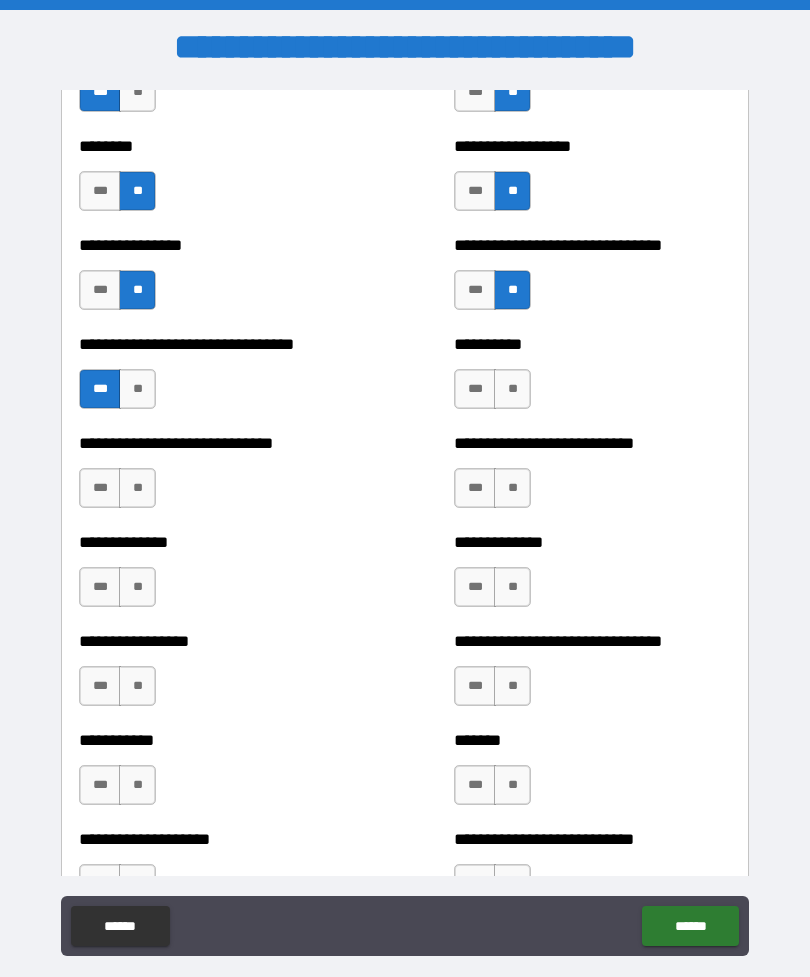 click on "***" at bounding box center (475, 389) 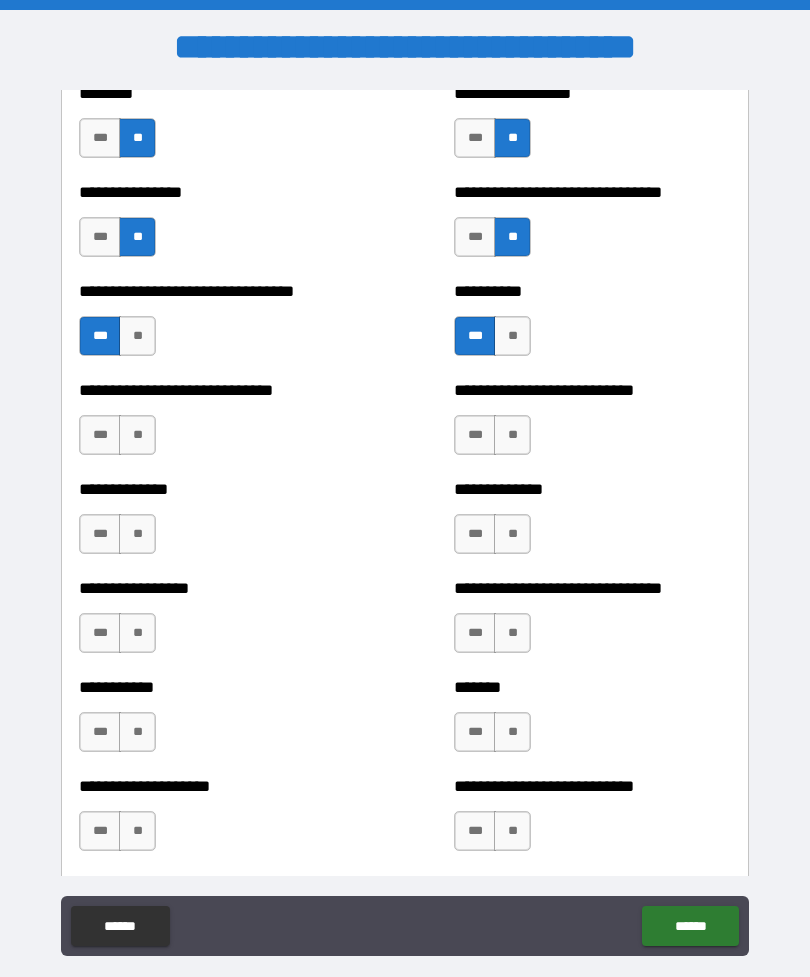 scroll, scrollTop: 7484, scrollLeft: 0, axis: vertical 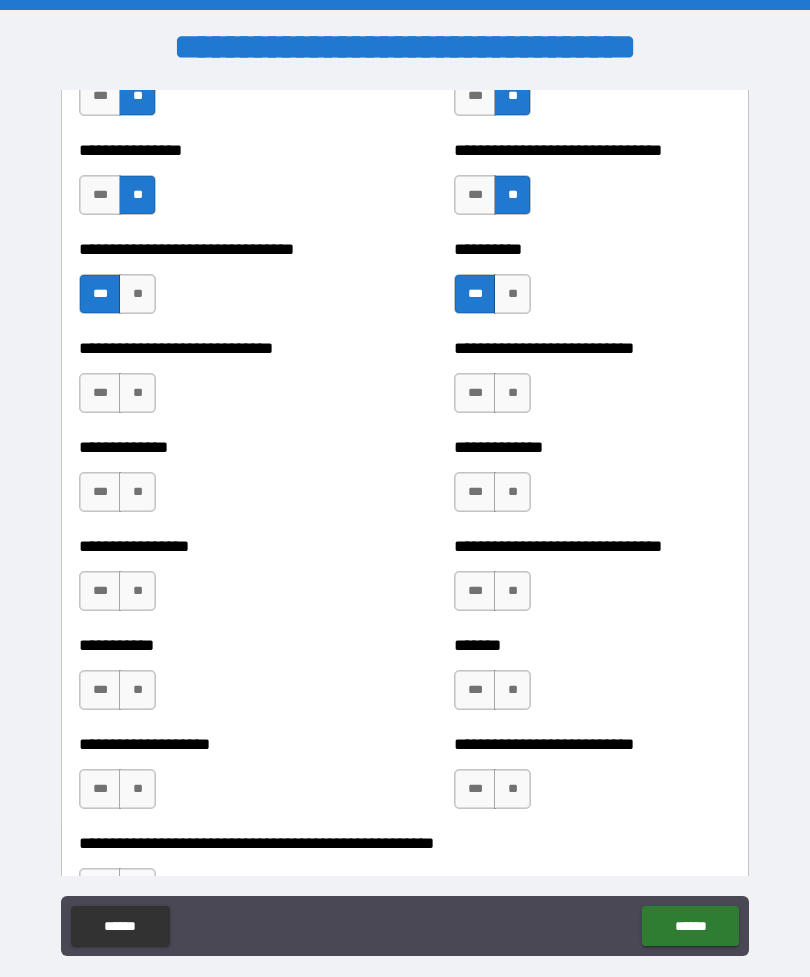 click on "**" at bounding box center [137, 393] 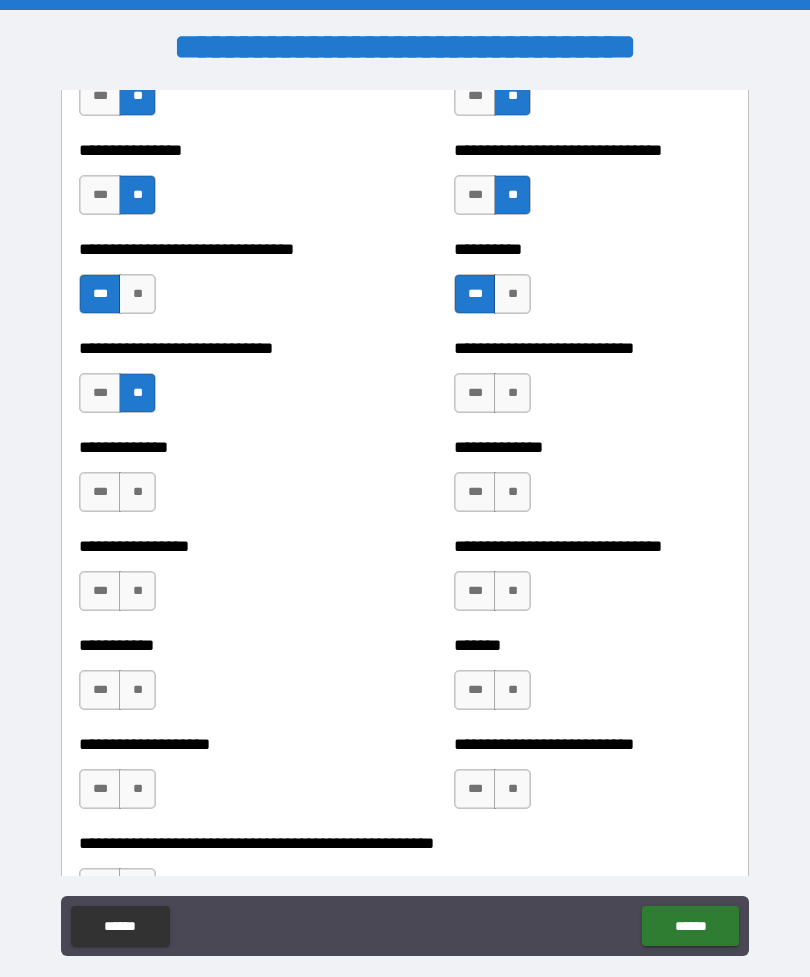 click on "**" at bounding box center [512, 393] 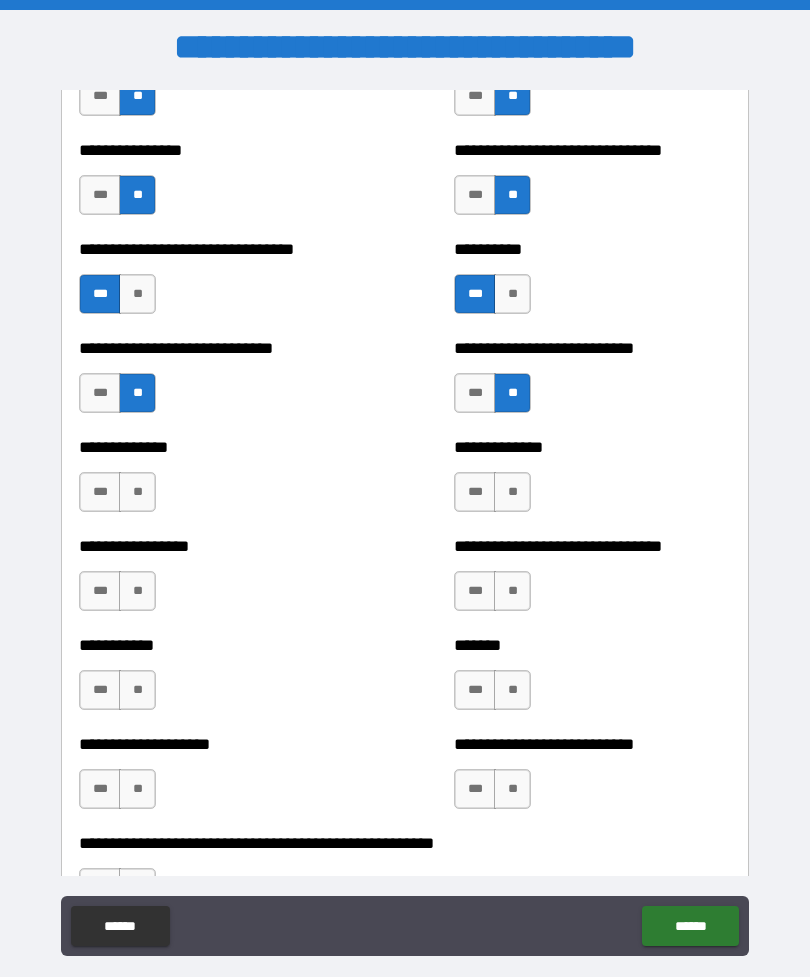 click on "**" at bounding box center [137, 492] 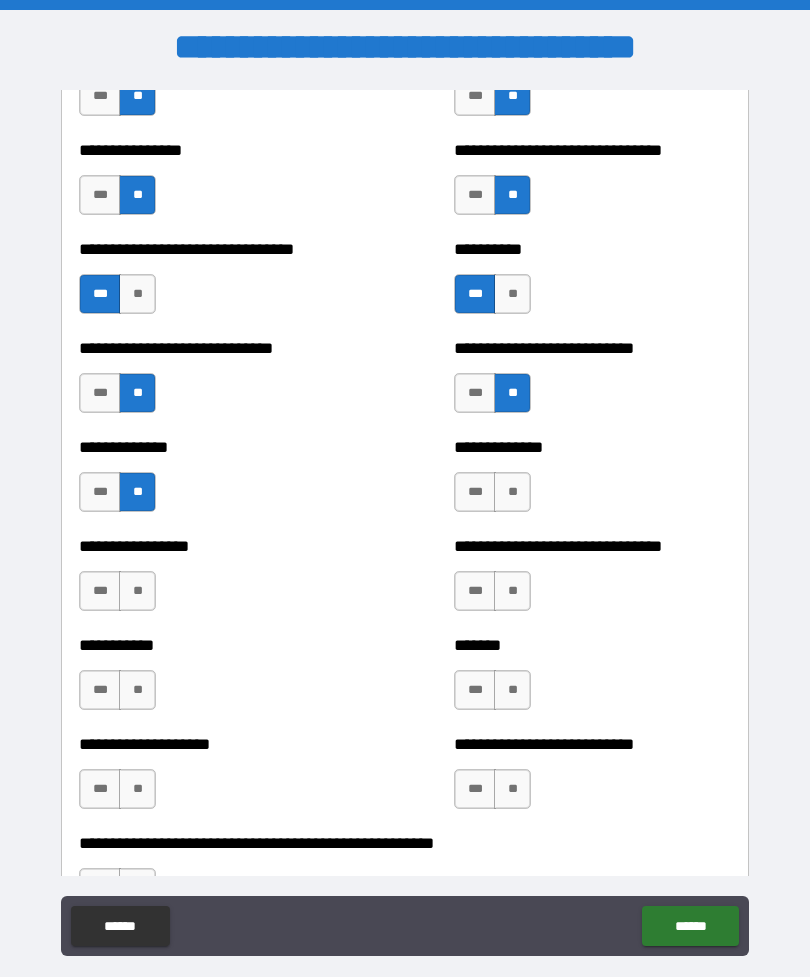 click on "**" at bounding box center (512, 492) 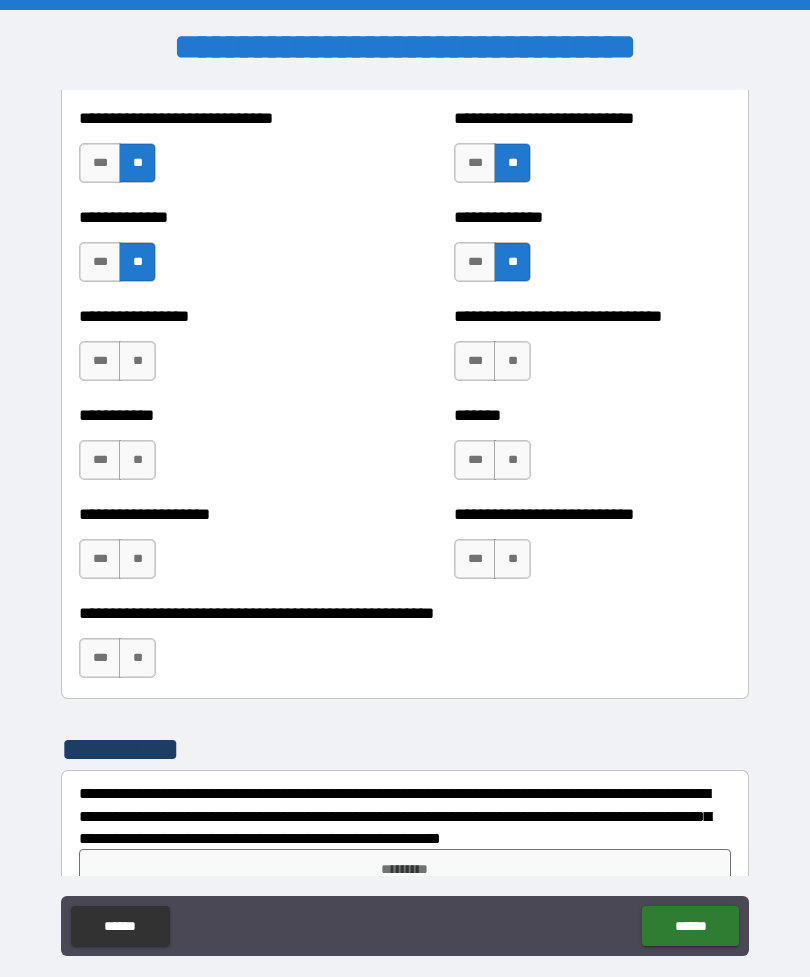 scroll, scrollTop: 7736, scrollLeft: 0, axis: vertical 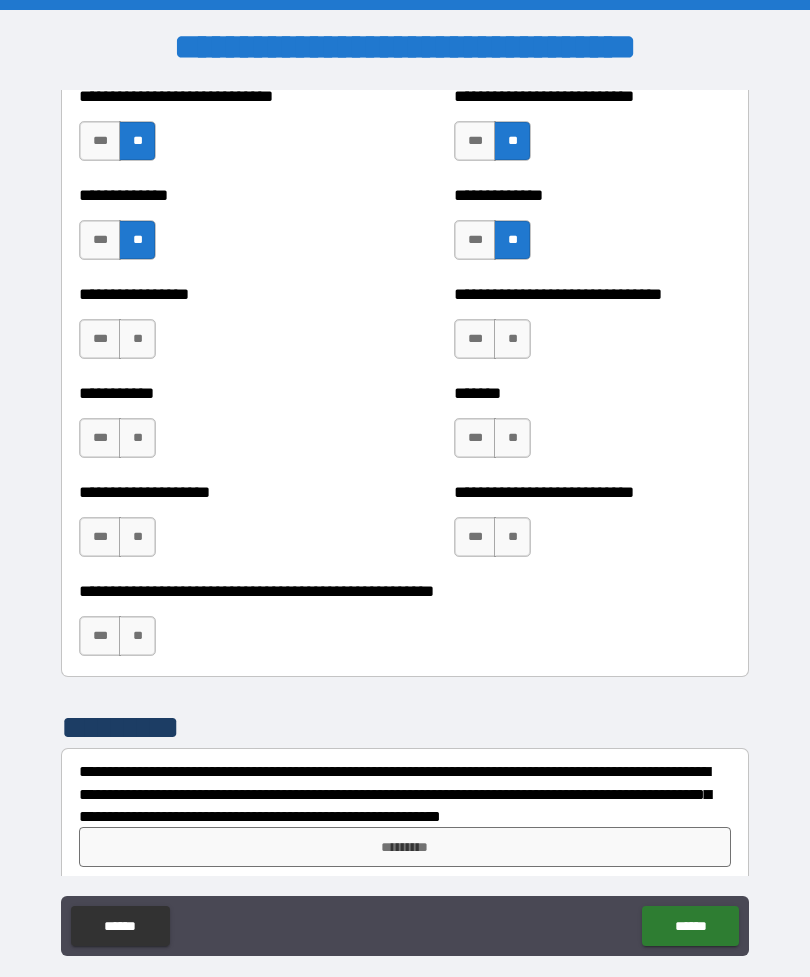 click on "**" at bounding box center (137, 339) 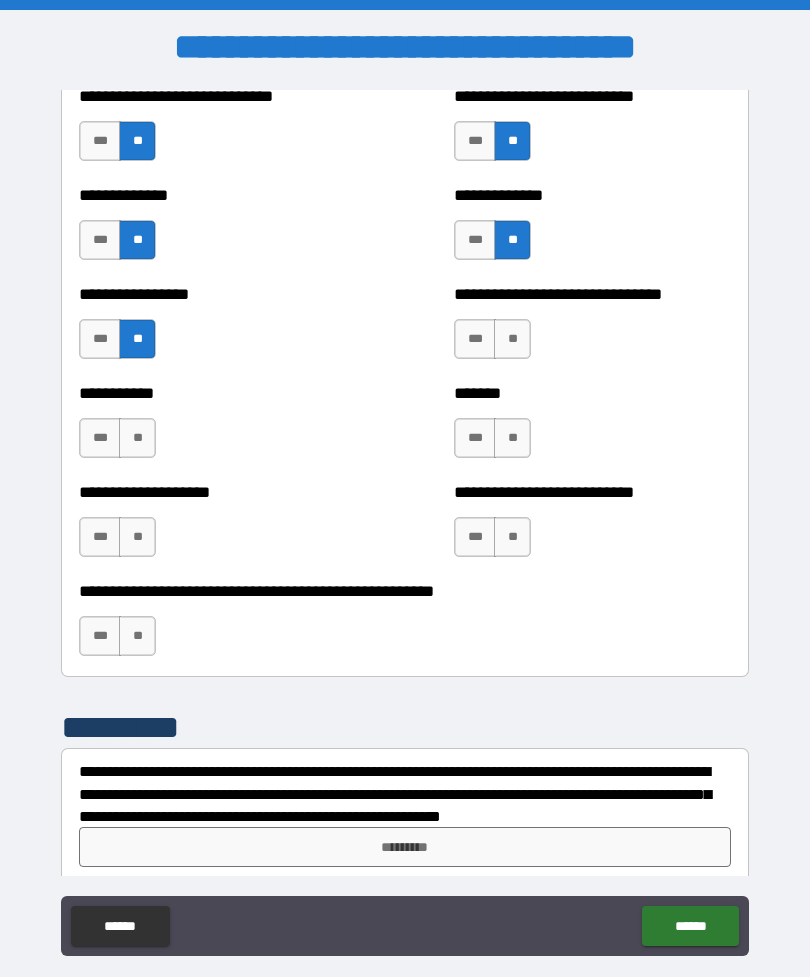 click on "**" at bounding box center (512, 339) 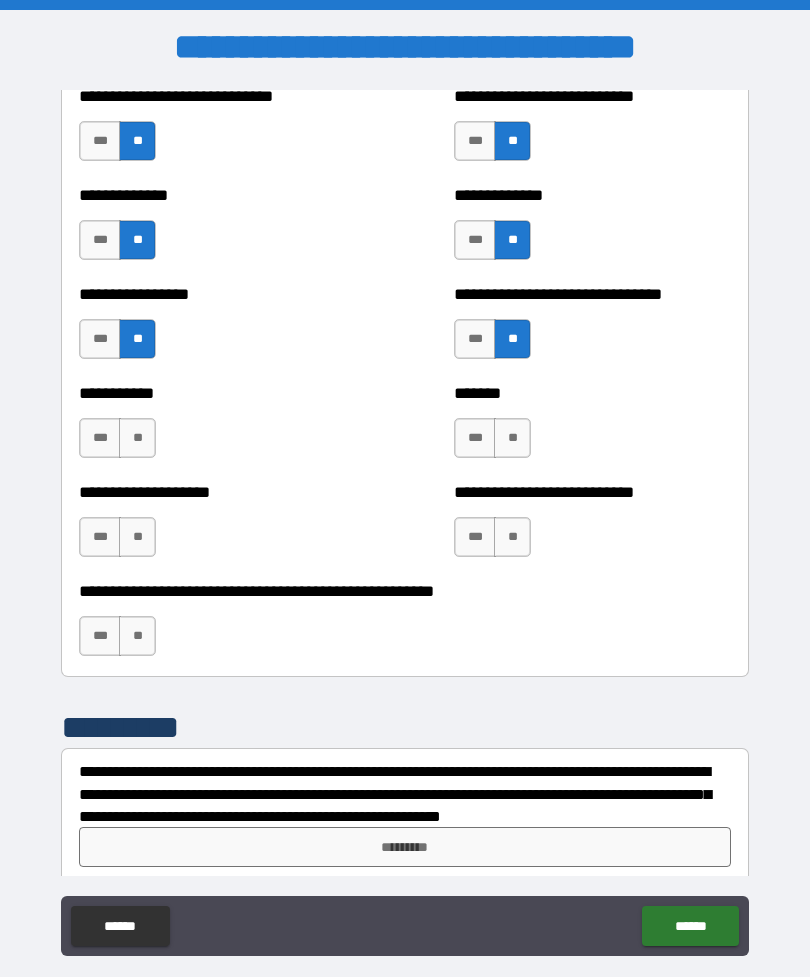 click on "**" at bounding box center (137, 438) 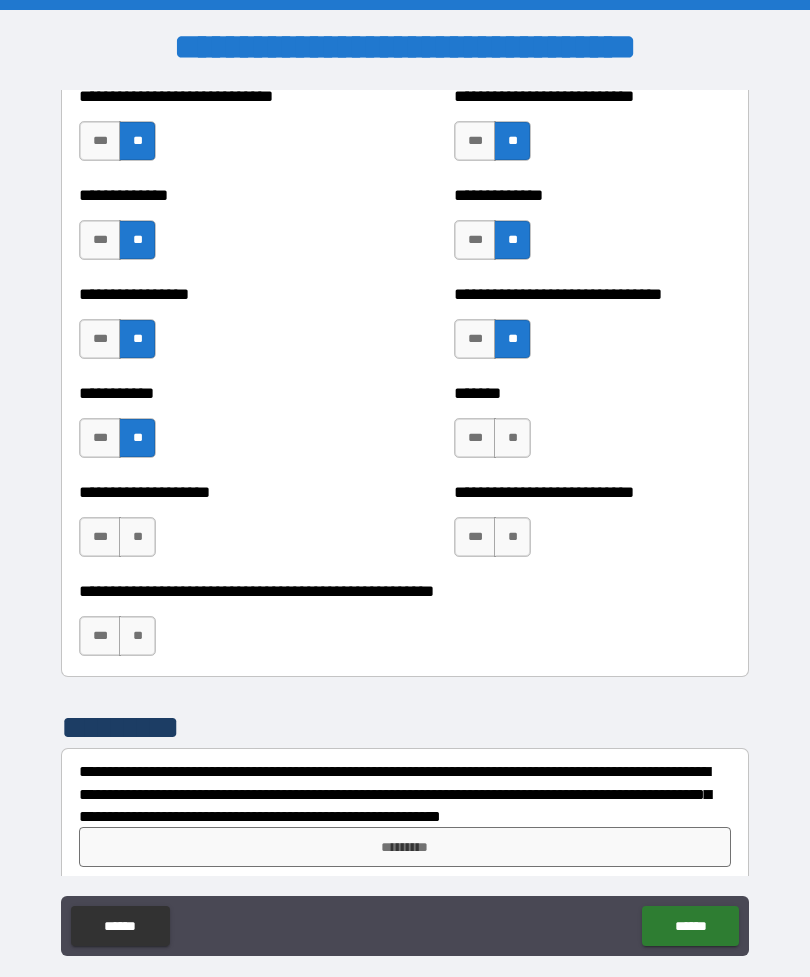 click on "***" at bounding box center [475, 438] 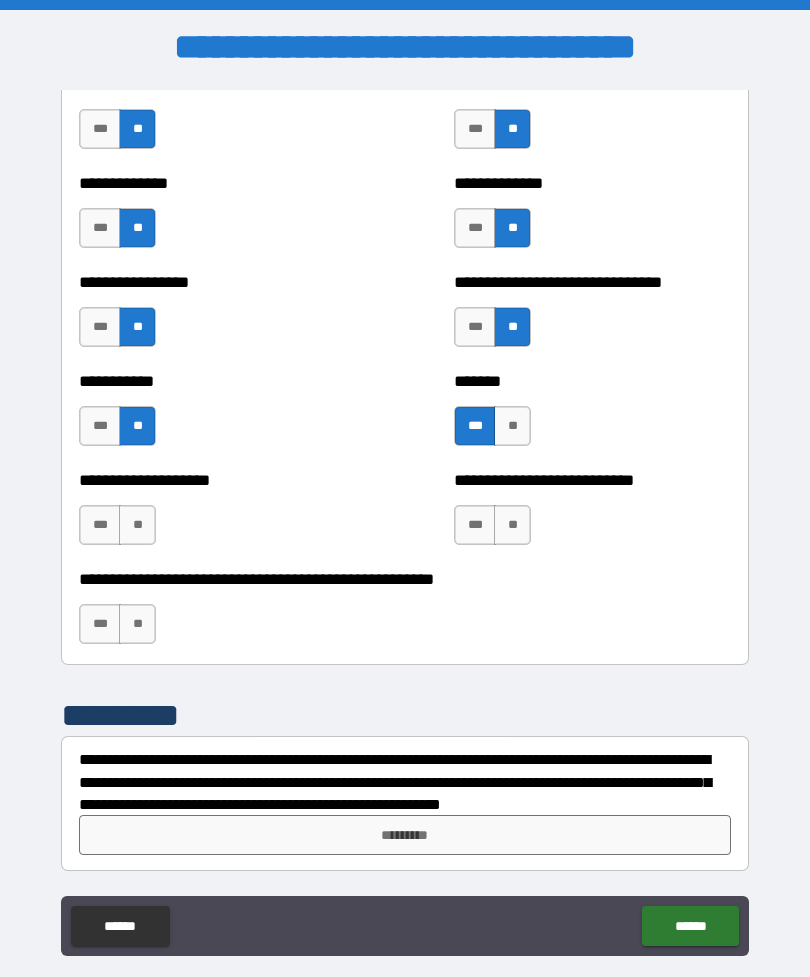 scroll, scrollTop: 7748, scrollLeft: 0, axis: vertical 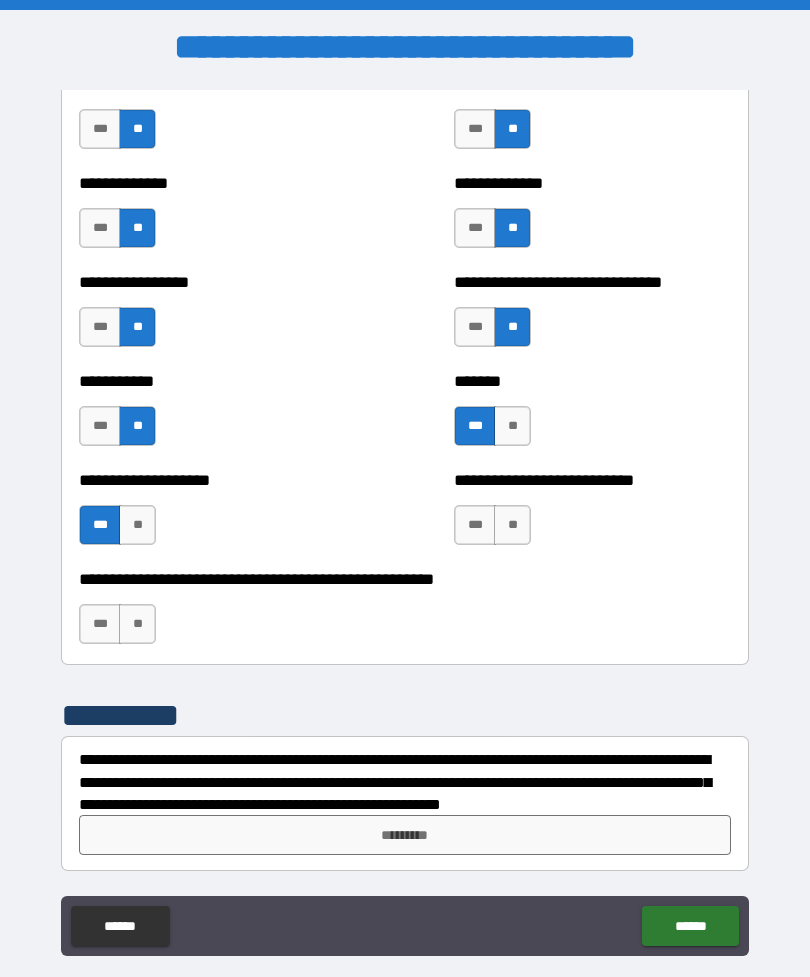 click on "**" at bounding box center [512, 525] 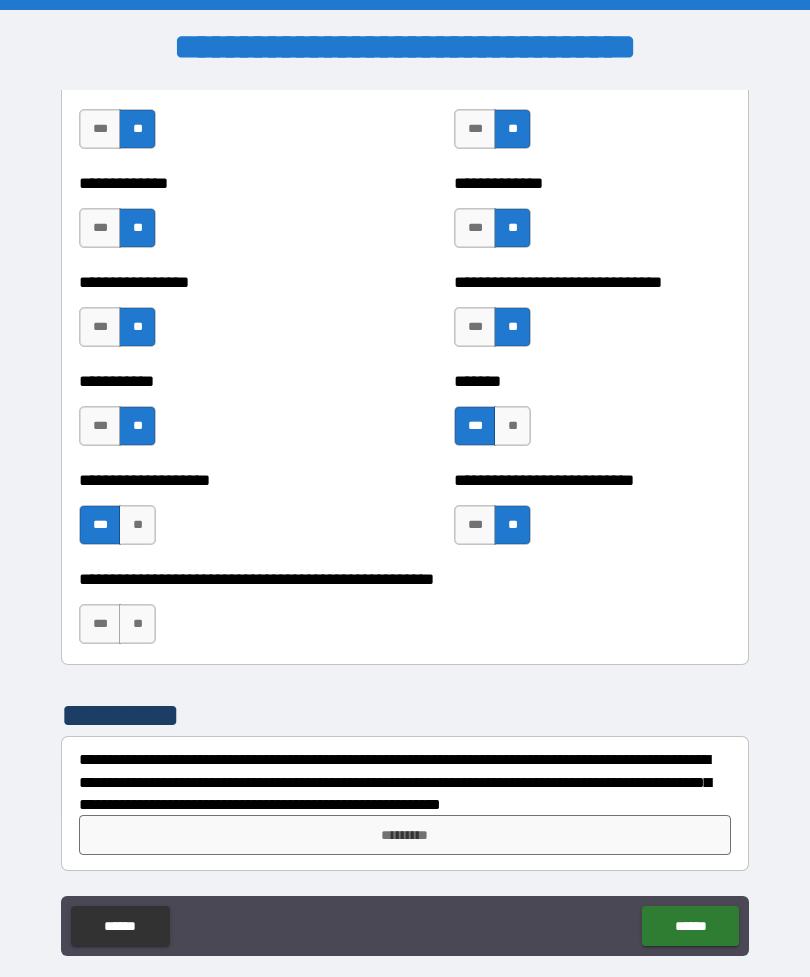 click on "**" at bounding box center (137, 624) 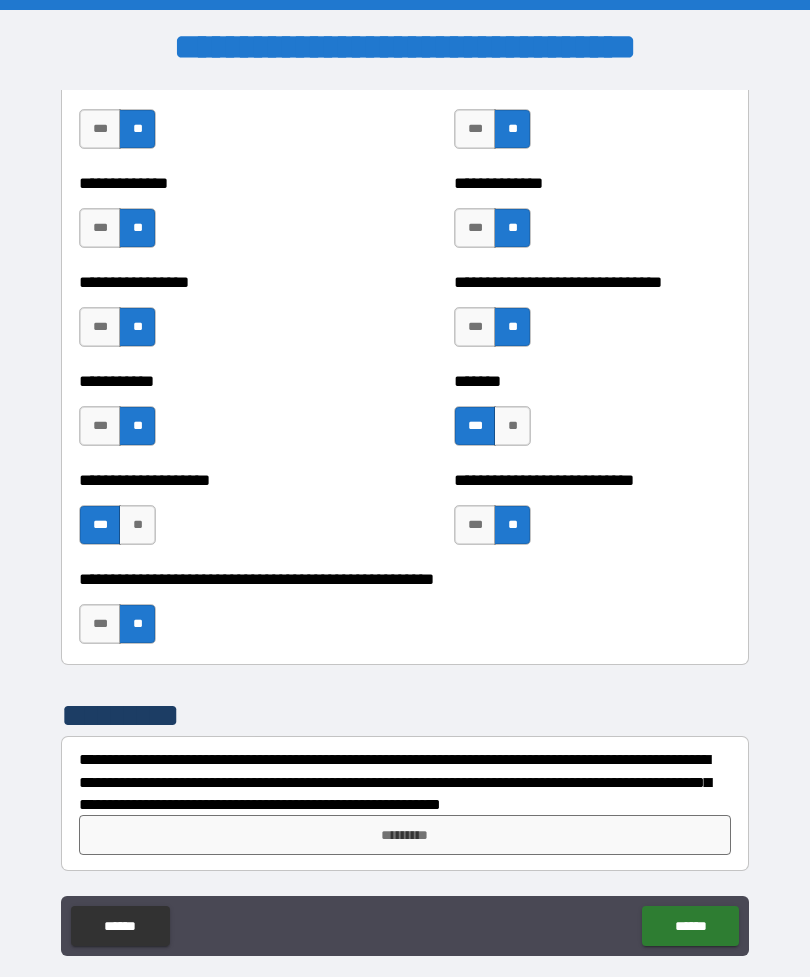 click on "*********" at bounding box center (405, 835) 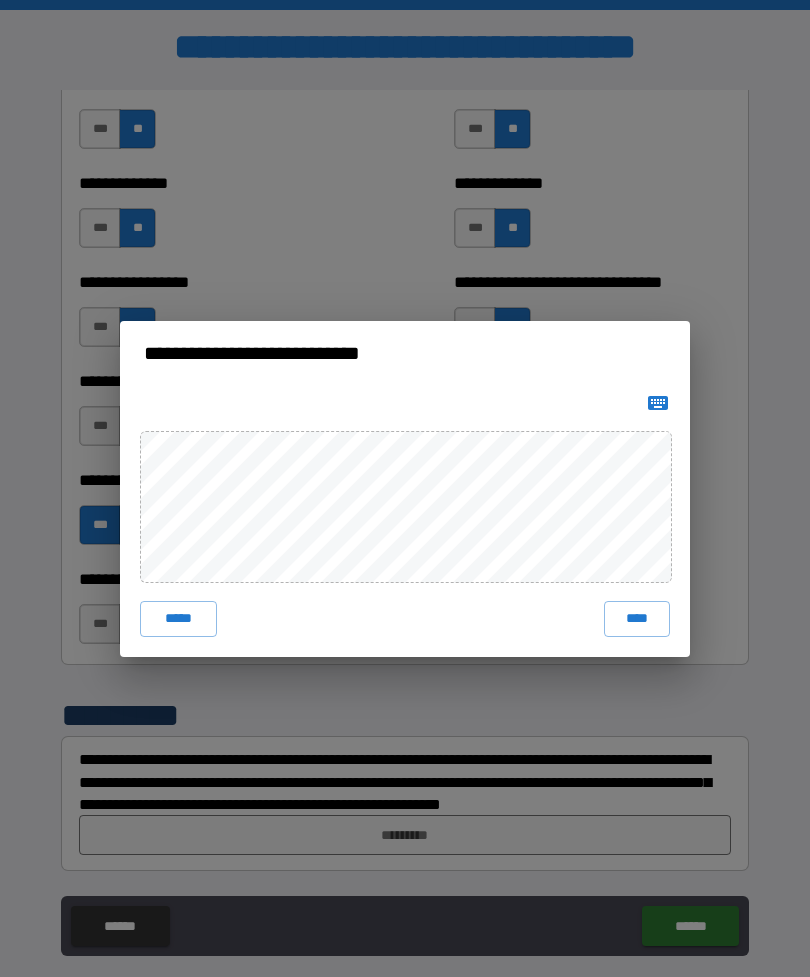 click on "****" at bounding box center [637, 619] 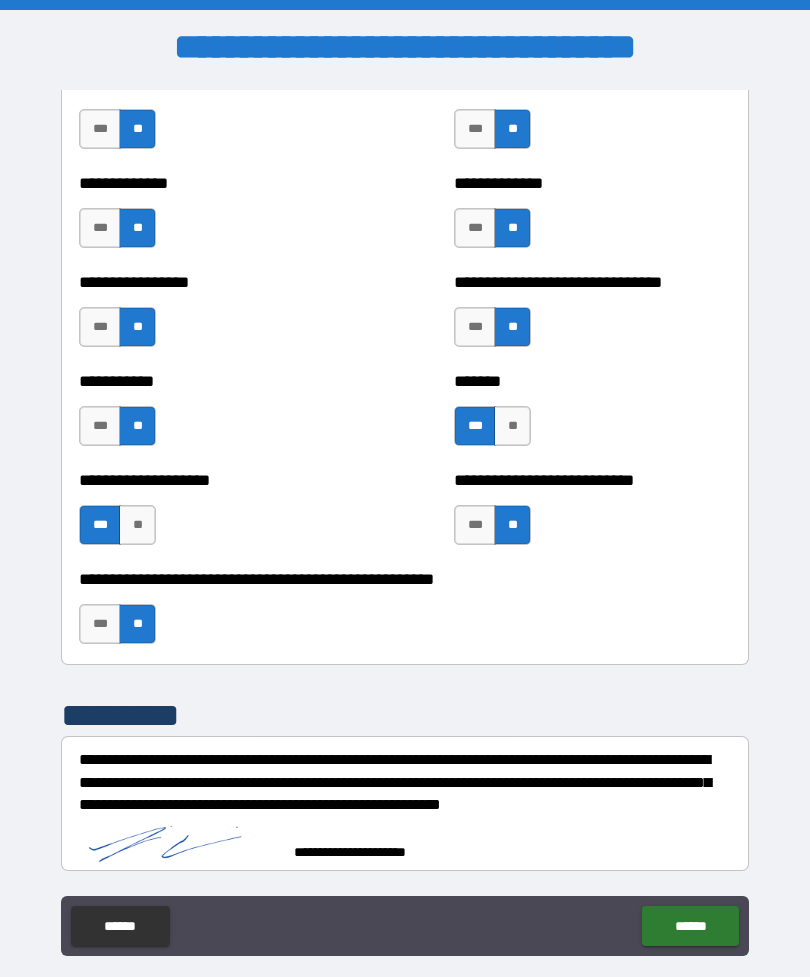 scroll, scrollTop: 7738, scrollLeft: 0, axis: vertical 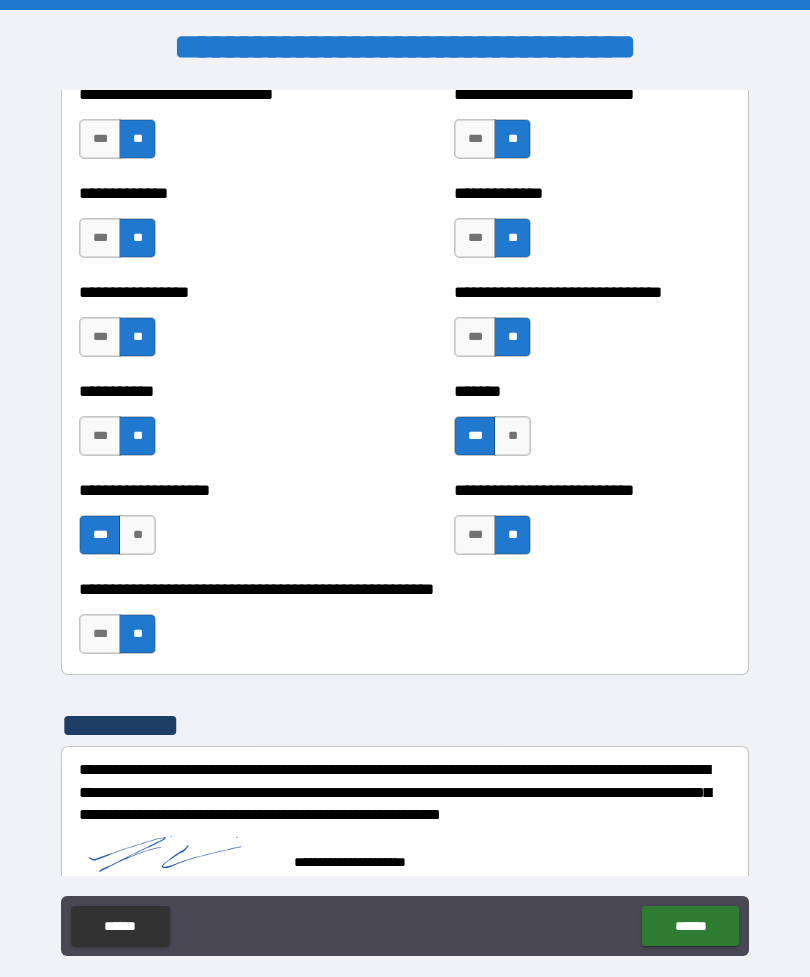 click on "******" at bounding box center (690, 926) 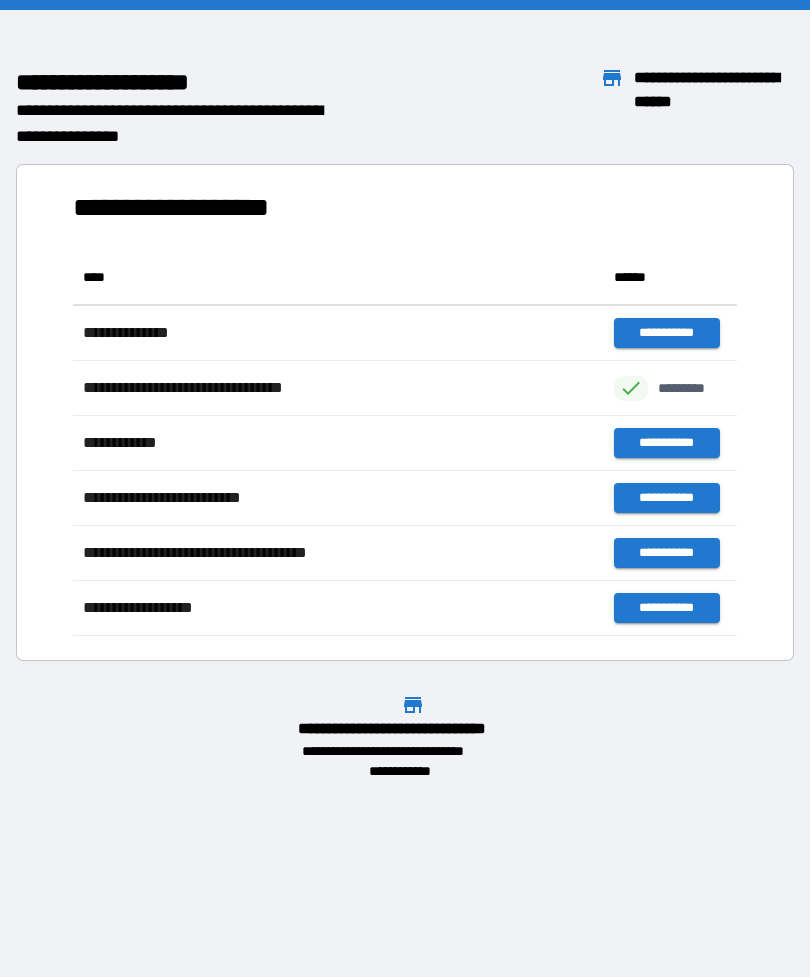 scroll, scrollTop: 1, scrollLeft: 1, axis: both 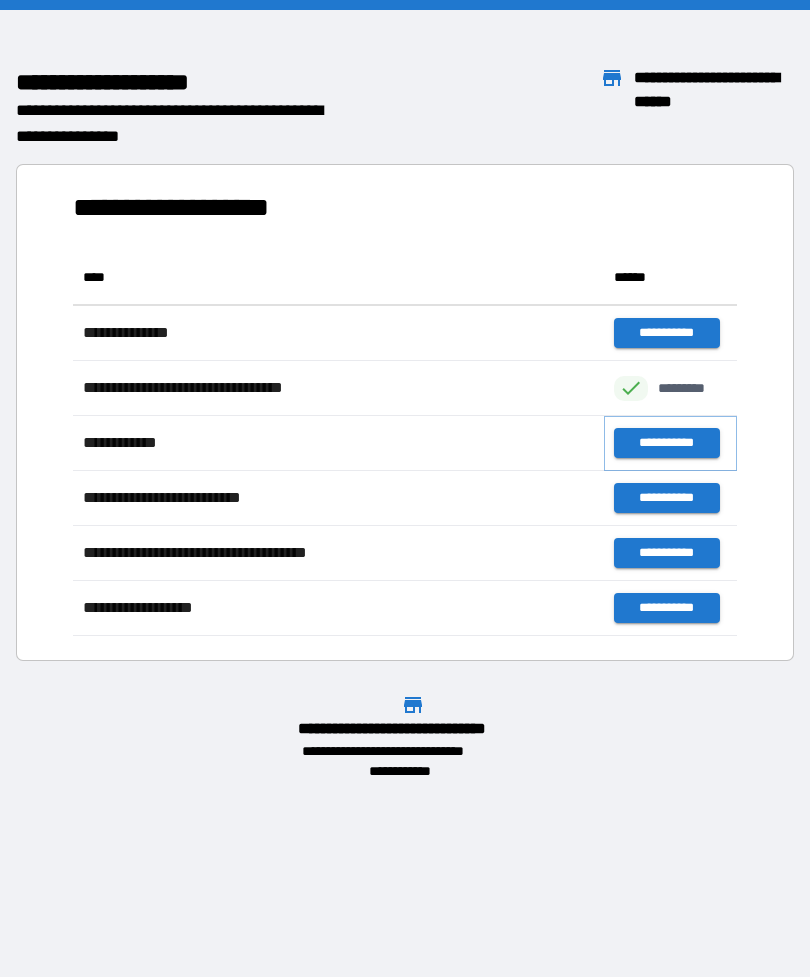 click on "**********" at bounding box center (666, 443) 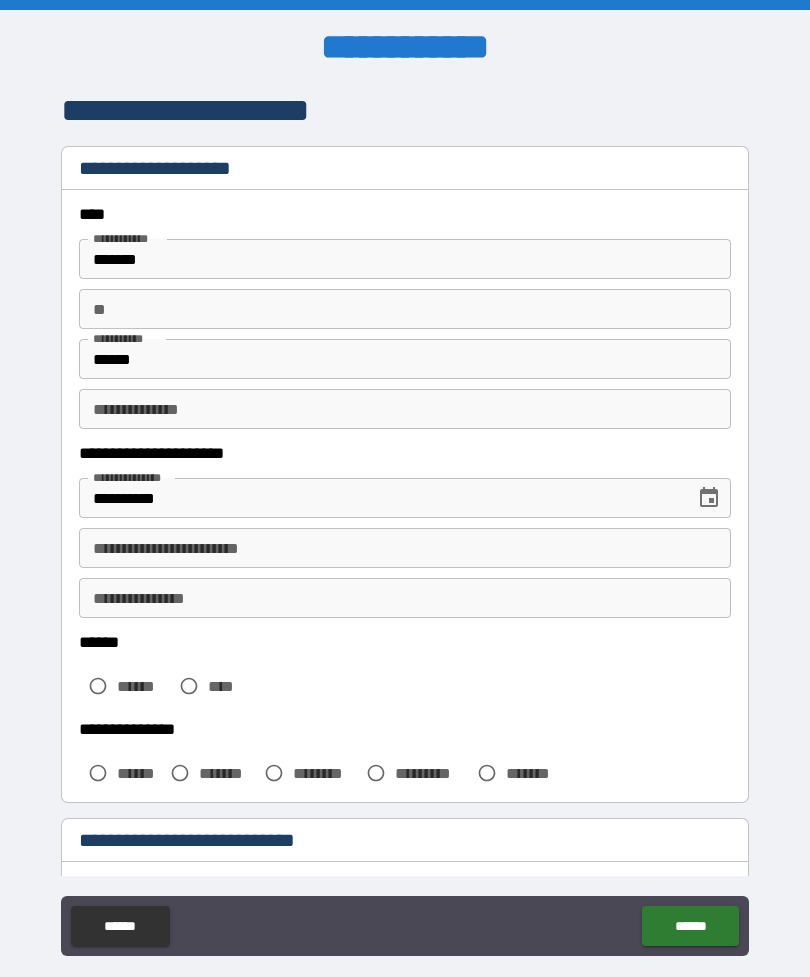 click on "**********" at bounding box center (405, 548) 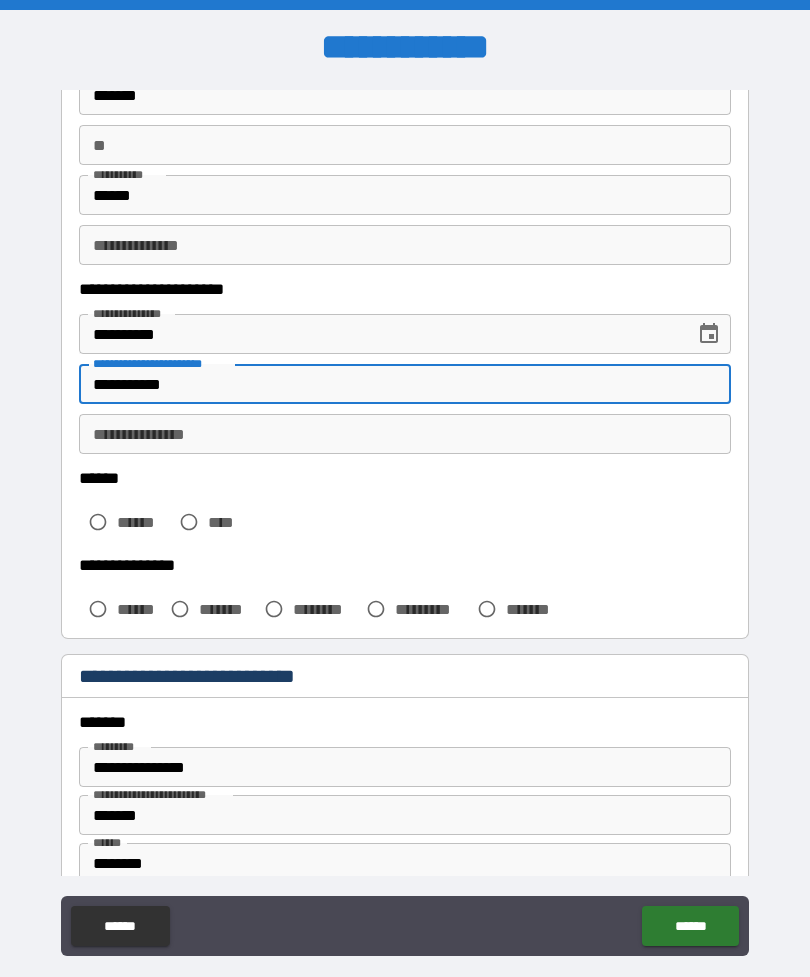 scroll, scrollTop: 184, scrollLeft: 0, axis: vertical 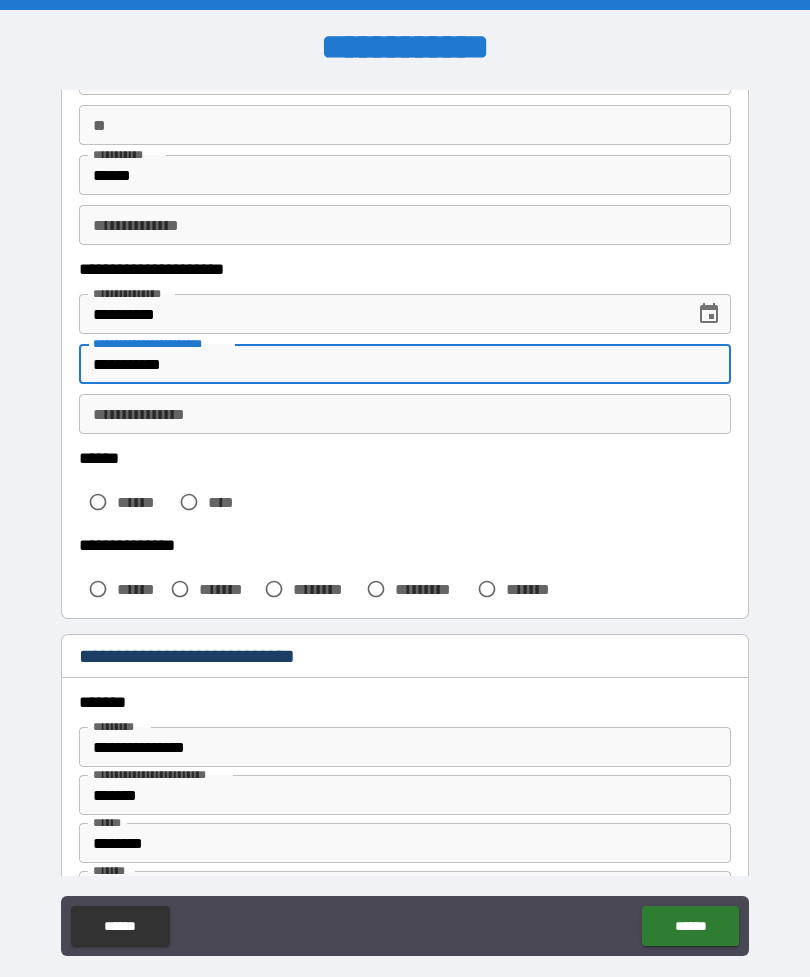 type on "**********" 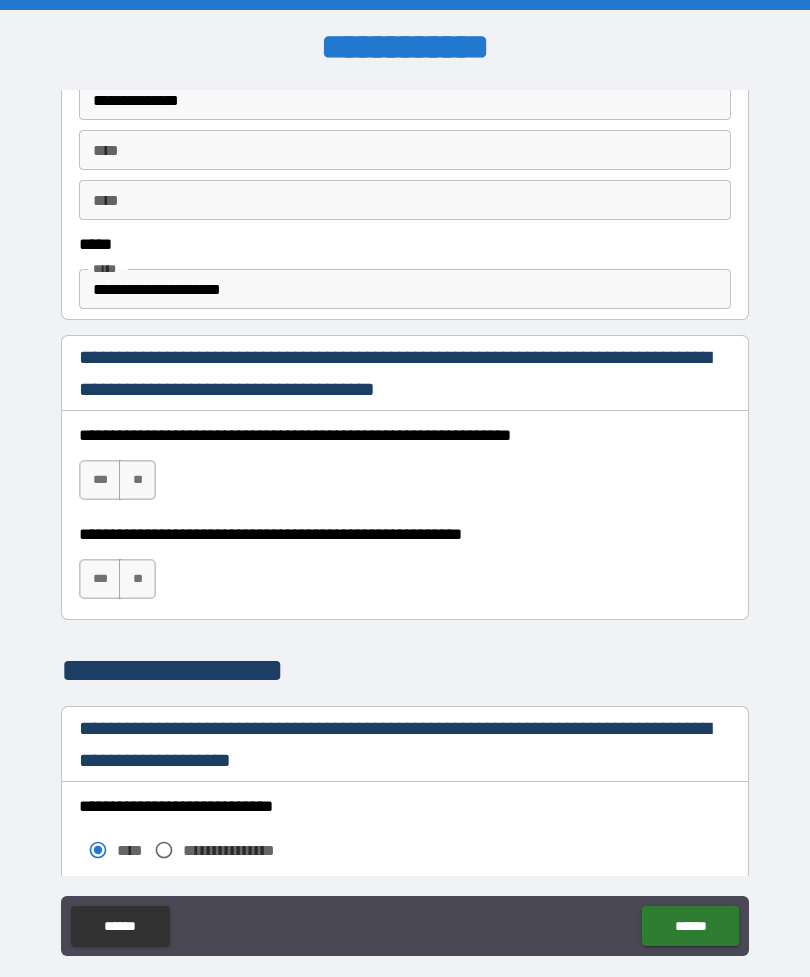 scroll, scrollTop: 1113, scrollLeft: 0, axis: vertical 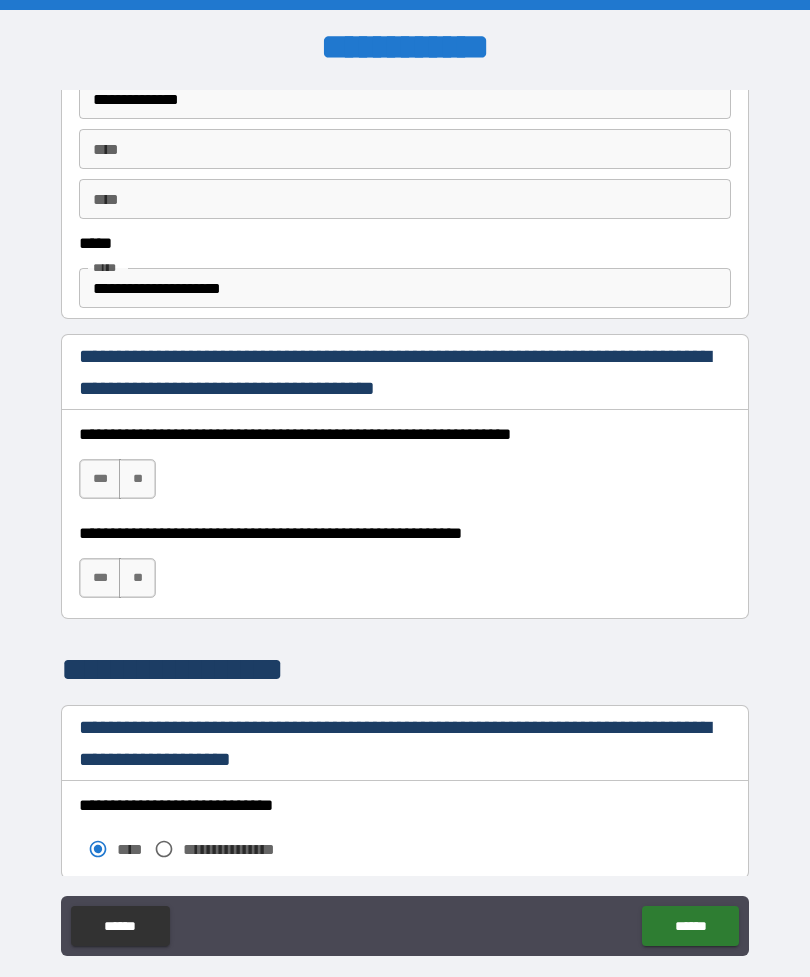 click on "***" at bounding box center [100, 479] 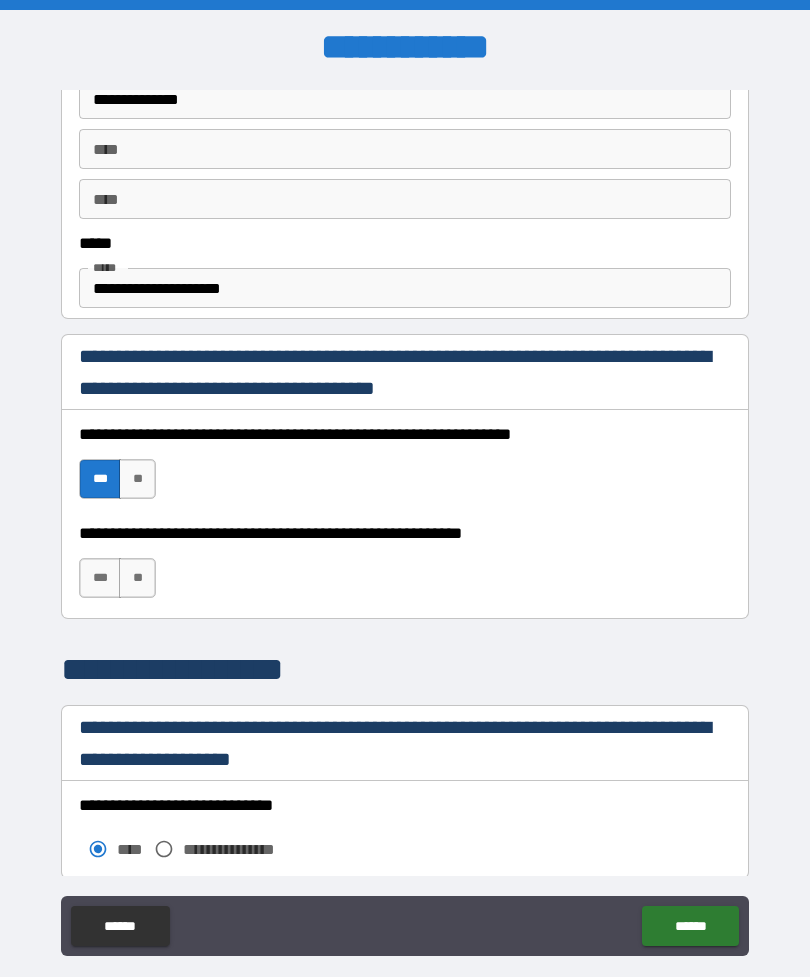 click on "***" at bounding box center (100, 578) 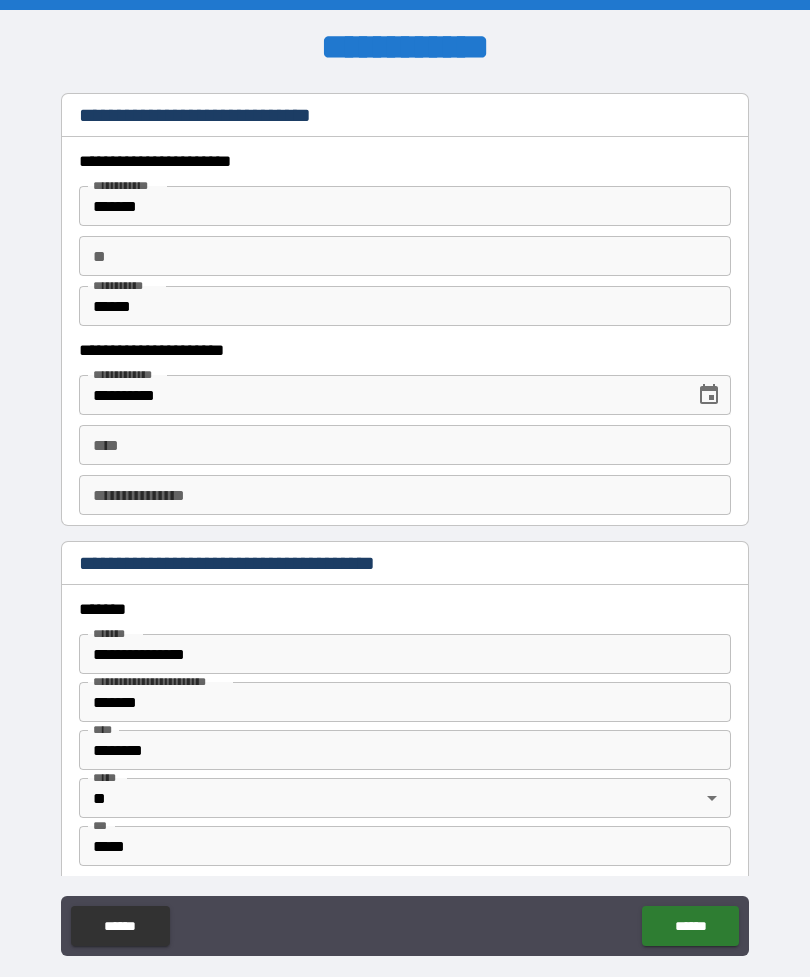 scroll, scrollTop: 1920, scrollLeft: 0, axis: vertical 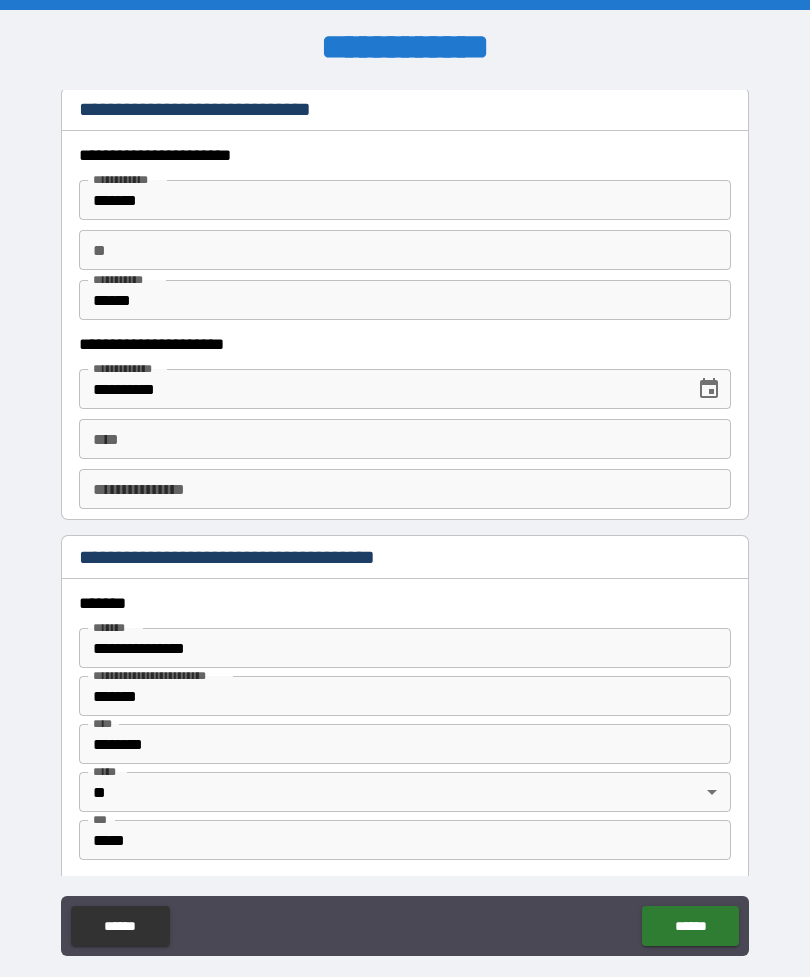 click on "****" at bounding box center [405, 439] 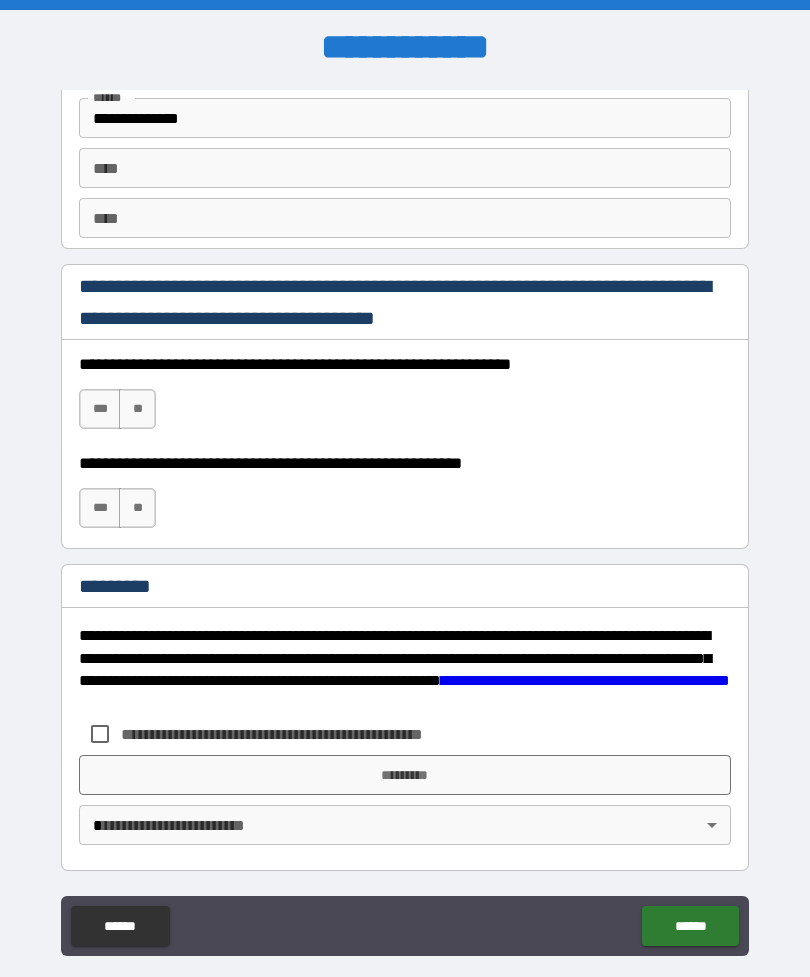 scroll, scrollTop: 2820, scrollLeft: 0, axis: vertical 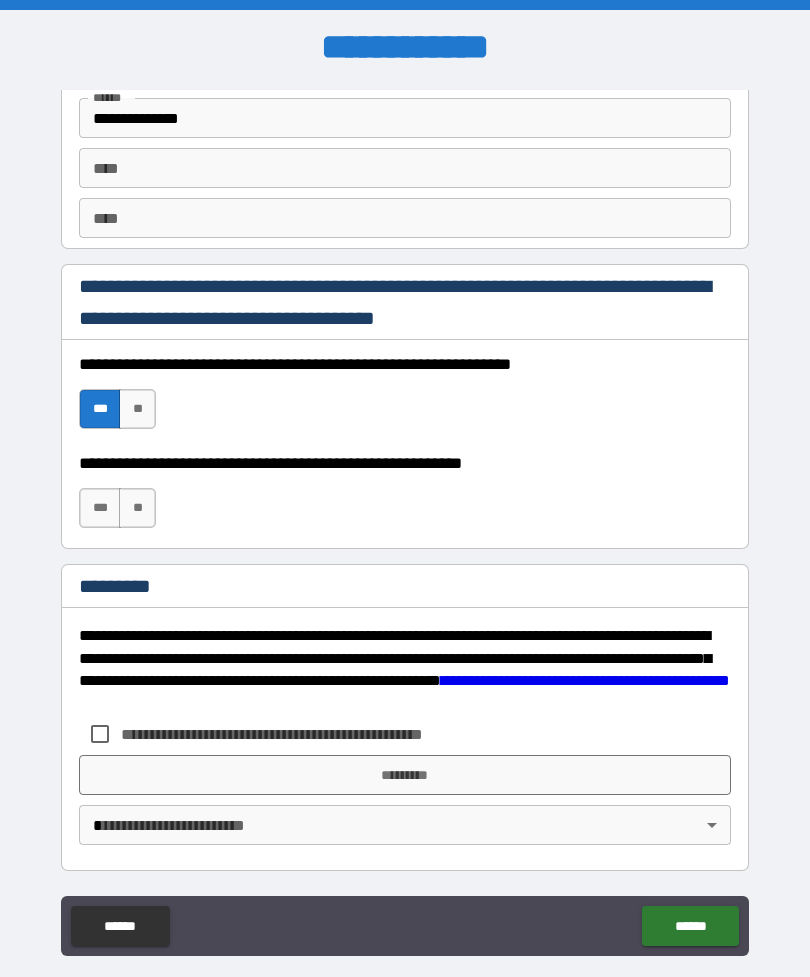 click on "***" at bounding box center (100, 508) 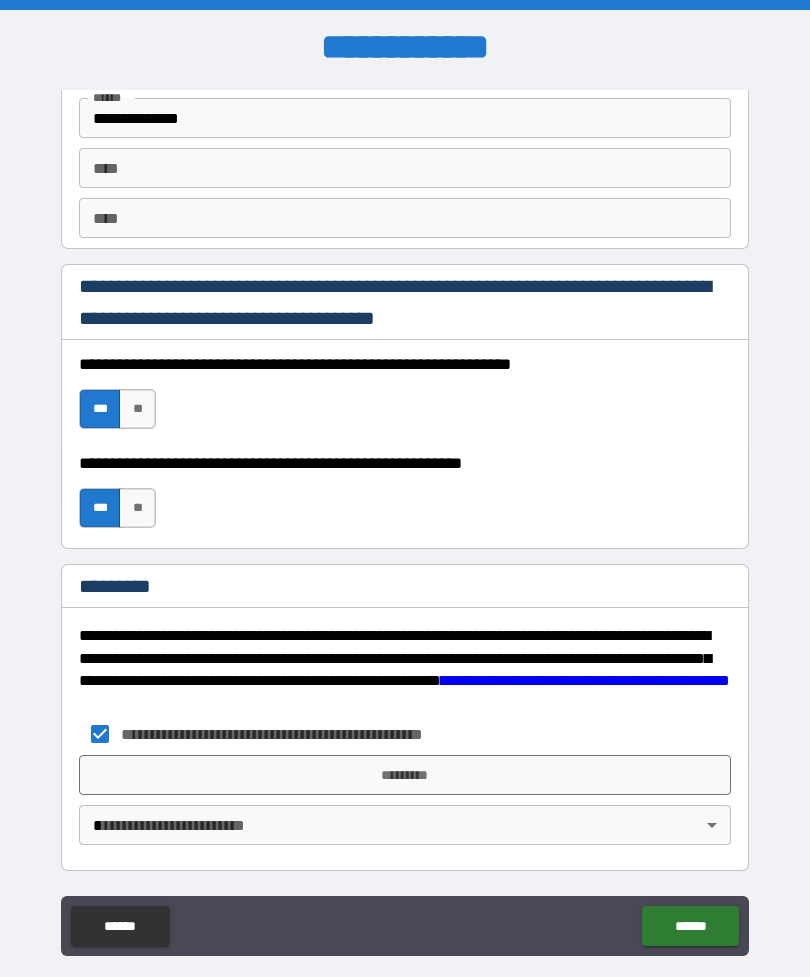 click on "*********" at bounding box center [405, 775] 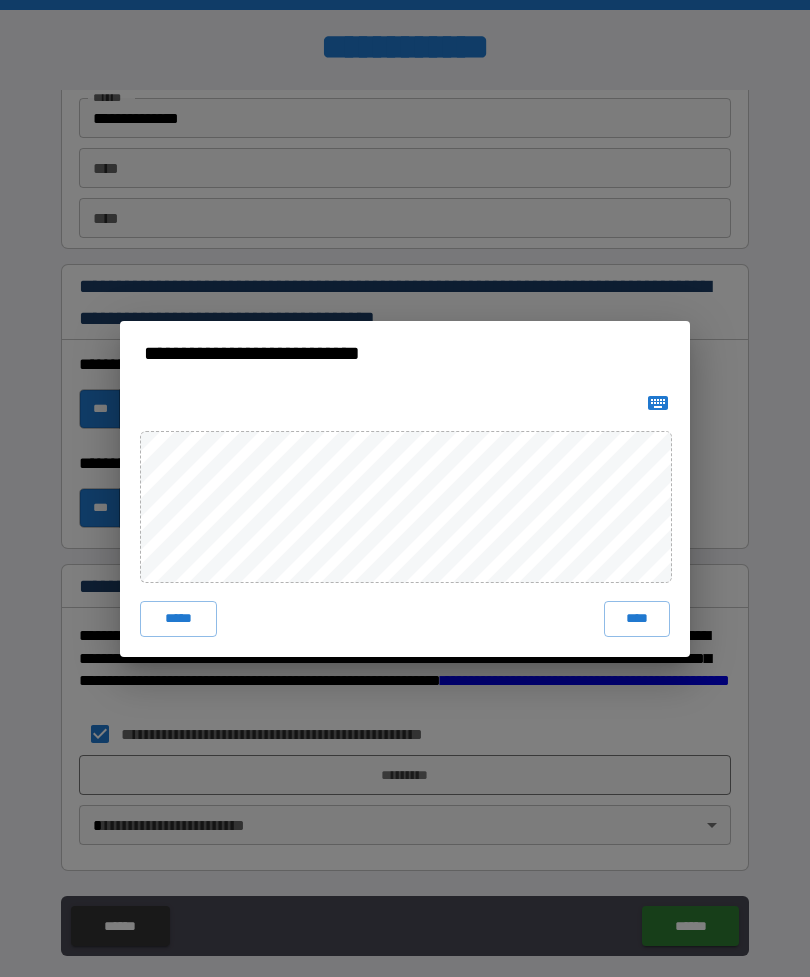 click on "****" at bounding box center [637, 619] 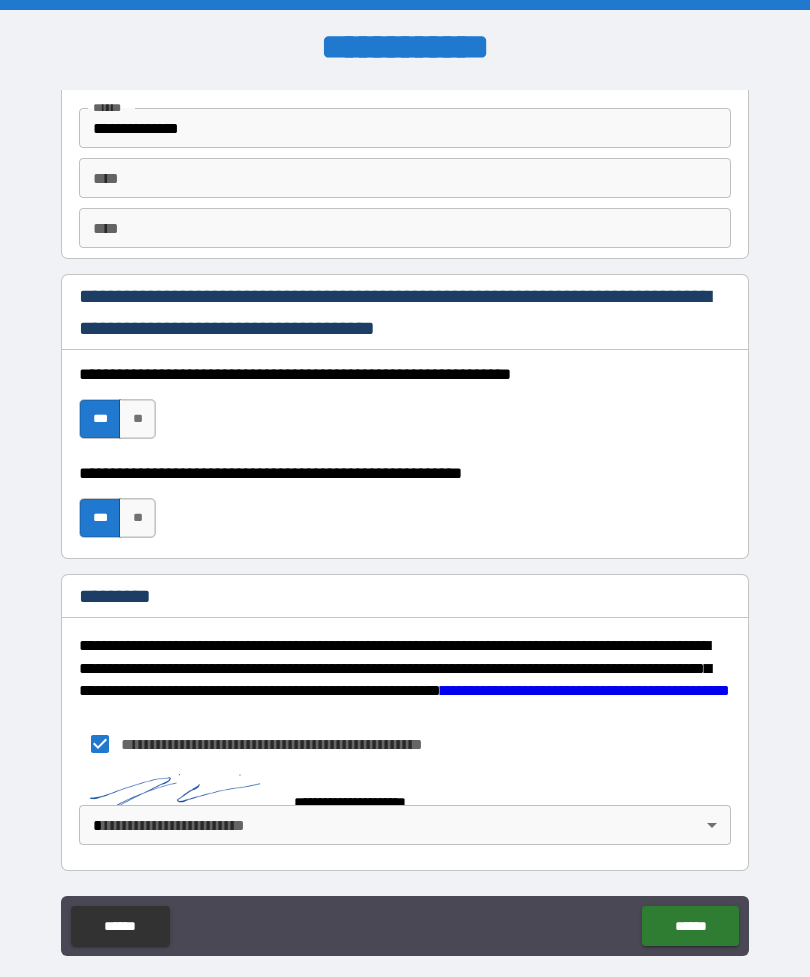 scroll, scrollTop: 2810, scrollLeft: 0, axis: vertical 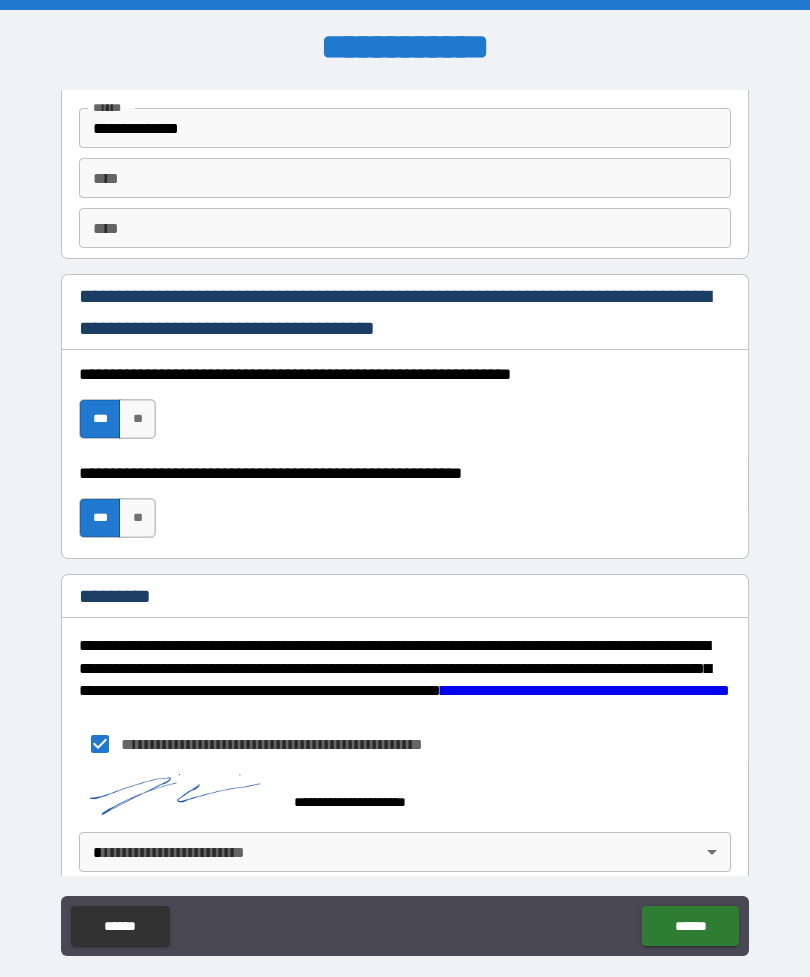 click on "**********" at bounding box center (405, 520) 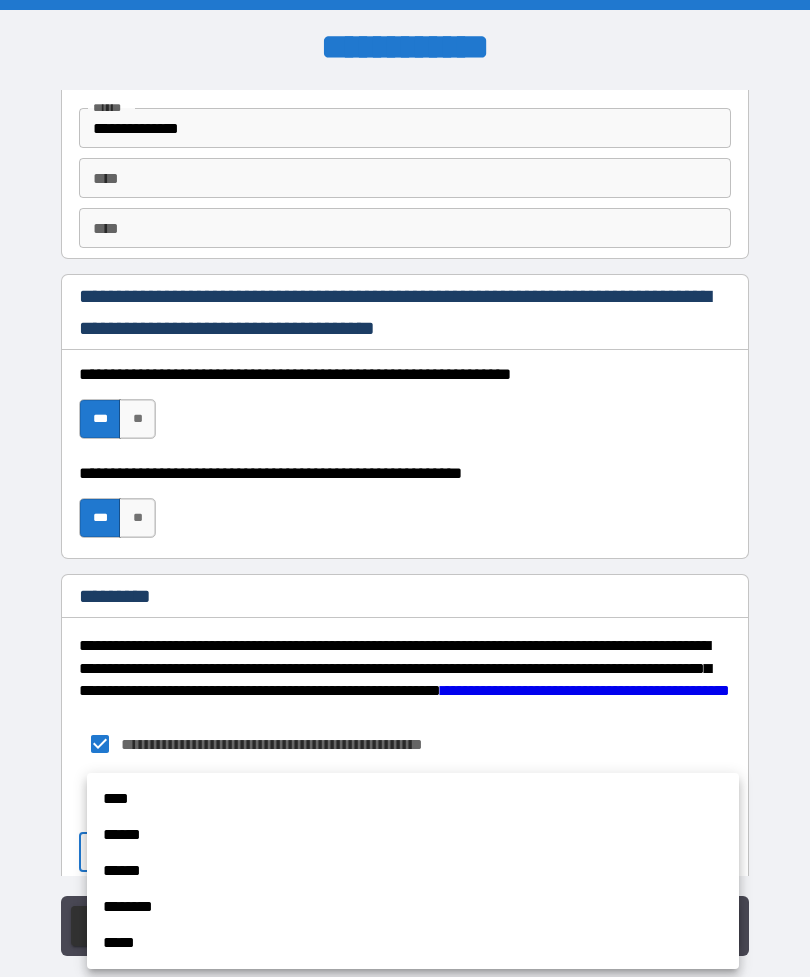 click on "****" at bounding box center (413, 799) 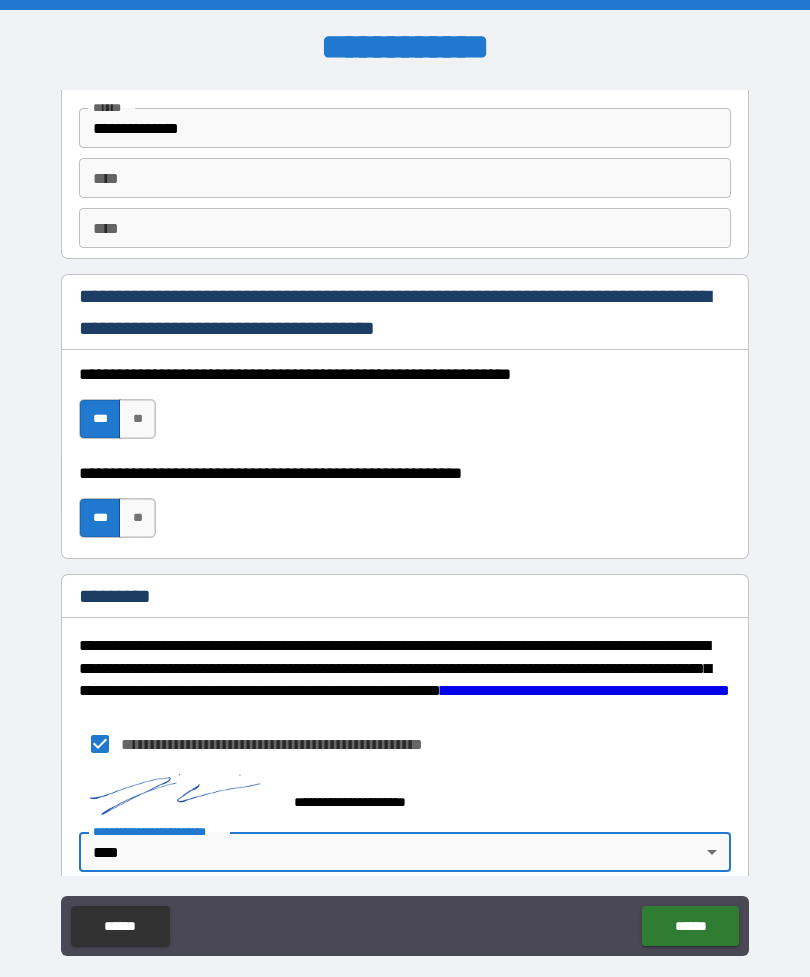 click on "******" at bounding box center [690, 926] 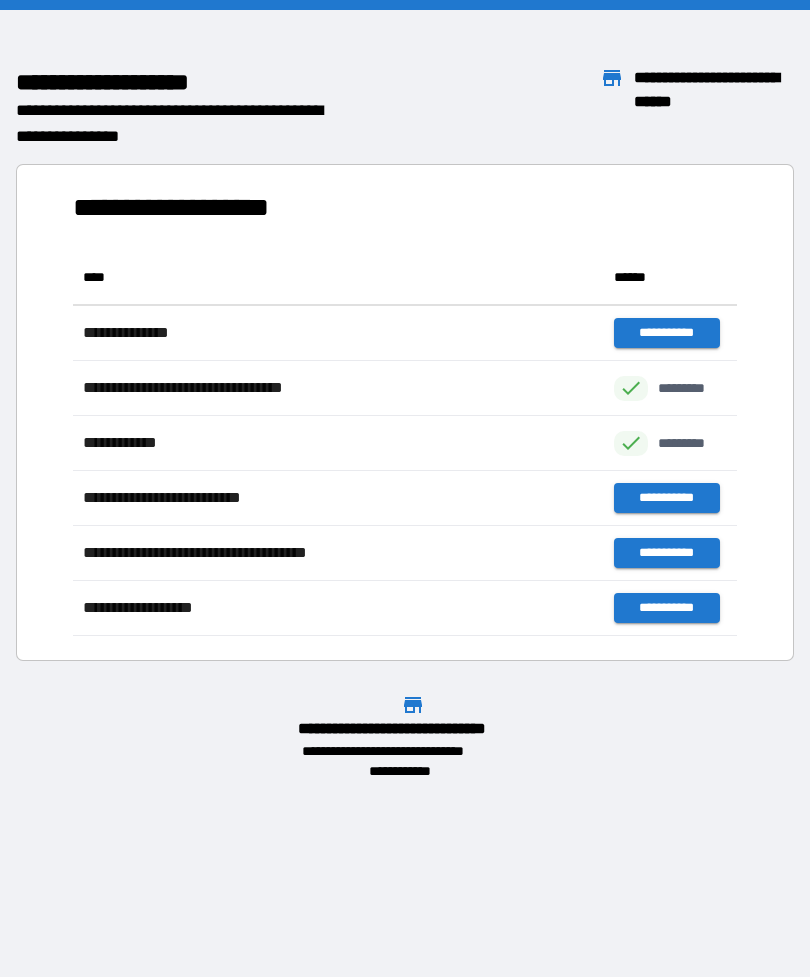 scroll, scrollTop: 1, scrollLeft: 1, axis: both 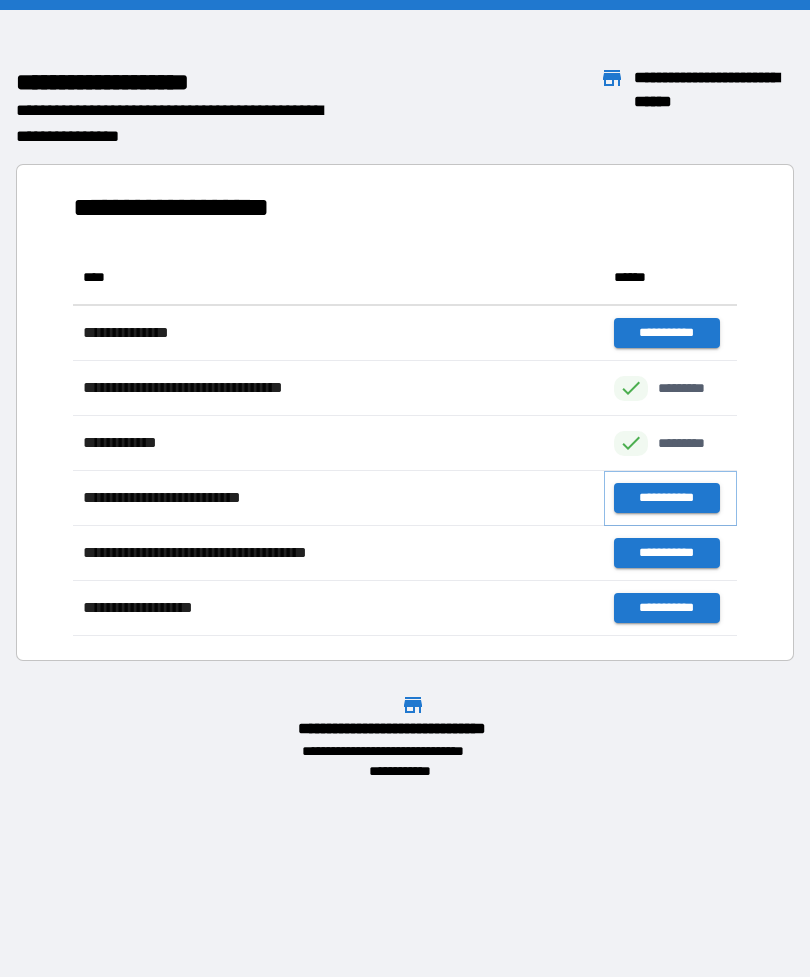 click on "**********" at bounding box center (666, 498) 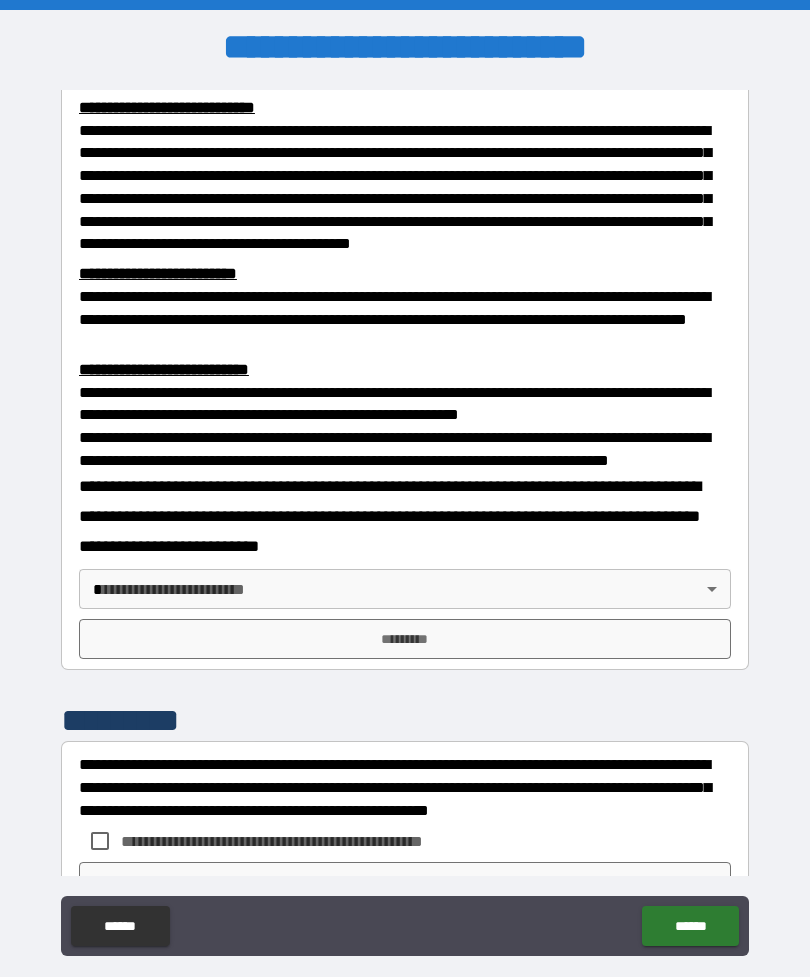 scroll, scrollTop: 507, scrollLeft: 0, axis: vertical 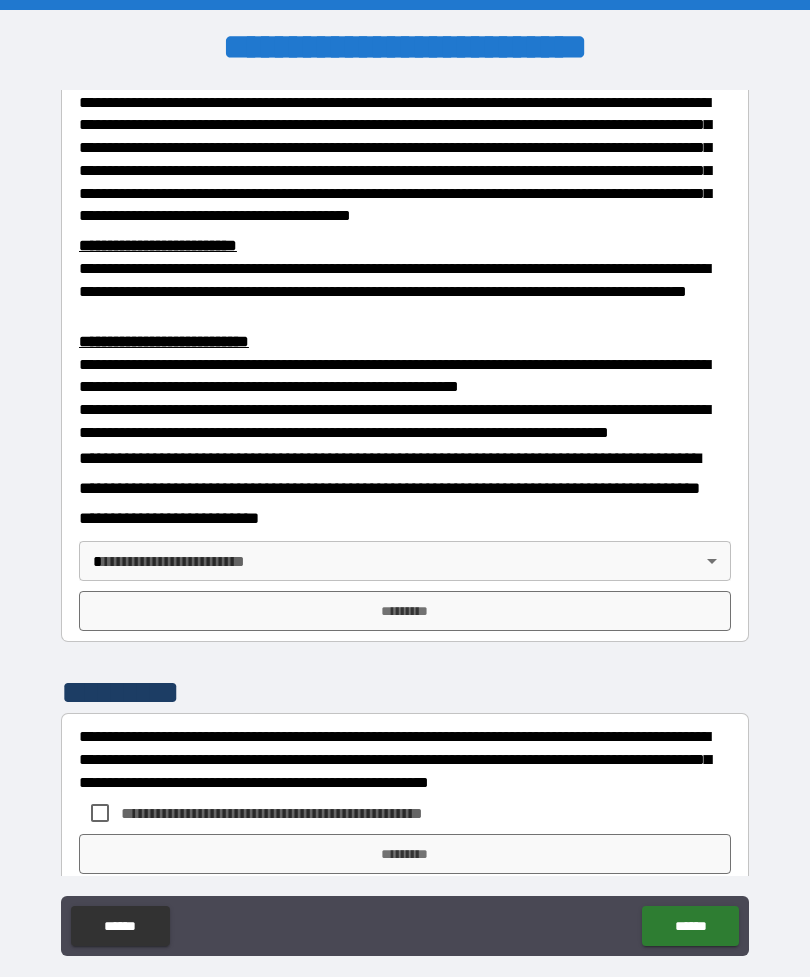 click on "**********" at bounding box center [405, 520] 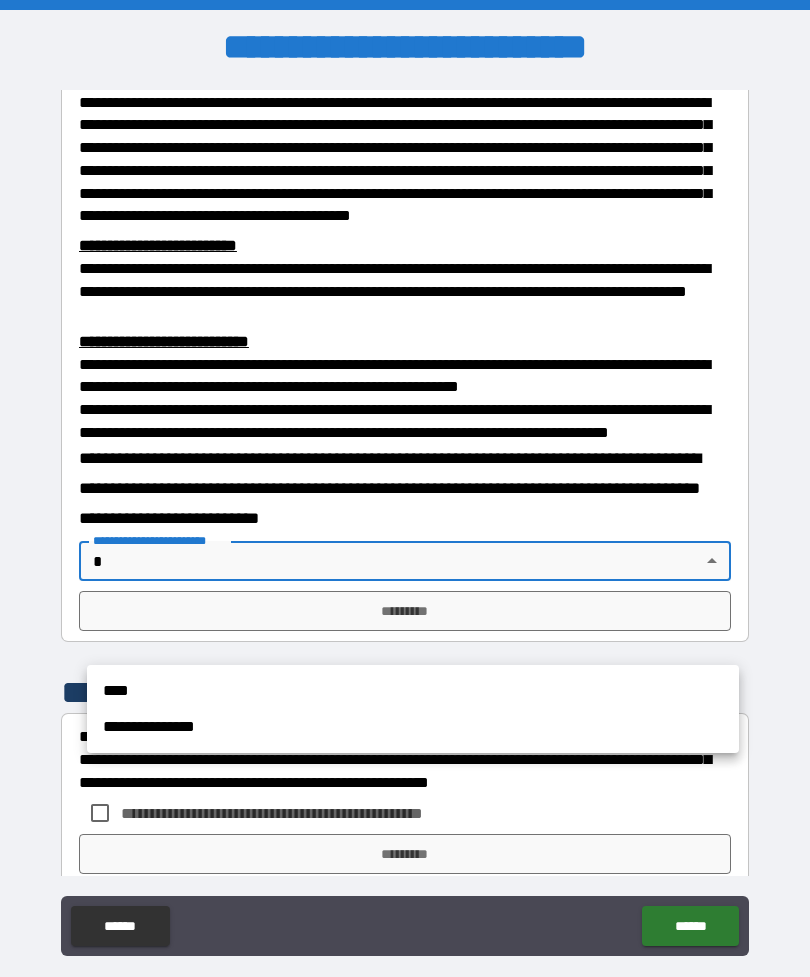 click on "****" at bounding box center [413, 691] 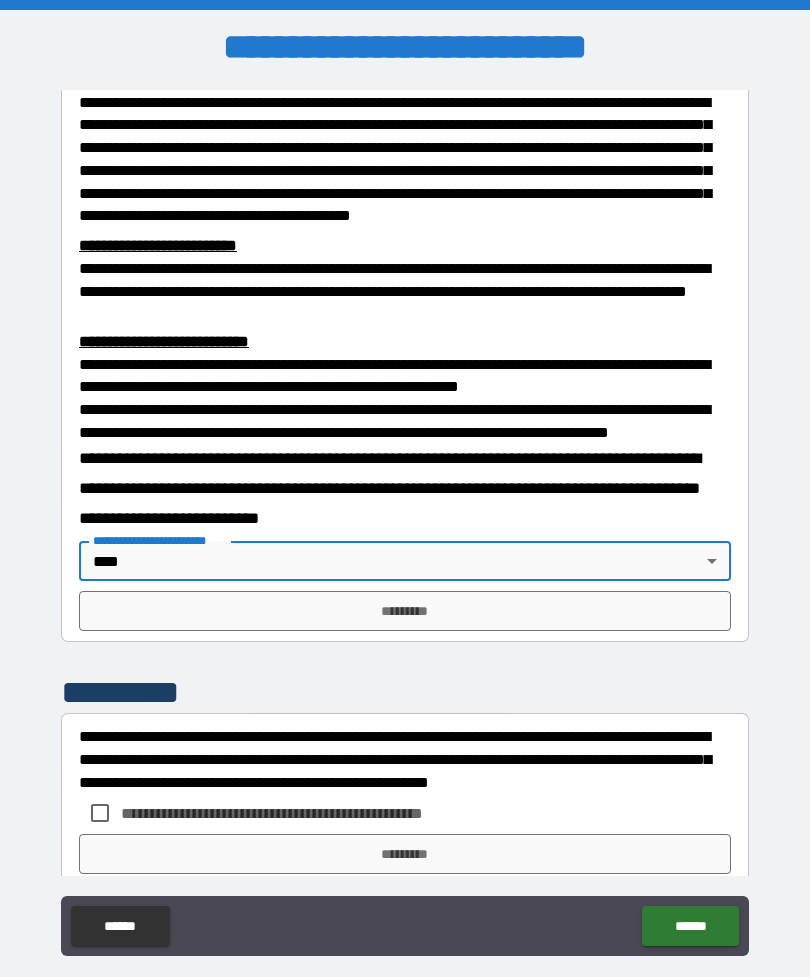 click on "*********" at bounding box center [405, 611] 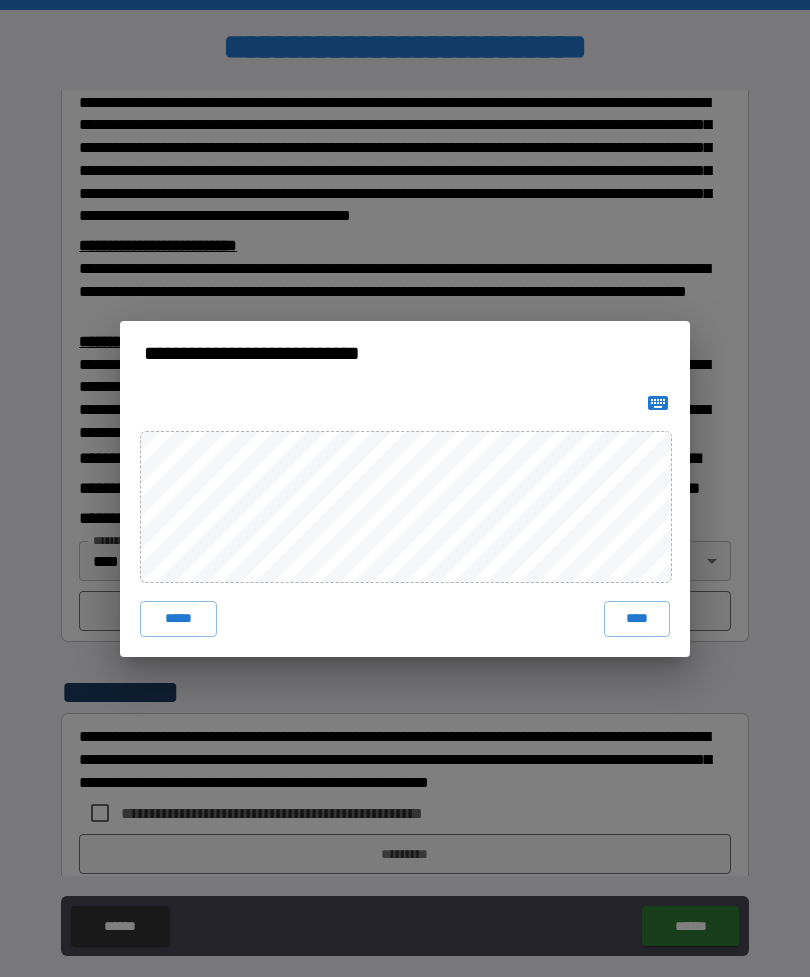 click on "****" at bounding box center [637, 619] 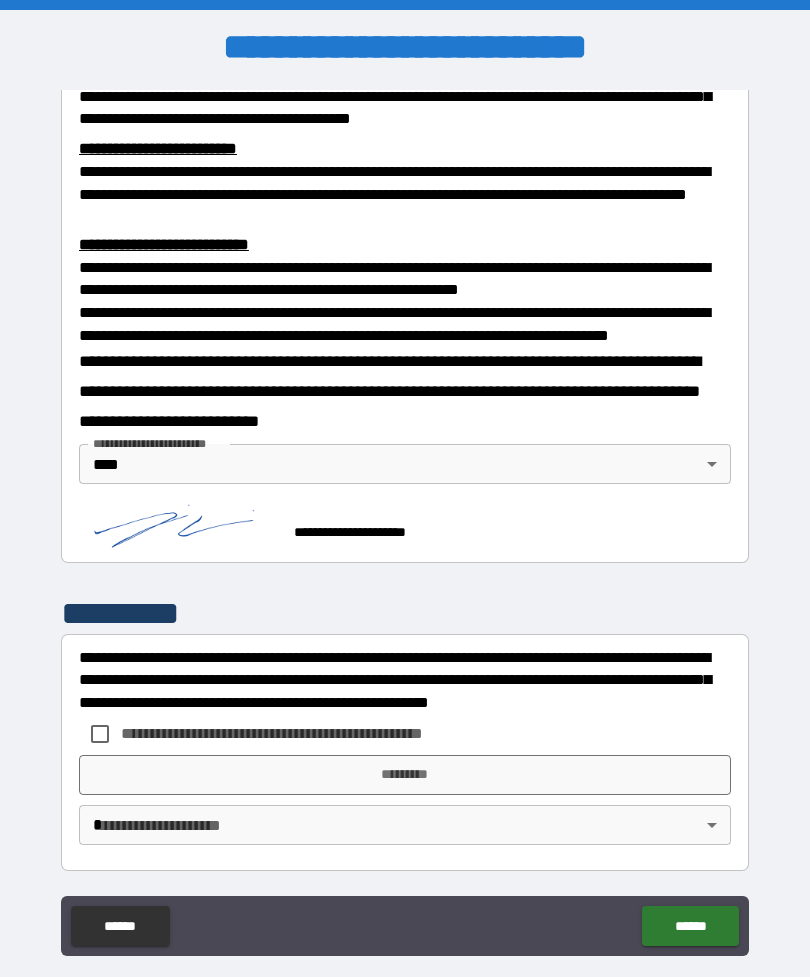 scroll, scrollTop: 677, scrollLeft: 0, axis: vertical 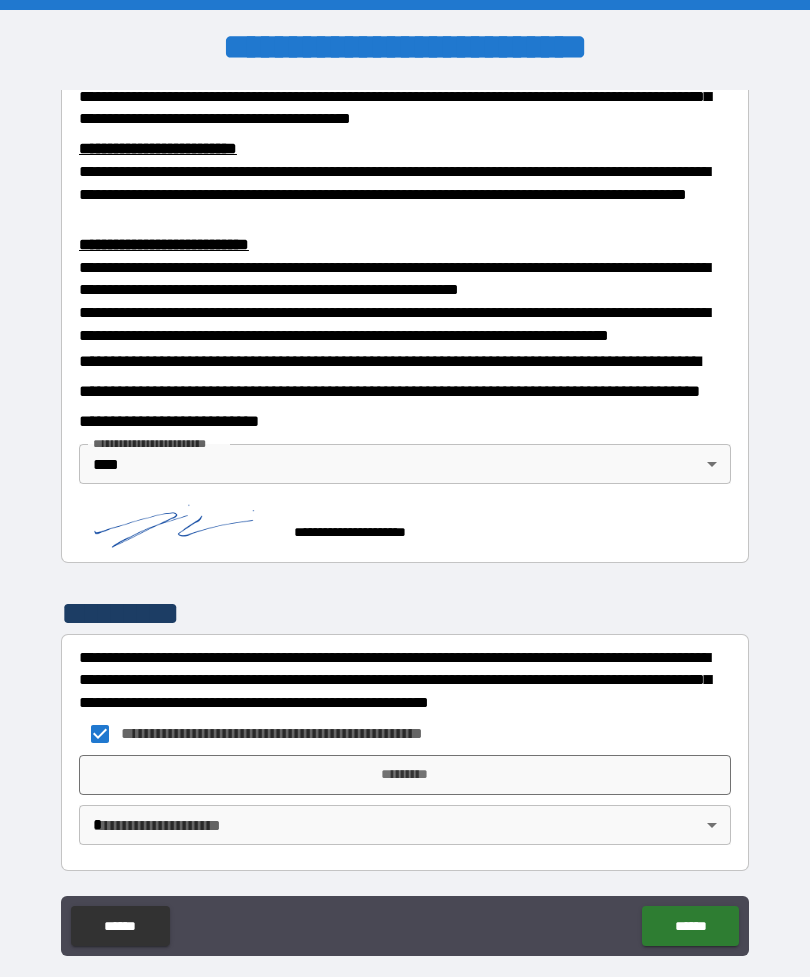 click on "**********" at bounding box center (405, 520) 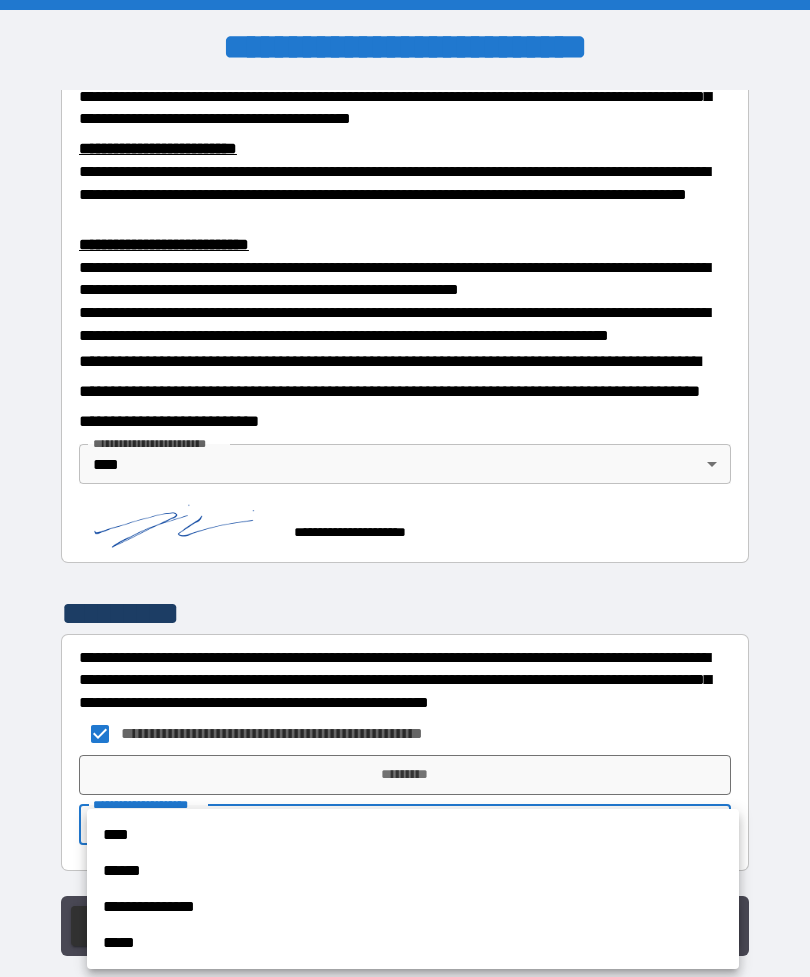 click on "****" at bounding box center (413, 835) 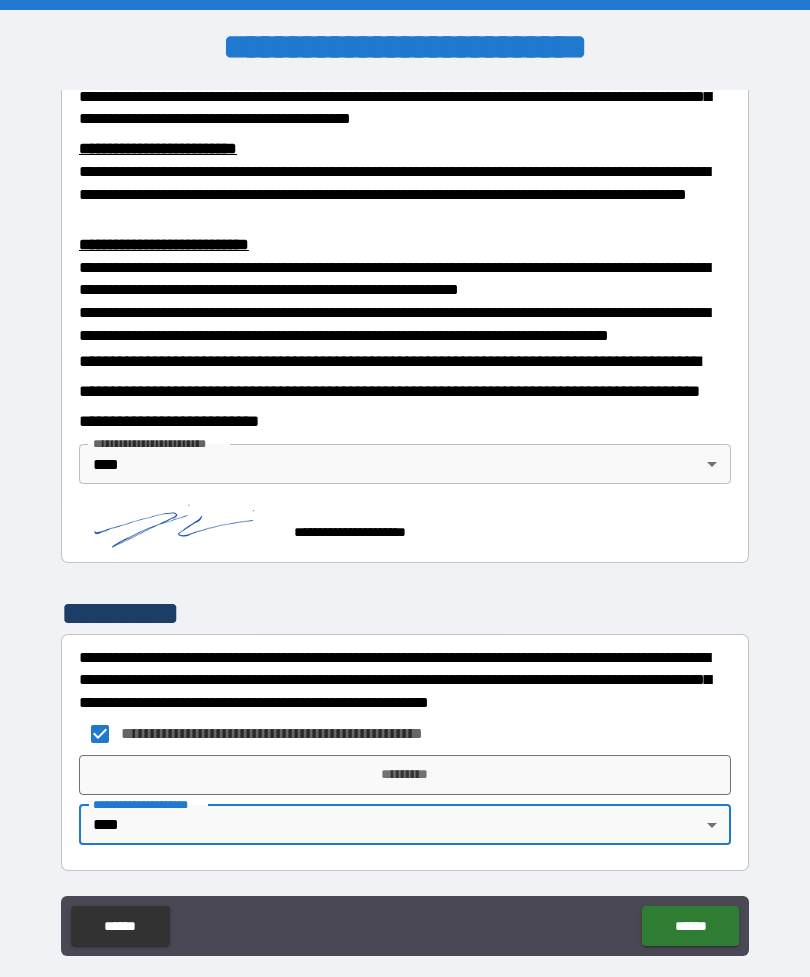 click on "*********" at bounding box center [405, 775] 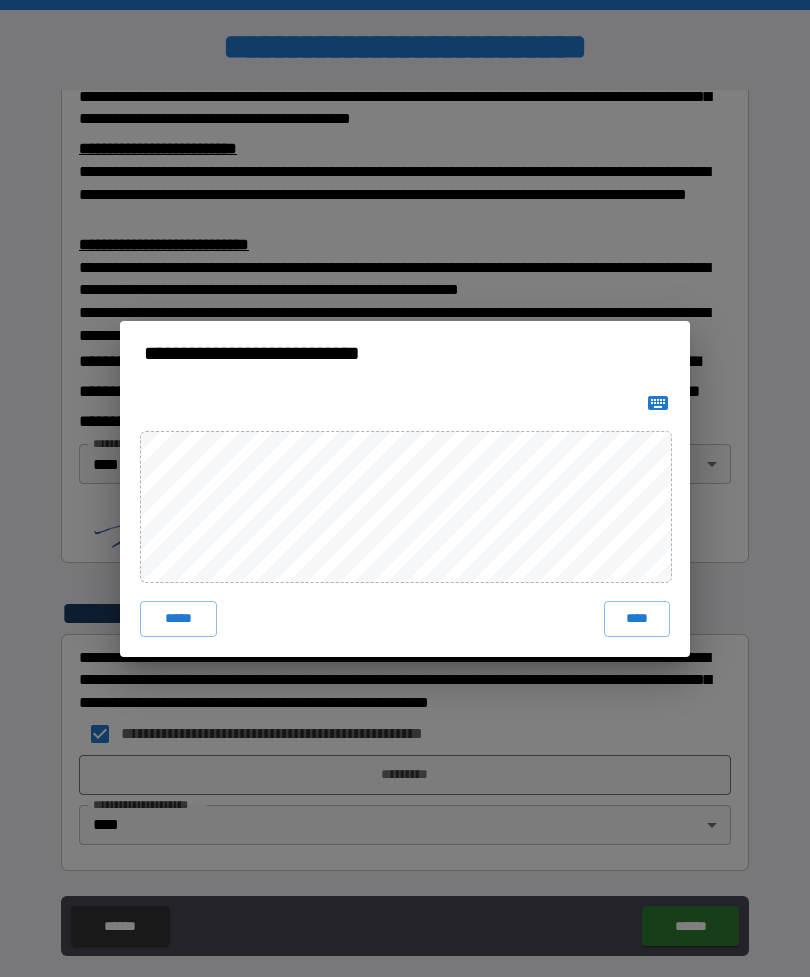 click on "****" at bounding box center [637, 619] 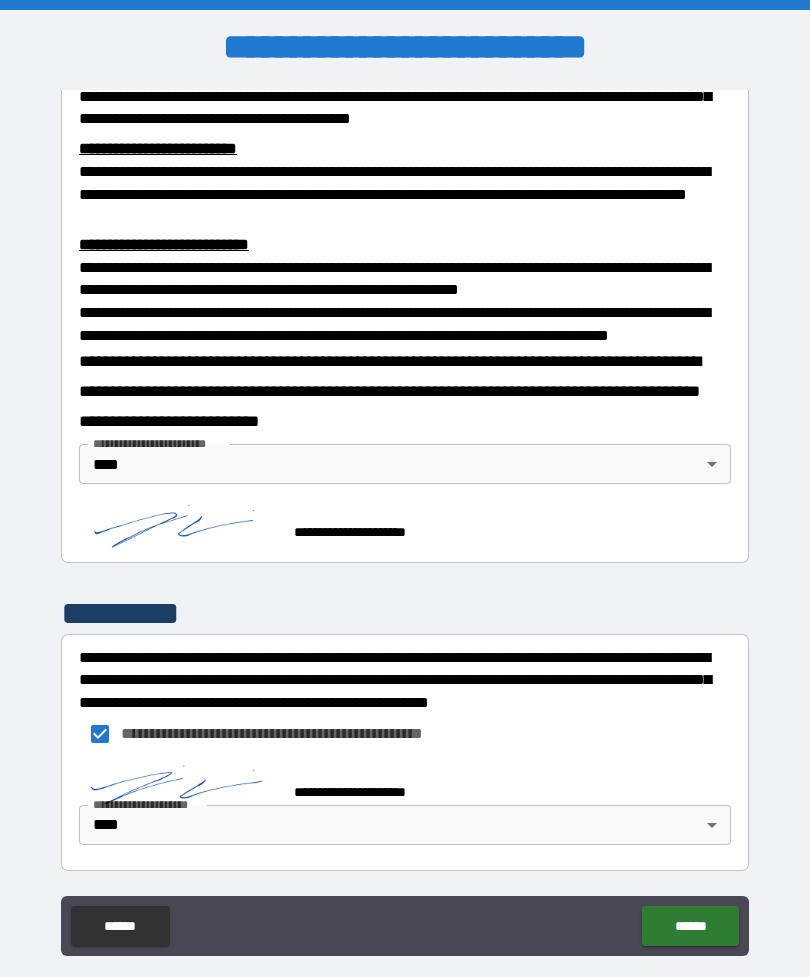 scroll, scrollTop: 667, scrollLeft: 0, axis: vertical 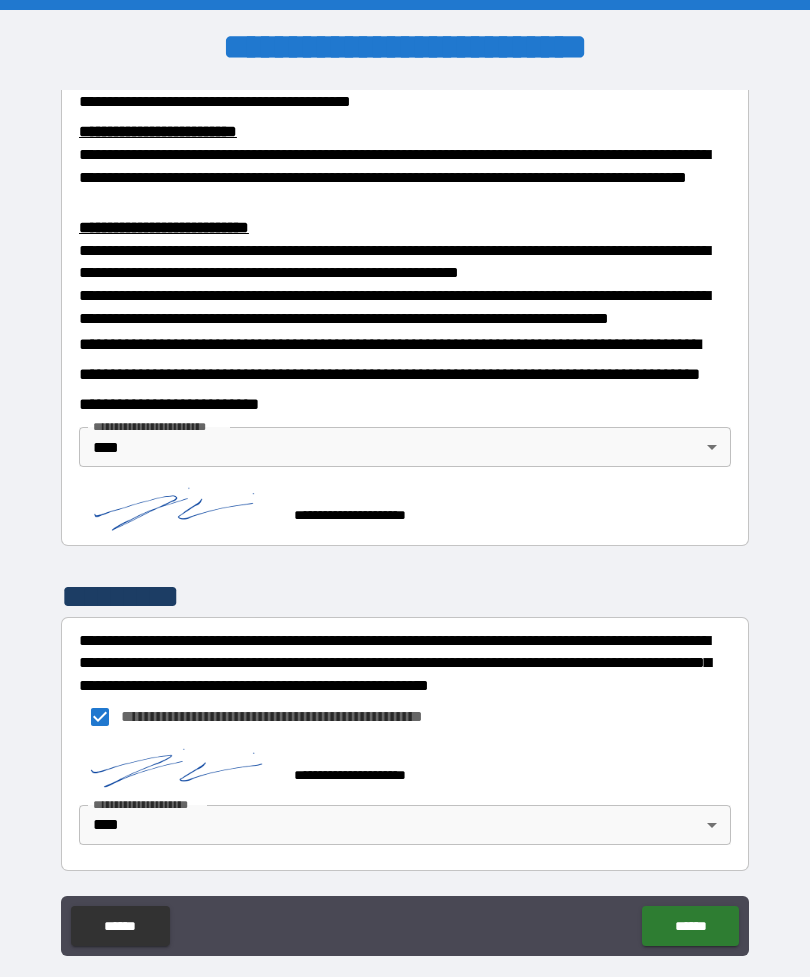 click on "******" at bounding box center [690, 926] 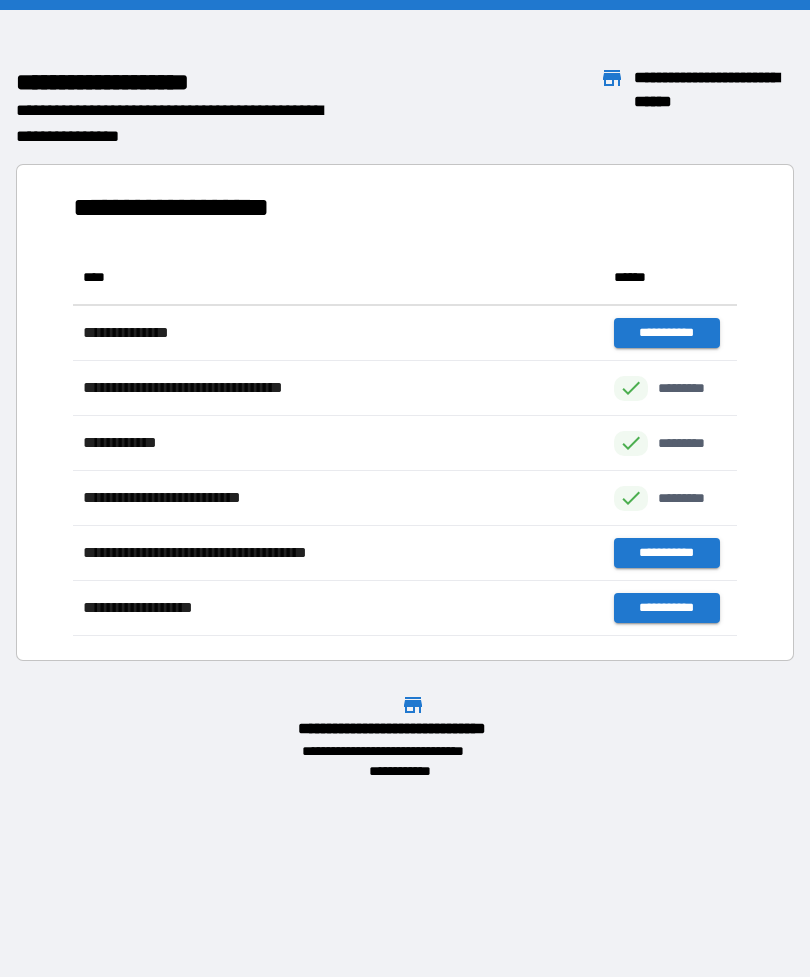 scroll, scrollTop: 386, scrollLeft: 664, axis: both 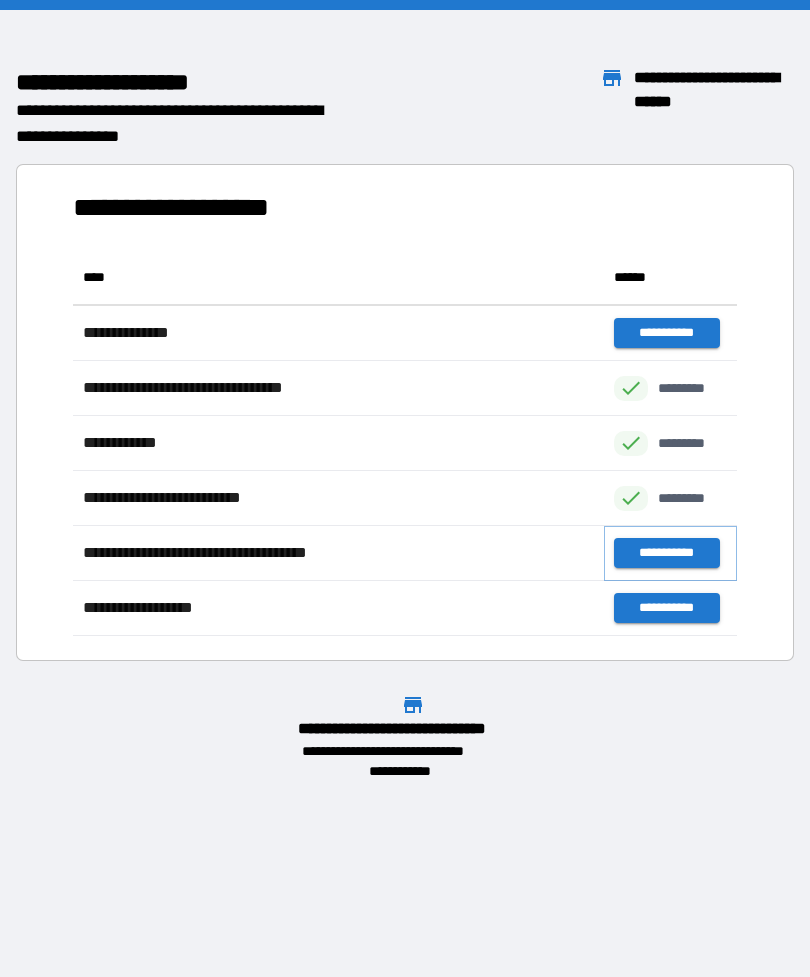 click on "**********" at bounding box center [666, 553] 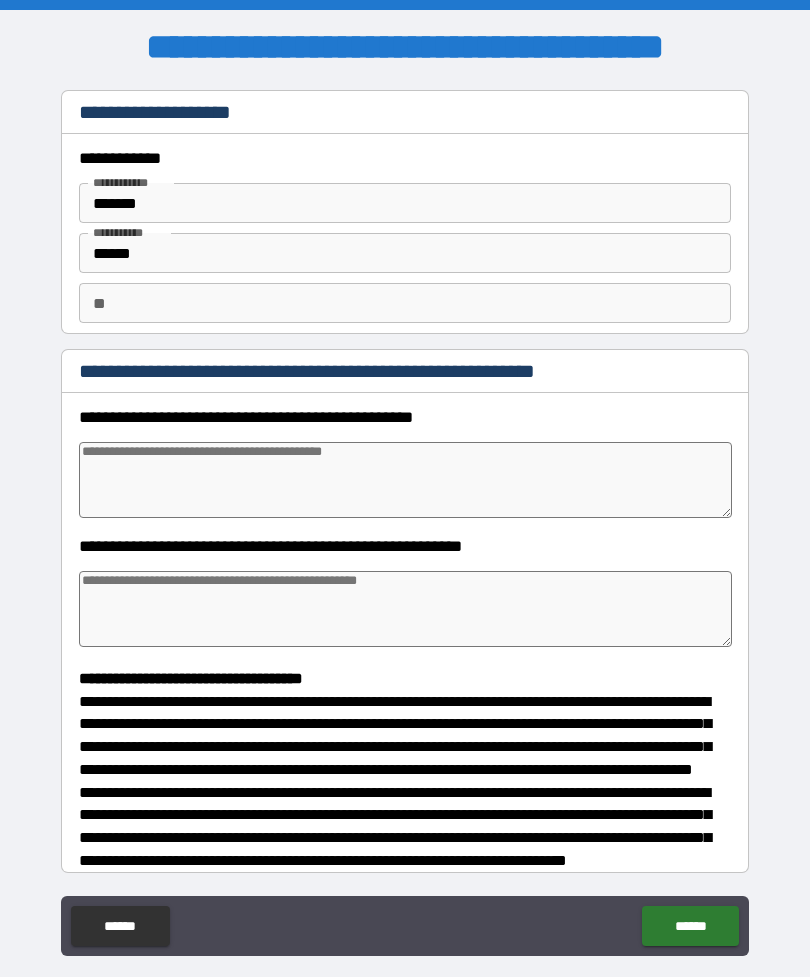 type on "*" 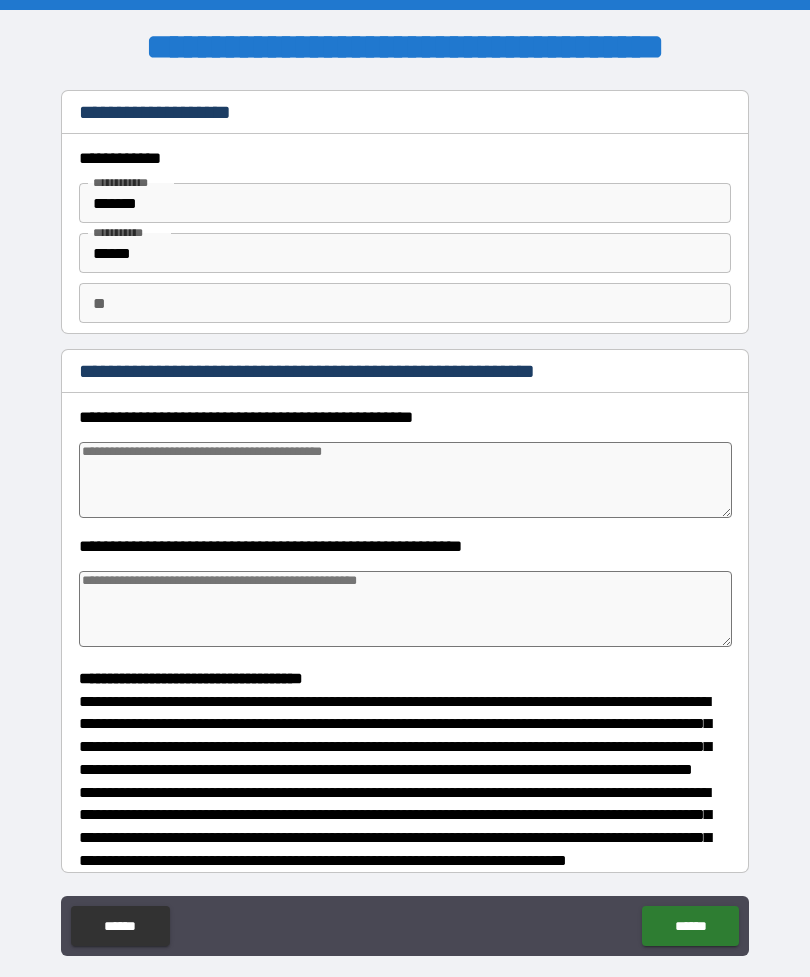 type on "*" 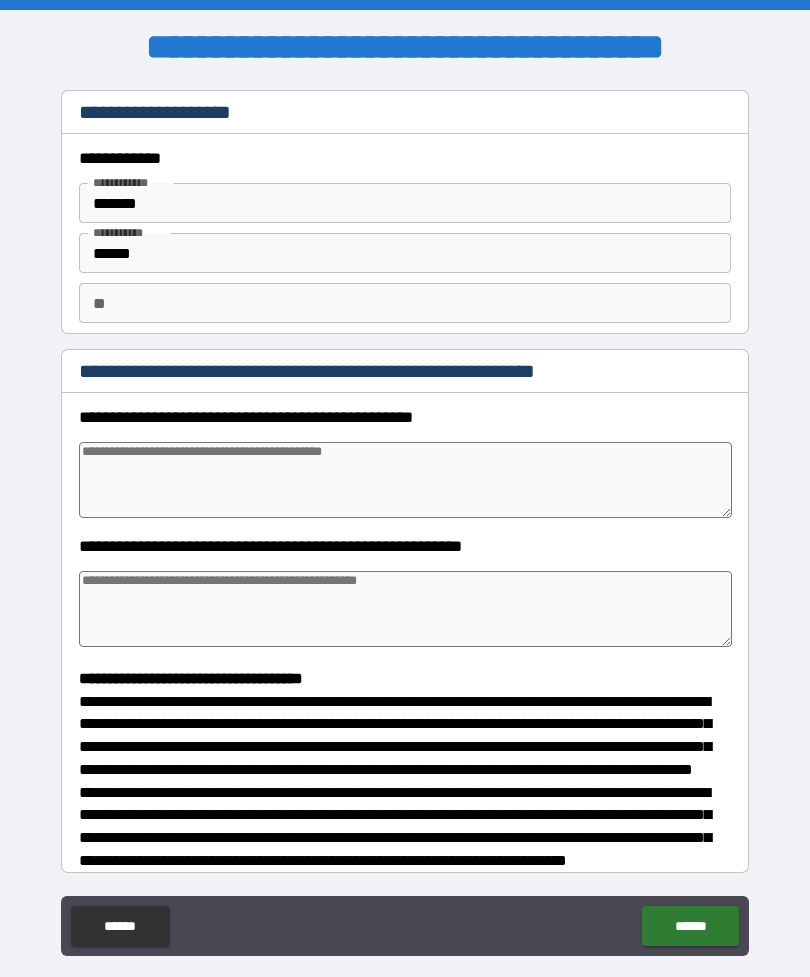 type on "*" 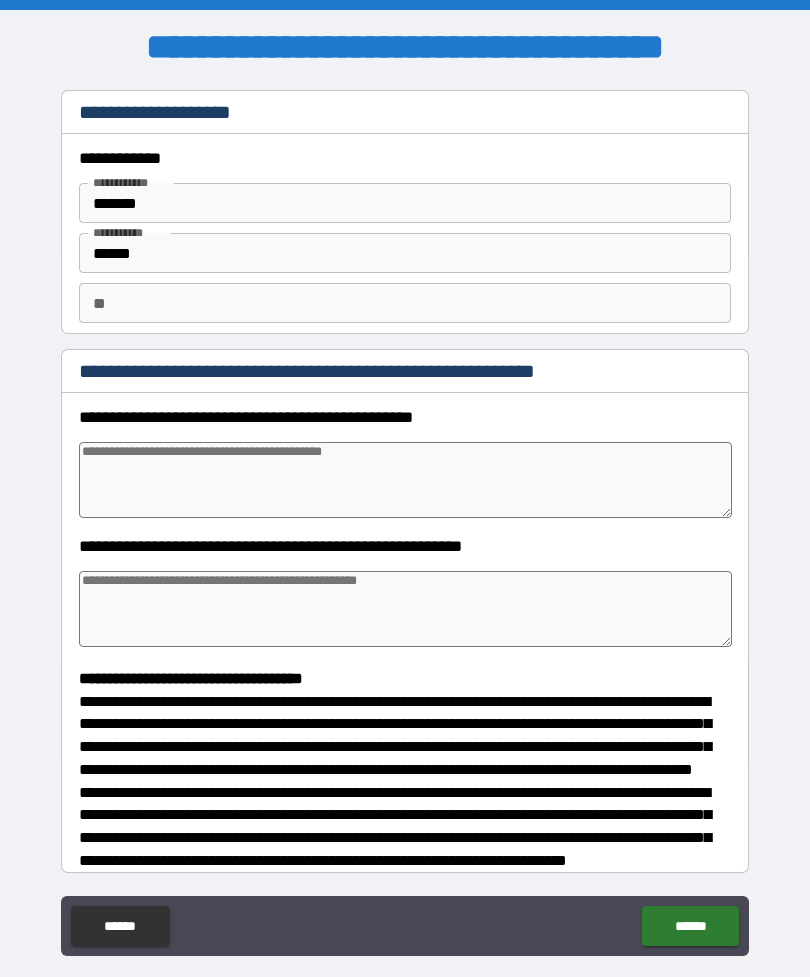 type on "*" 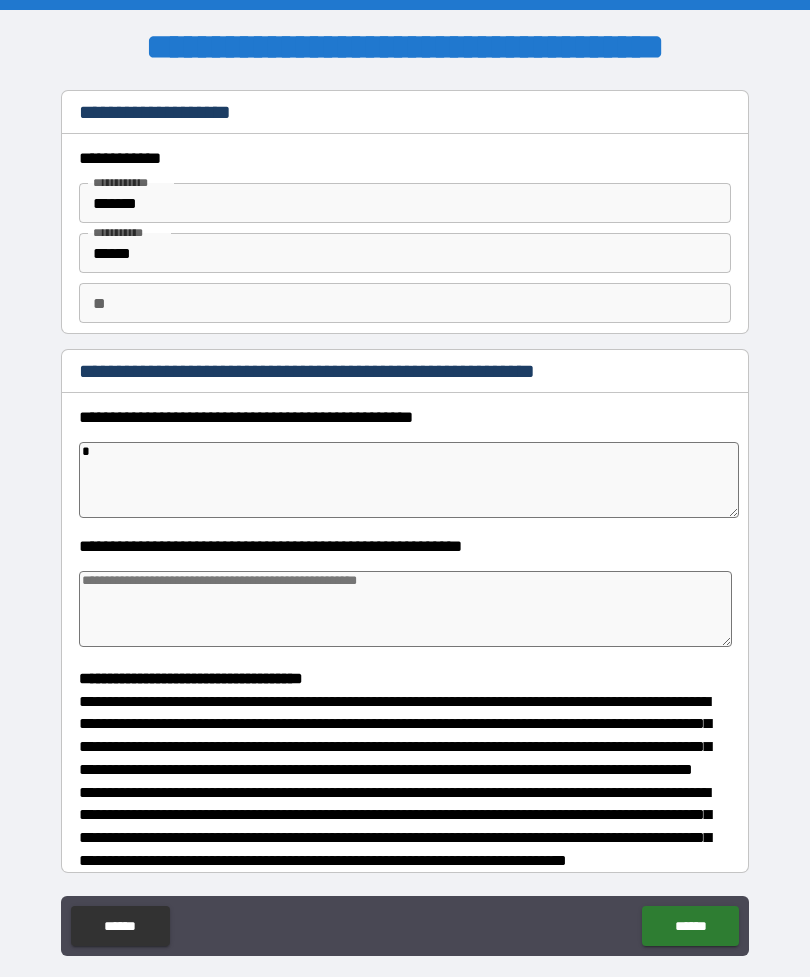 type on "*" 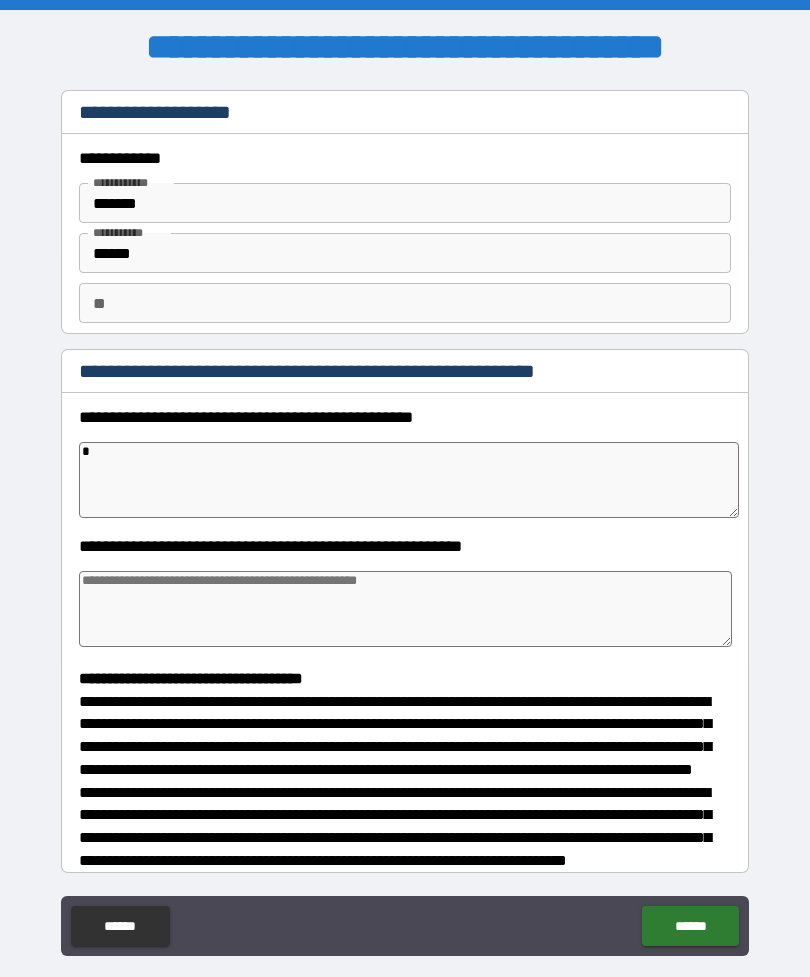 type on "*" 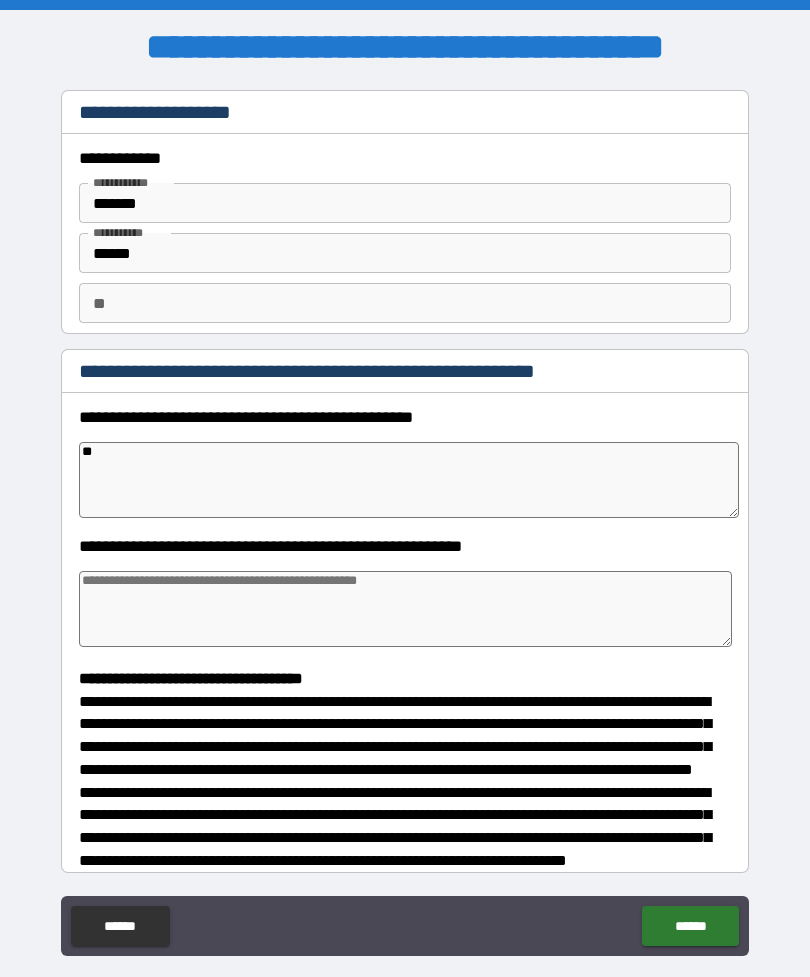 type on "*" 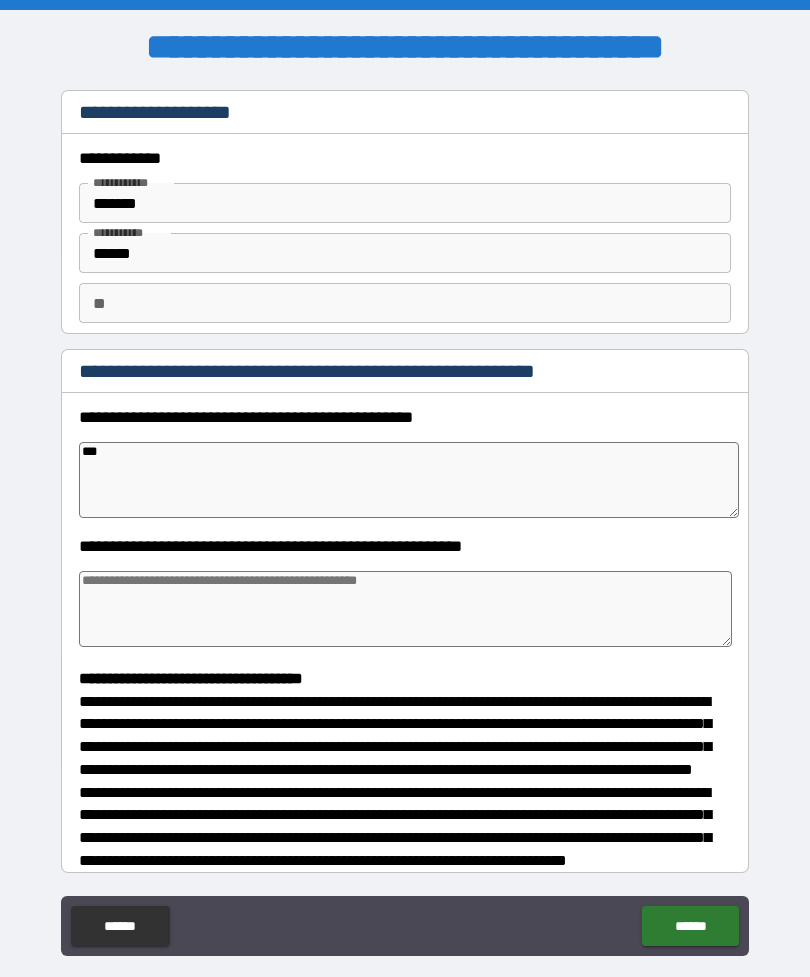 type on "*" 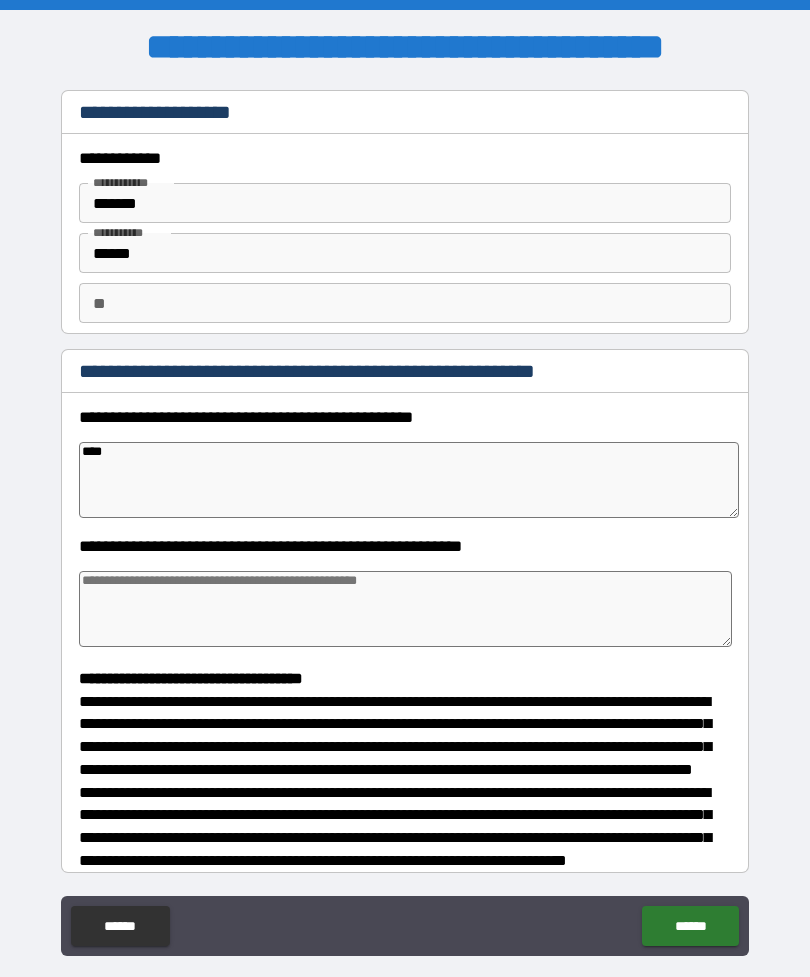 type on "*" 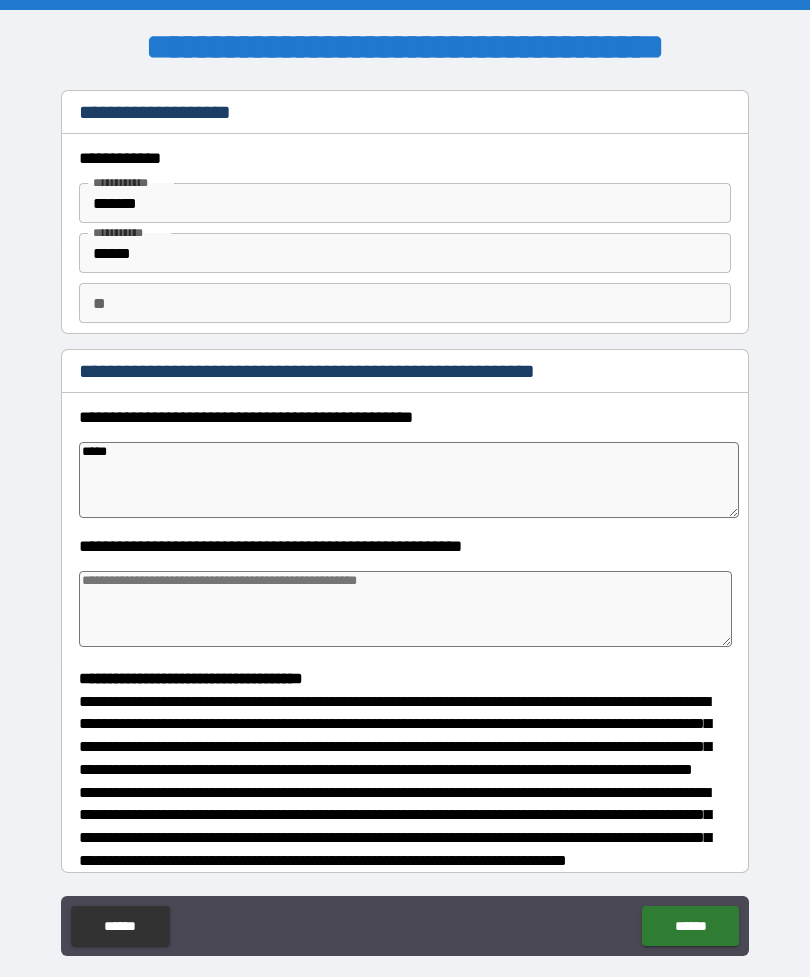 type on "*" 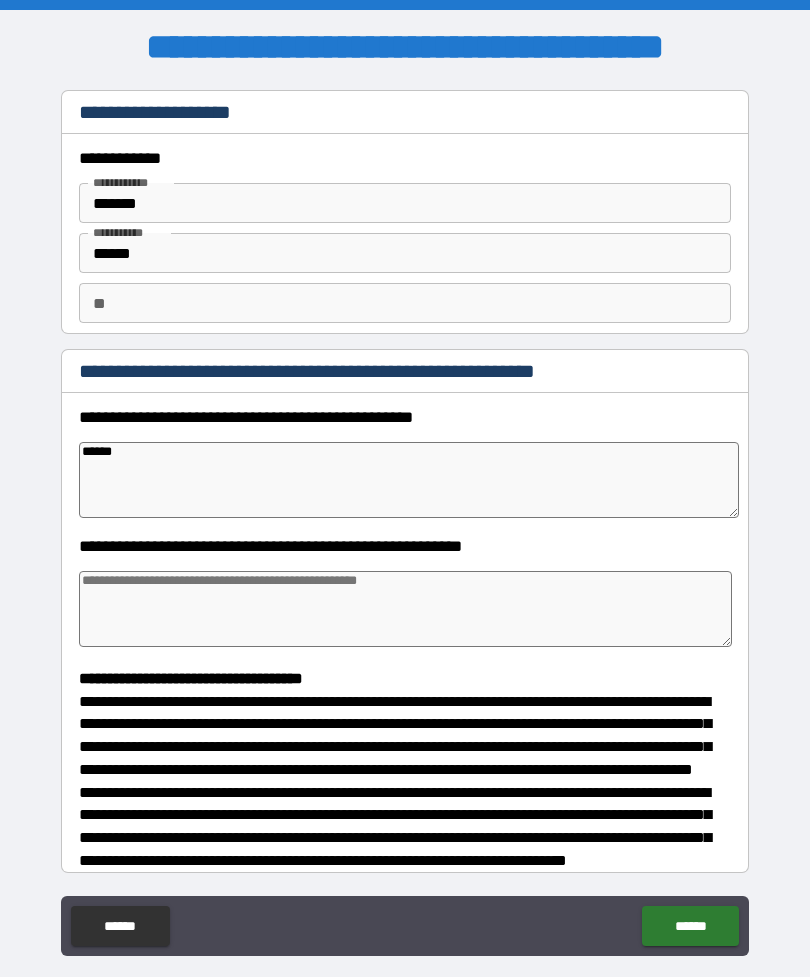 type on "*" 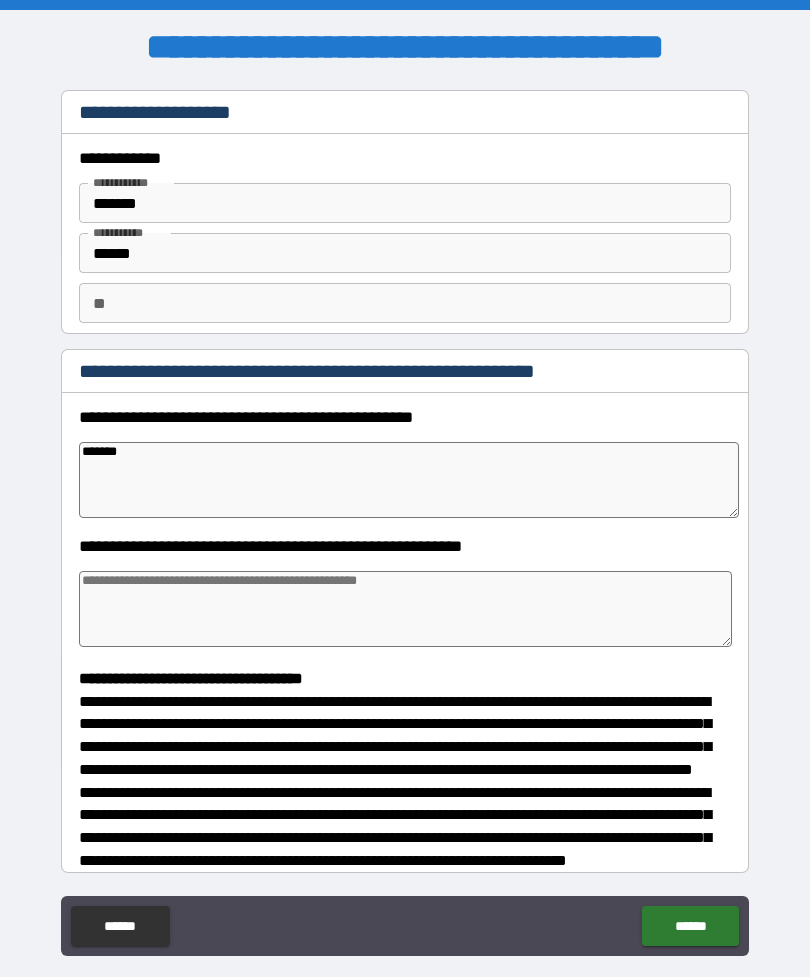 type on "*" 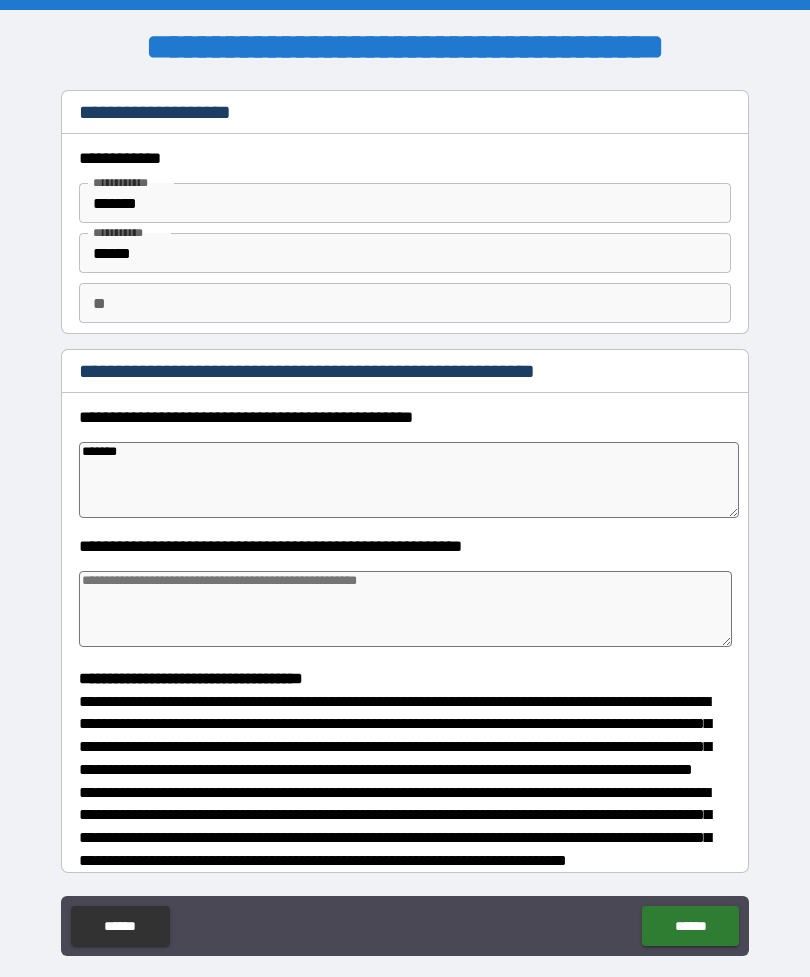 type on "*" 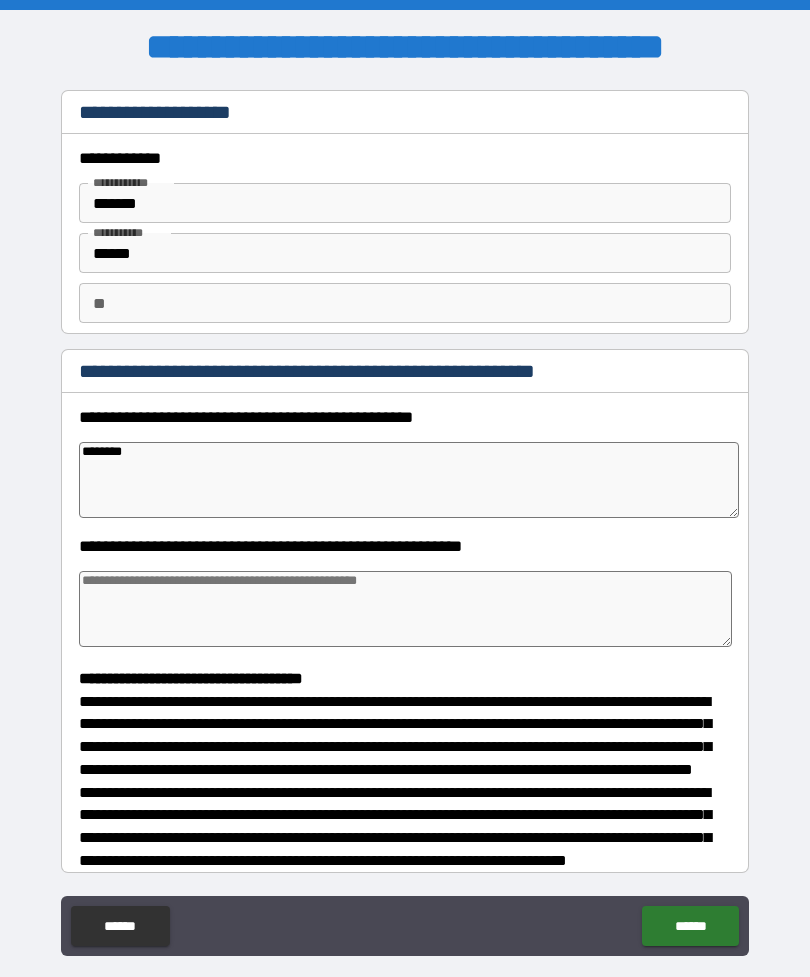 type on "*" 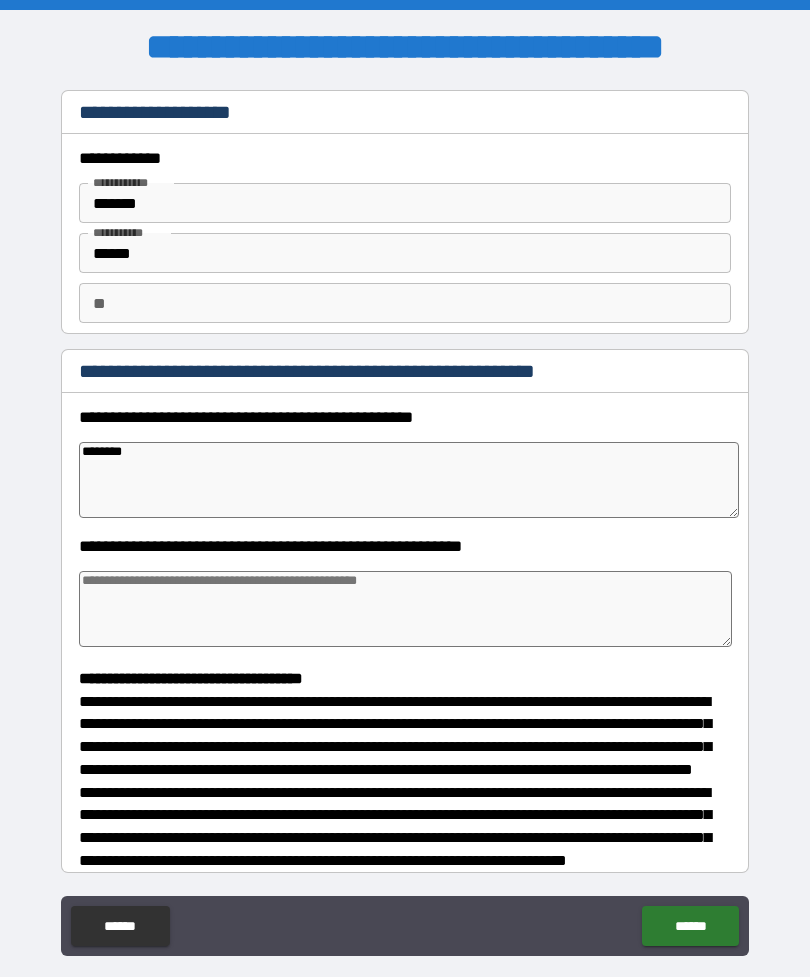 type on "*" 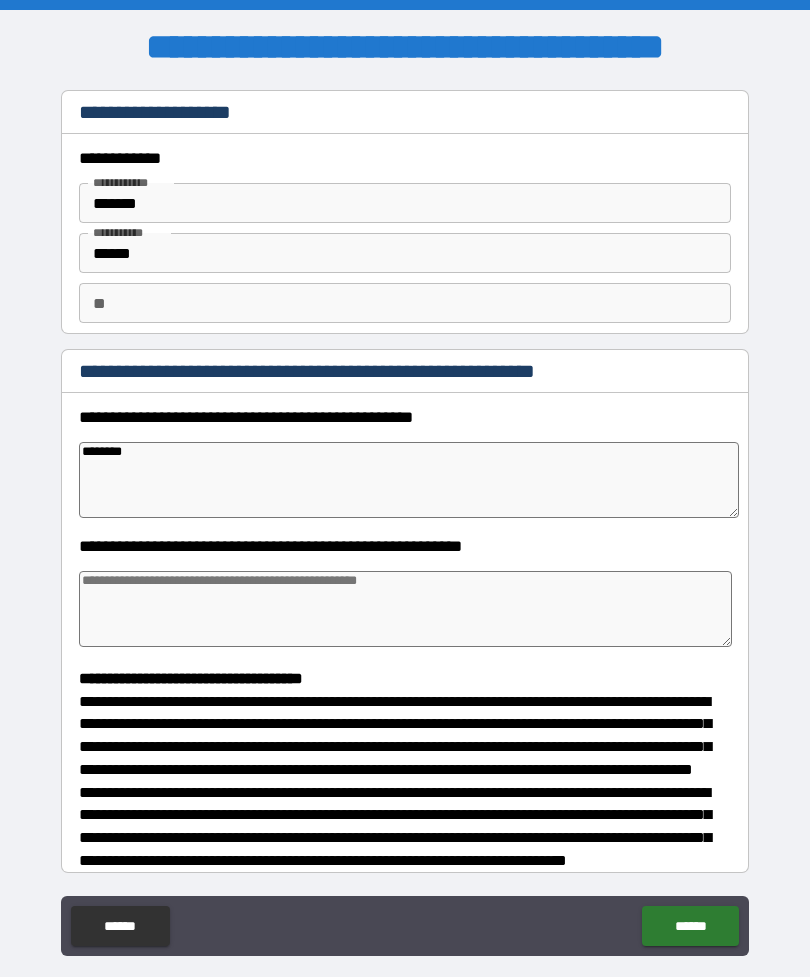 type on "*" 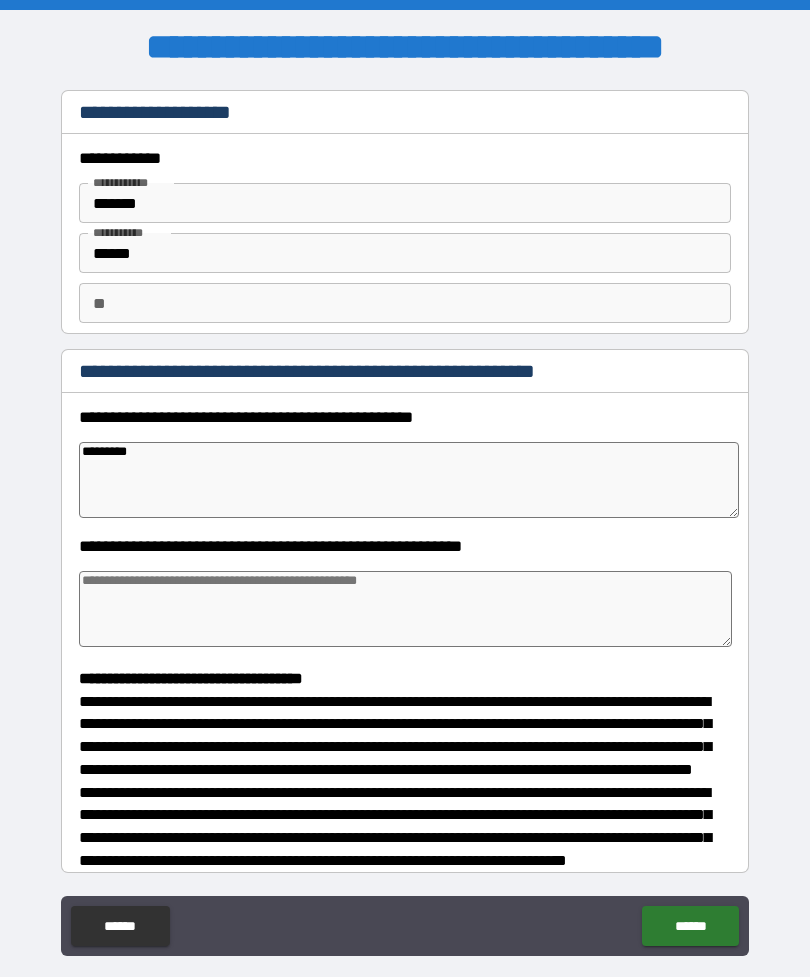 type on "*" 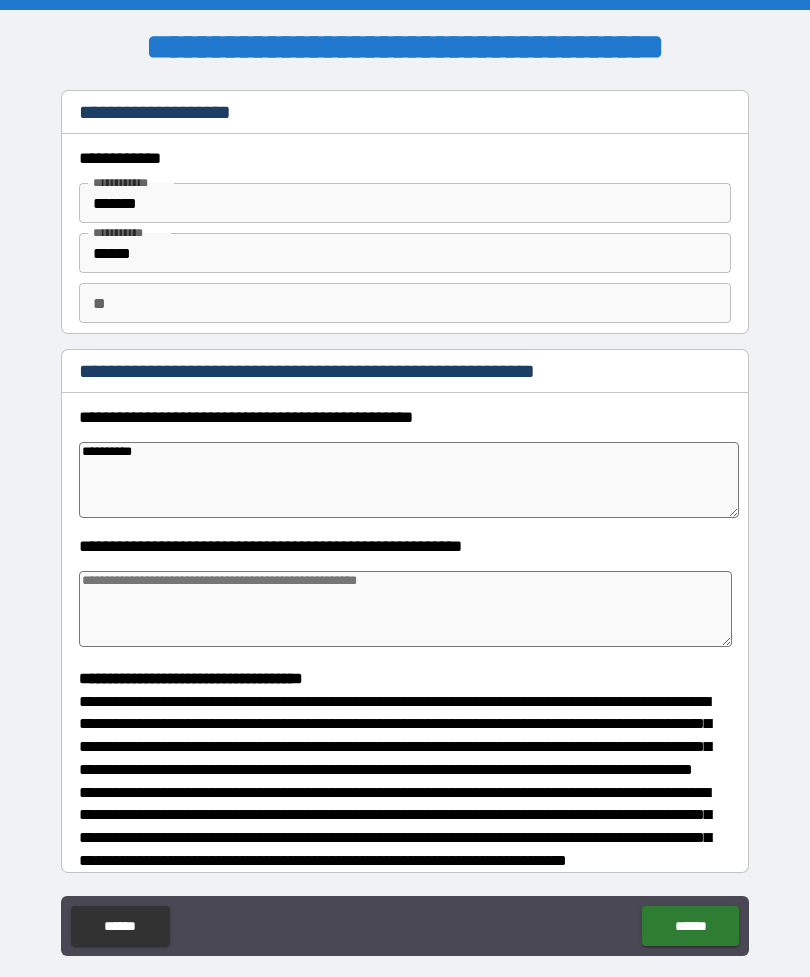 type on "*" 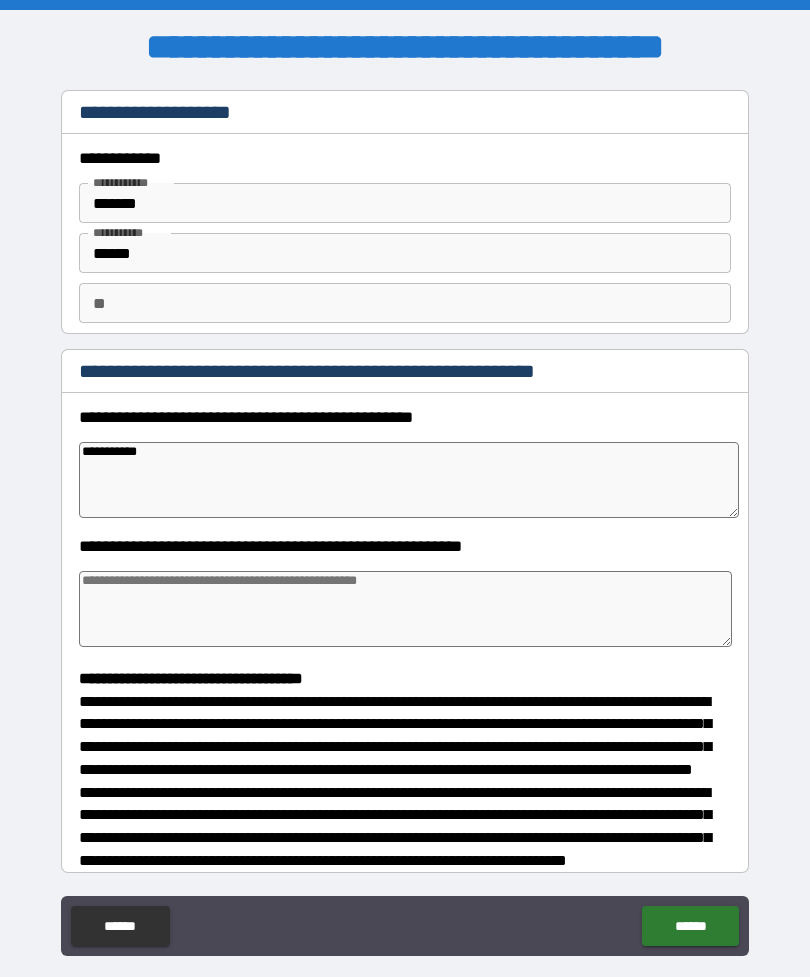 type on "*" 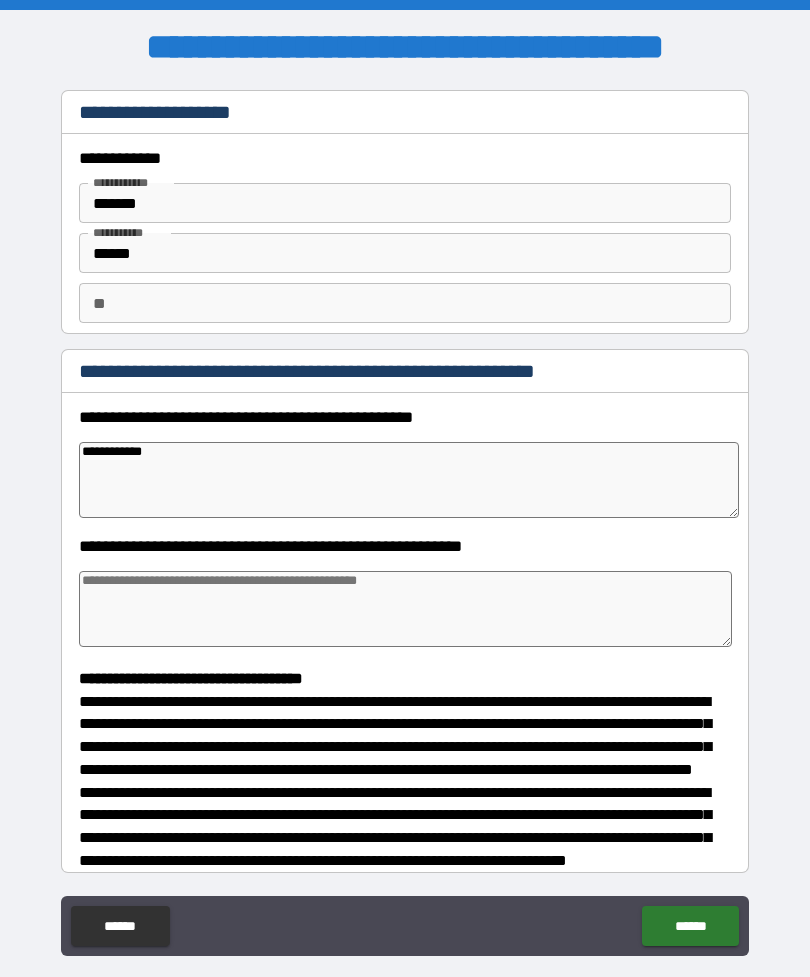 type on "**********" 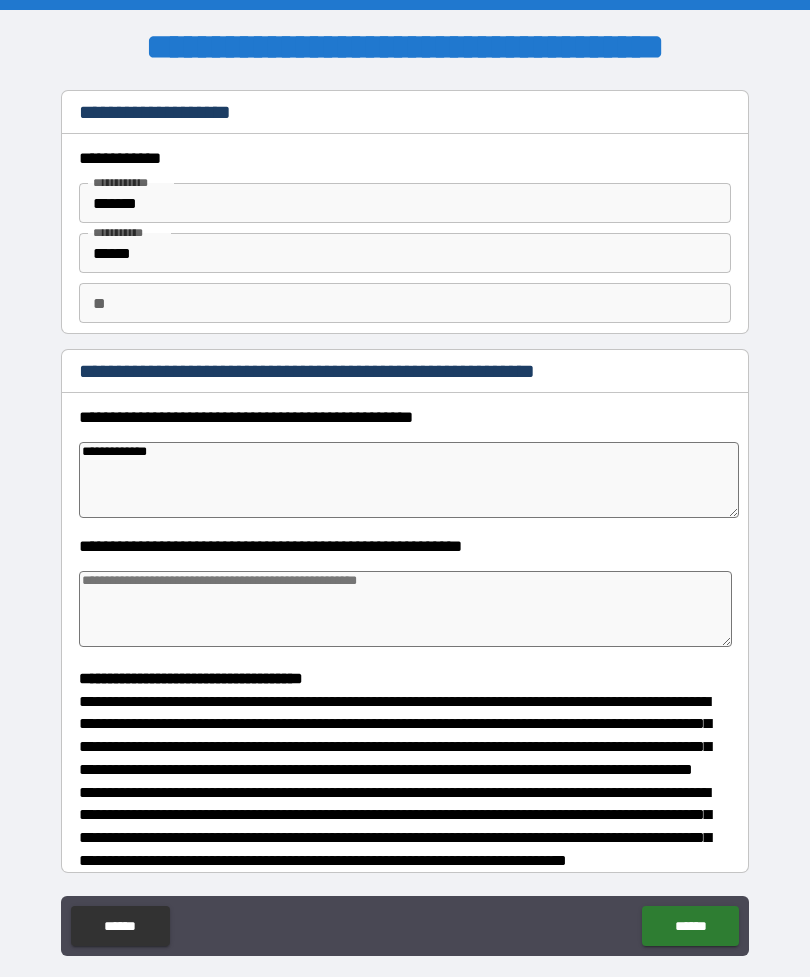 type on "*" 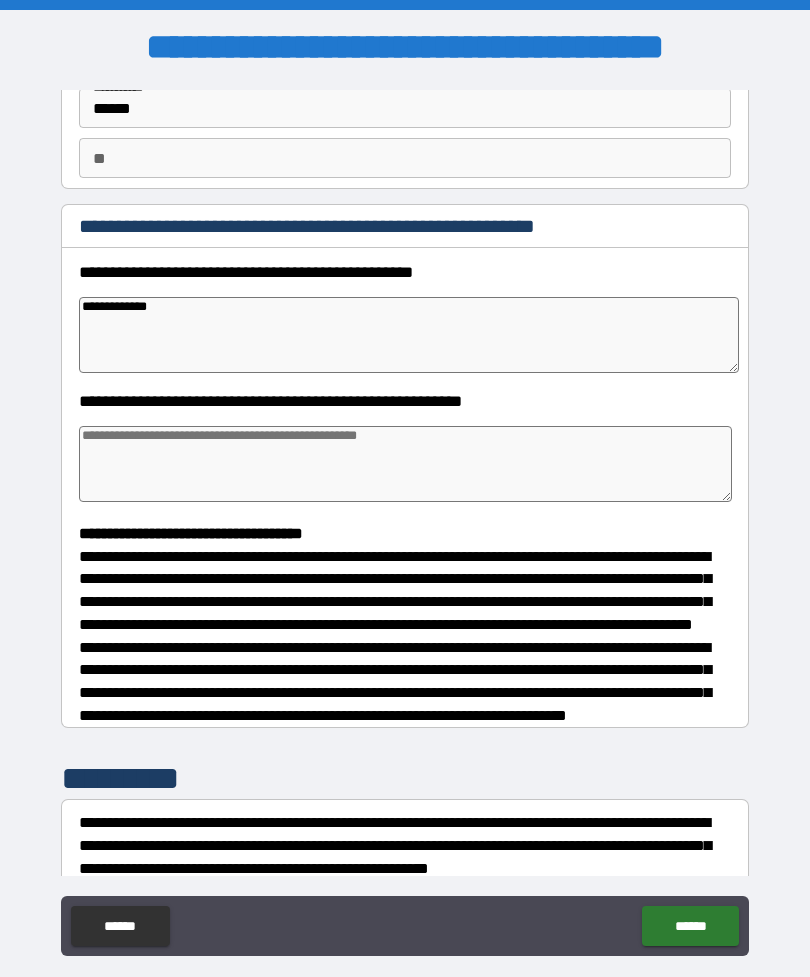 scroll, scrollTop: 146, scrollLeft: 0, axis: vertical 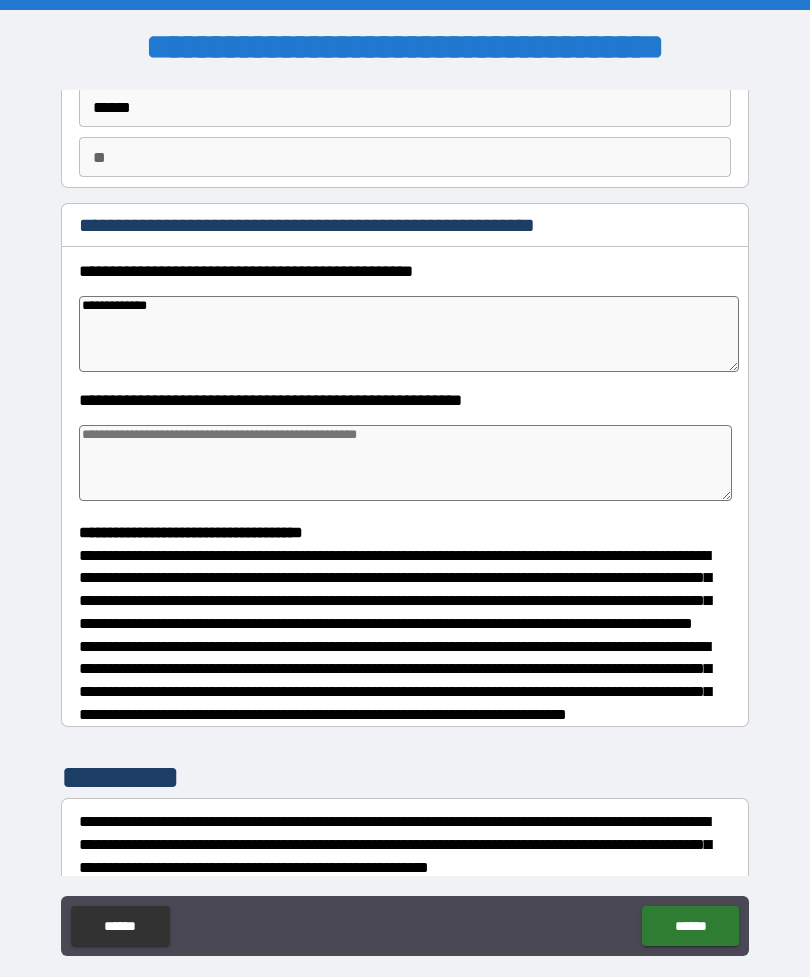 type on "**********" 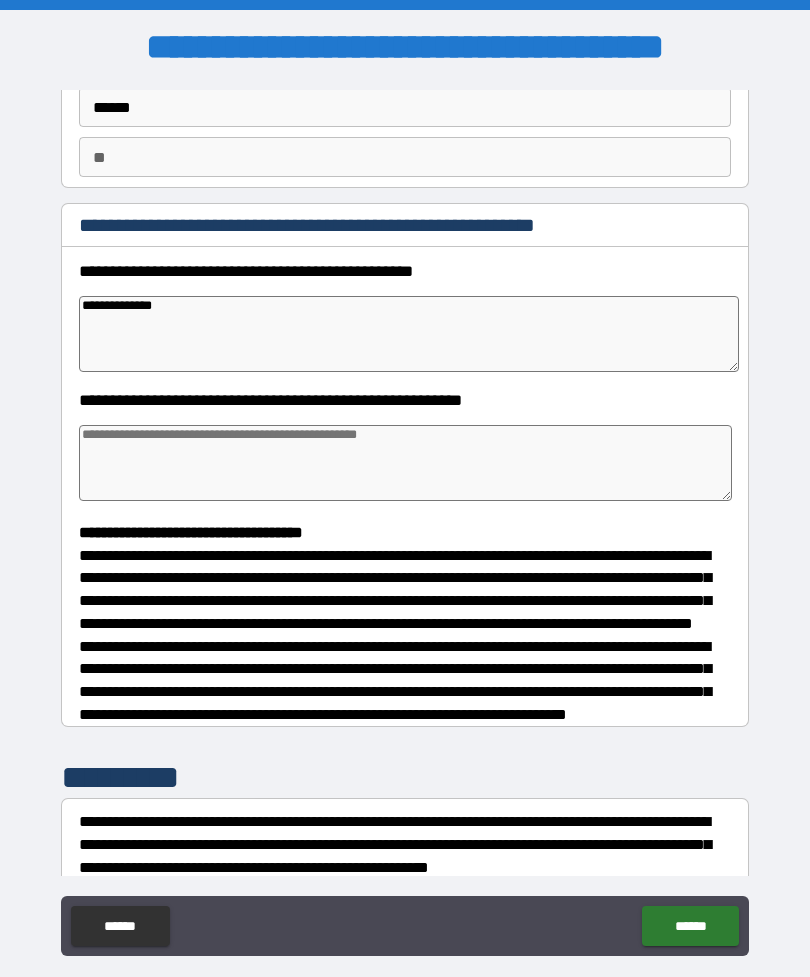 type on "*" 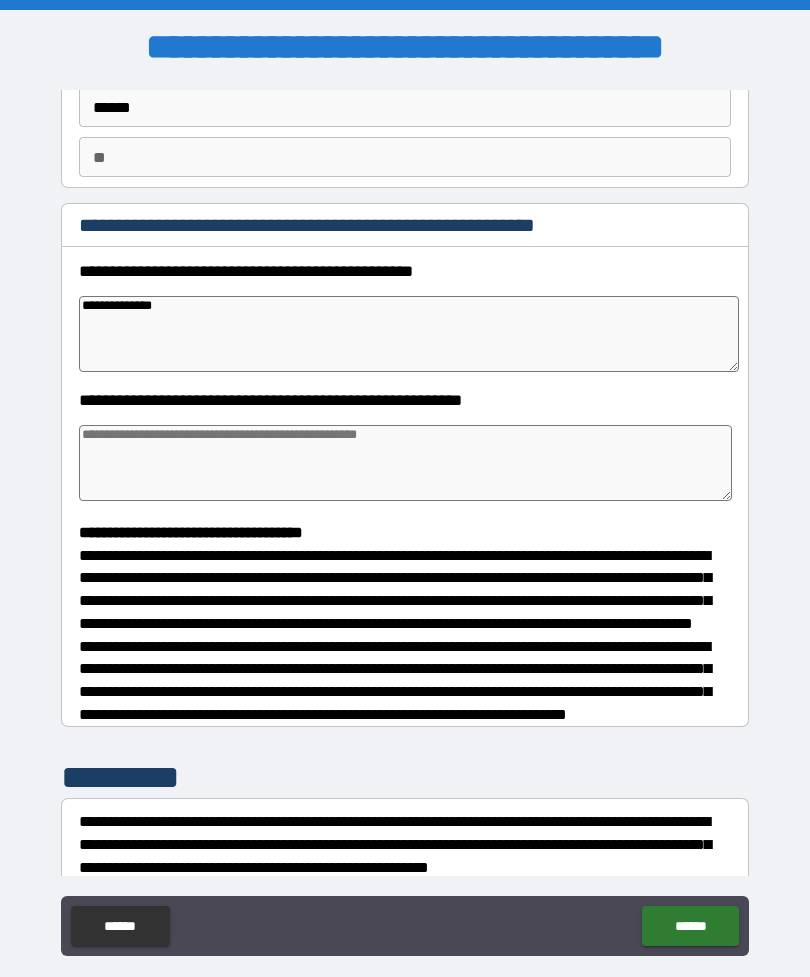 type on "*" 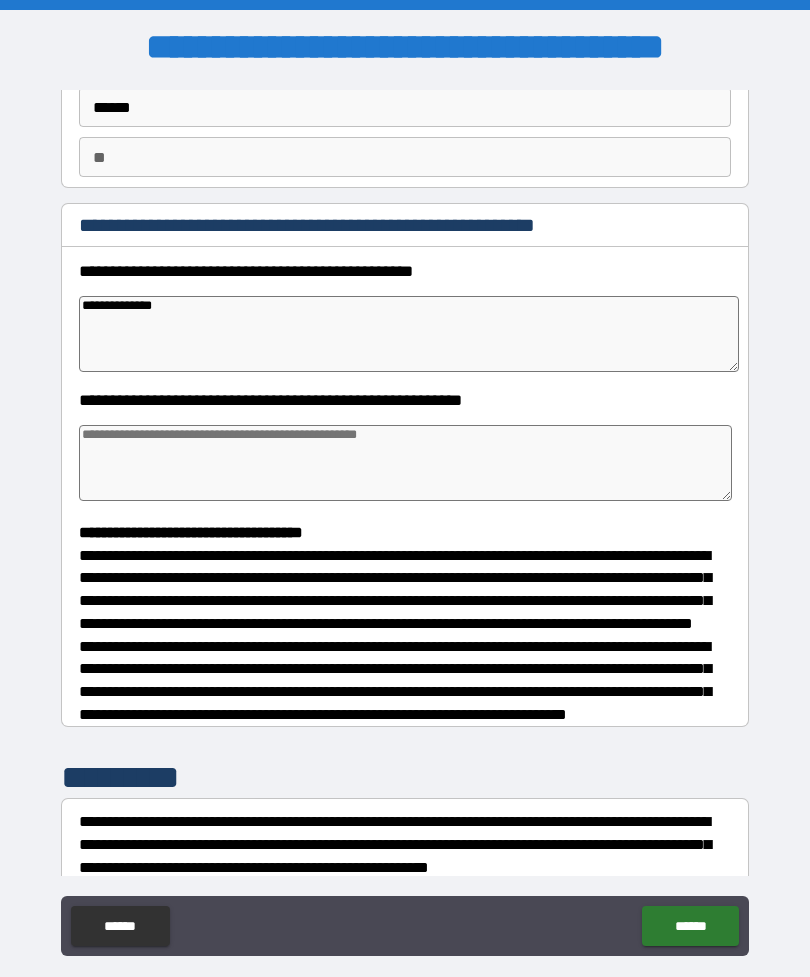 type on "*" 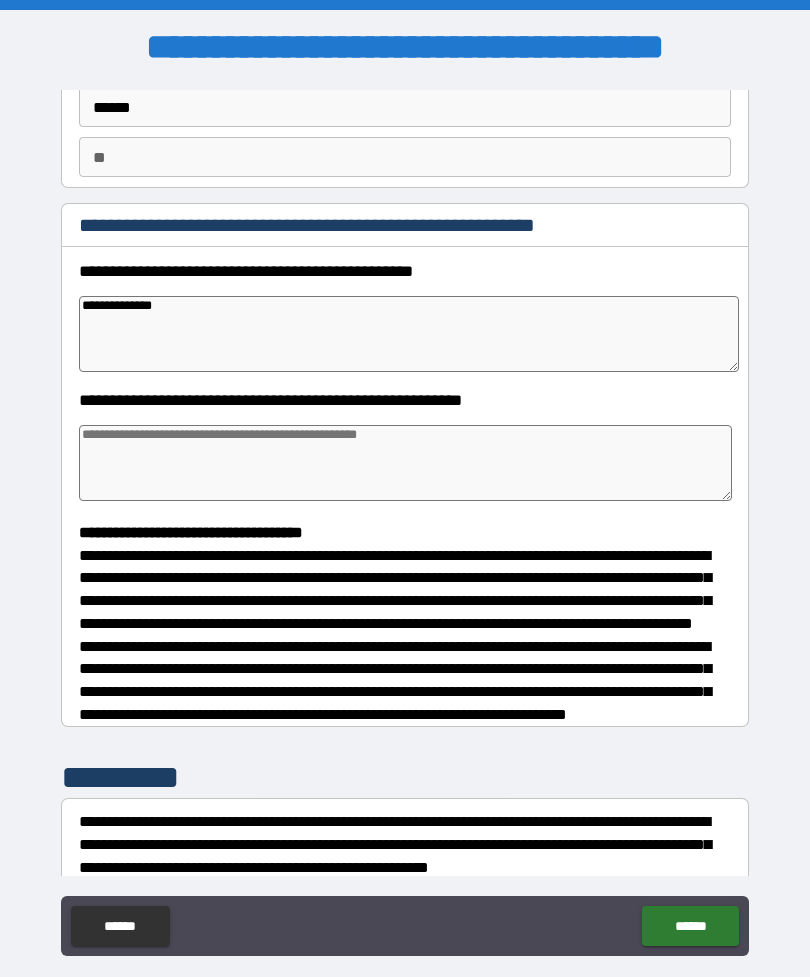 type on "**********" 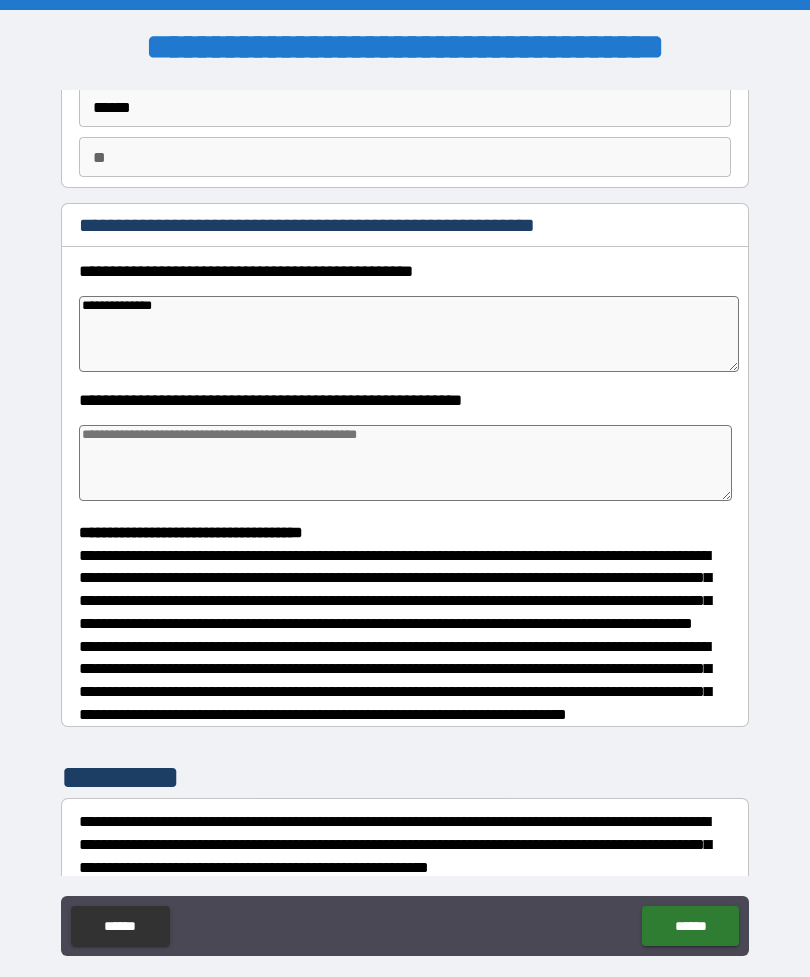 type on "*" 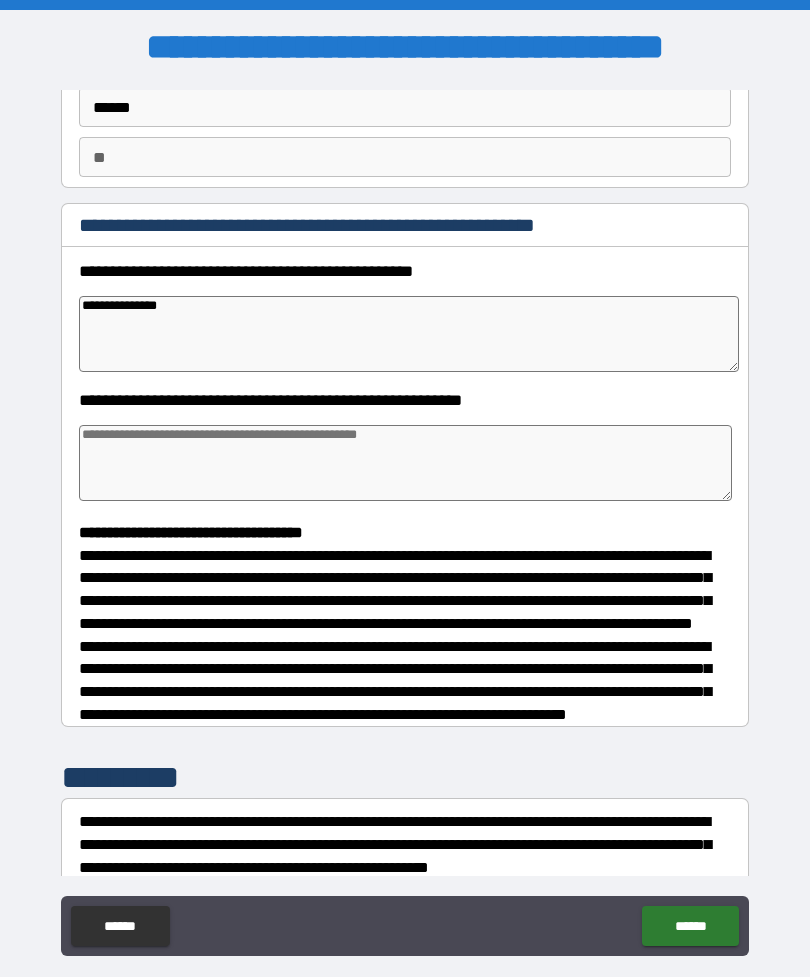 type on "*" 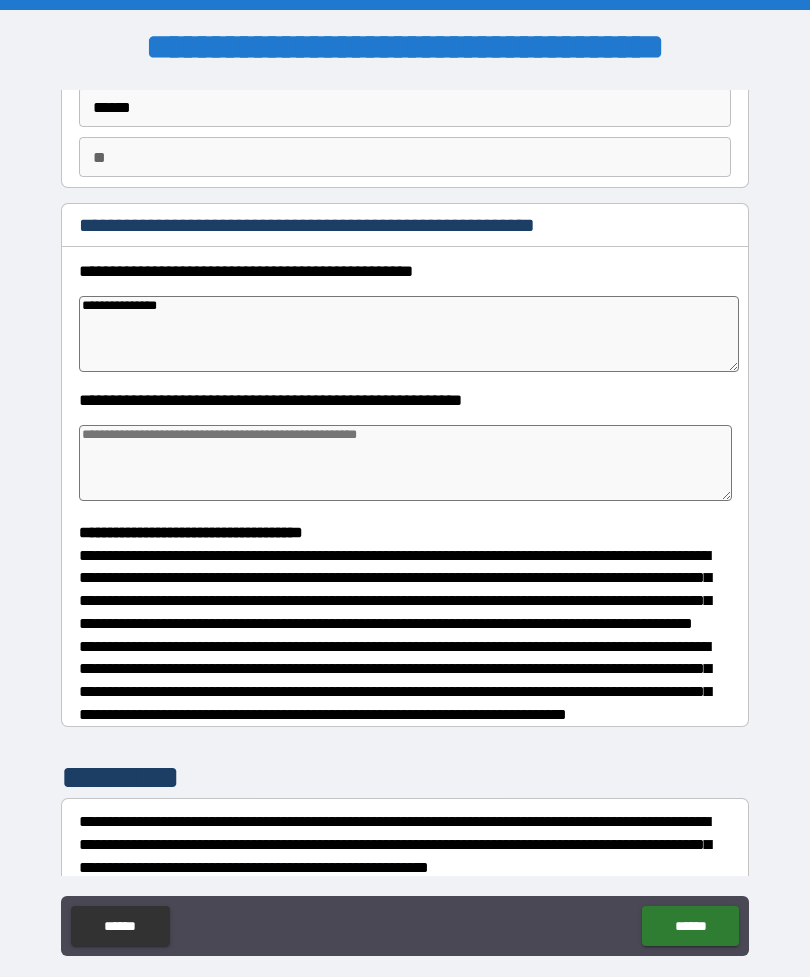 type on "**********" 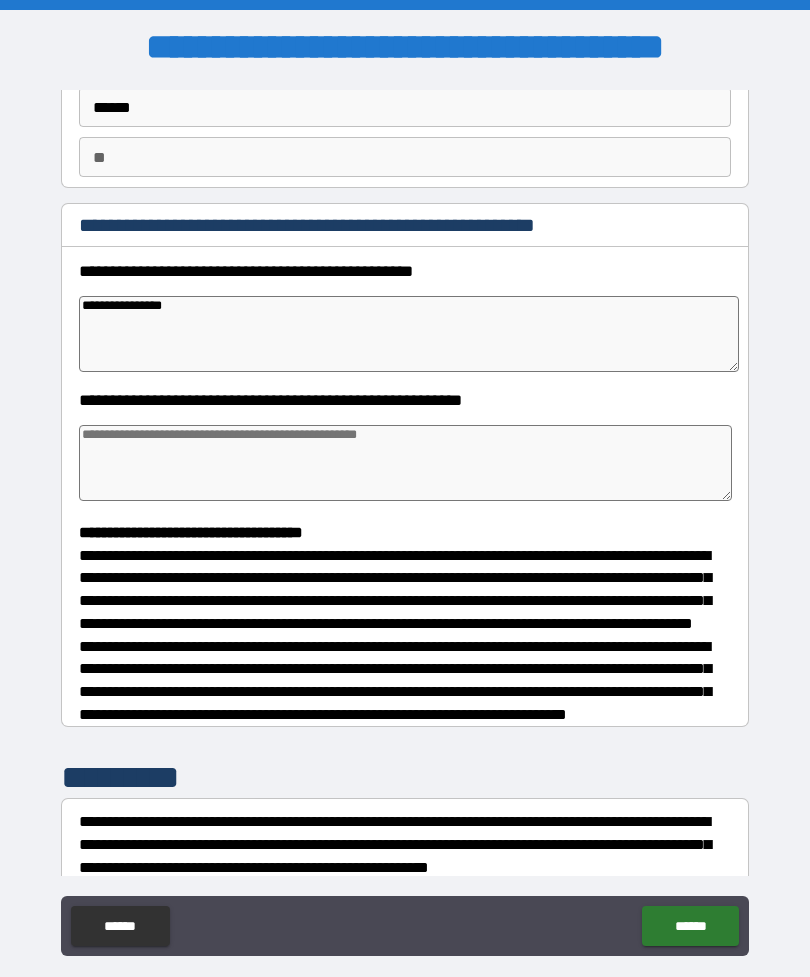 type on "*" 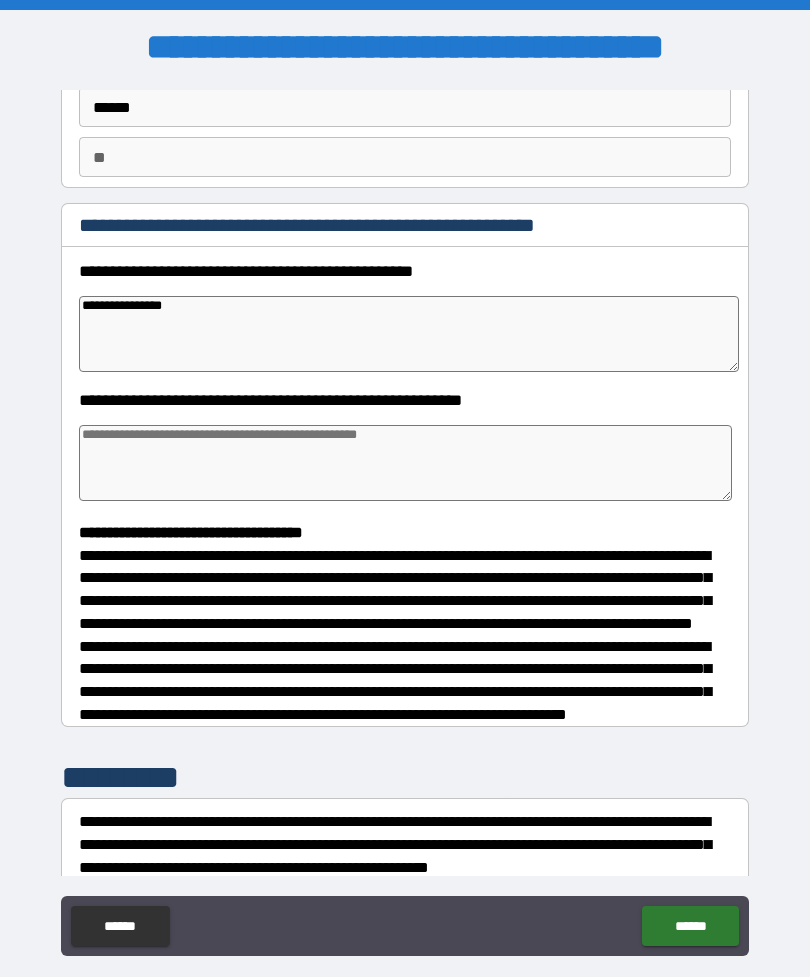 type on "**********" 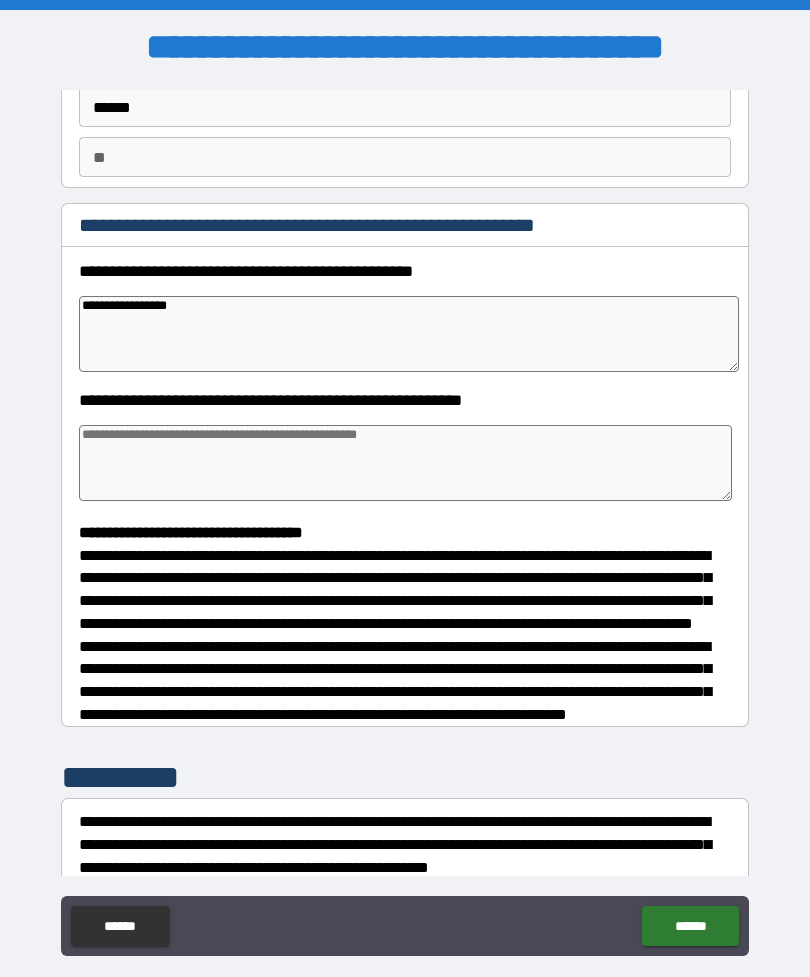type on "*" 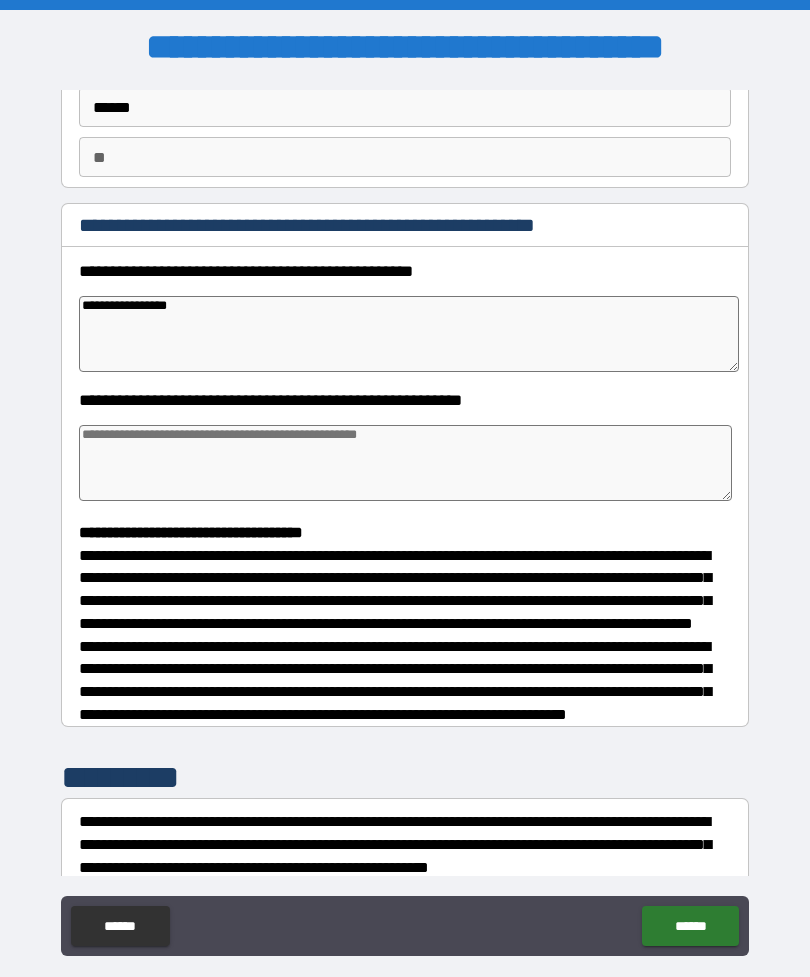 type on "*" 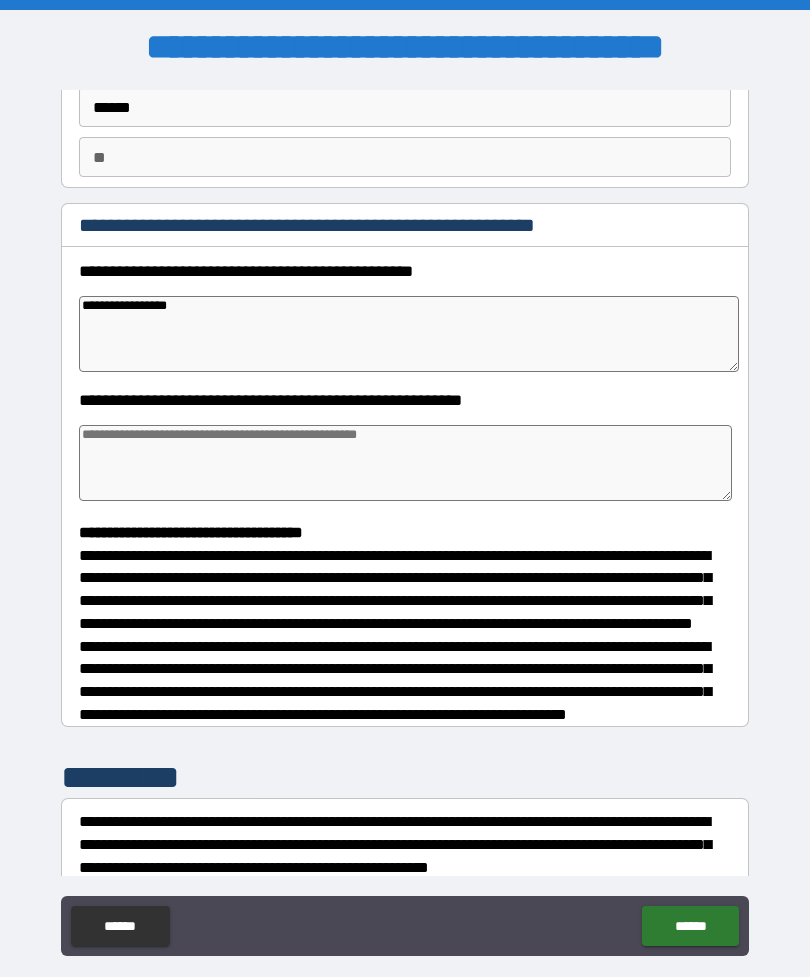 type on "*" 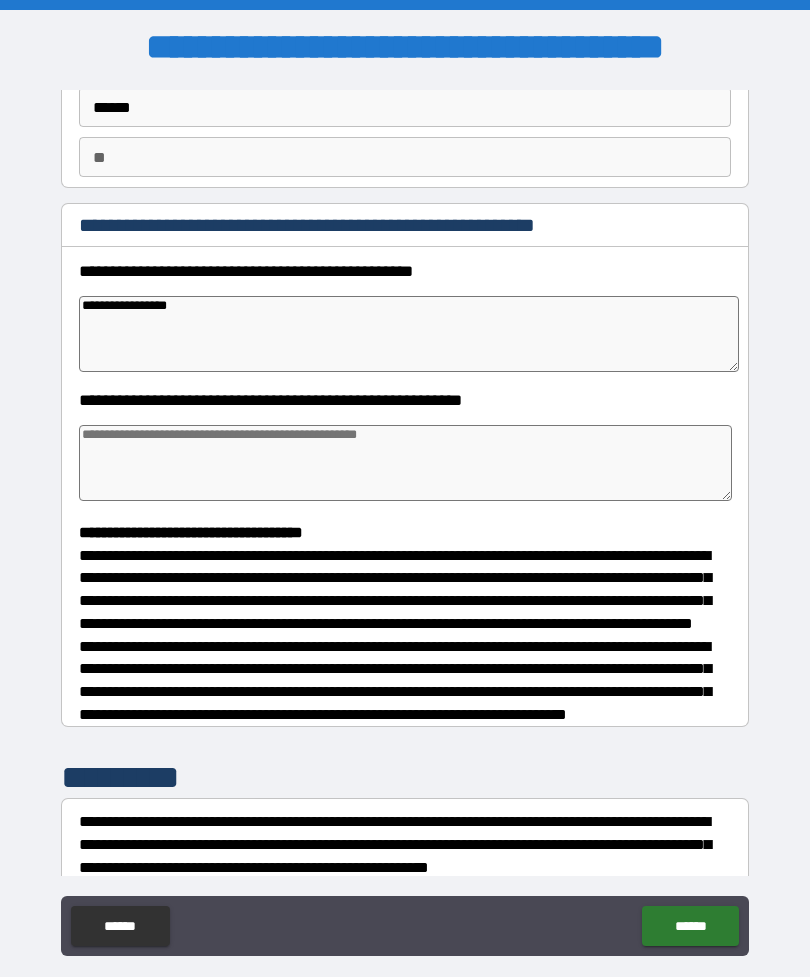 type on "**********" 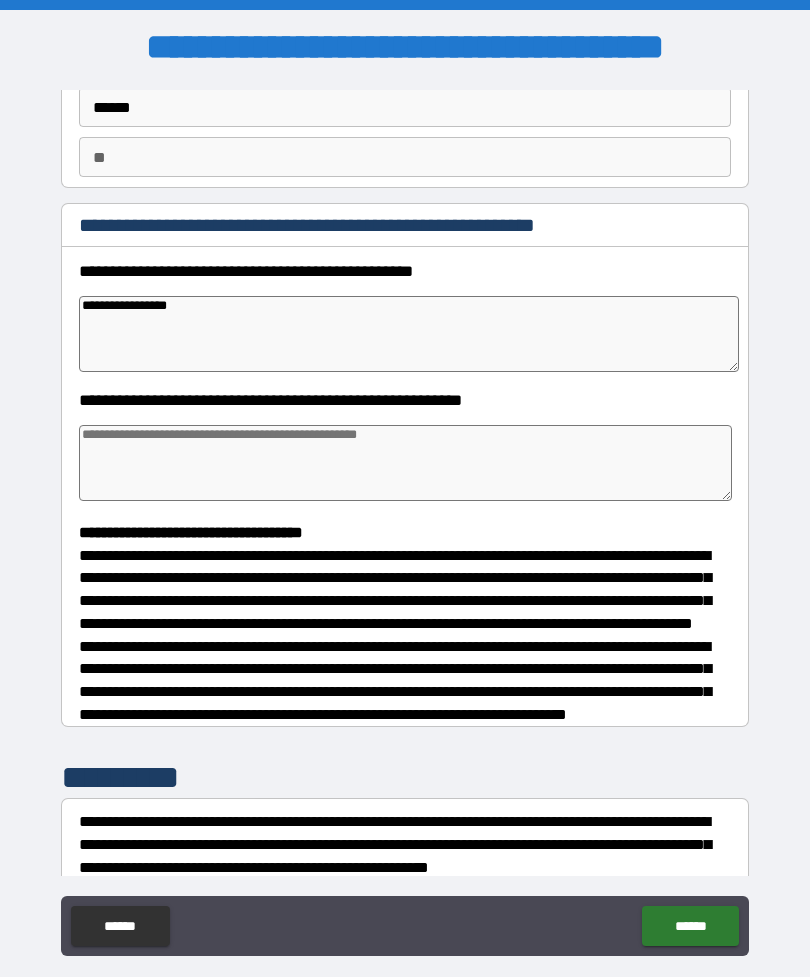 type on "*" 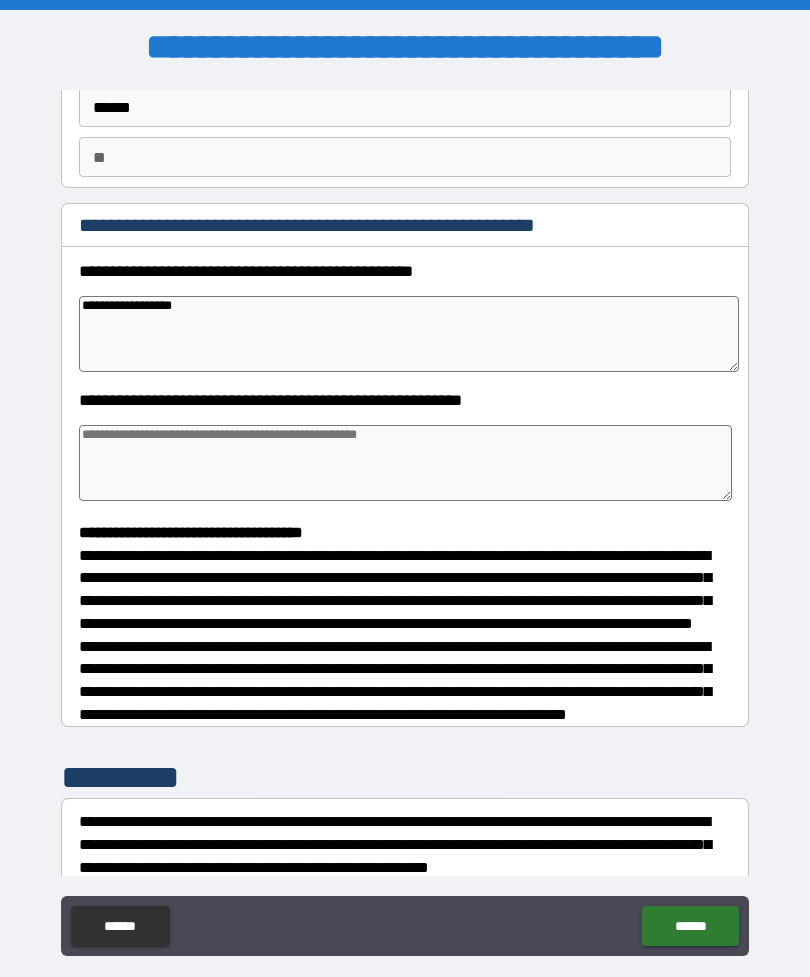 type on "*" 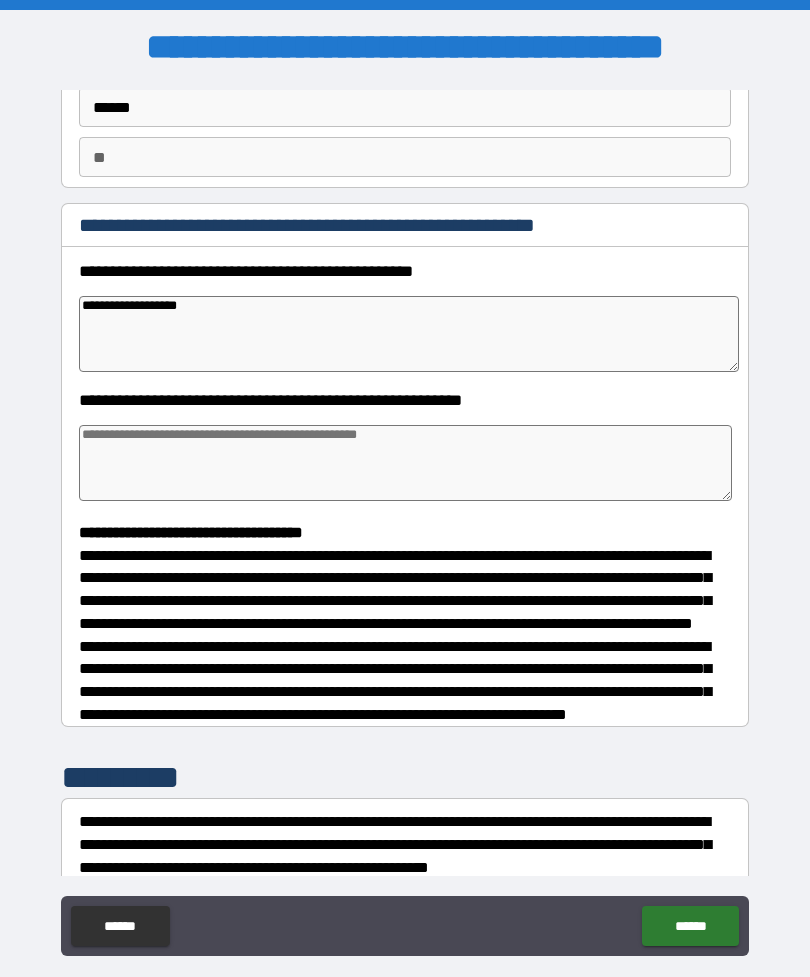 type on "*" 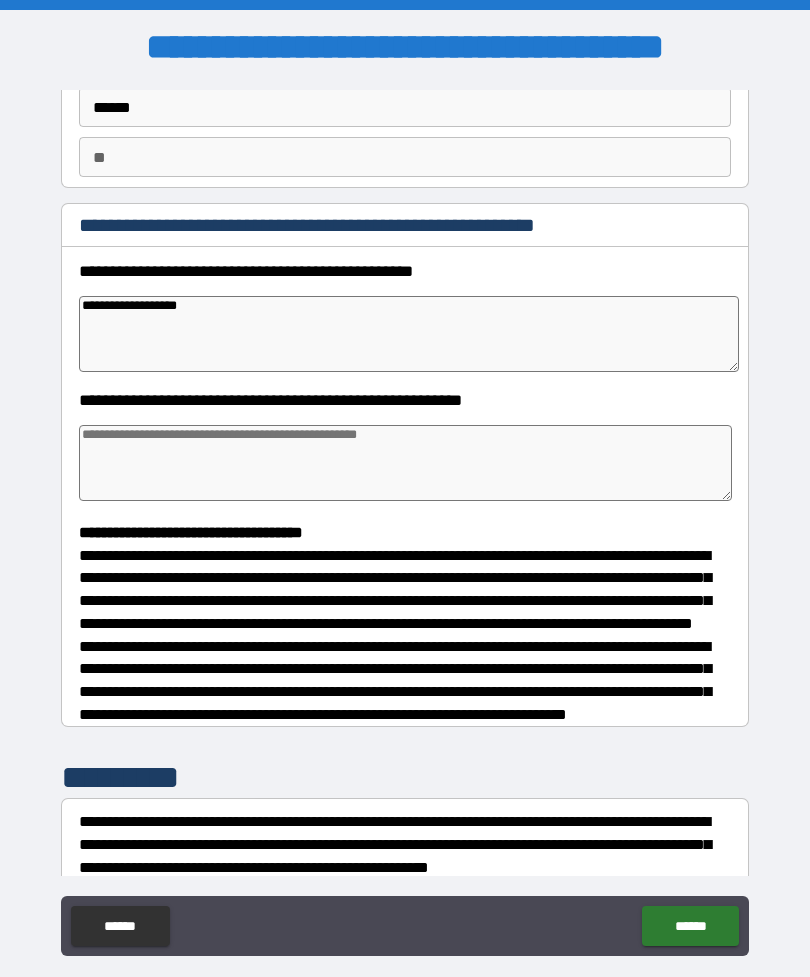 type on "**********" 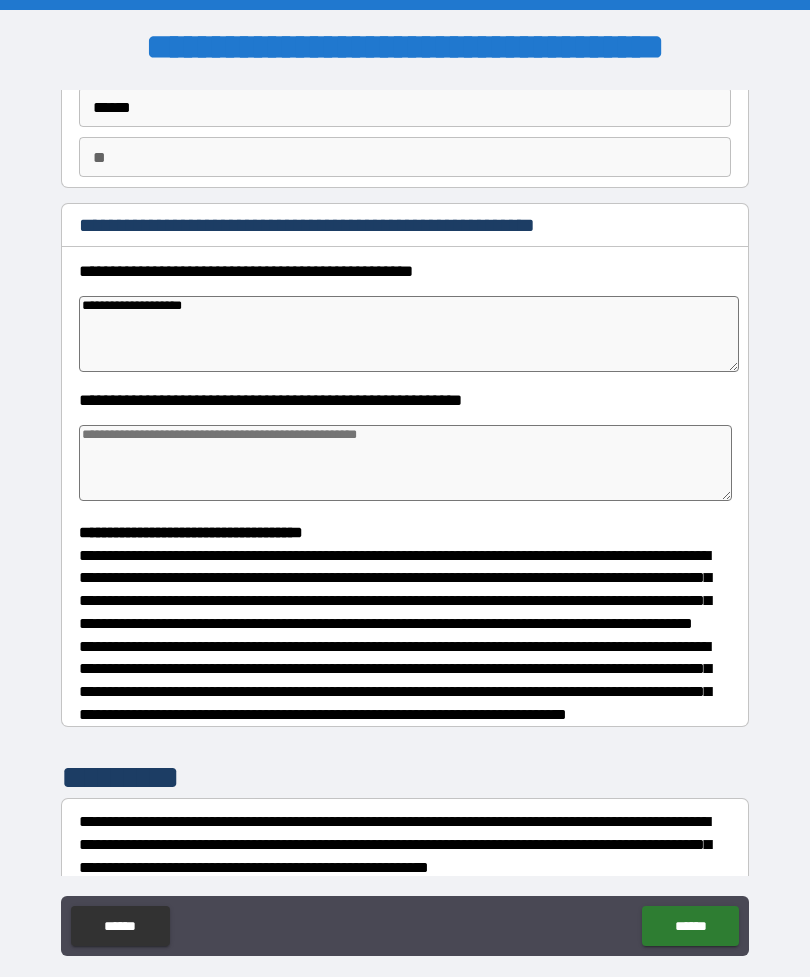 type on "*" 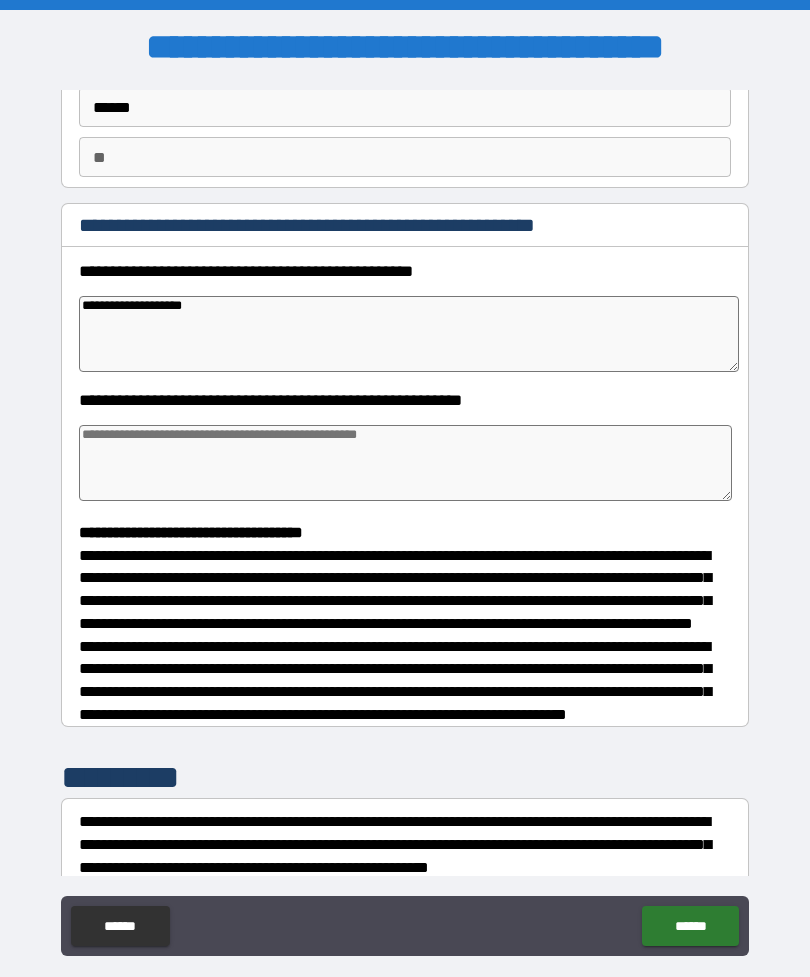 type on "*" 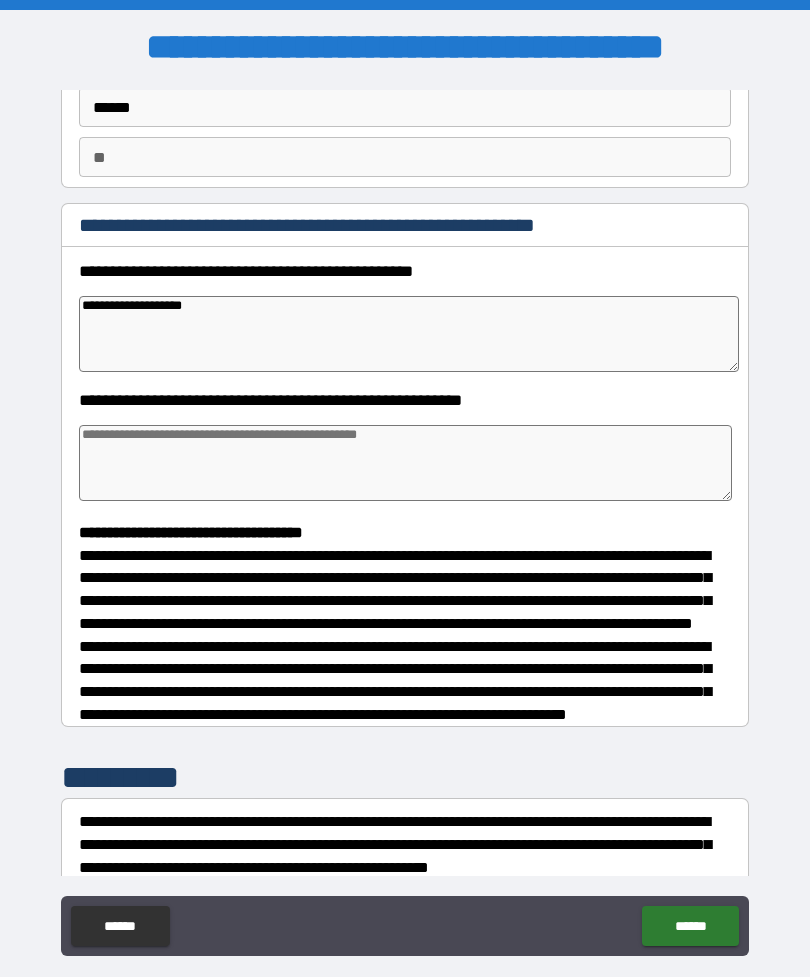 type on "*" 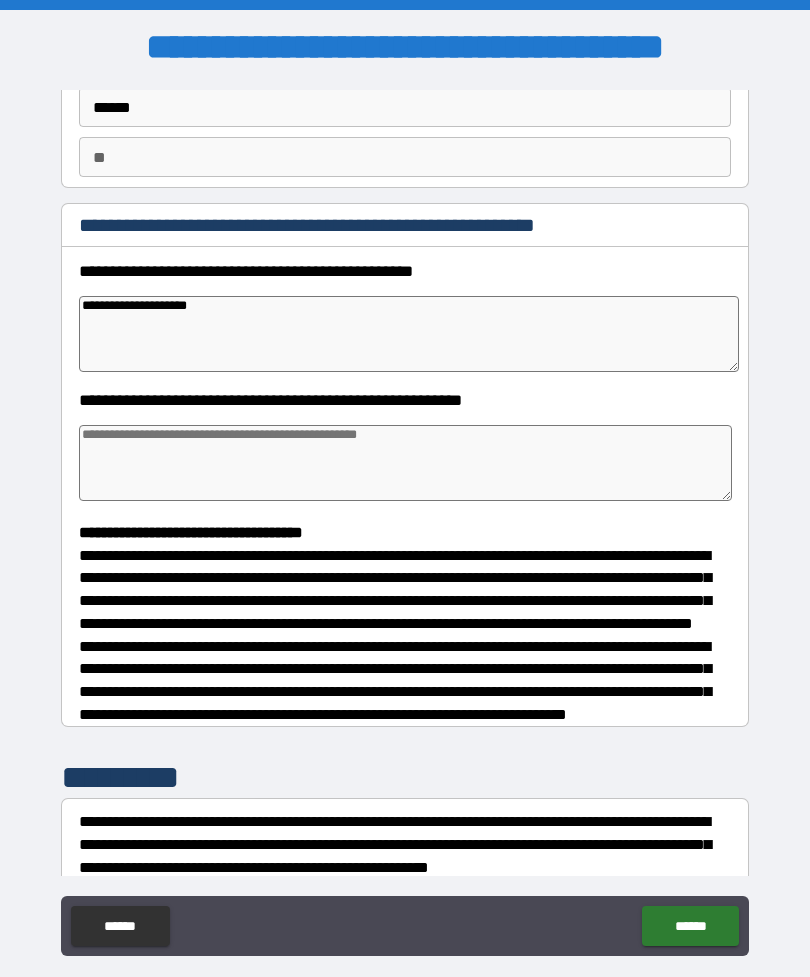 type on "*" 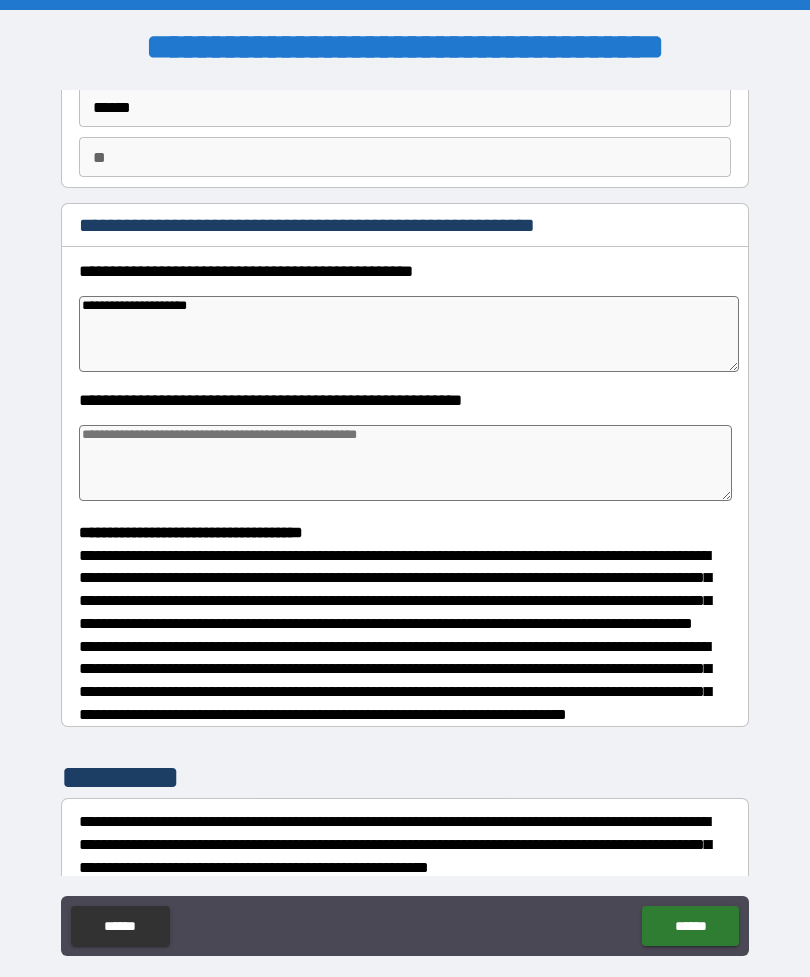 type on "*" 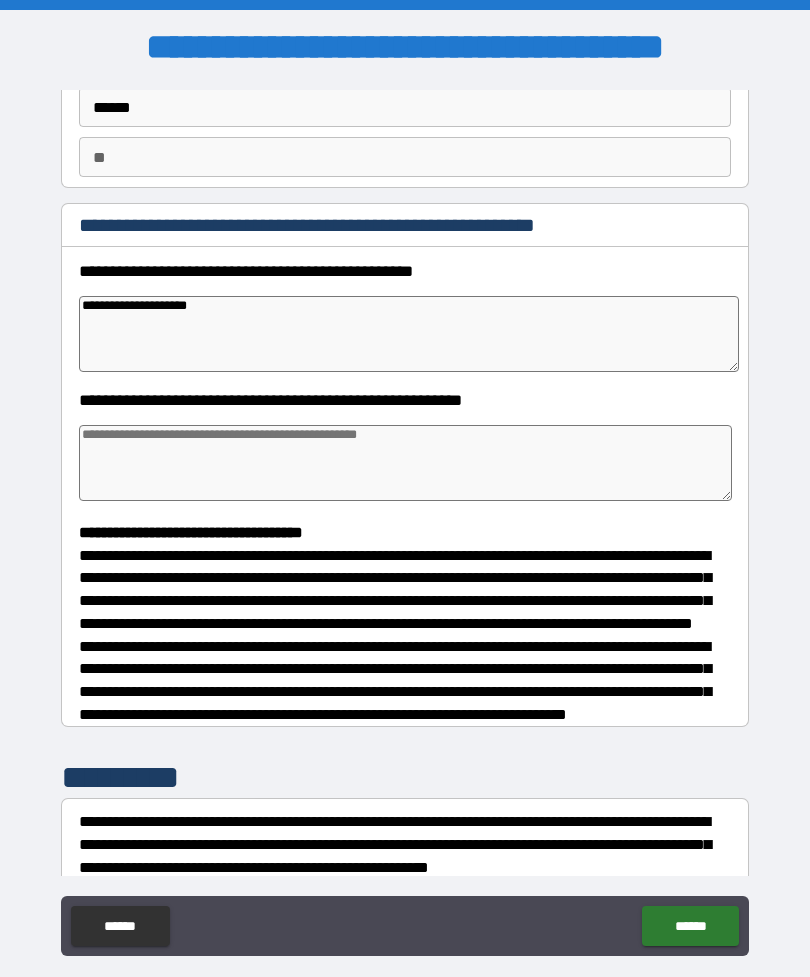 type on "*" 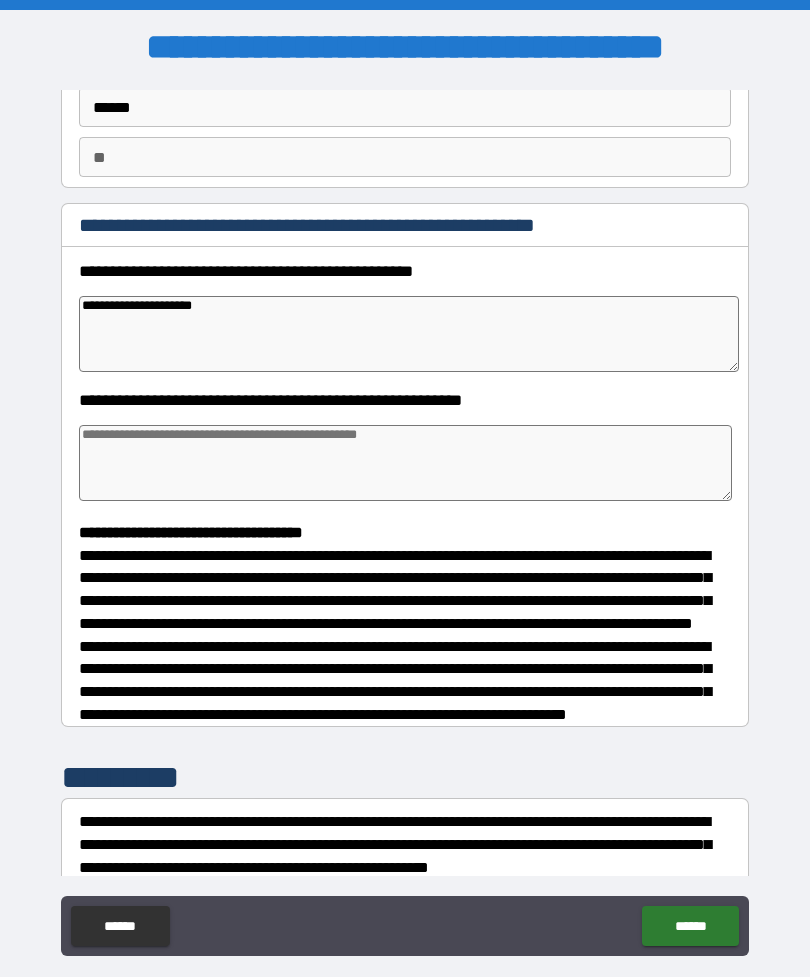 type on "*" 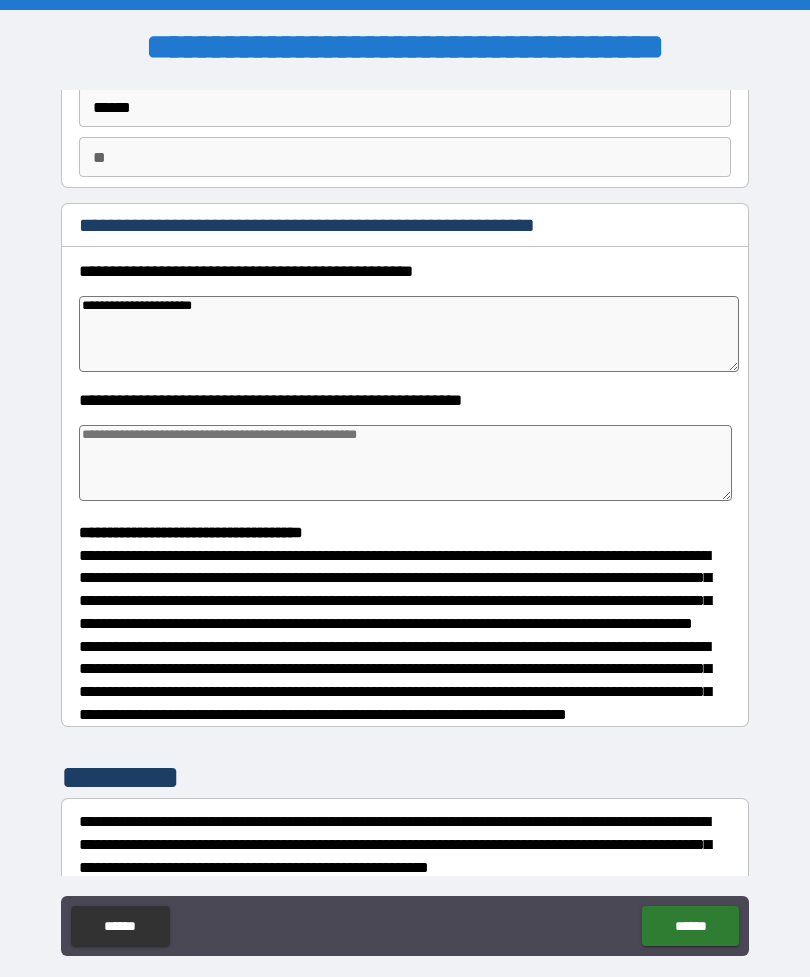 type on "*" 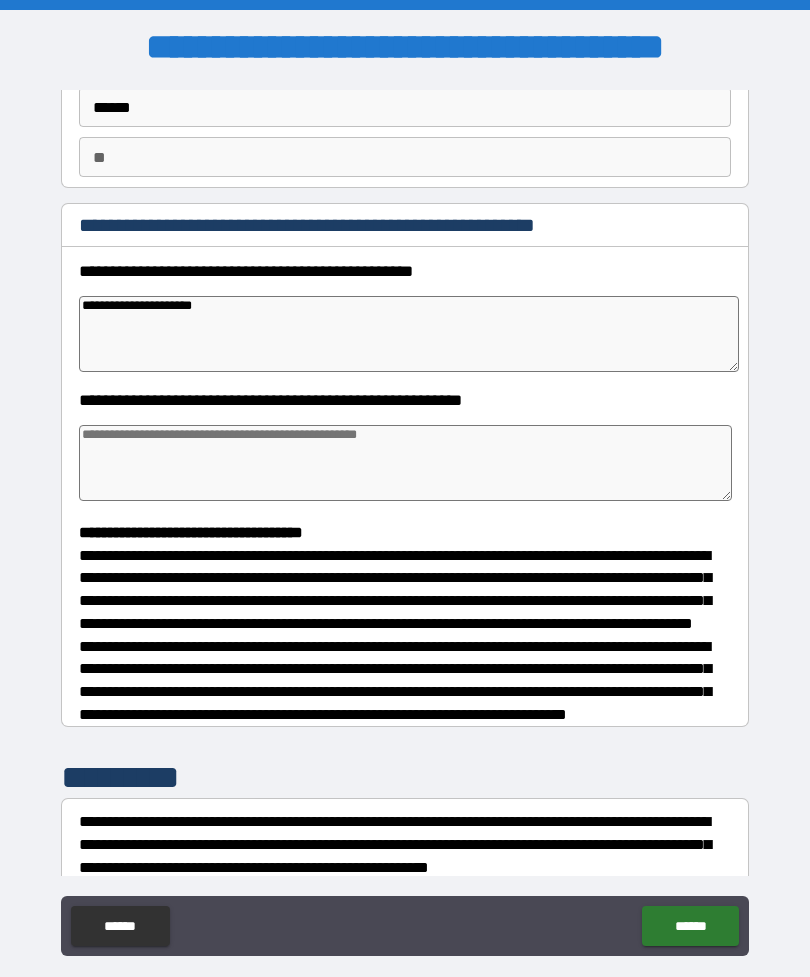type on "*" 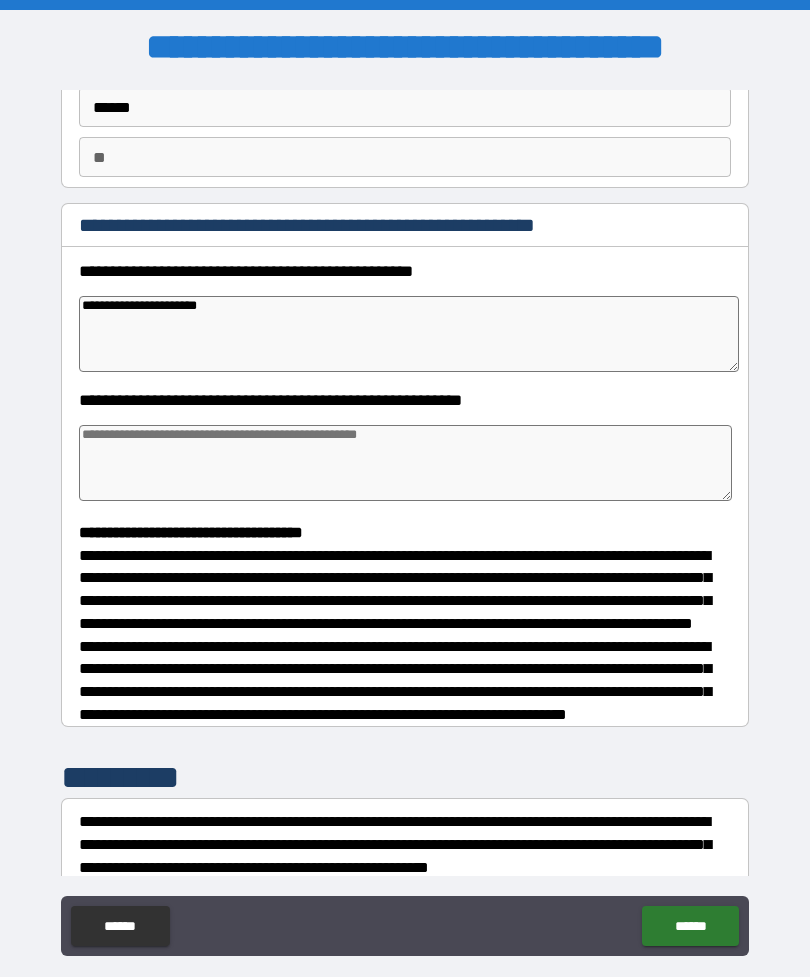 type on "*" 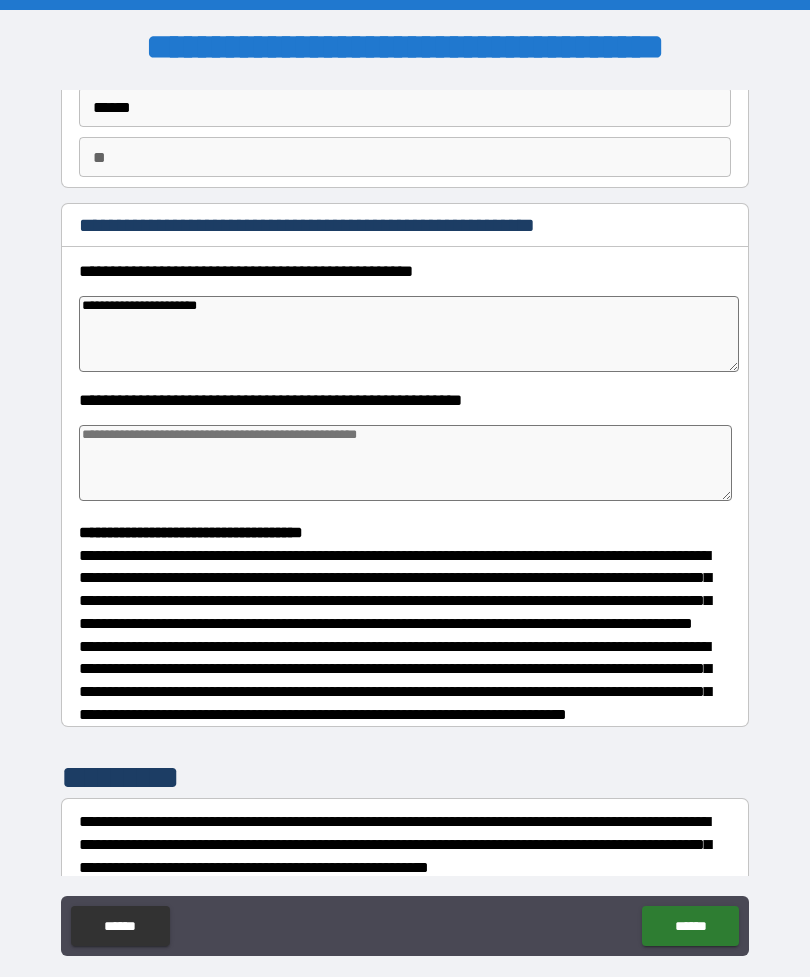 type on "**********" 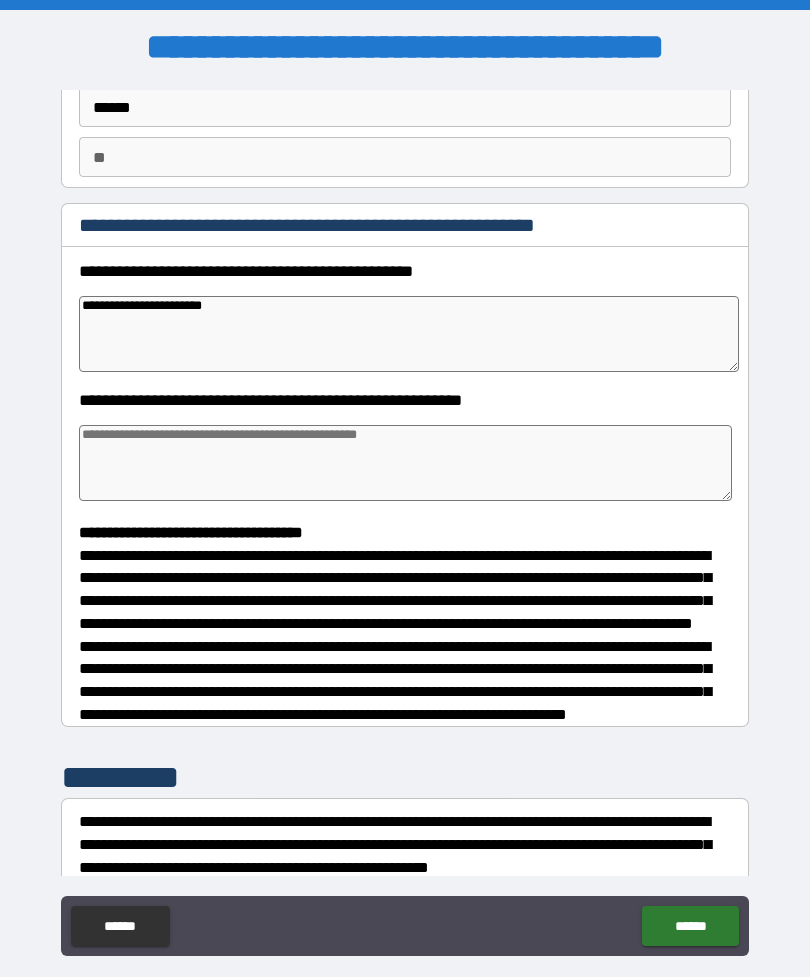 type on "*" 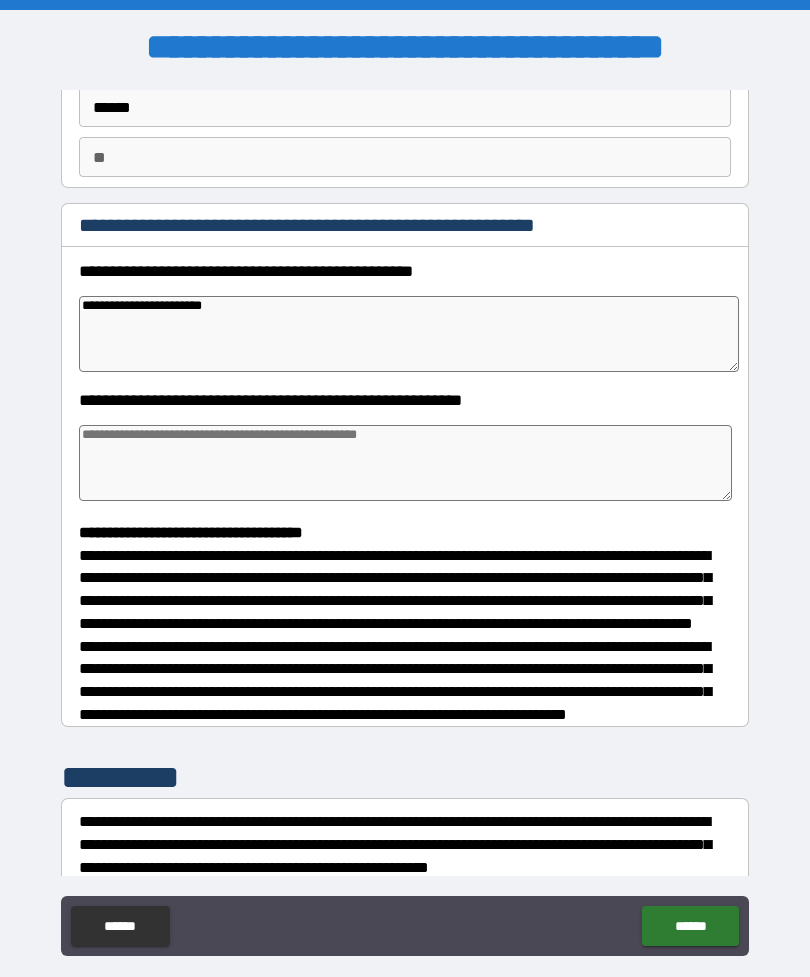 type on "**********" 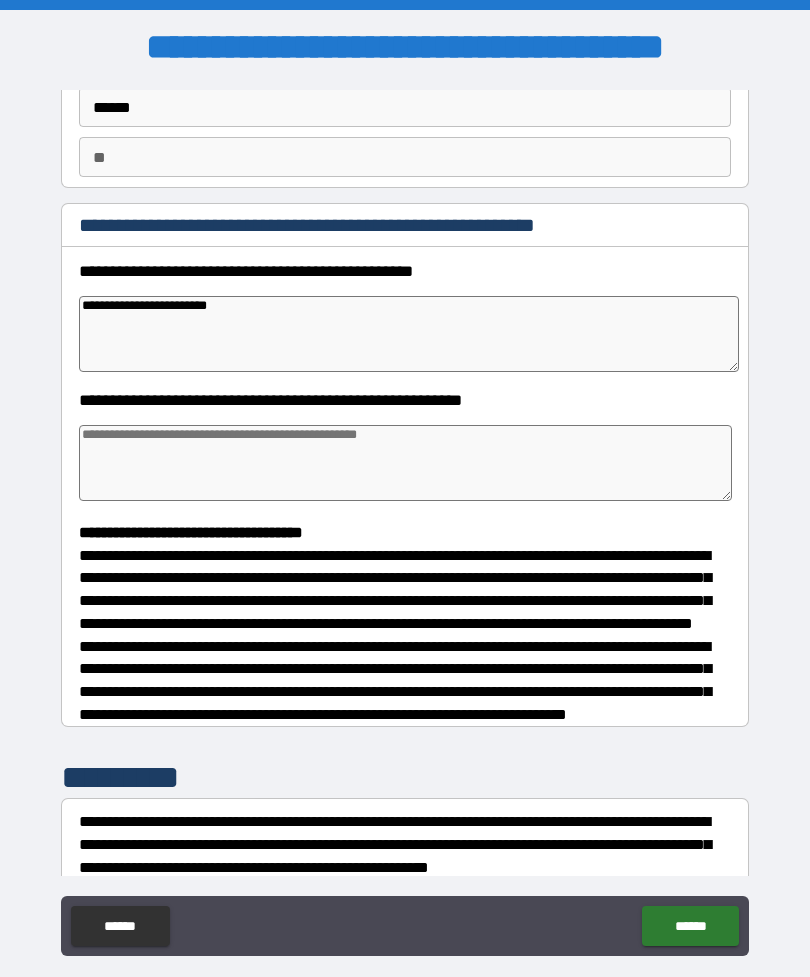 type on "*" 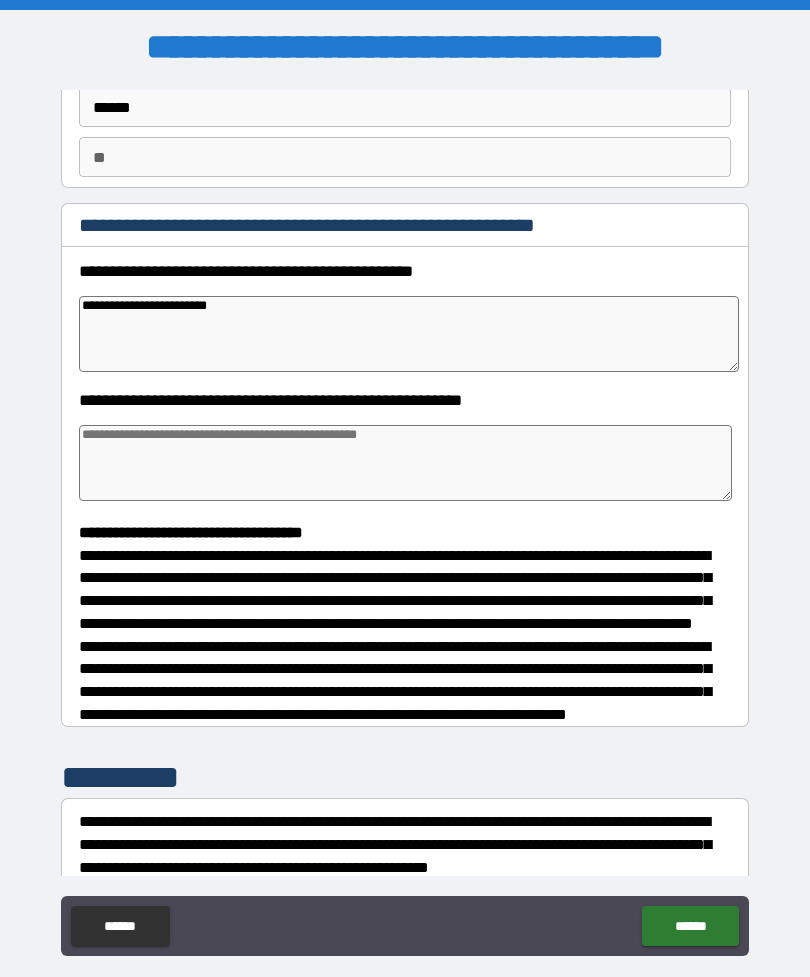 type on "*" 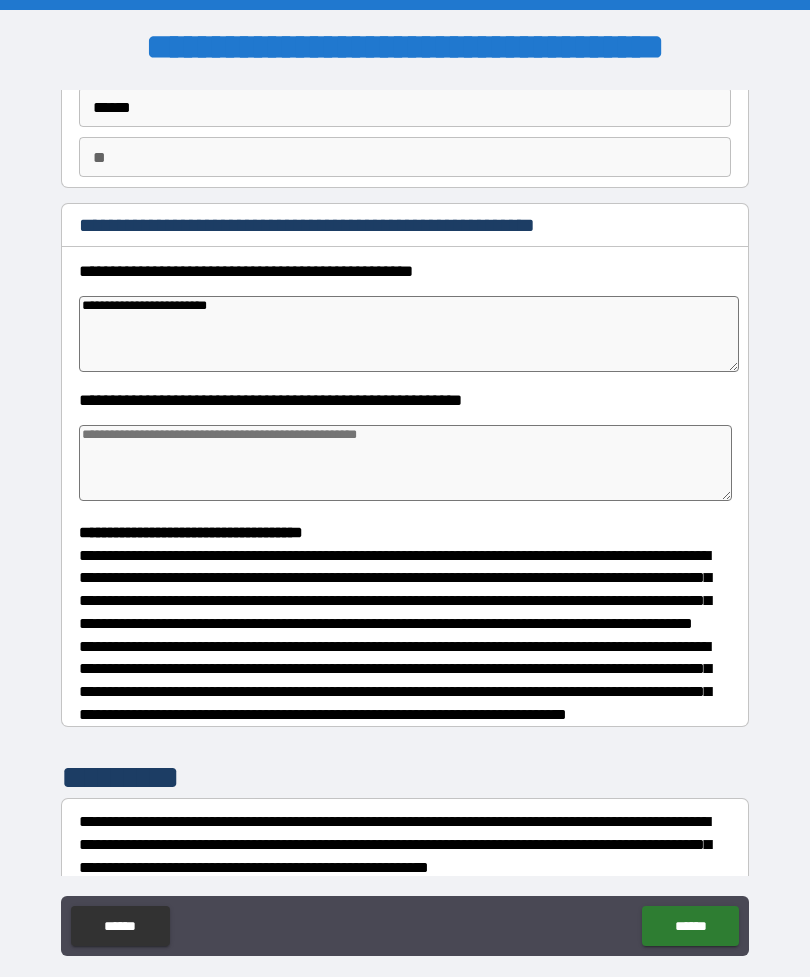 type on "*" 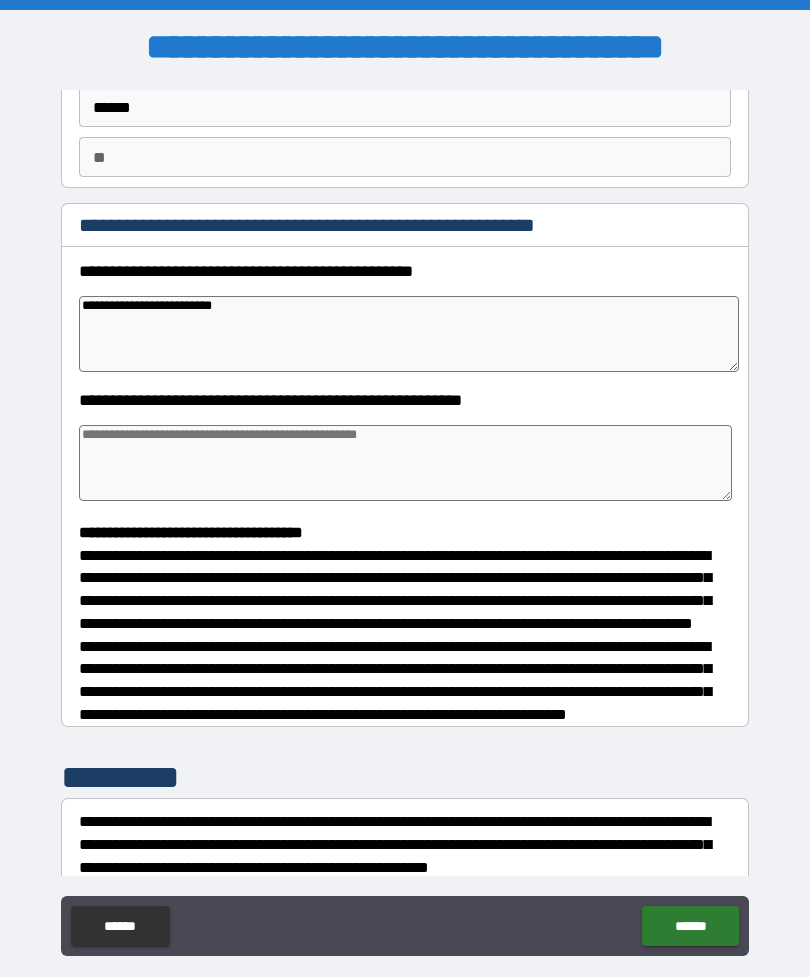 type on "*" 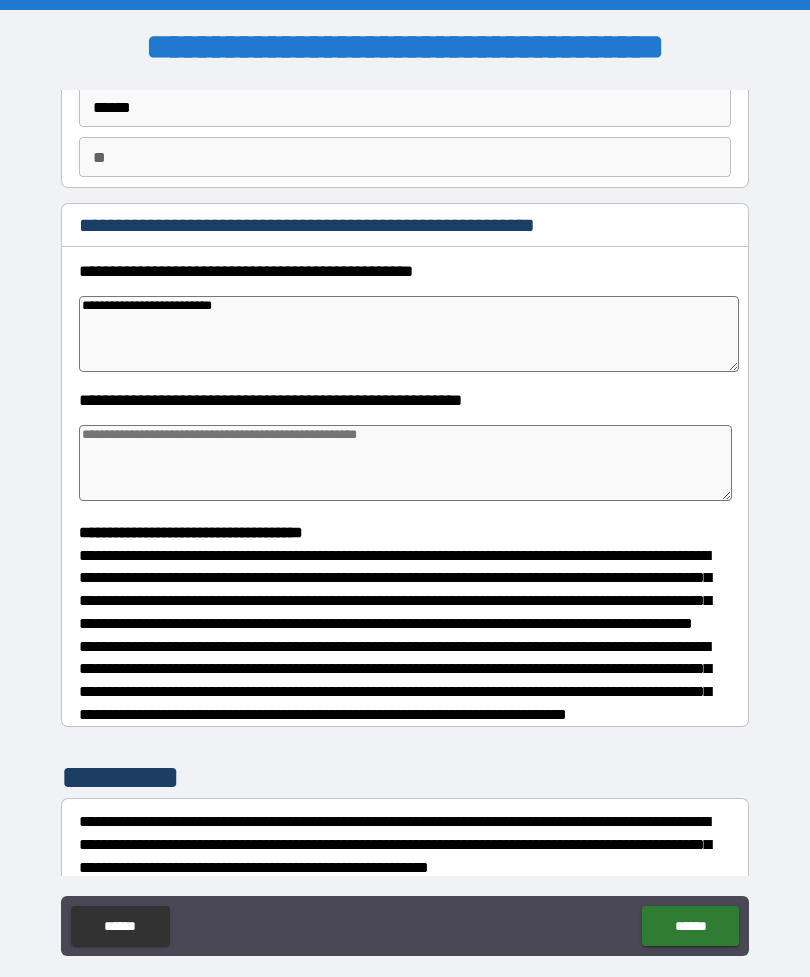 type on "*" 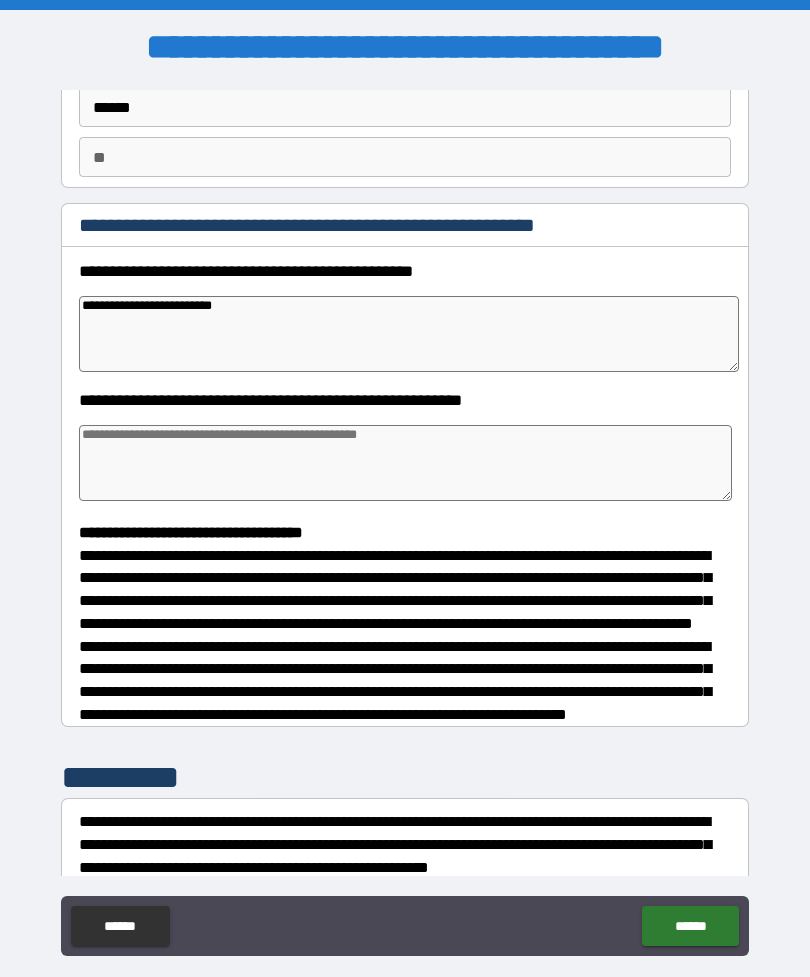type on "*" 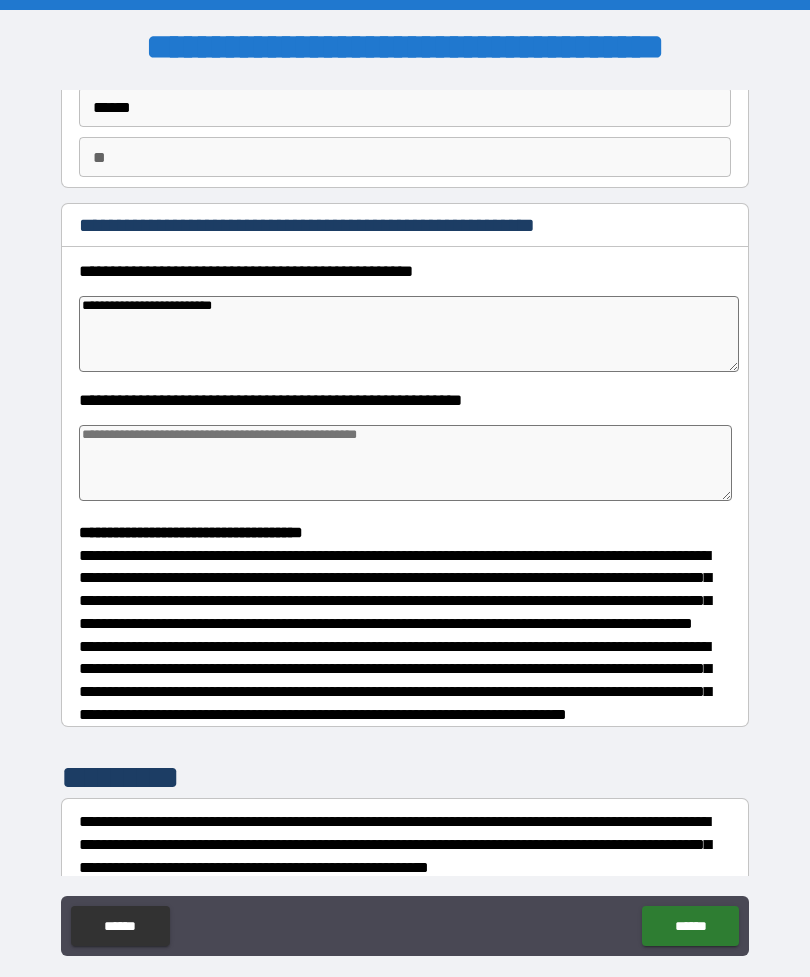 type on "**********" 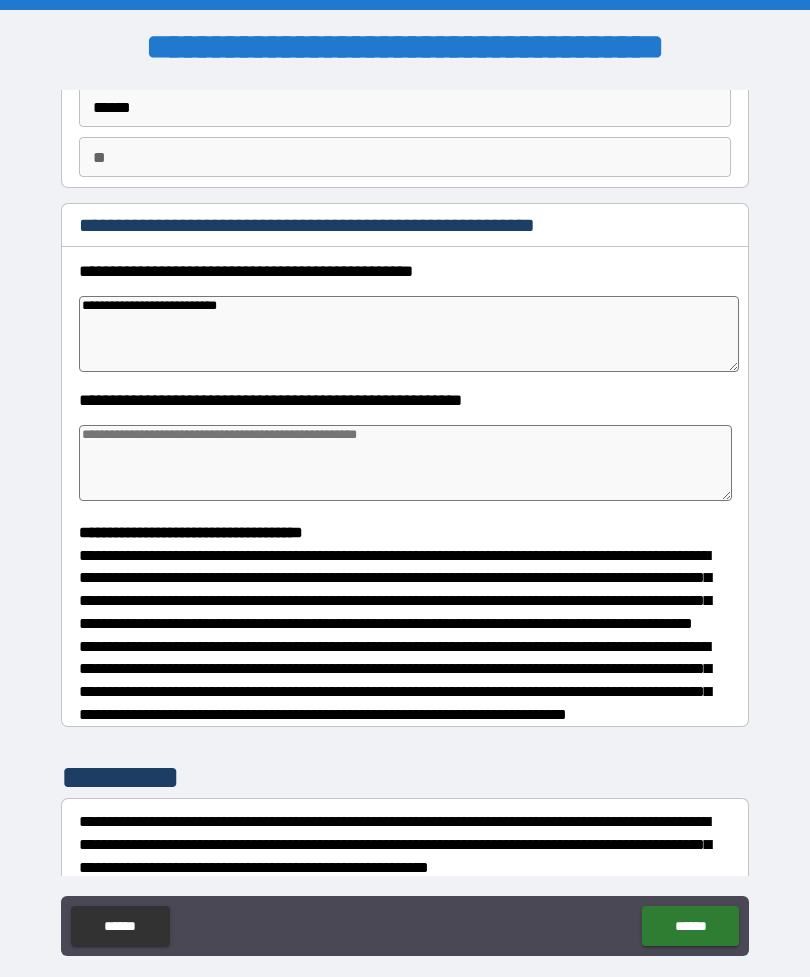 type on "*" 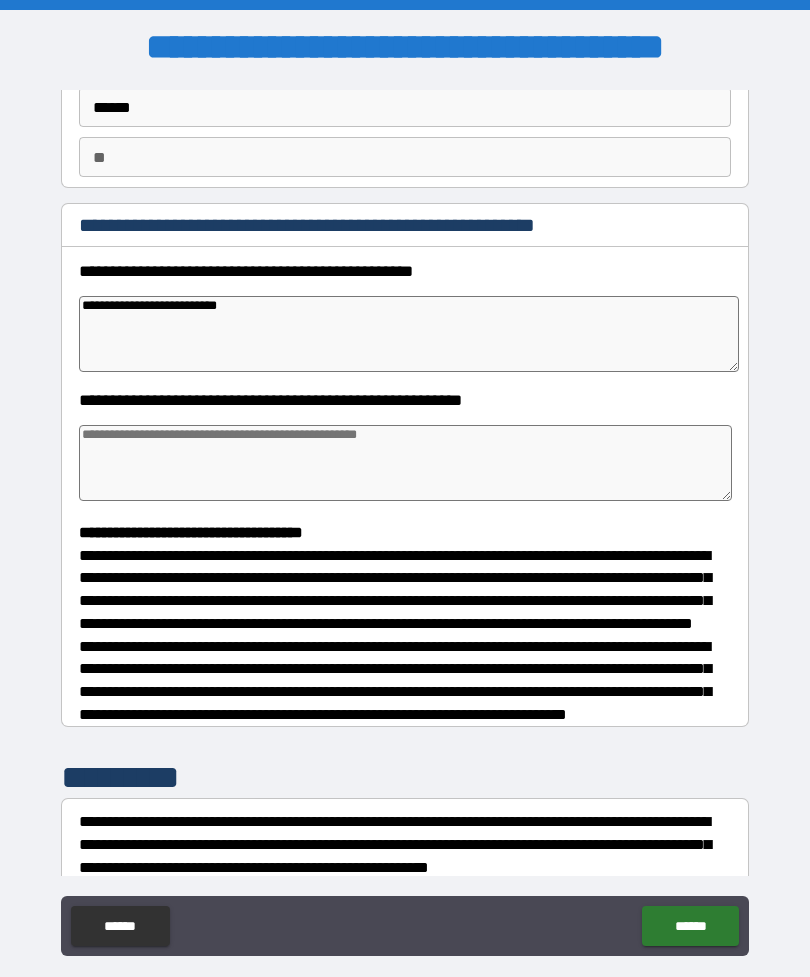 type on "*" 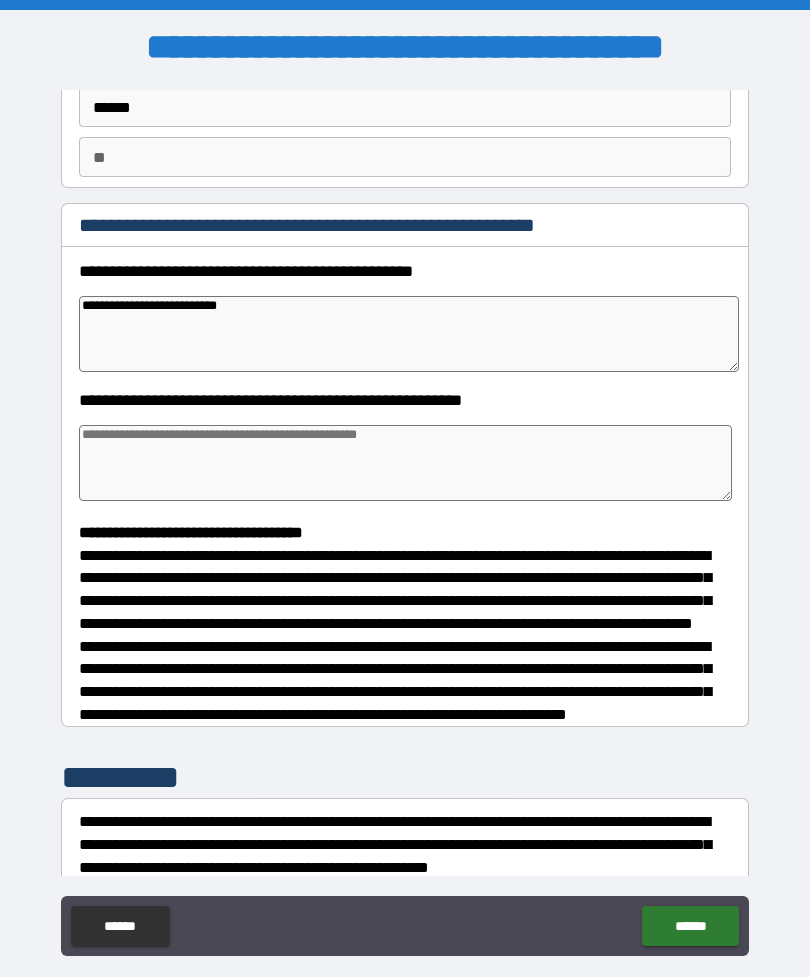 type on "*" 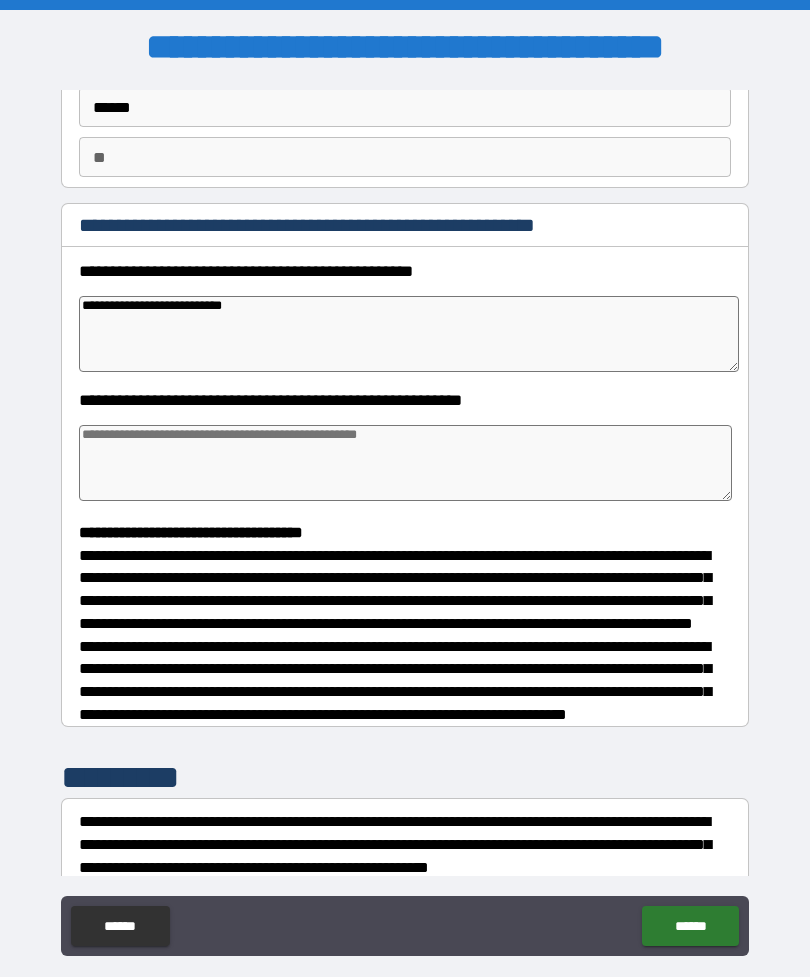 type on "*" 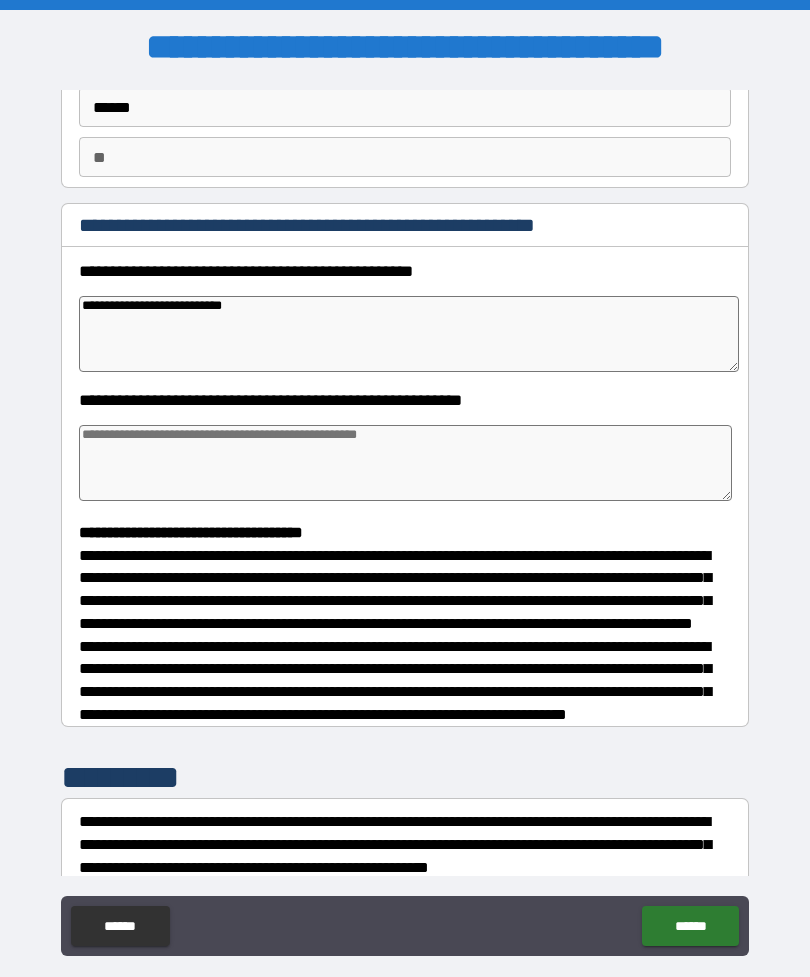 type on "*" 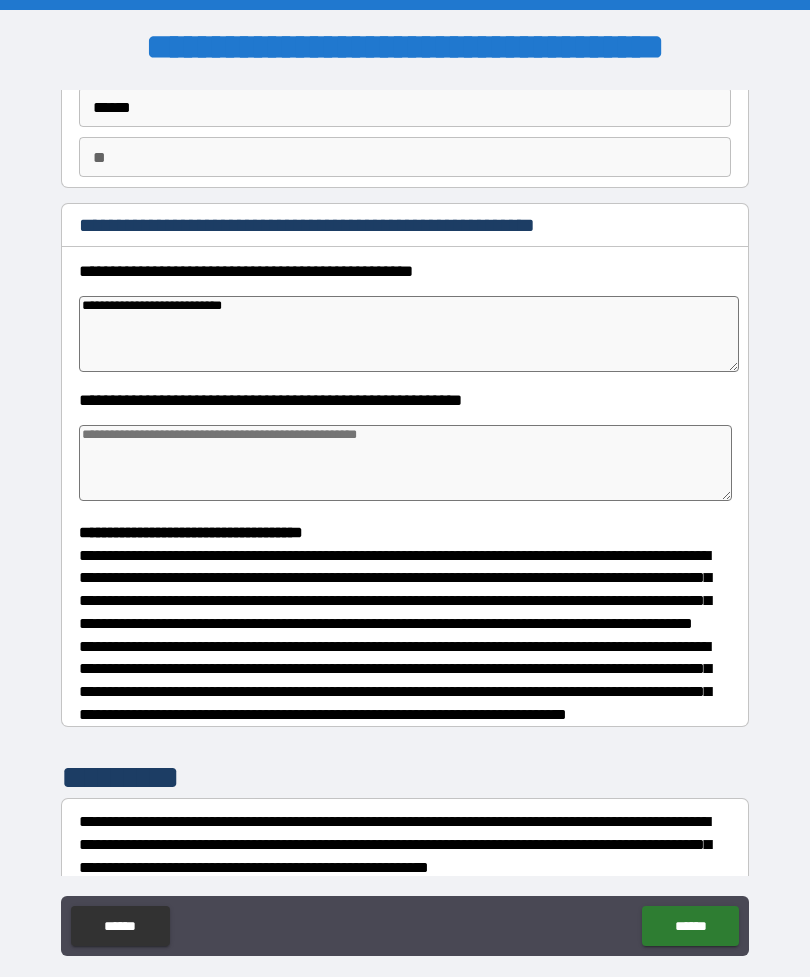 type on "*" 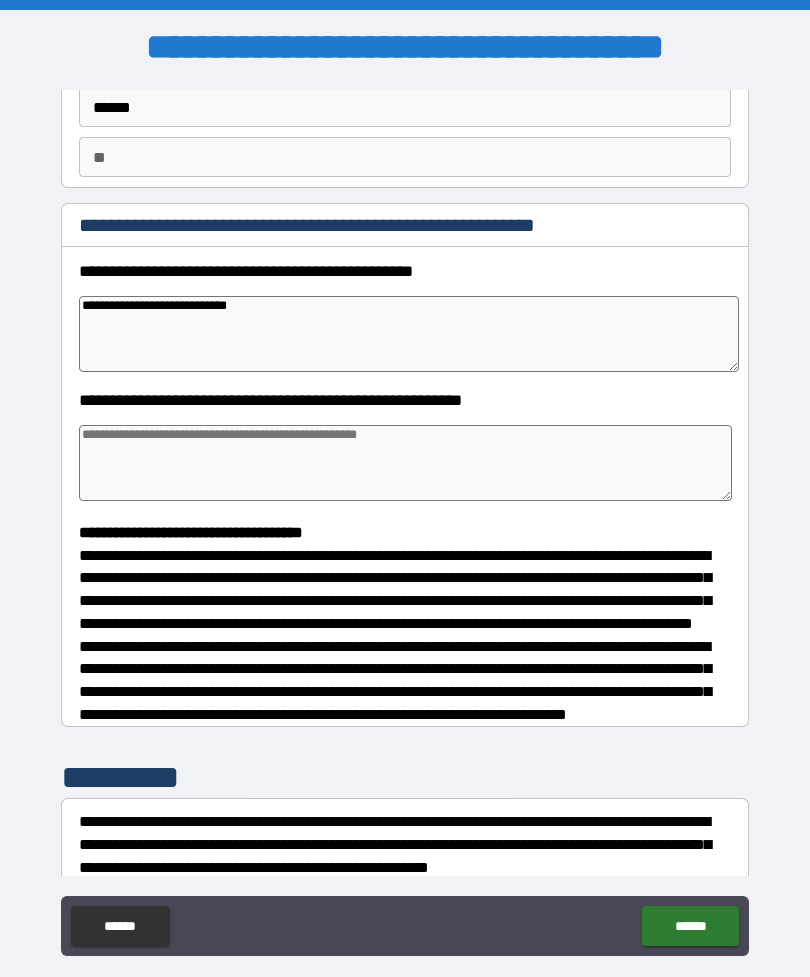 type on "*" 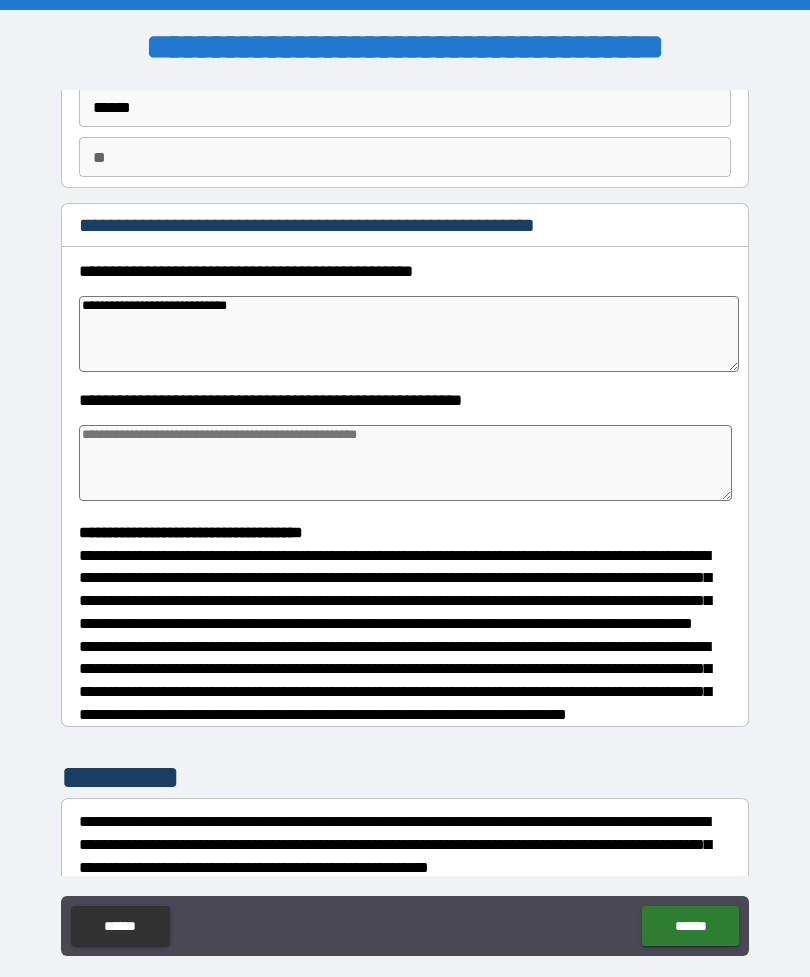 type on "*" 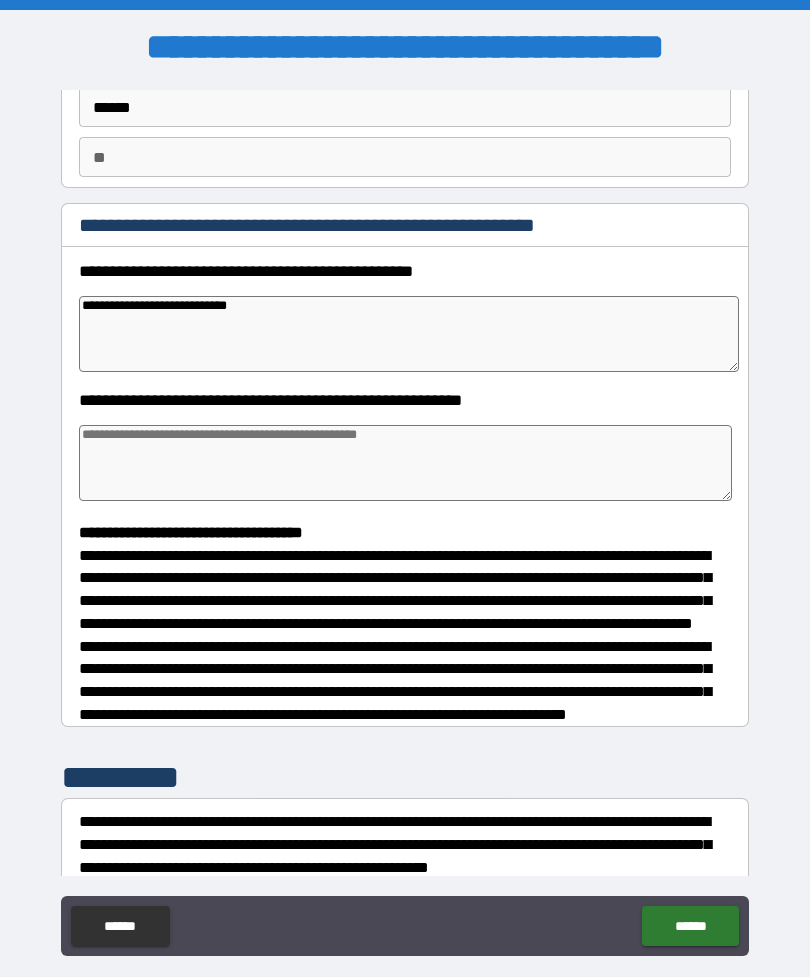 type on "*" 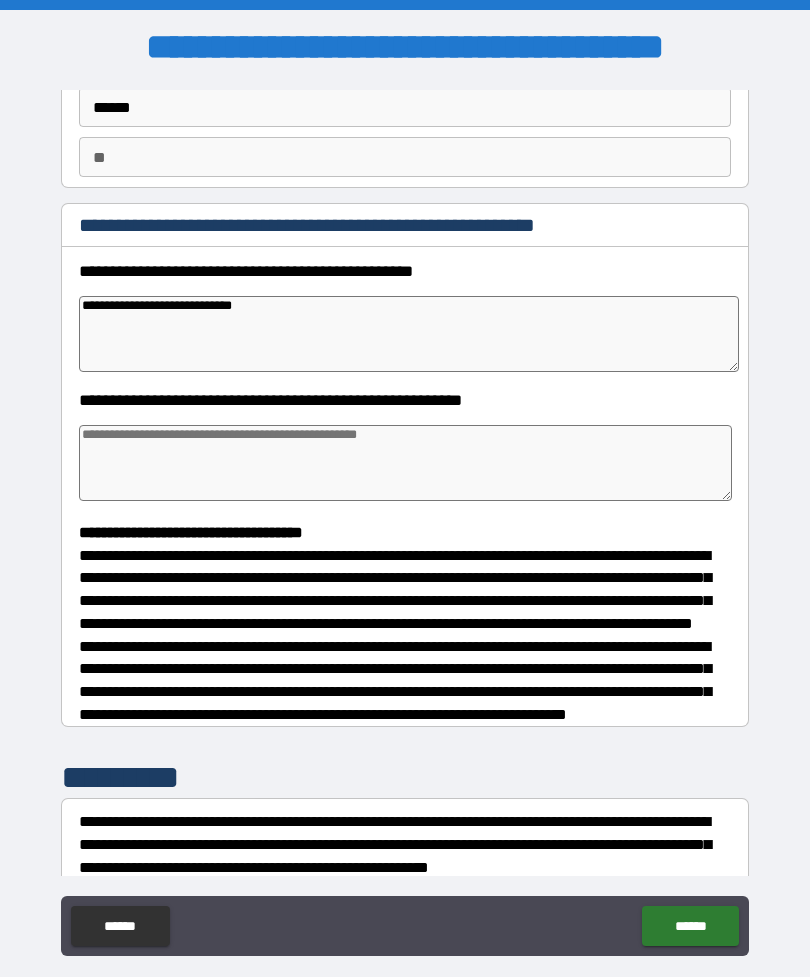 type on "*" 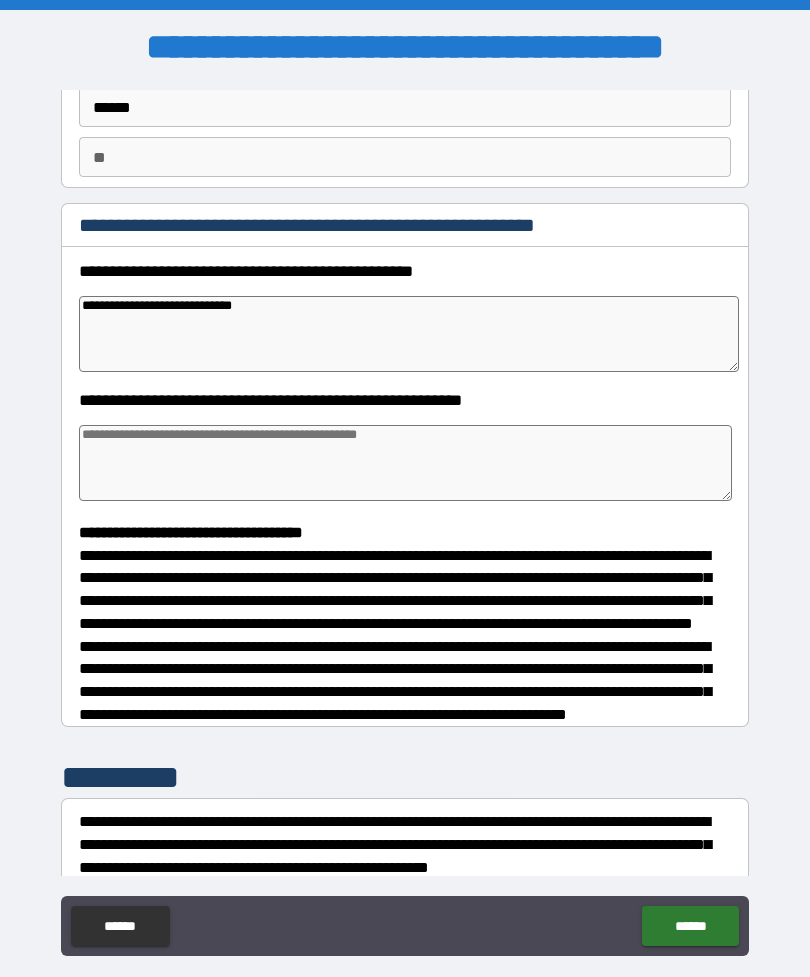 type on "*" 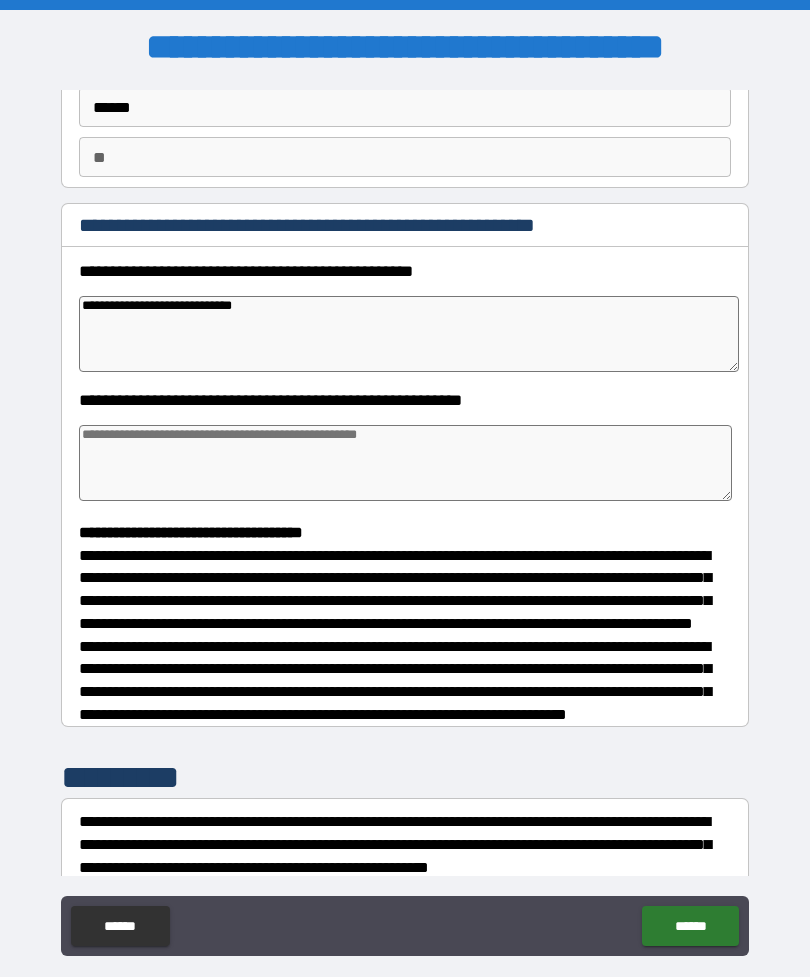 type on "**********" 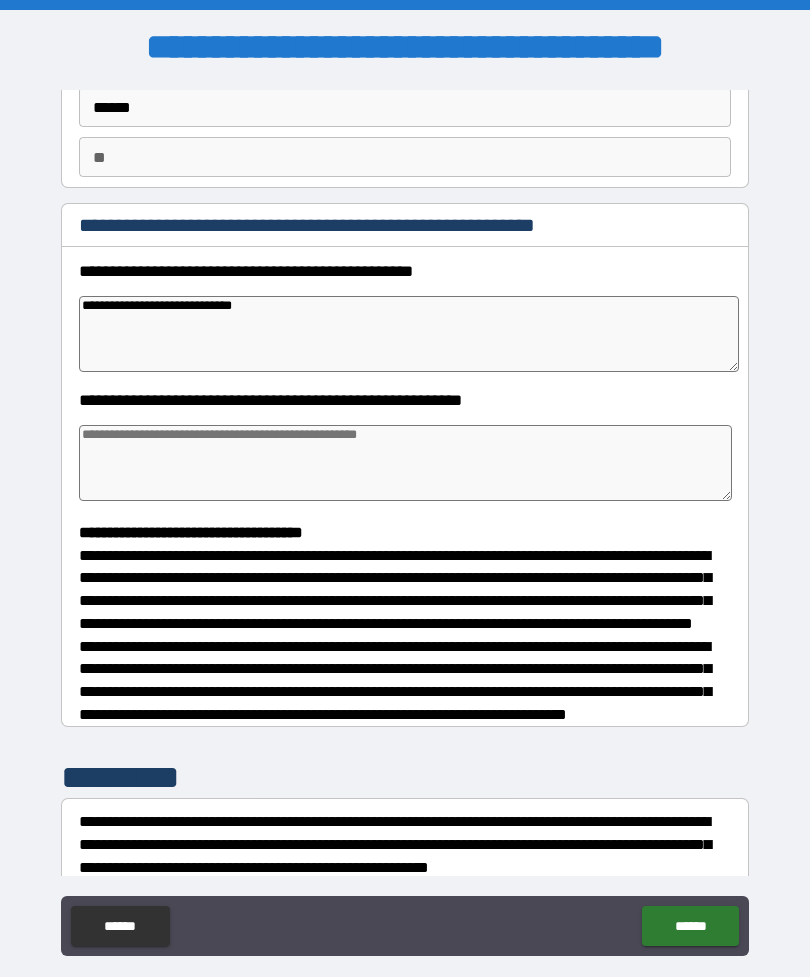 type on "*" 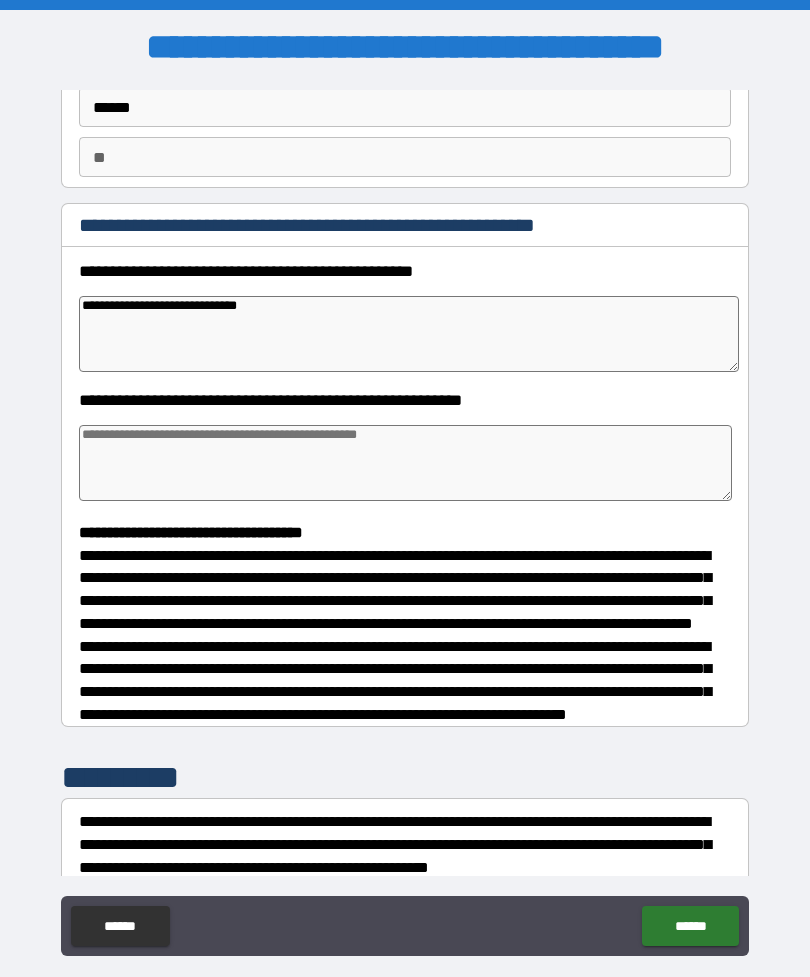 type on "*" 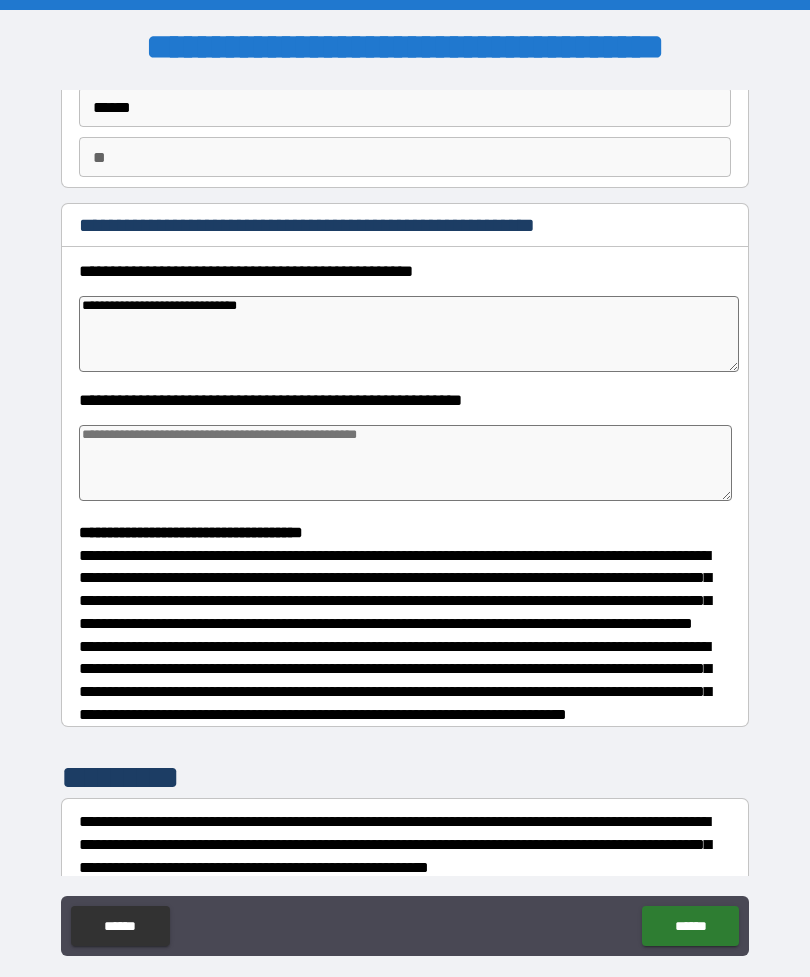 type on "**********" 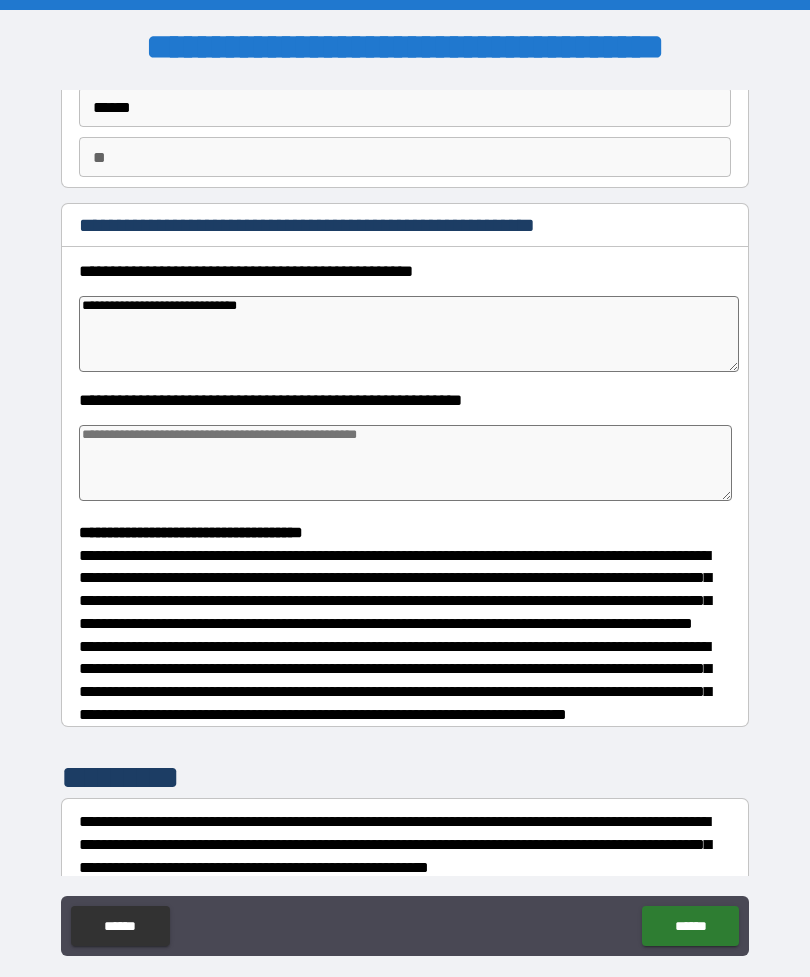 type on "*" 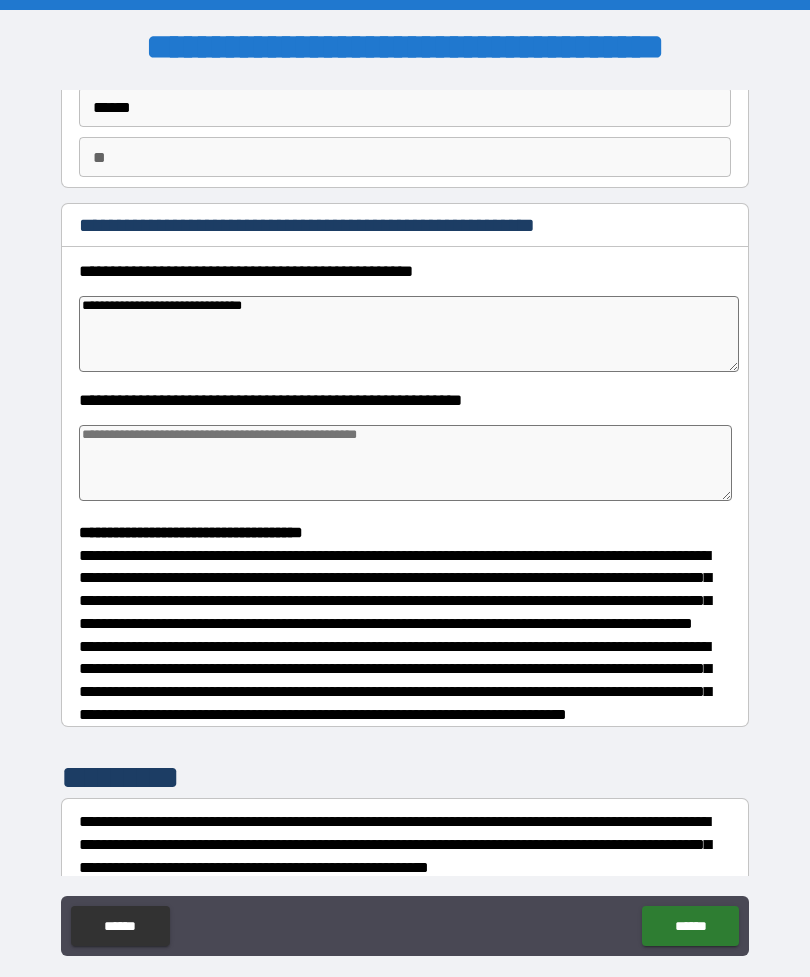 type on "*" 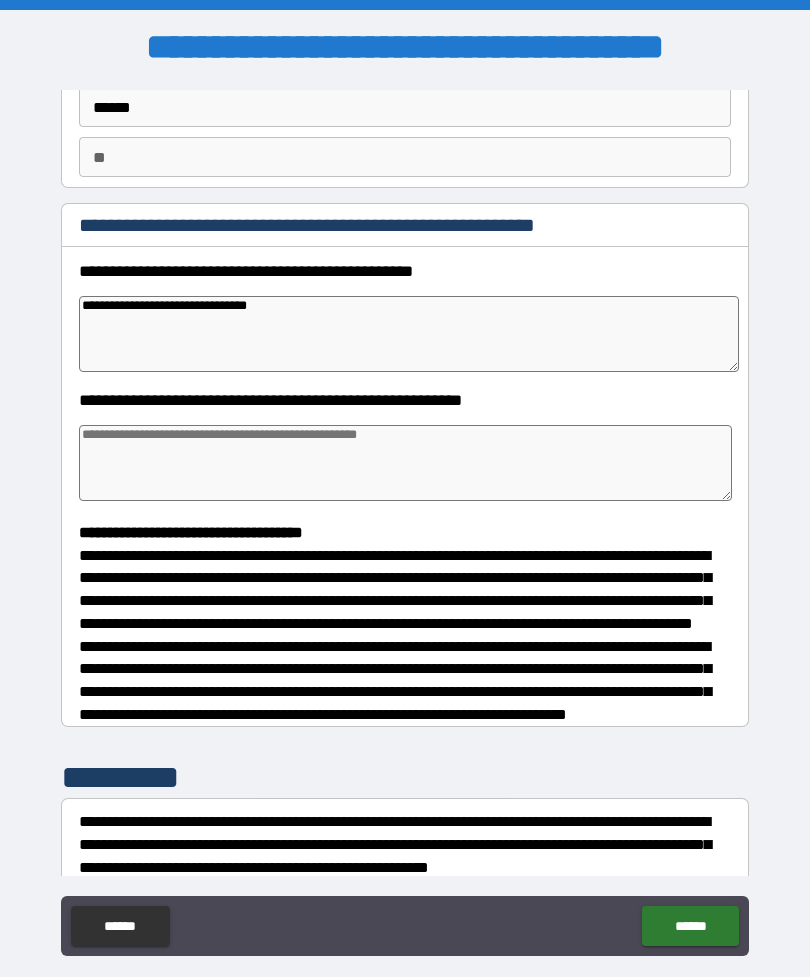 type on "*" 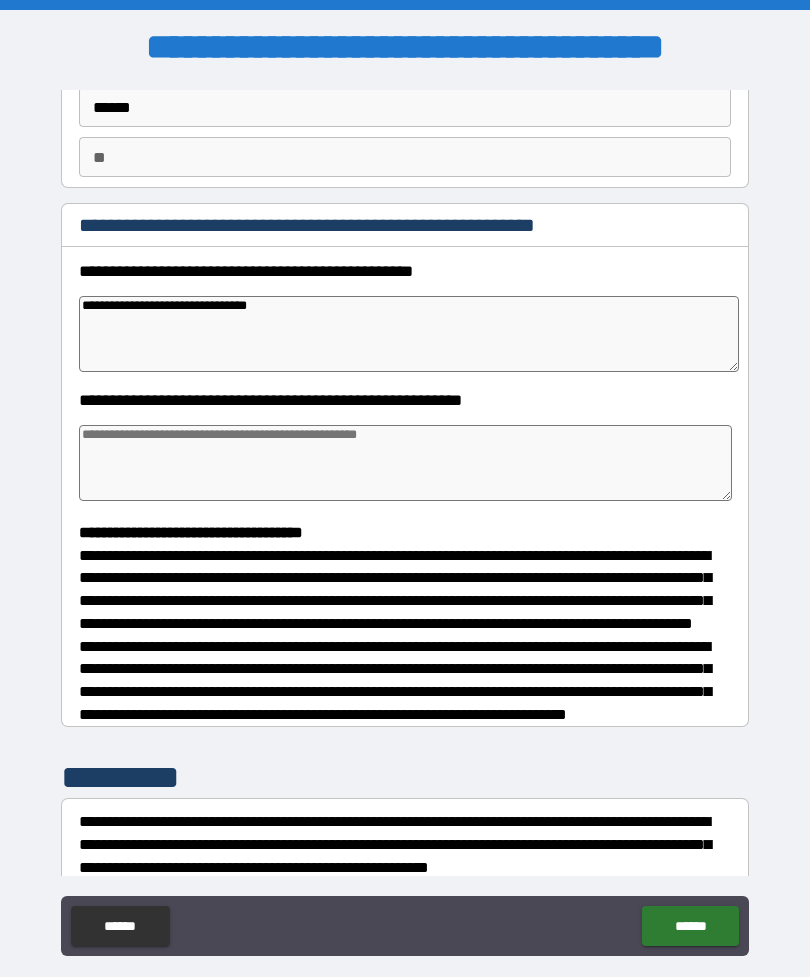 type on "*" 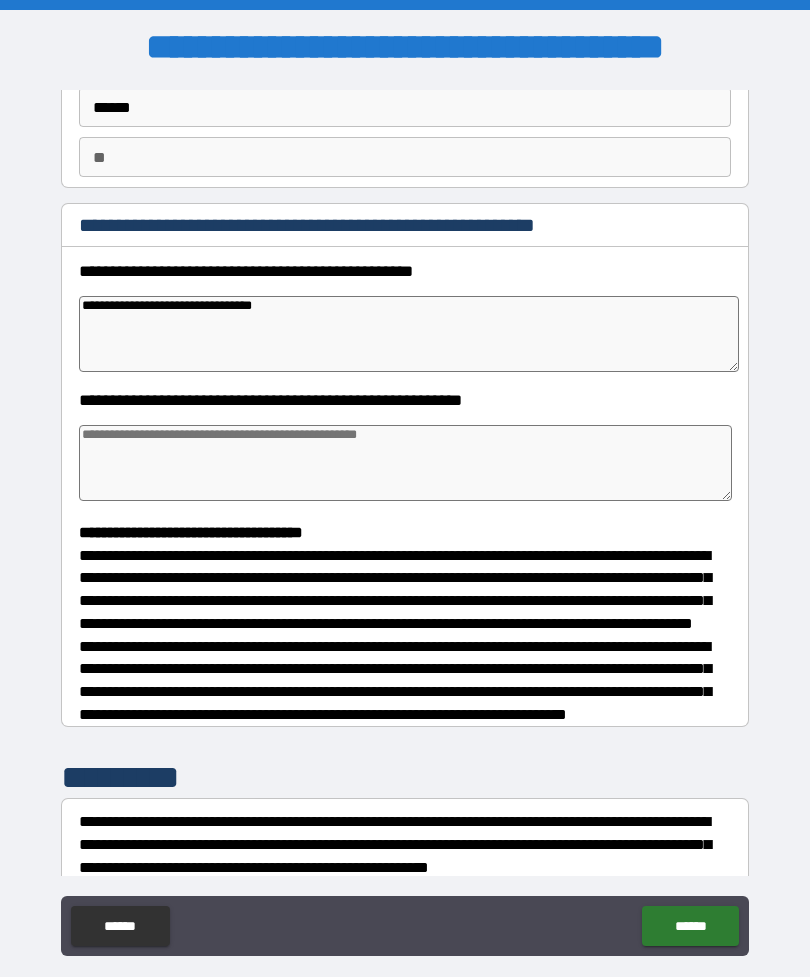 type on "*" 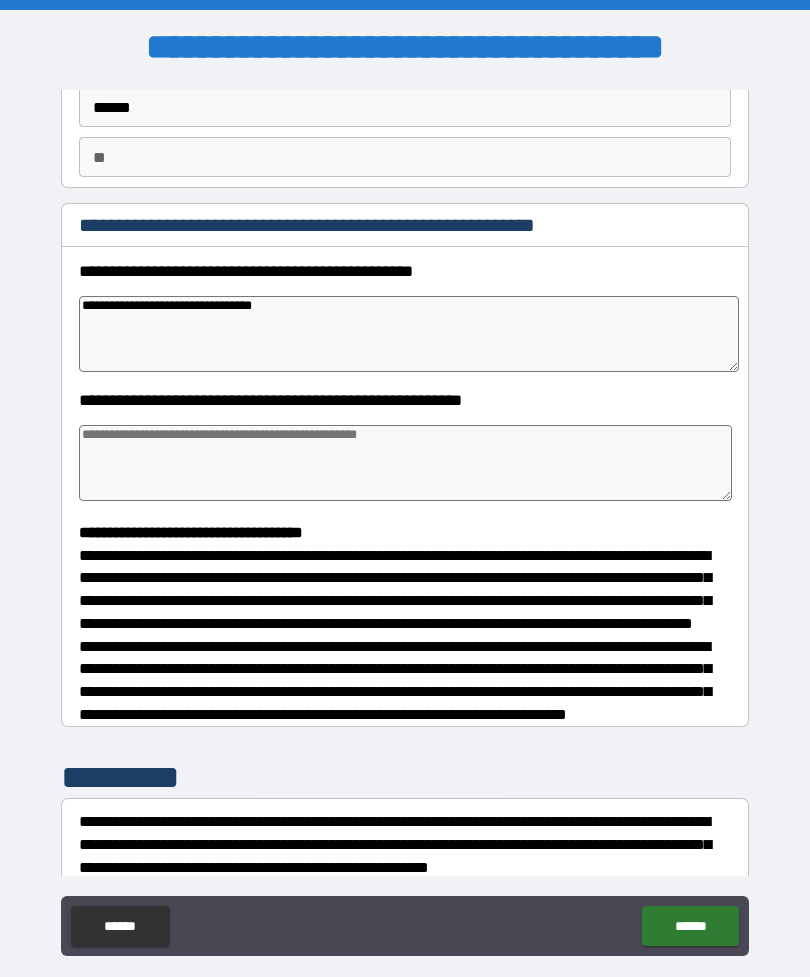 type on "*" 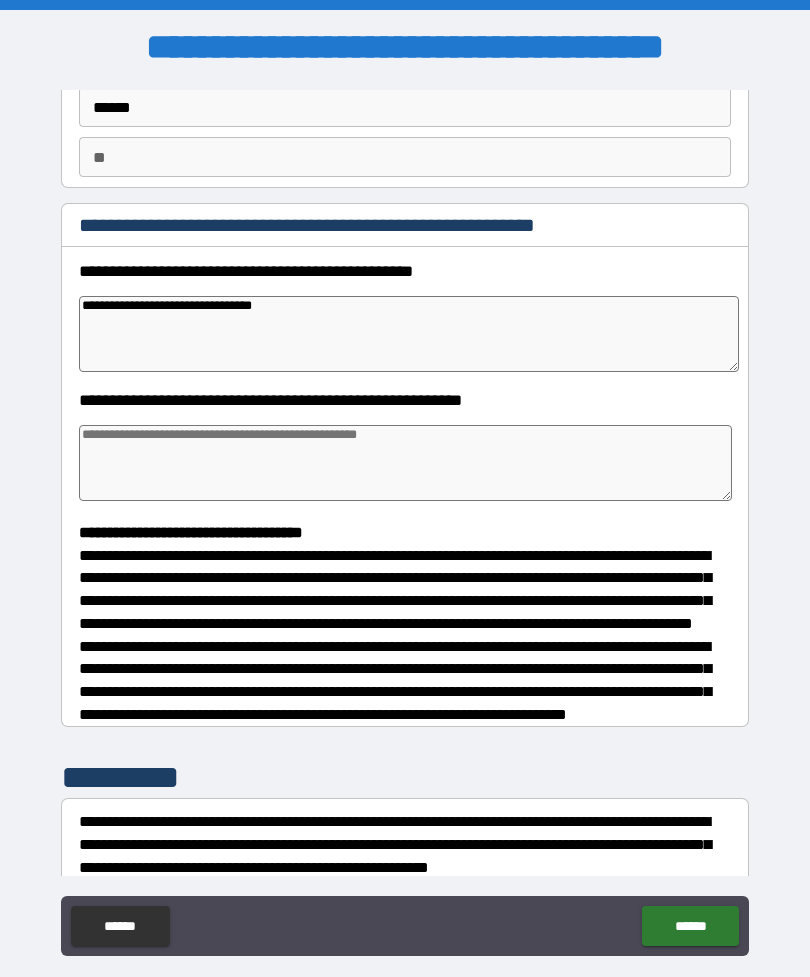 type on "*" 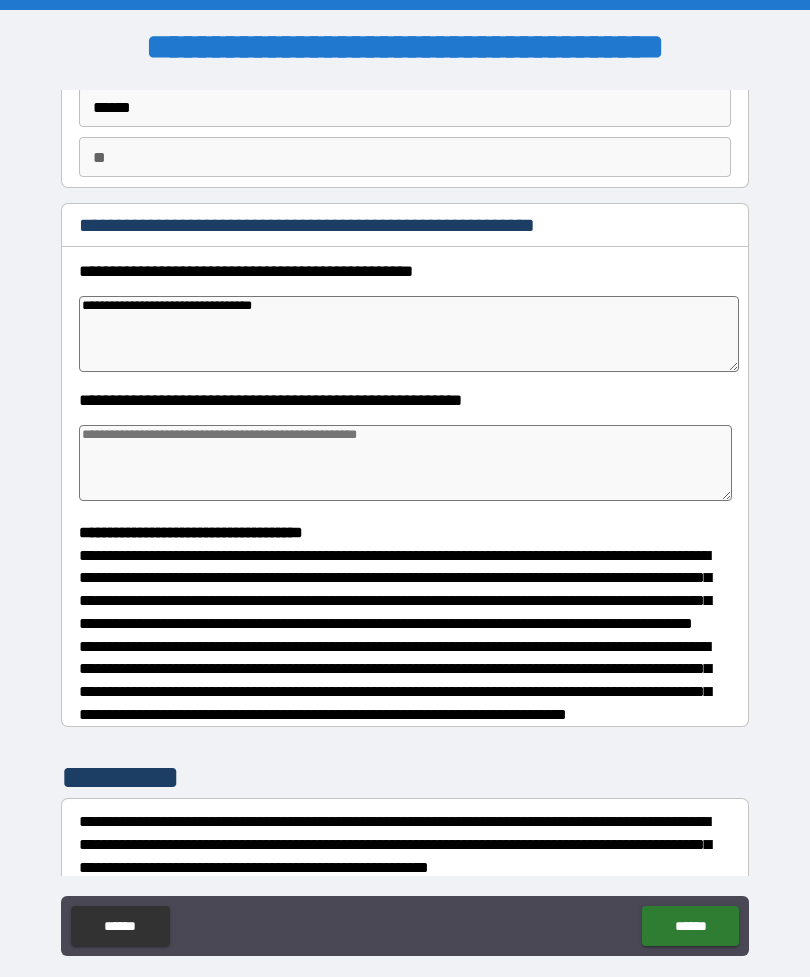 type on "*" 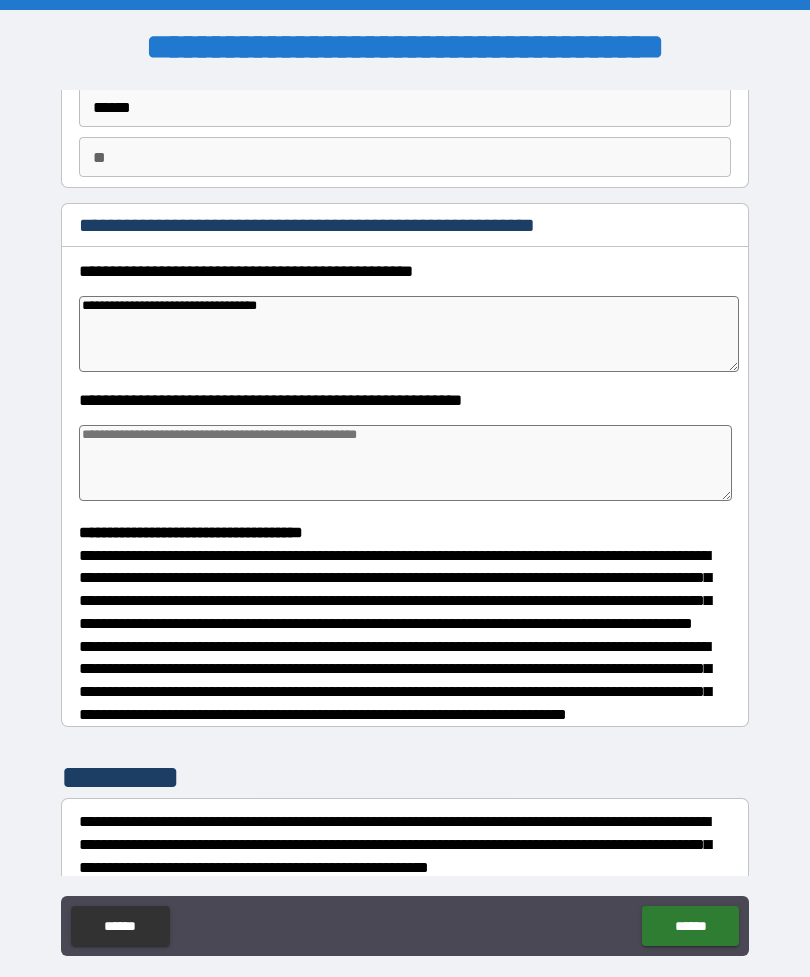 type on "*" 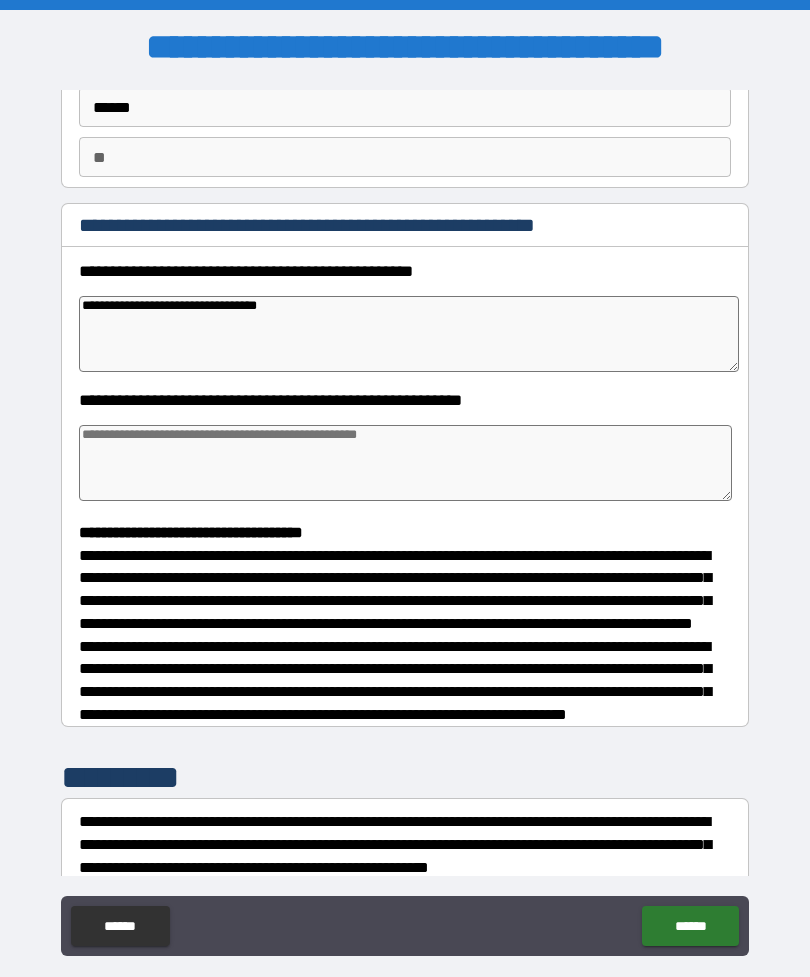 type on "*" 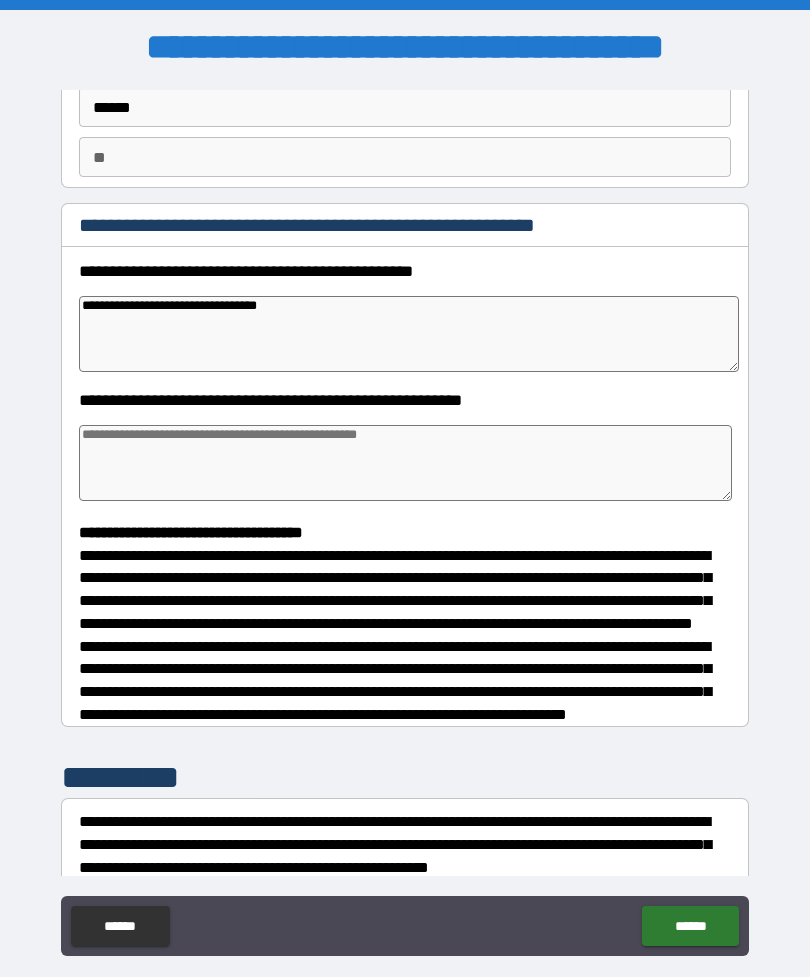 type on "*" 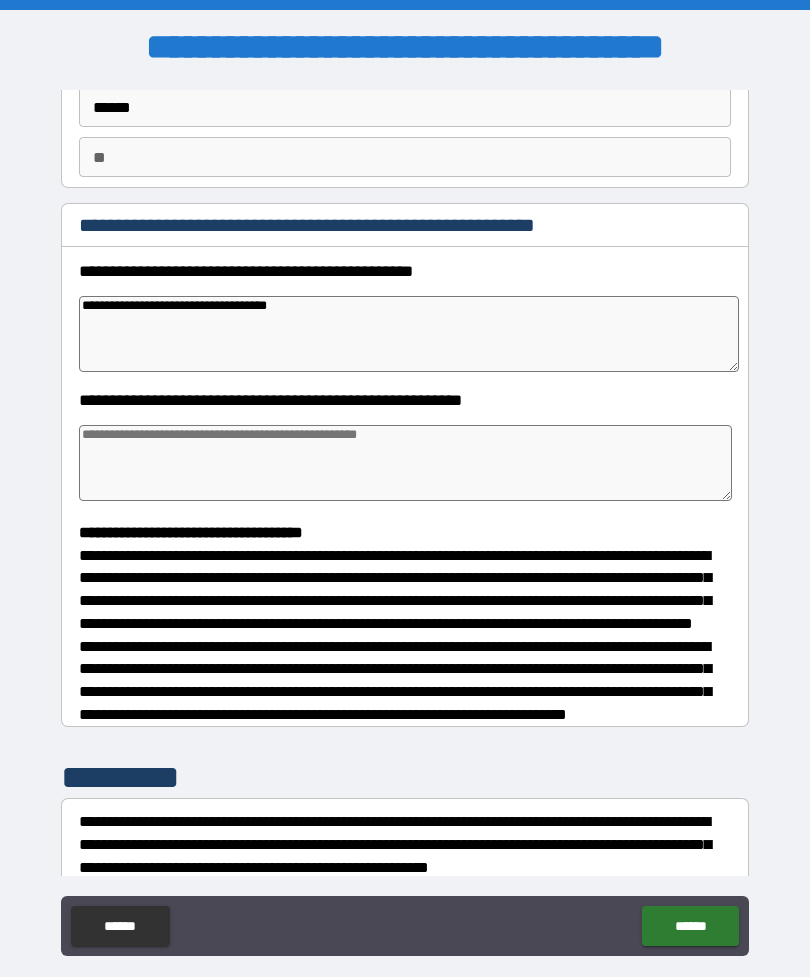type on "**********" 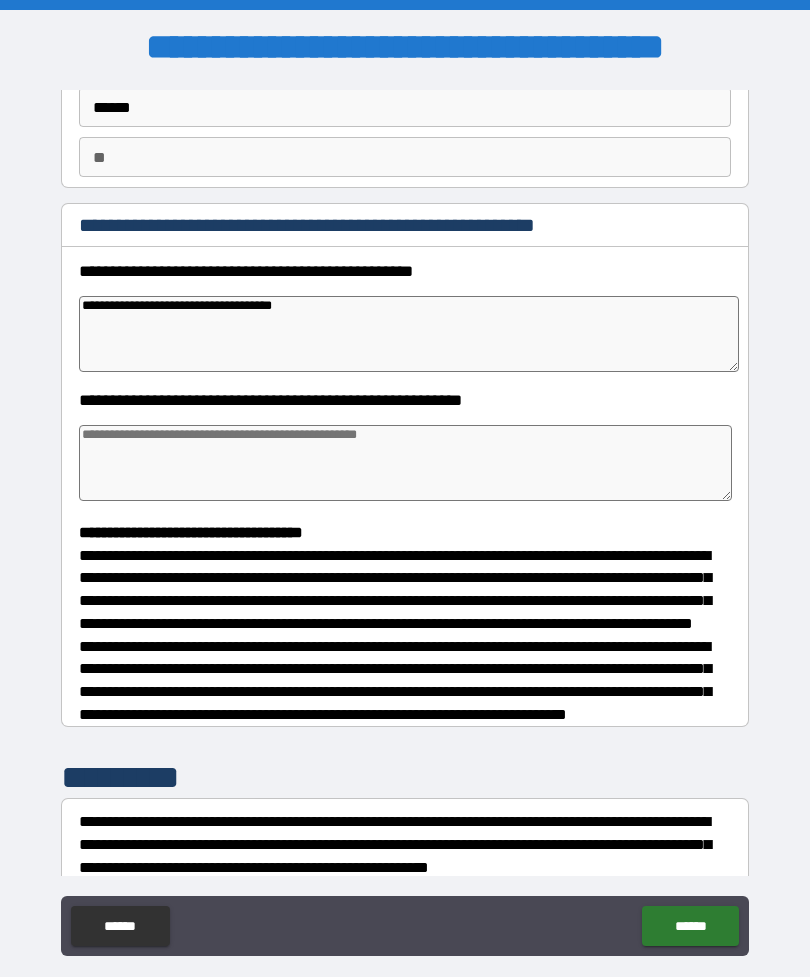 type on "*" 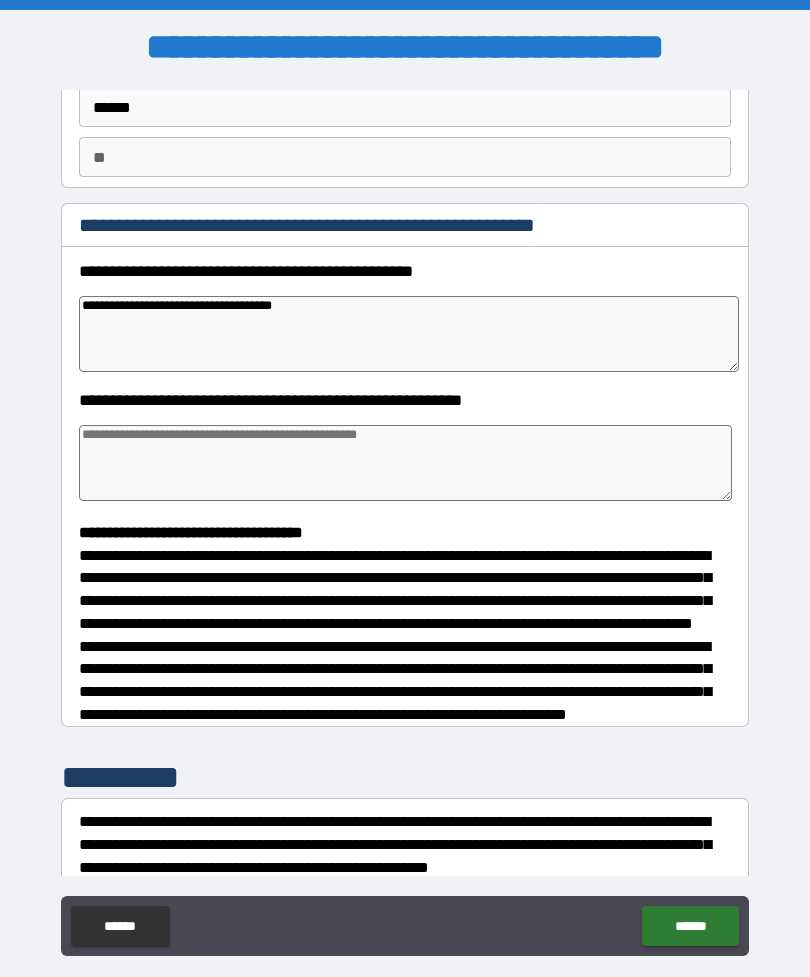 type on "*" 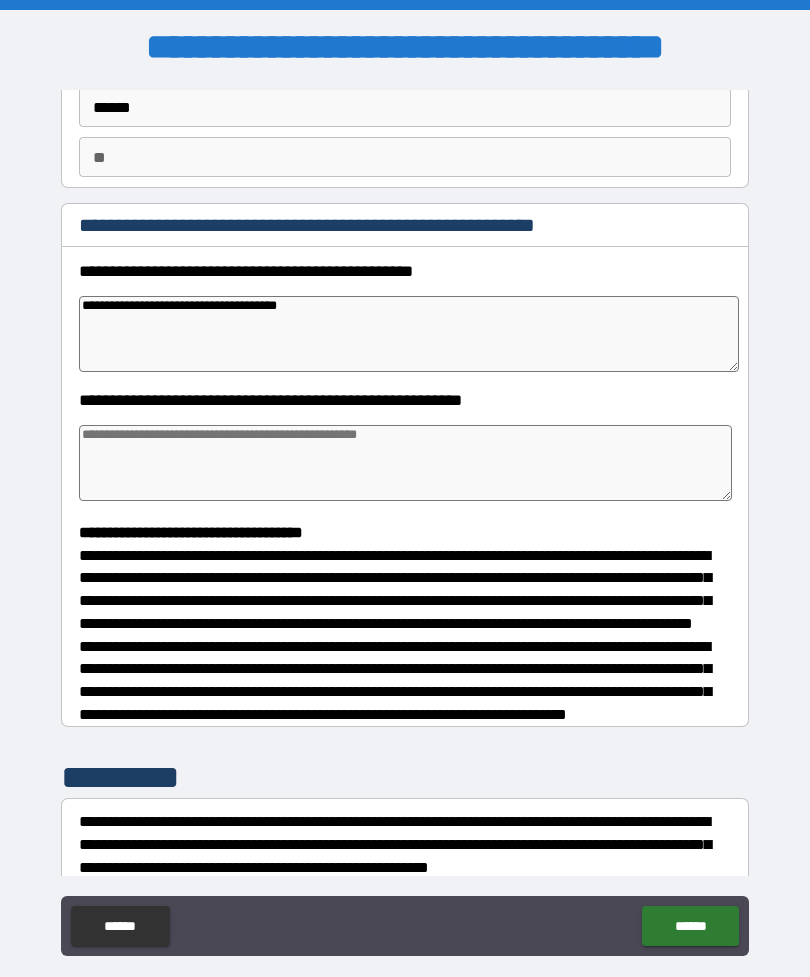 type on "*" 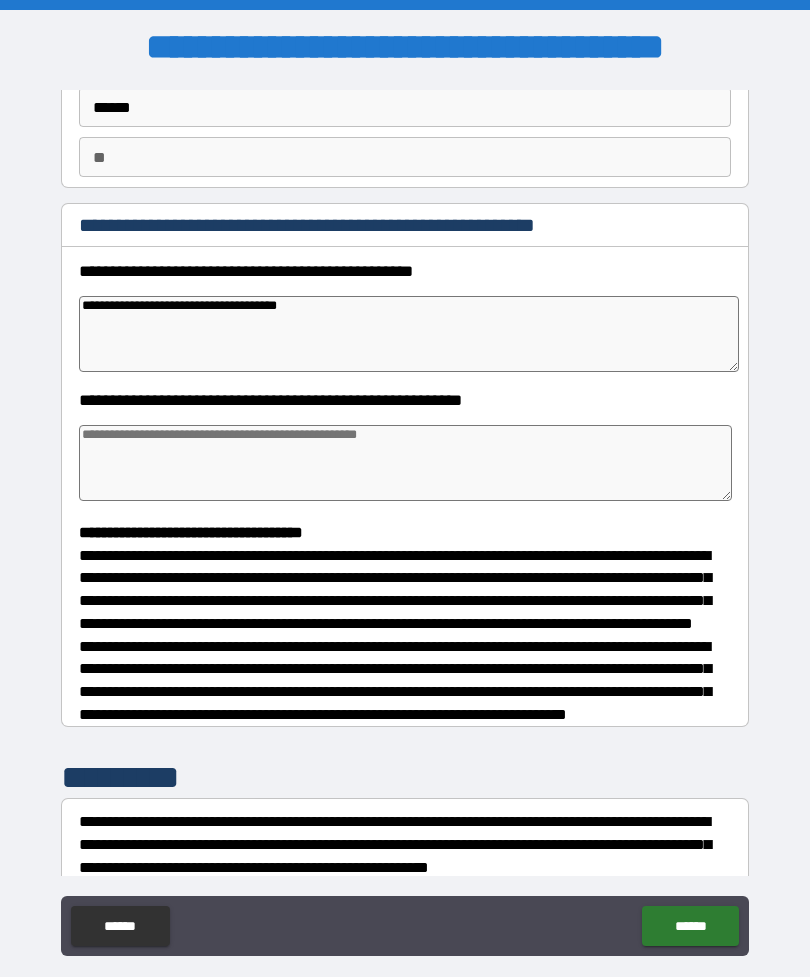 type on "*" 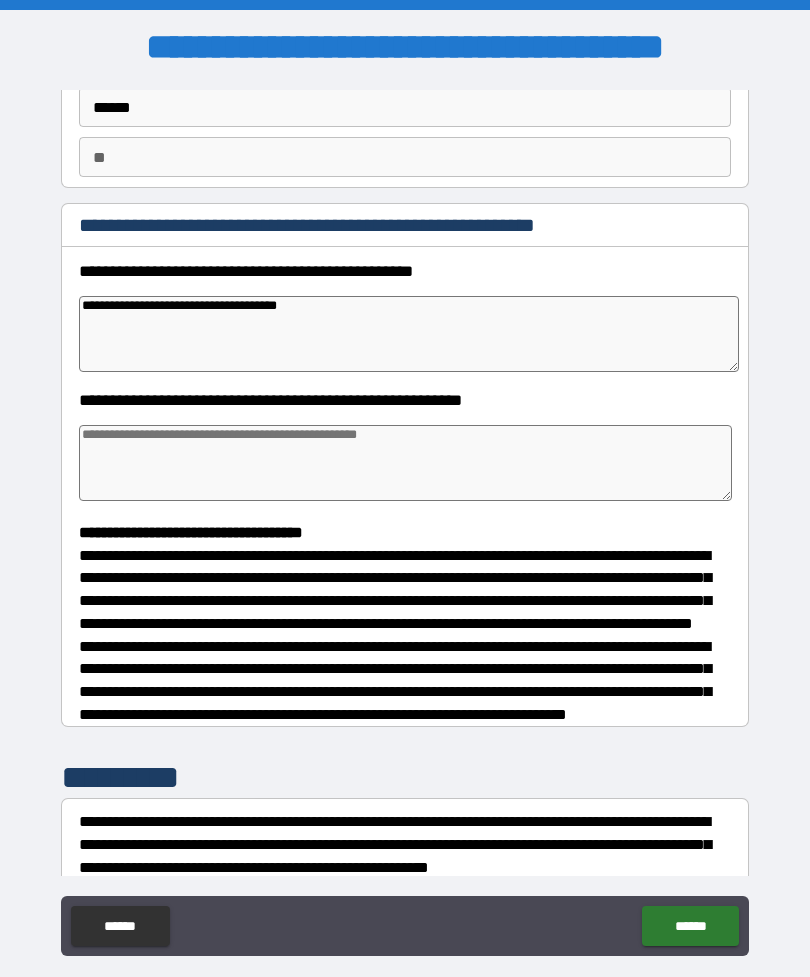 type on "*" 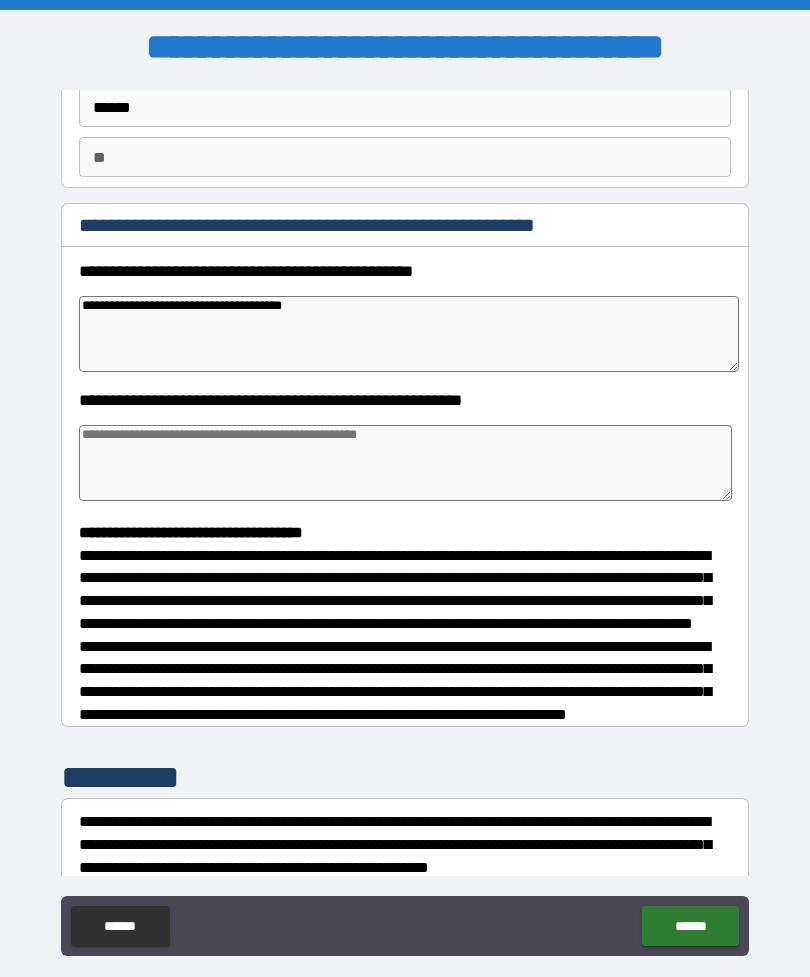 type on "*" 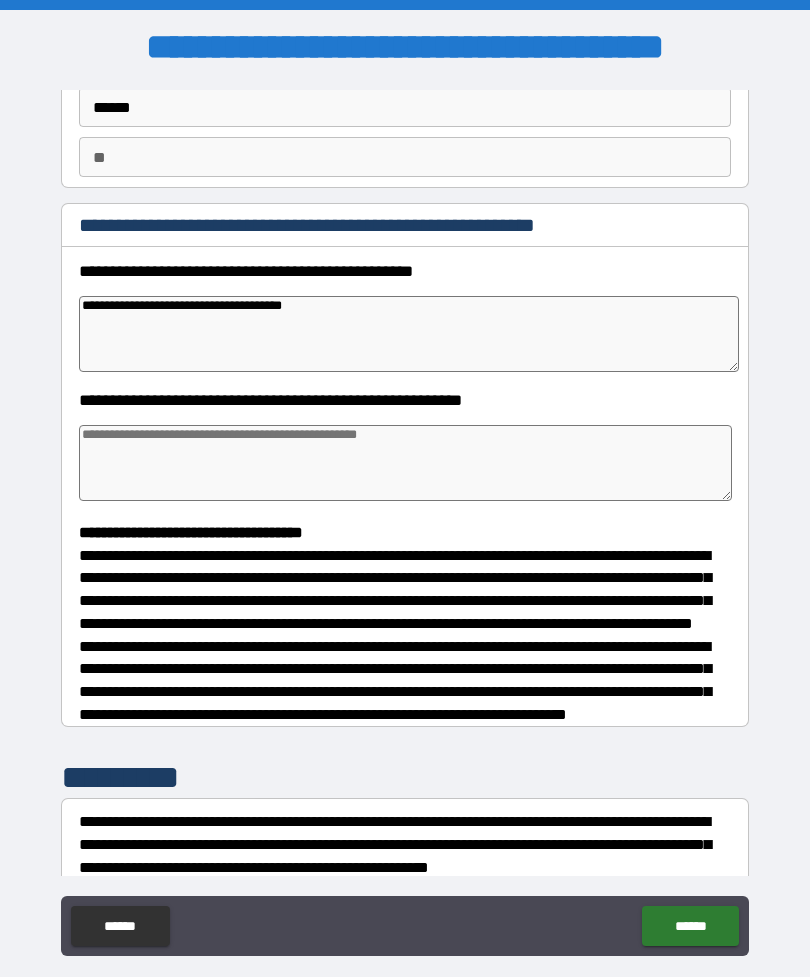 type on "*" 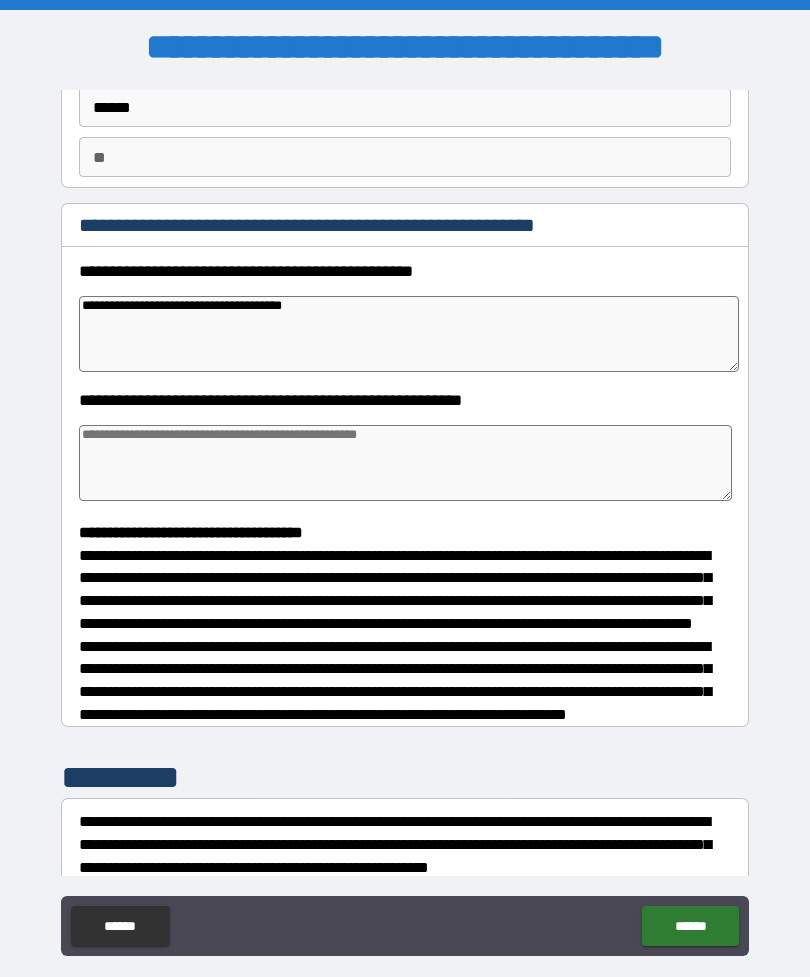 type on "*" 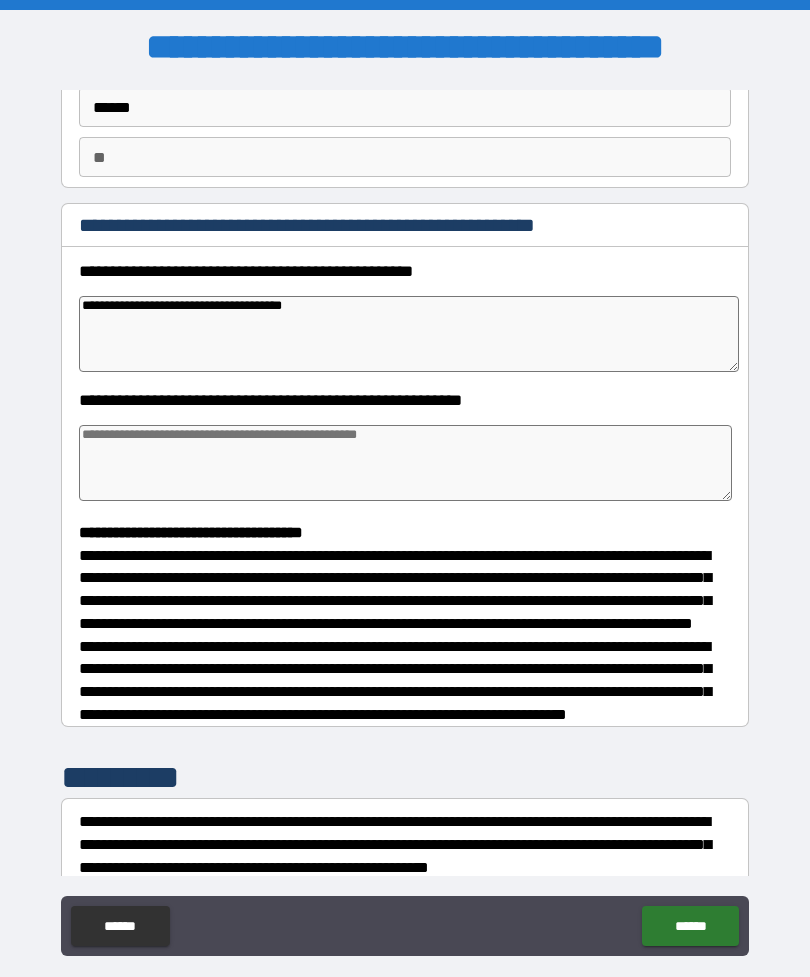 type on "*" 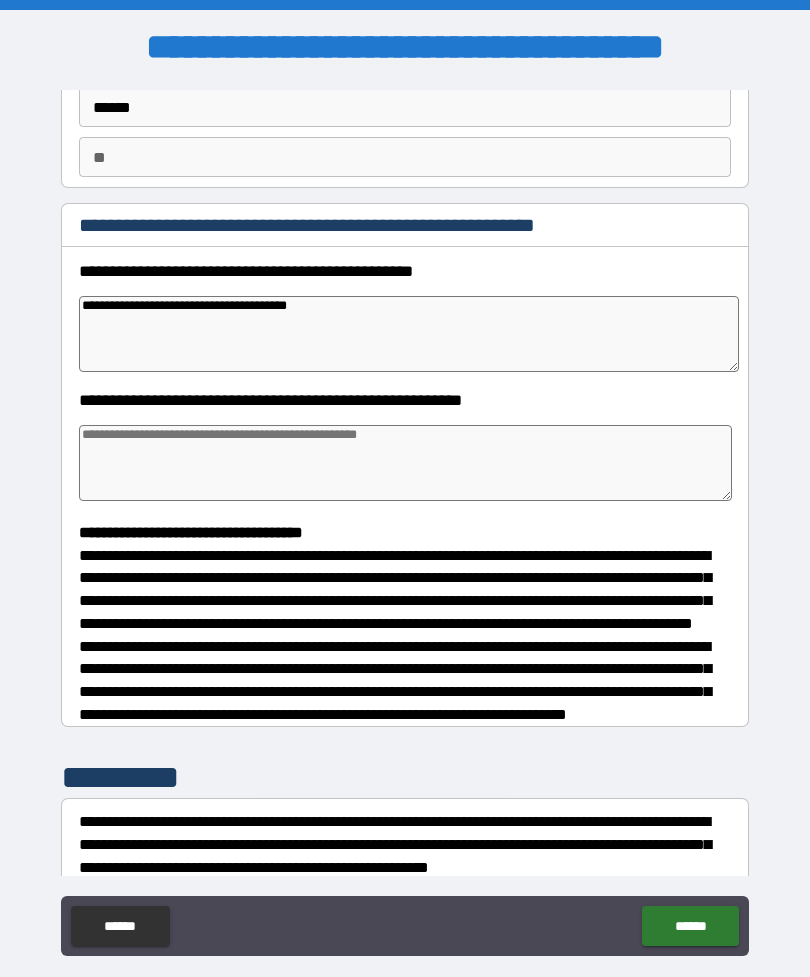 type on "*" 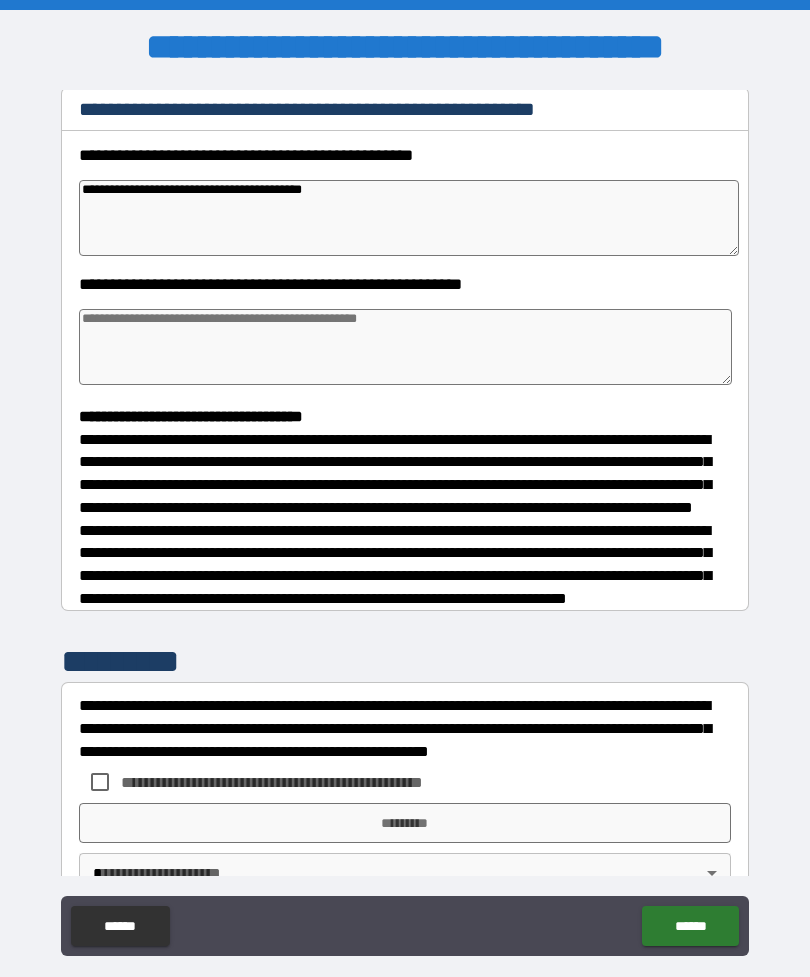 scroll, scrollTop: 278, scrollLeft: 0, axis: vertical 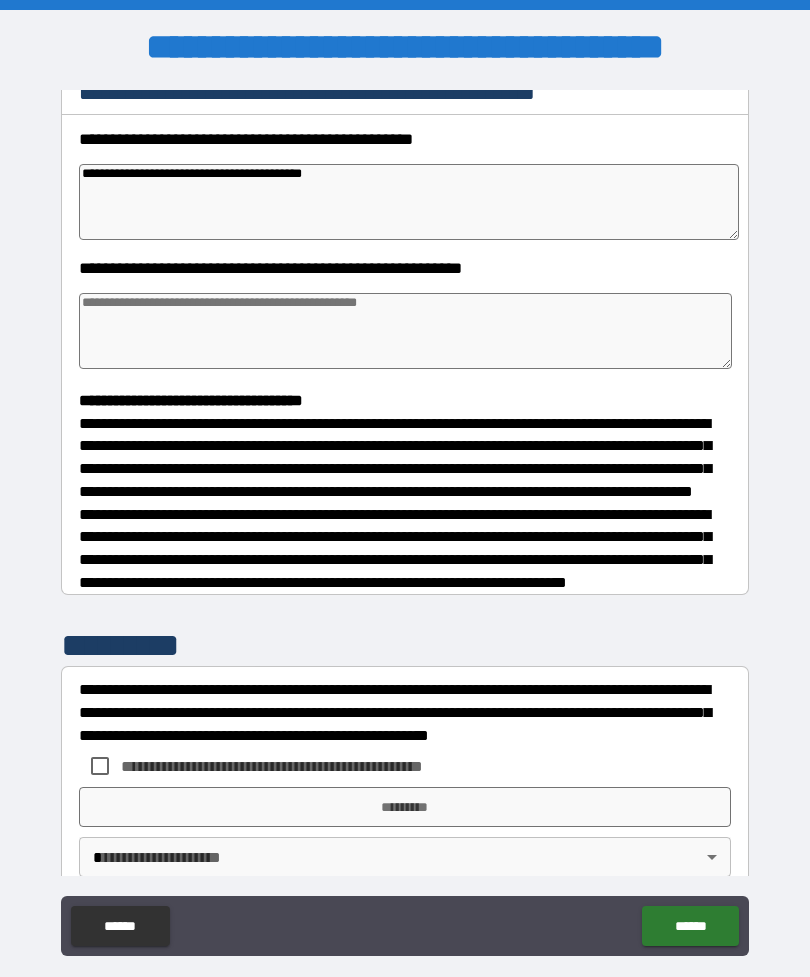 click at bounding box center (405, 331) 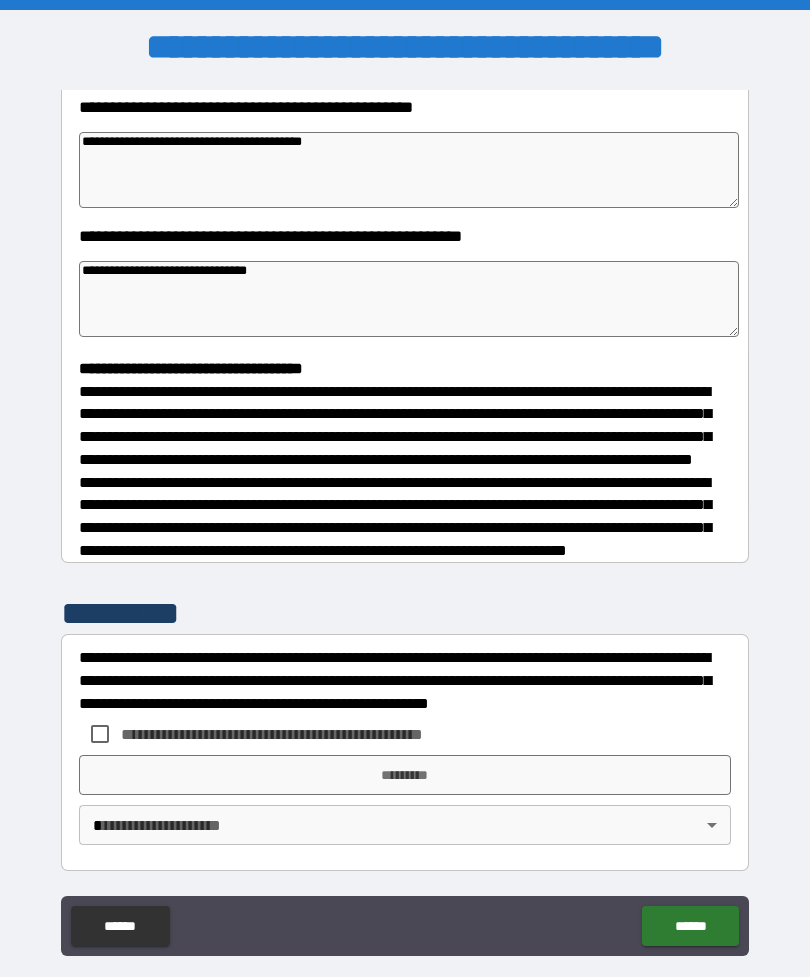 click on "**********" at bounding box center [405, 523] 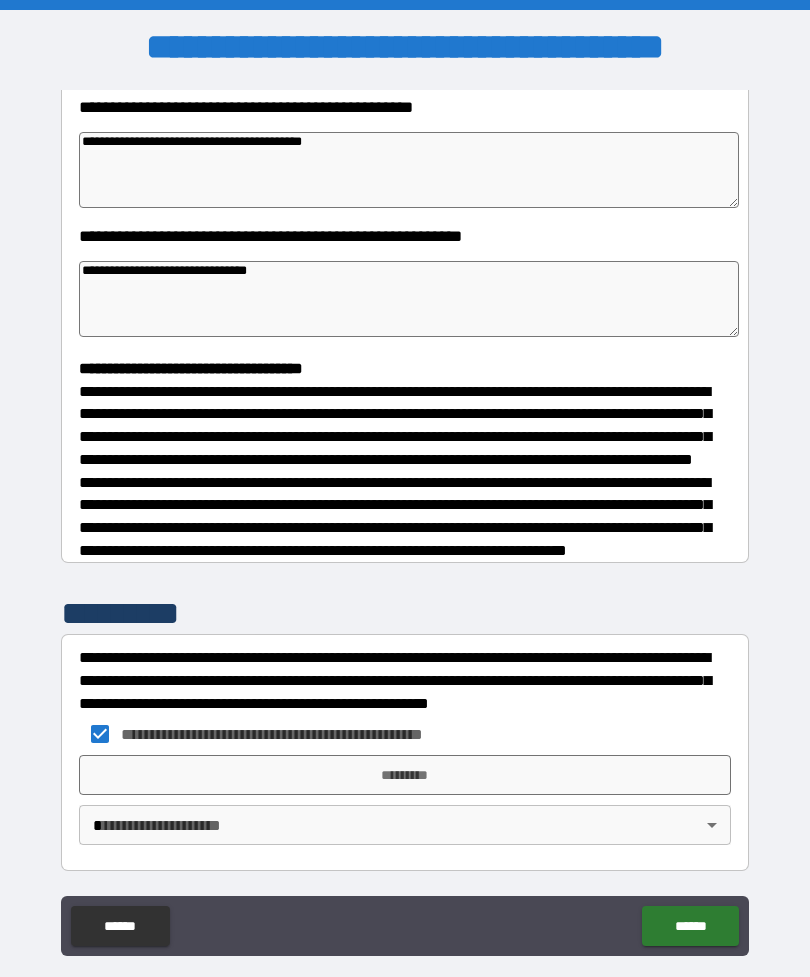 click on "**********" at bounding box center [405, 520] 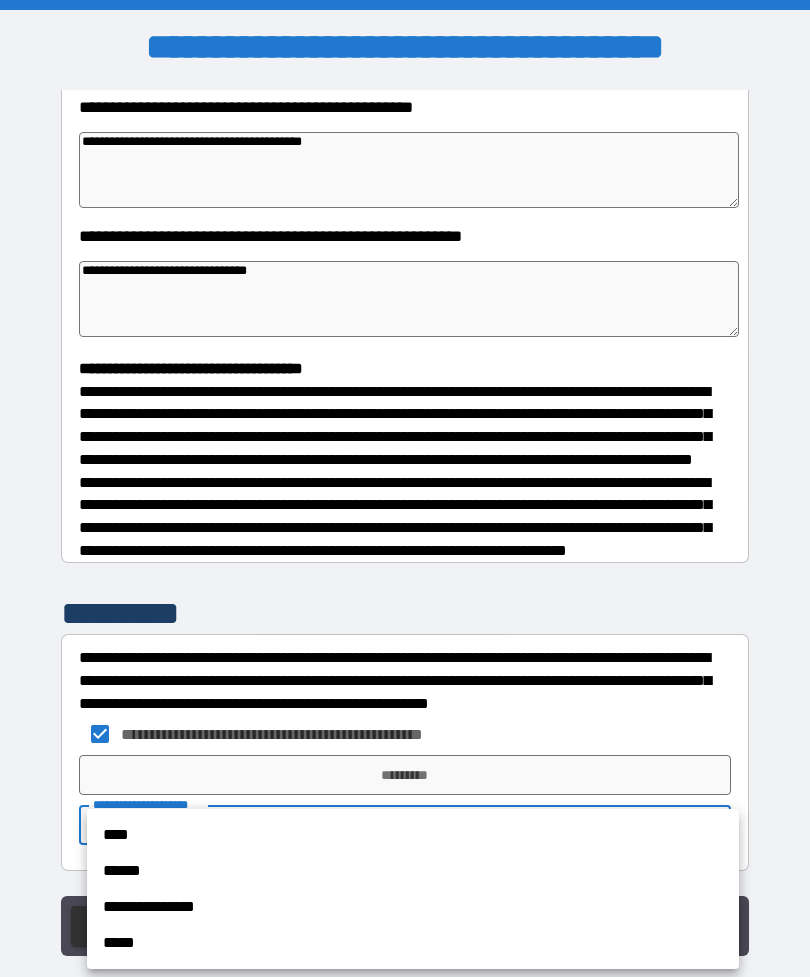 click on "****" at bounding box center (413, 835) 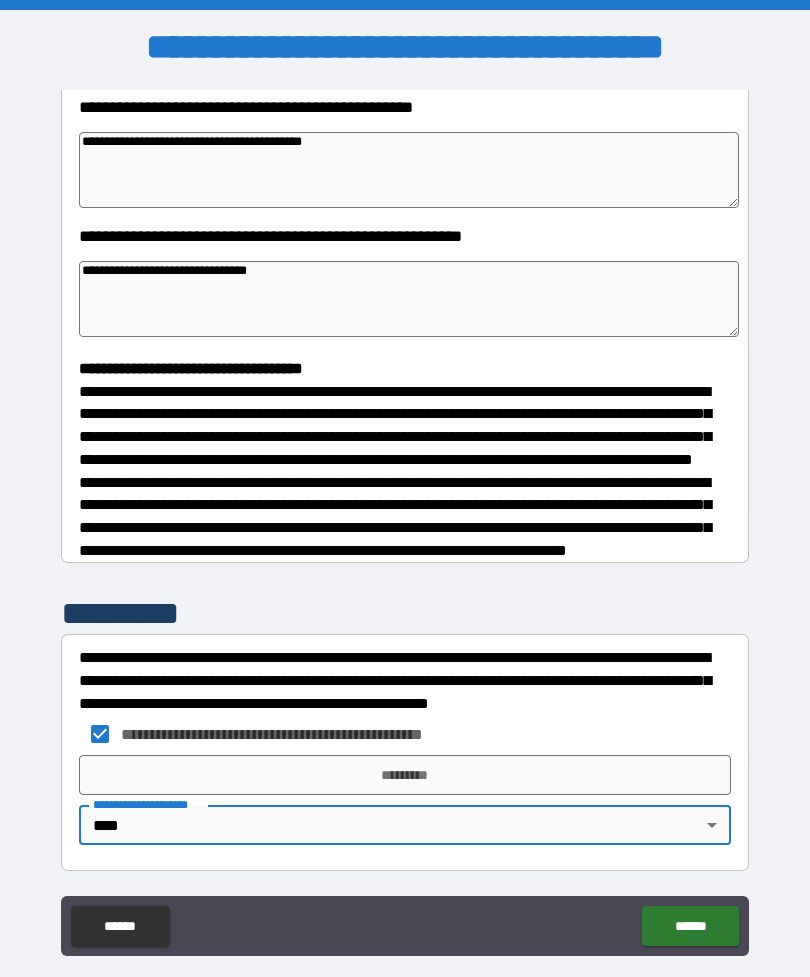 click on "*********" at bounding box center (405, 775) 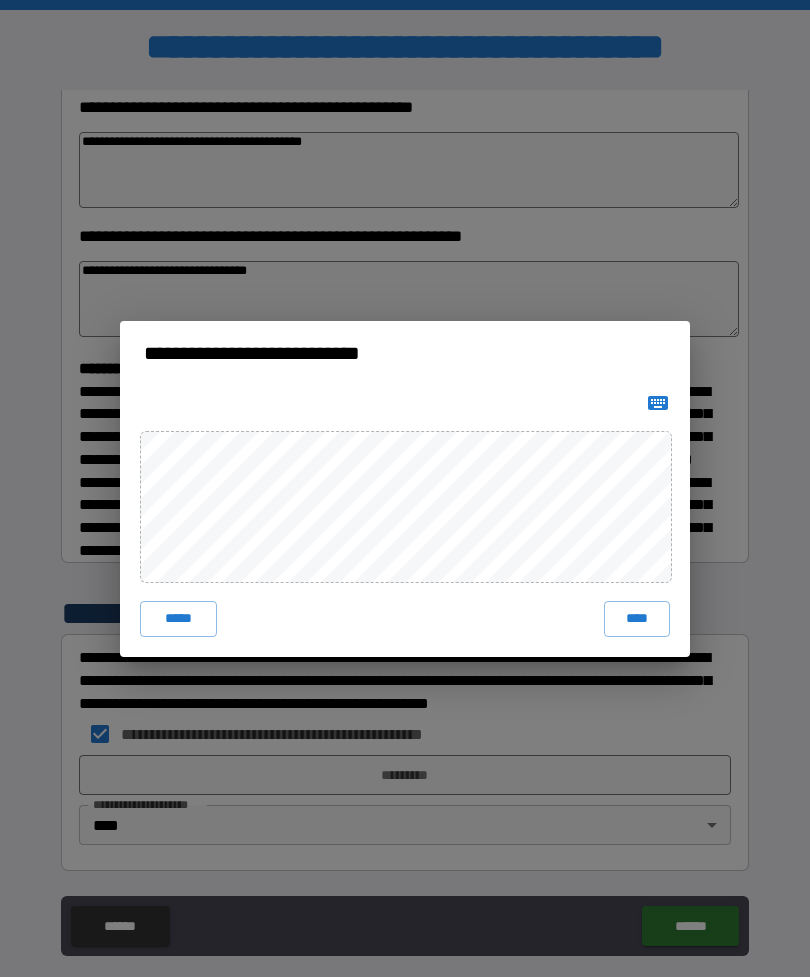 click on "****" at bounding box center [637, 619] 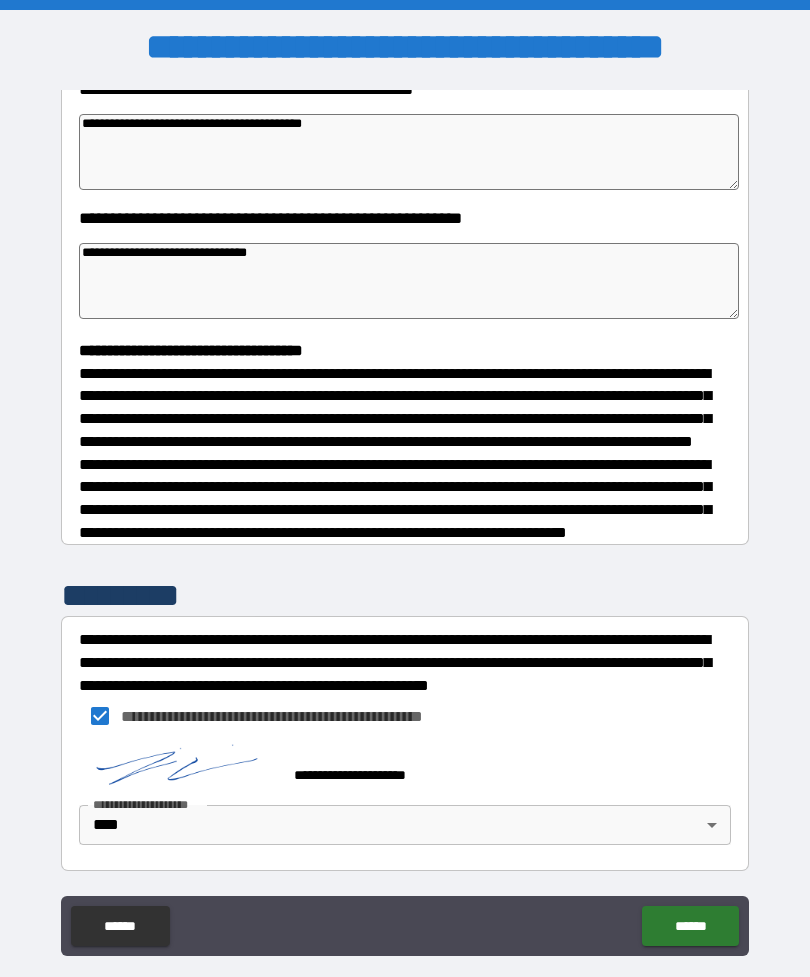 scroll, scrollTop: 338, scrollLeft: 0, axis: vertical 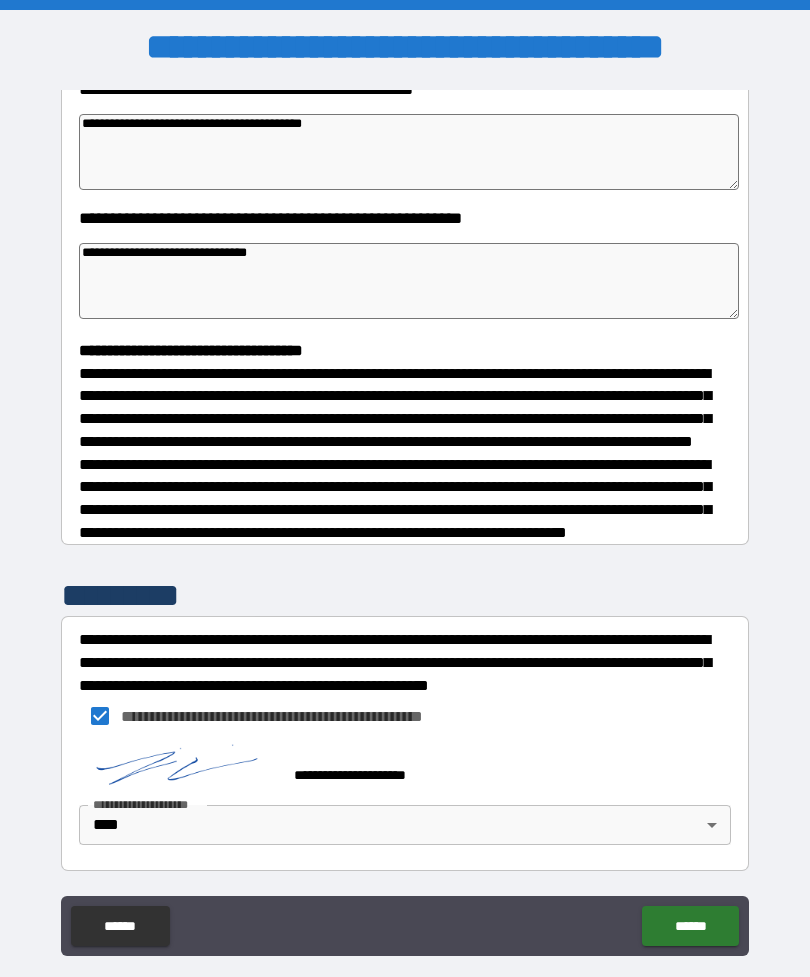 click on "******" at bounding box center [690, 926] 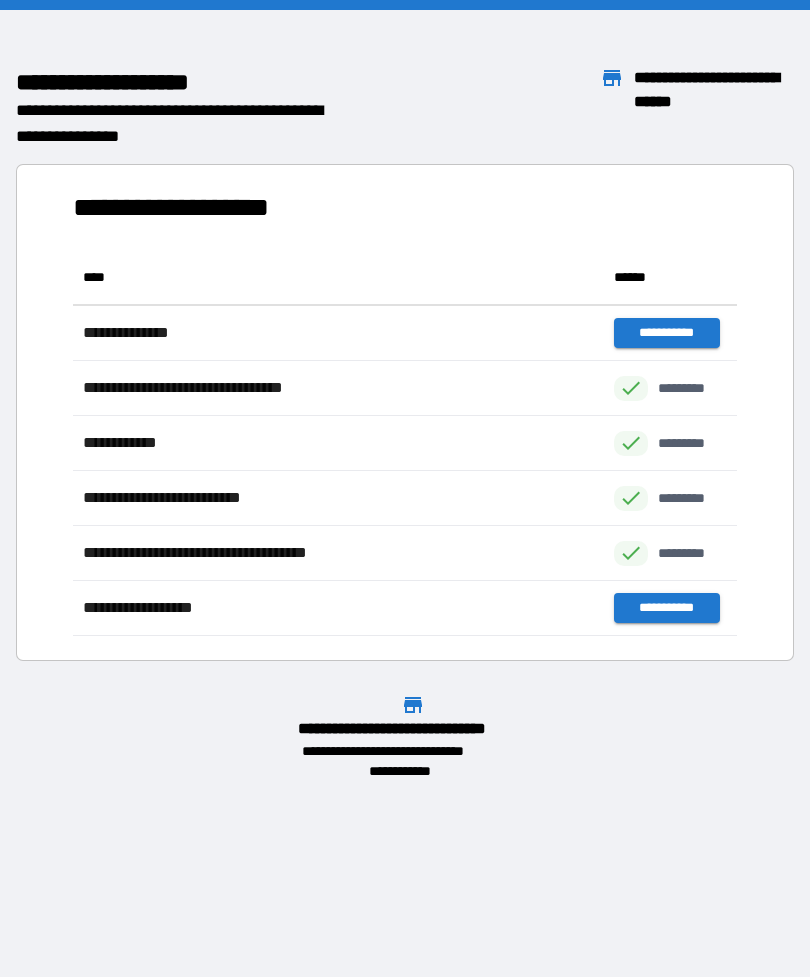 scroll, scrollTop: 1, scrollLeft: 1, axis: both 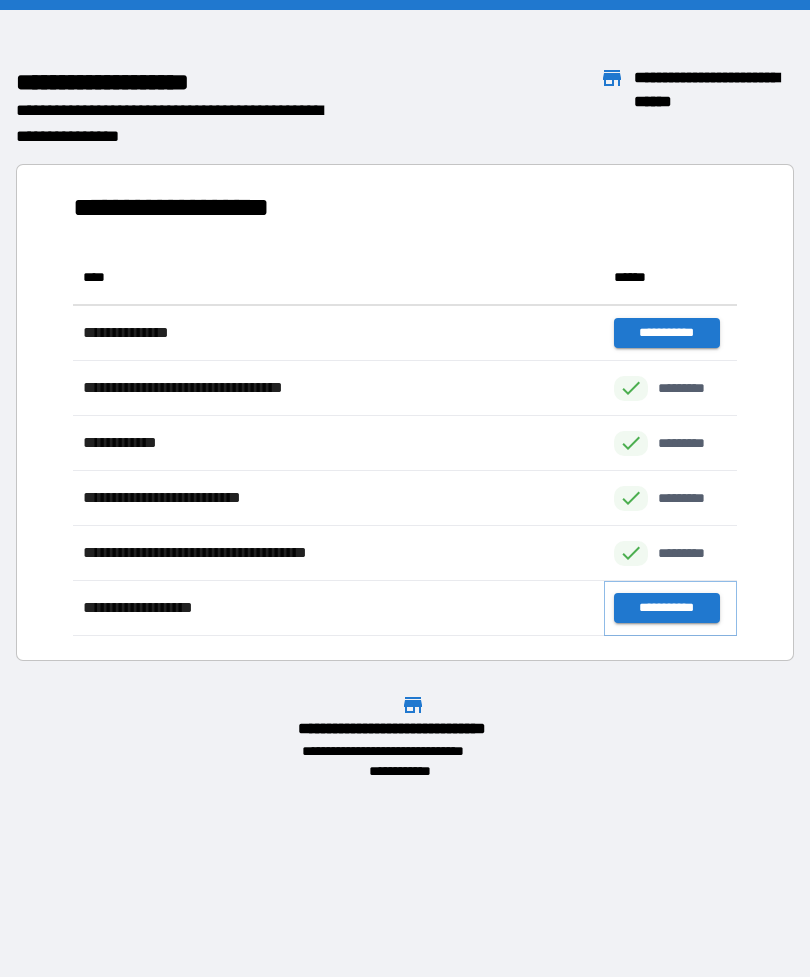 click on "**********" at bounding box center (666, 608) 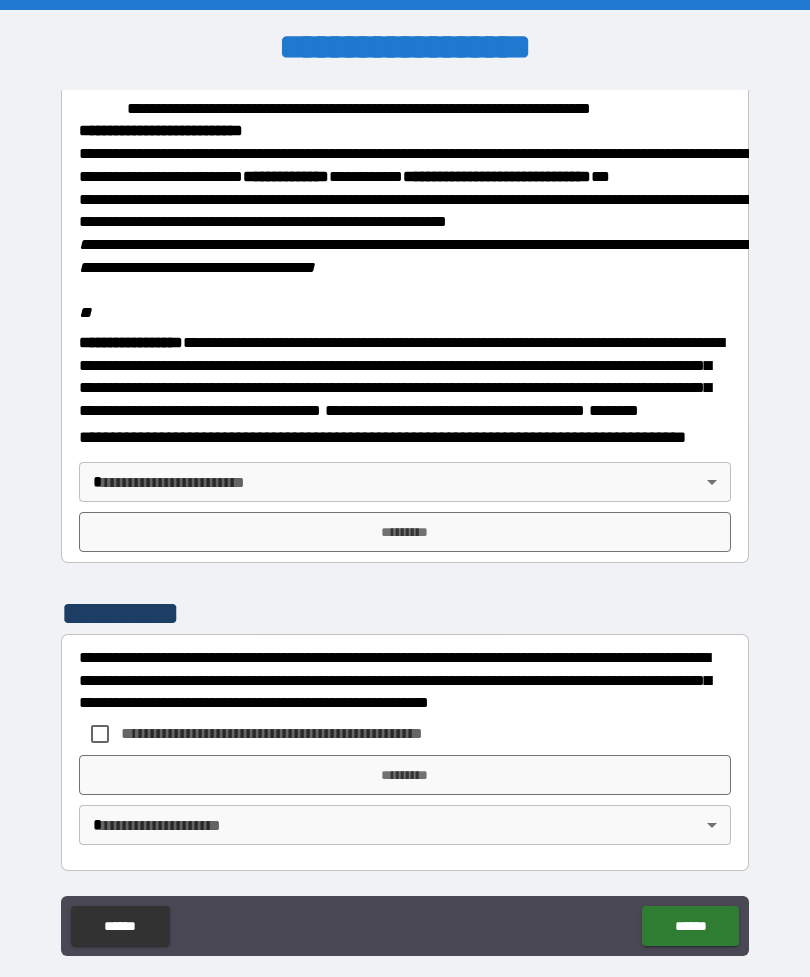scroll, scrollTop: 2323, scrollLeft: 0, axis: vertical 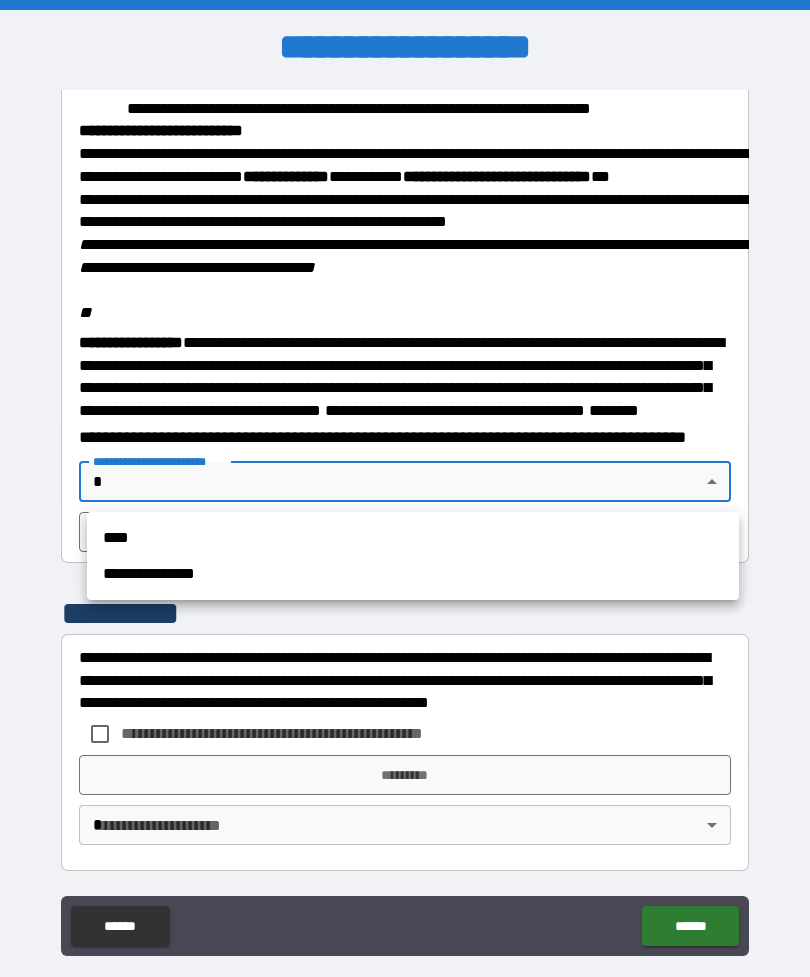 click on "****" at bounding box center (413, 538) 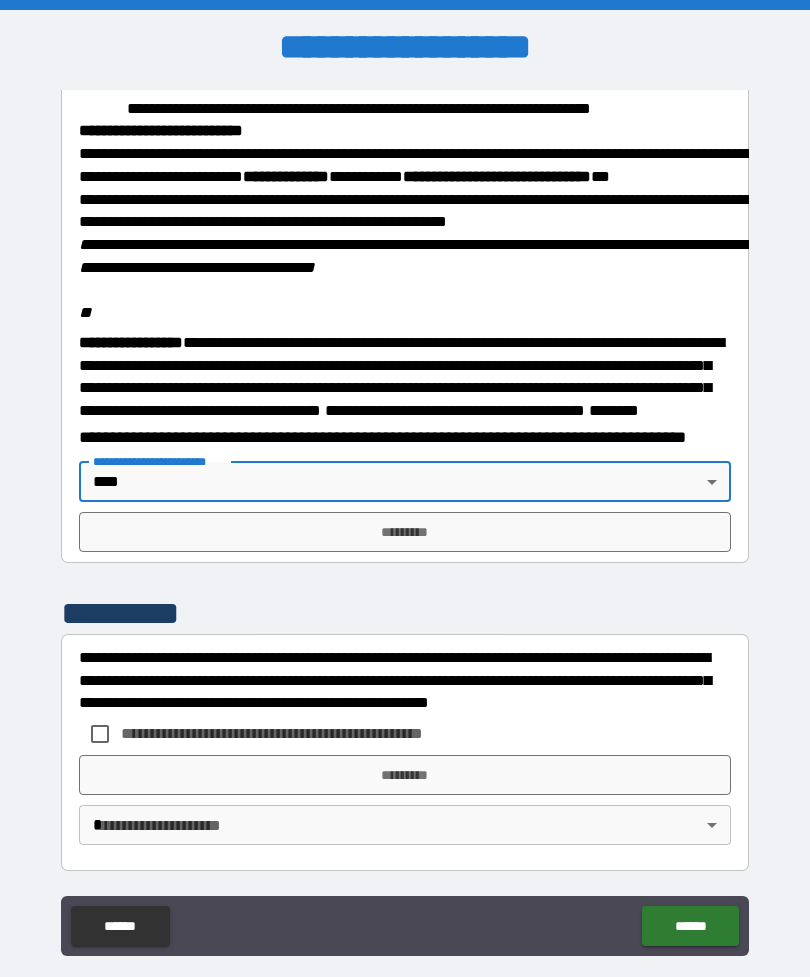click on "*********" at bounding box center [405, 532] 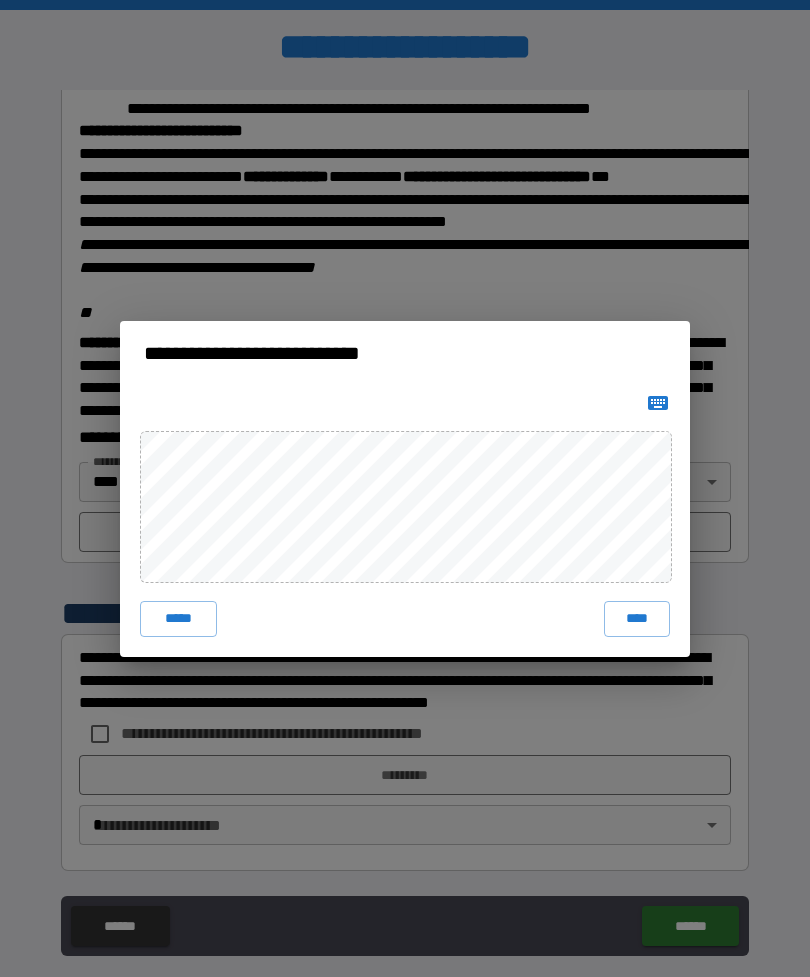 click on "****" at bounding box center (637, 619) 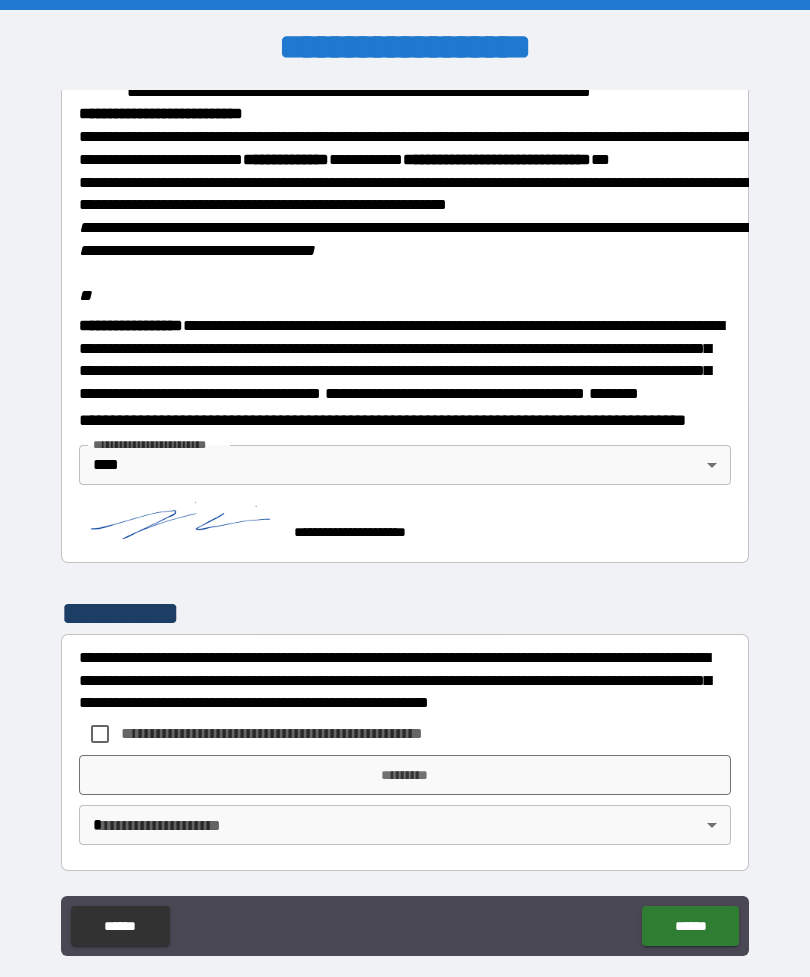 scroll, scrollTop: 2340, scrollLeft: 0, axis: vertical 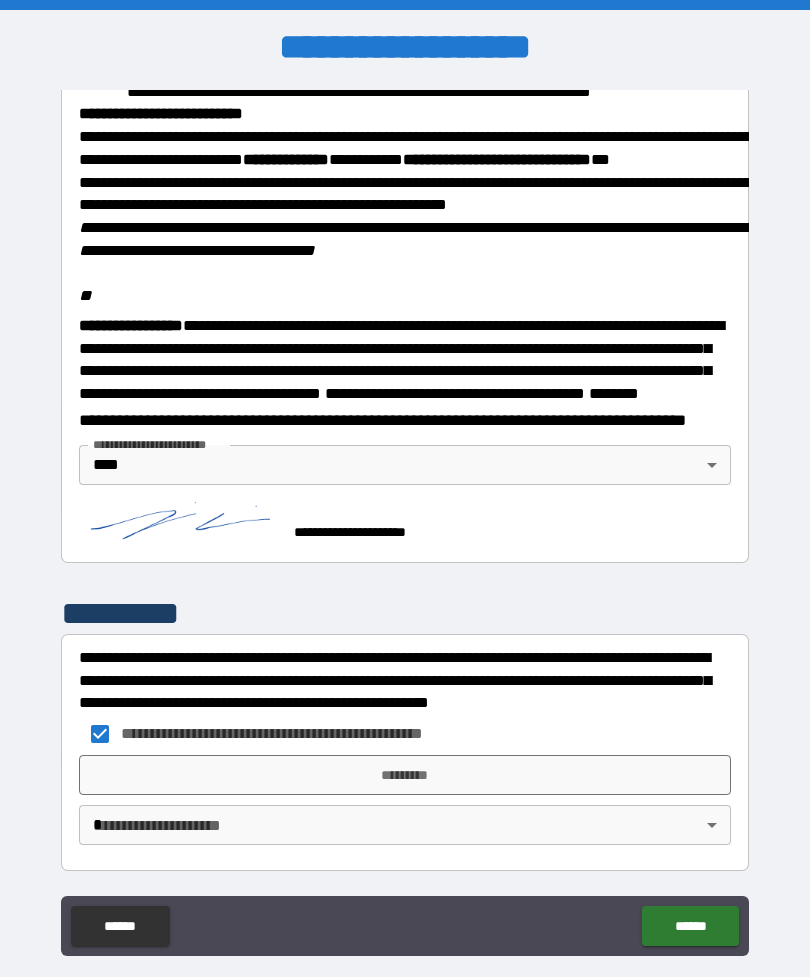 click on "*********" at bounding box center (405, 775) 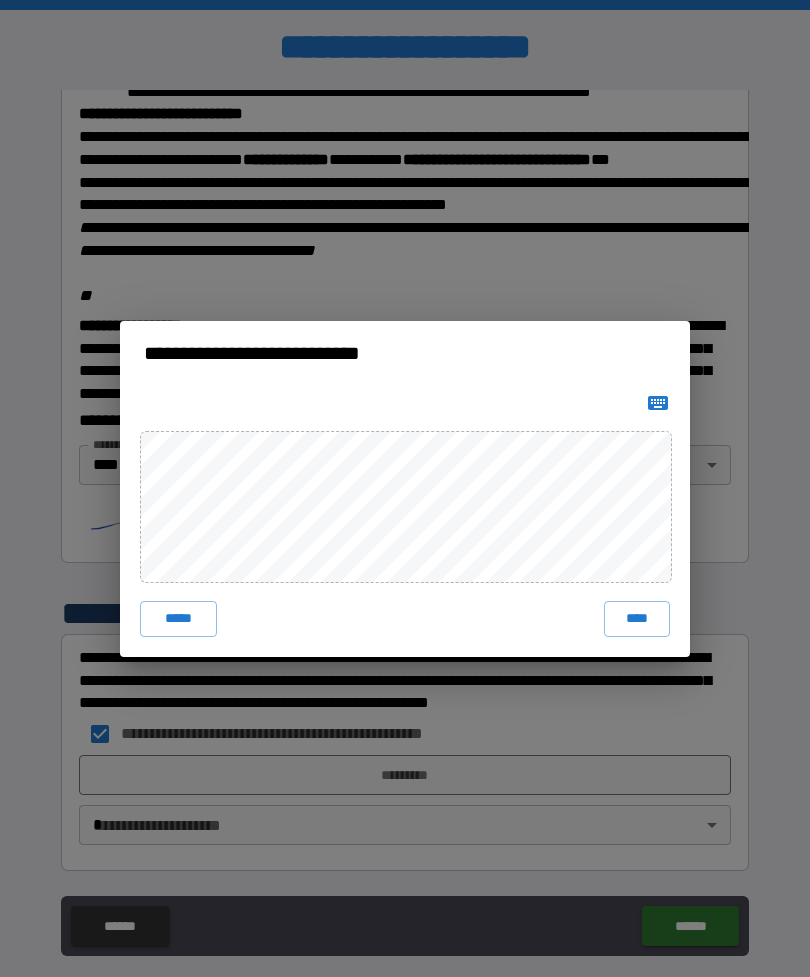 click on "****" at bounding box center [637, 619] 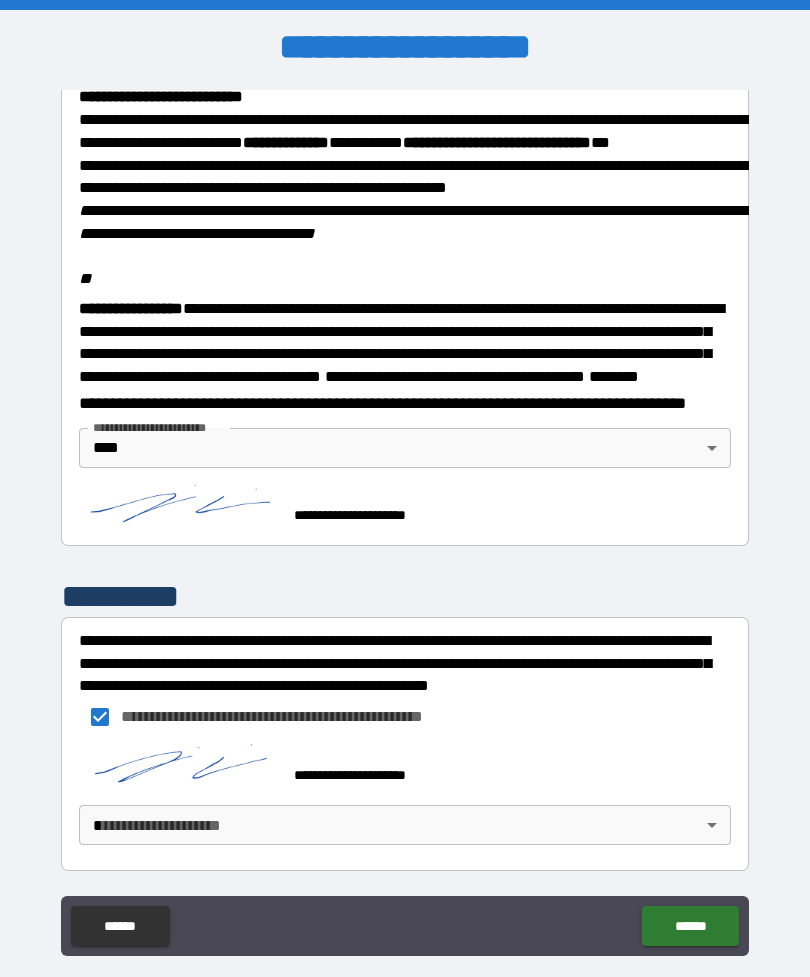 scroll, scrollTop: 2330, scrollLeft: 0, axis: vertical 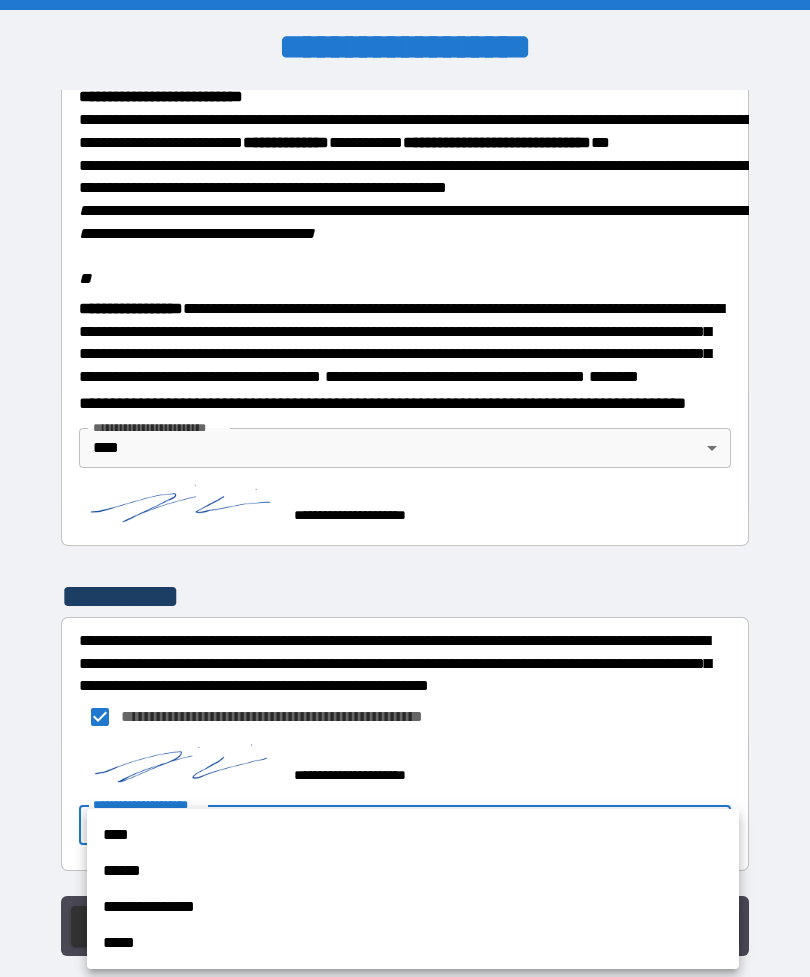 click on "****" at bounding box center (413, 835) 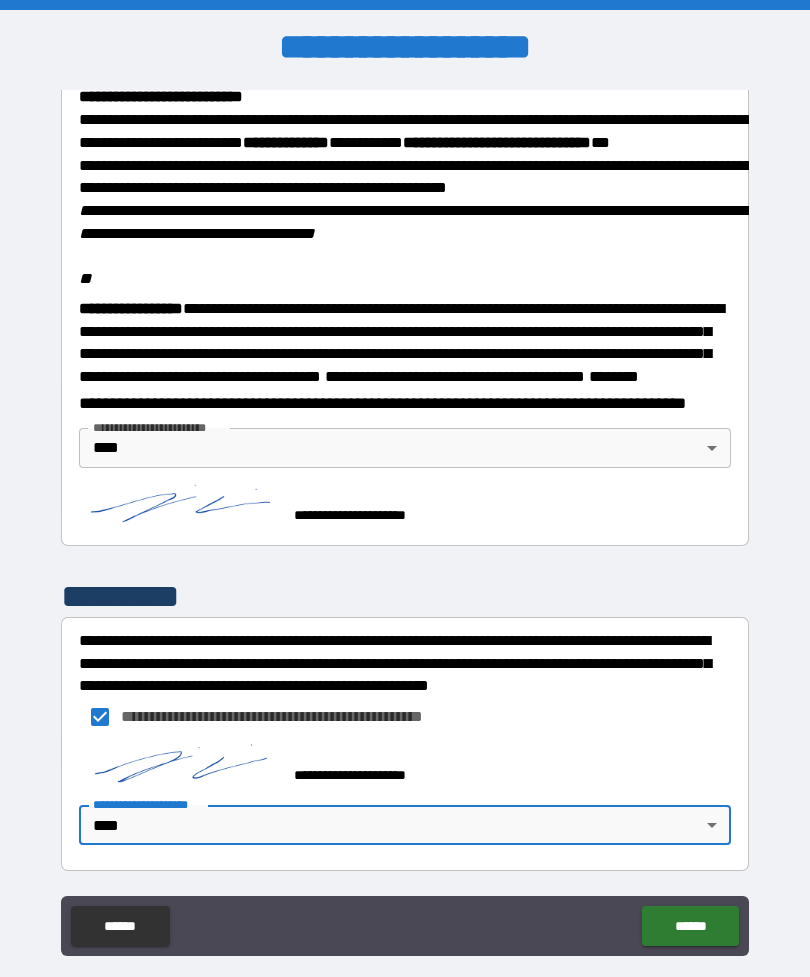 click on "******" at bounding box center [690, 926] 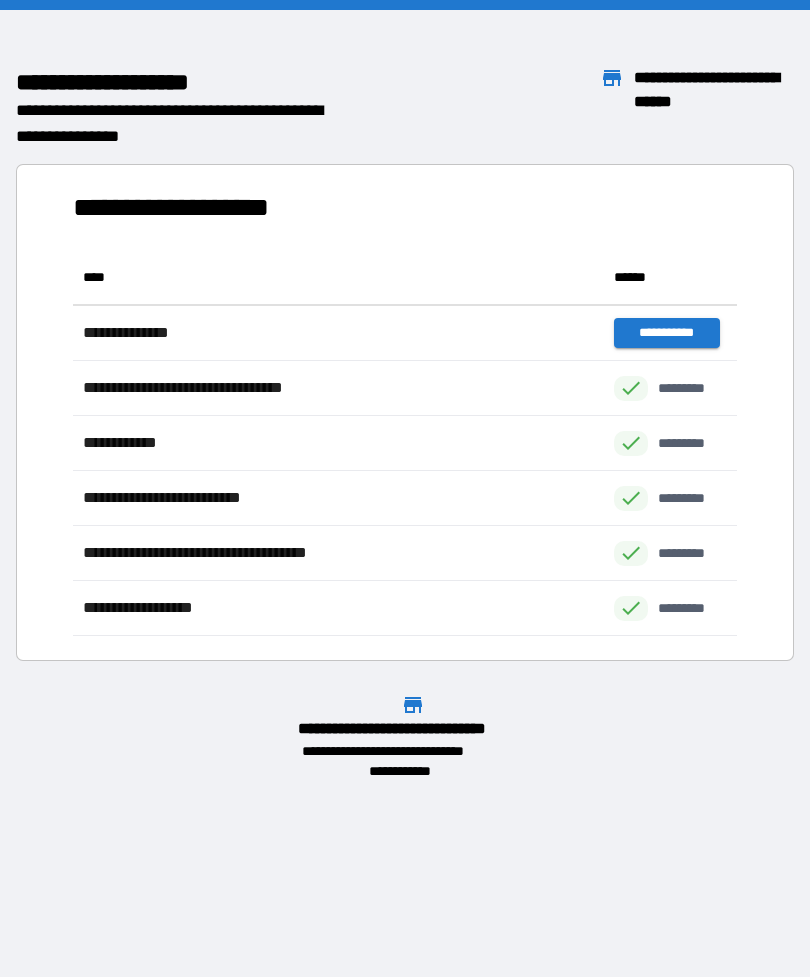 scroll, scrollTop: 1, scrollLeft: 1, axis: both 